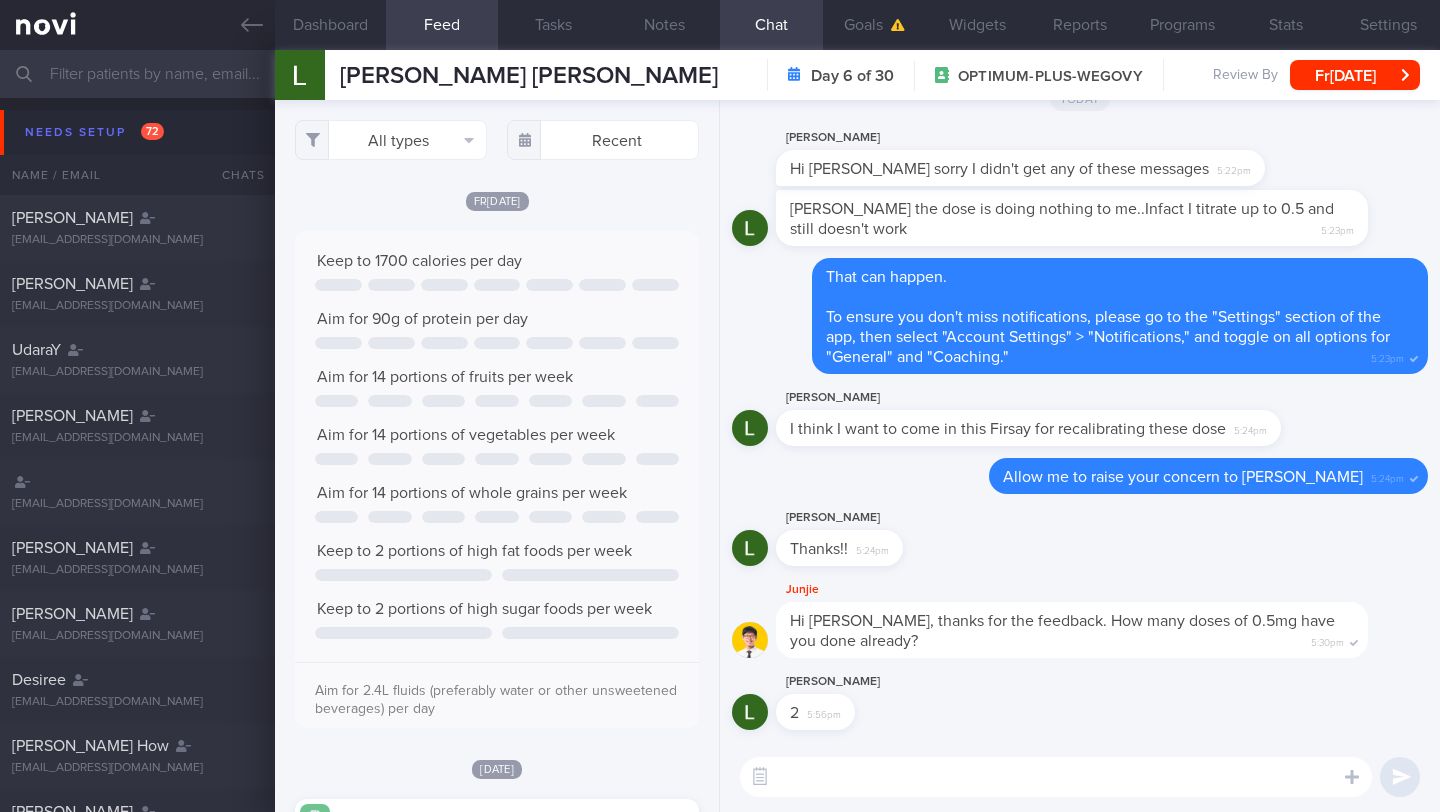 scroll, scrollTop: 0, scrollLeft: 0, axis: both 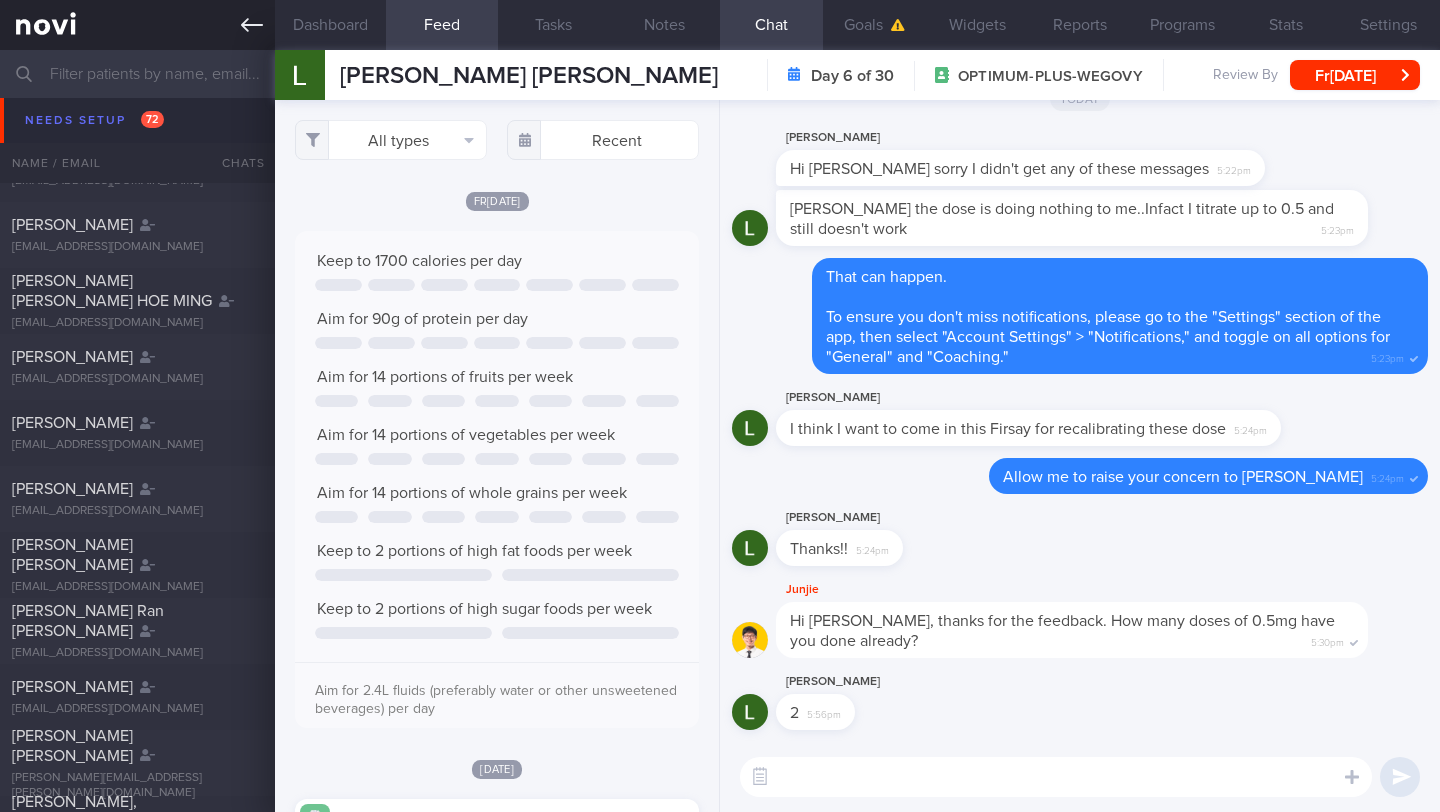 click 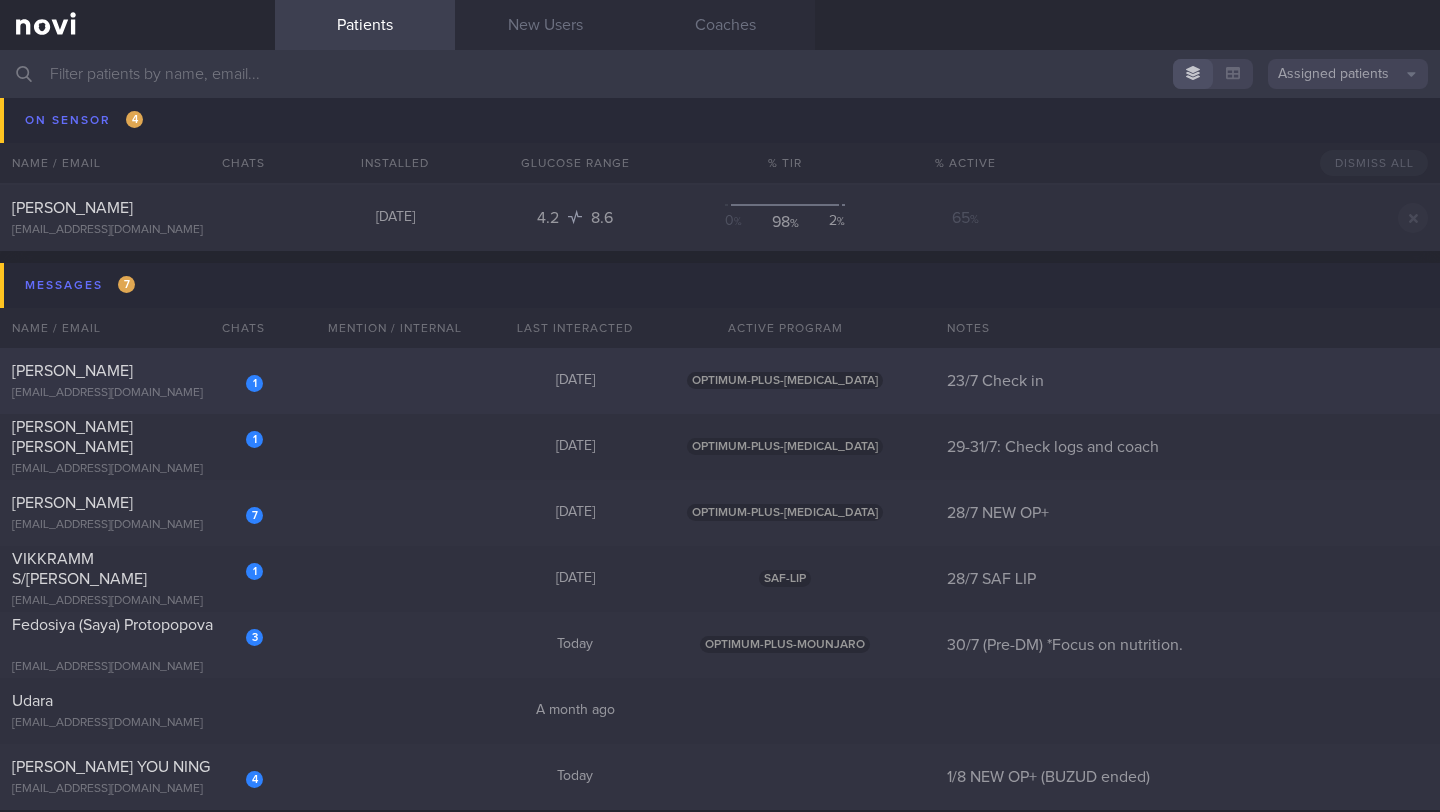 scroll, scrollTop: 9318, scrollLeft: 0, axis: vertical 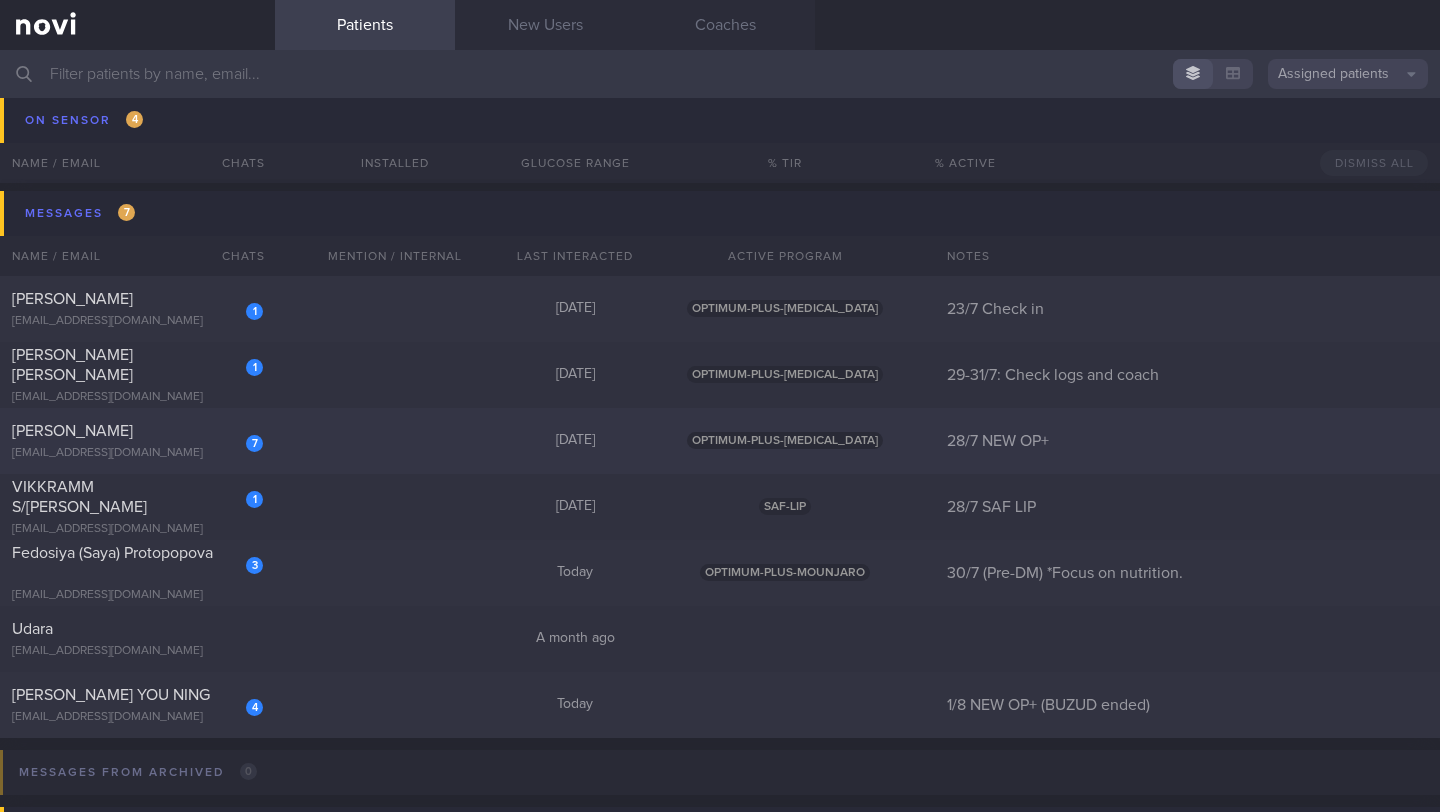click on "[EMAIL_ADDRESS][DOMAIN_NAME]" at bounding box center [137, 453] 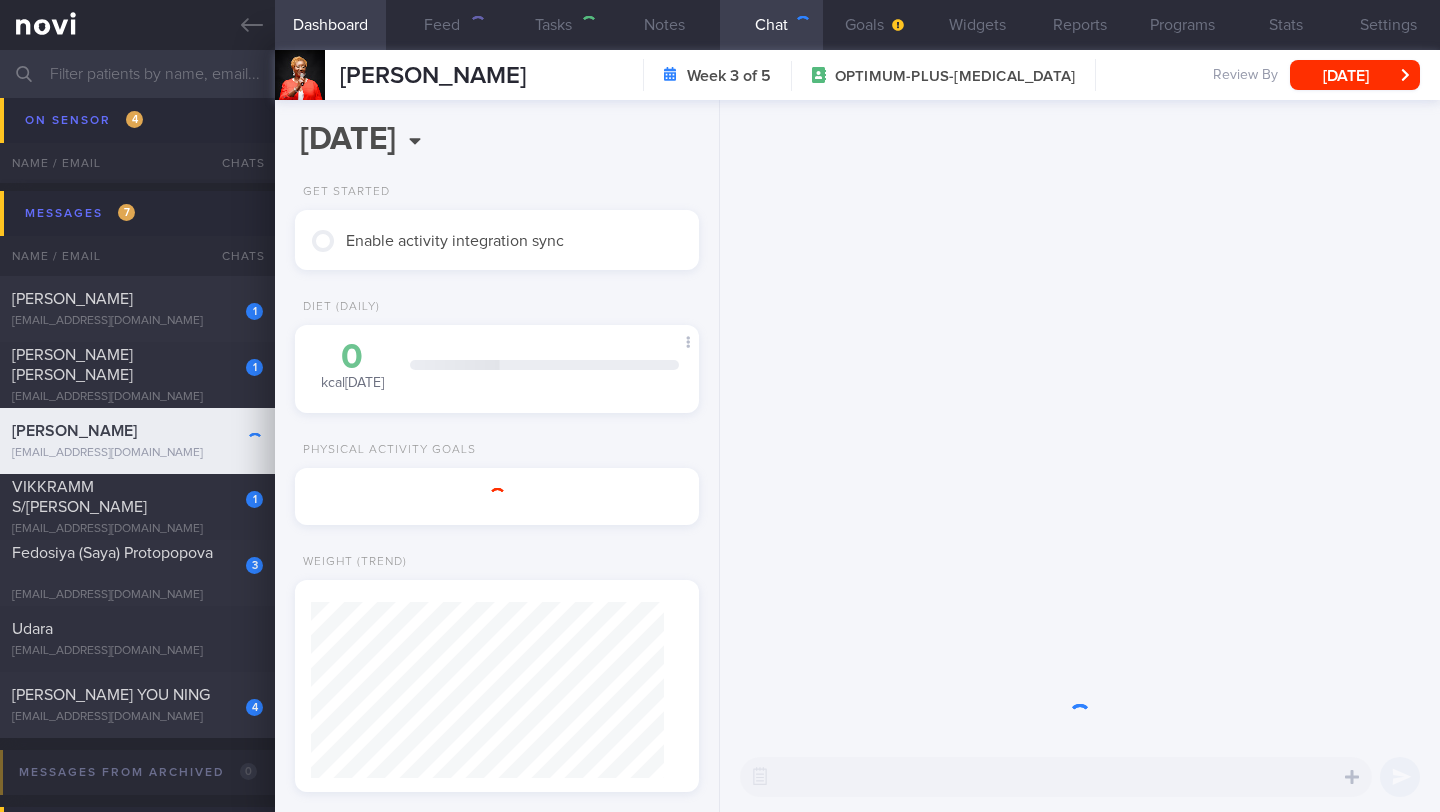 scroll, scrollTop: 999824, scrollLeft: 999647, axis: both 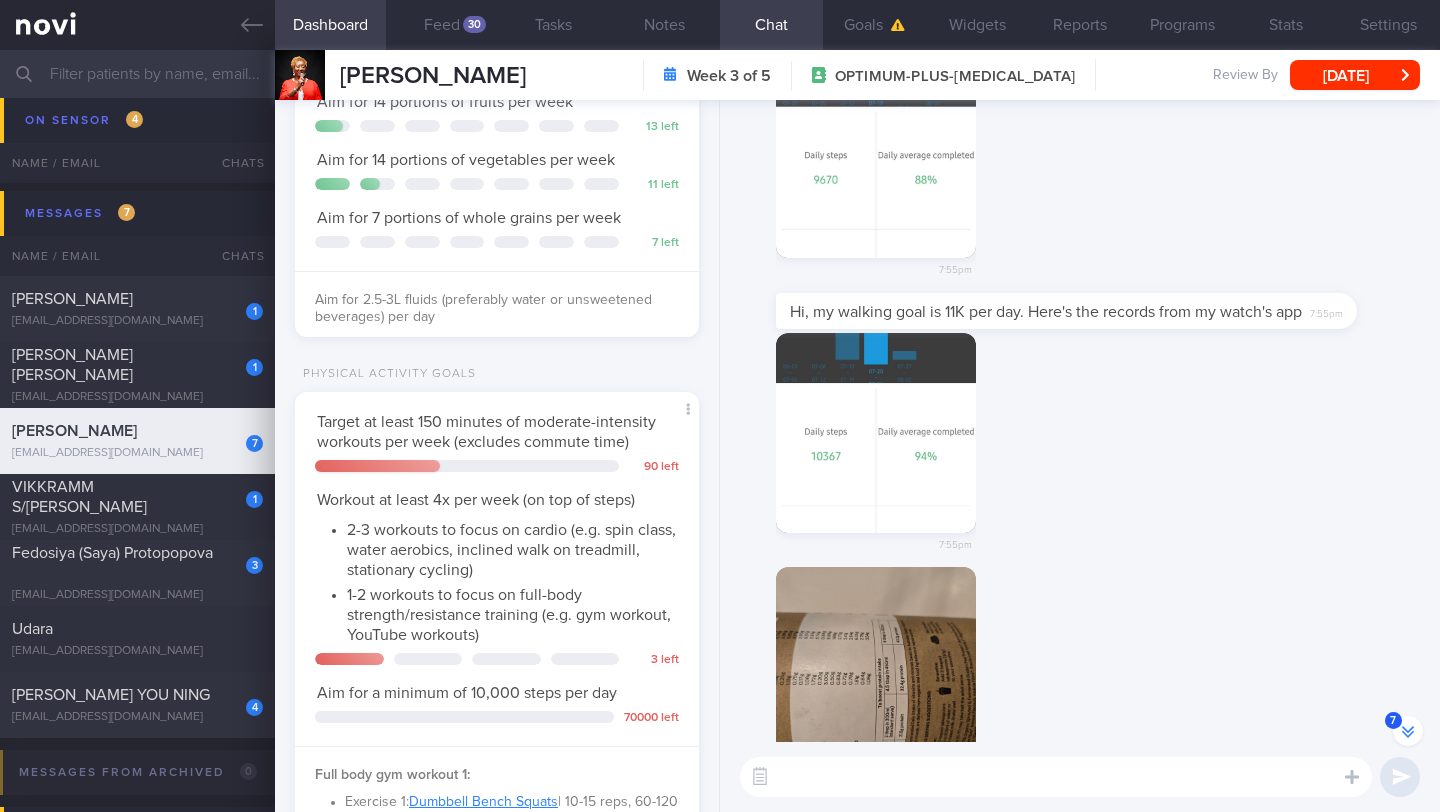 drag, startPoint x: 939, startPoint y: 775, endPoint x: 935, endPoint y: 763, distance: 12.649111 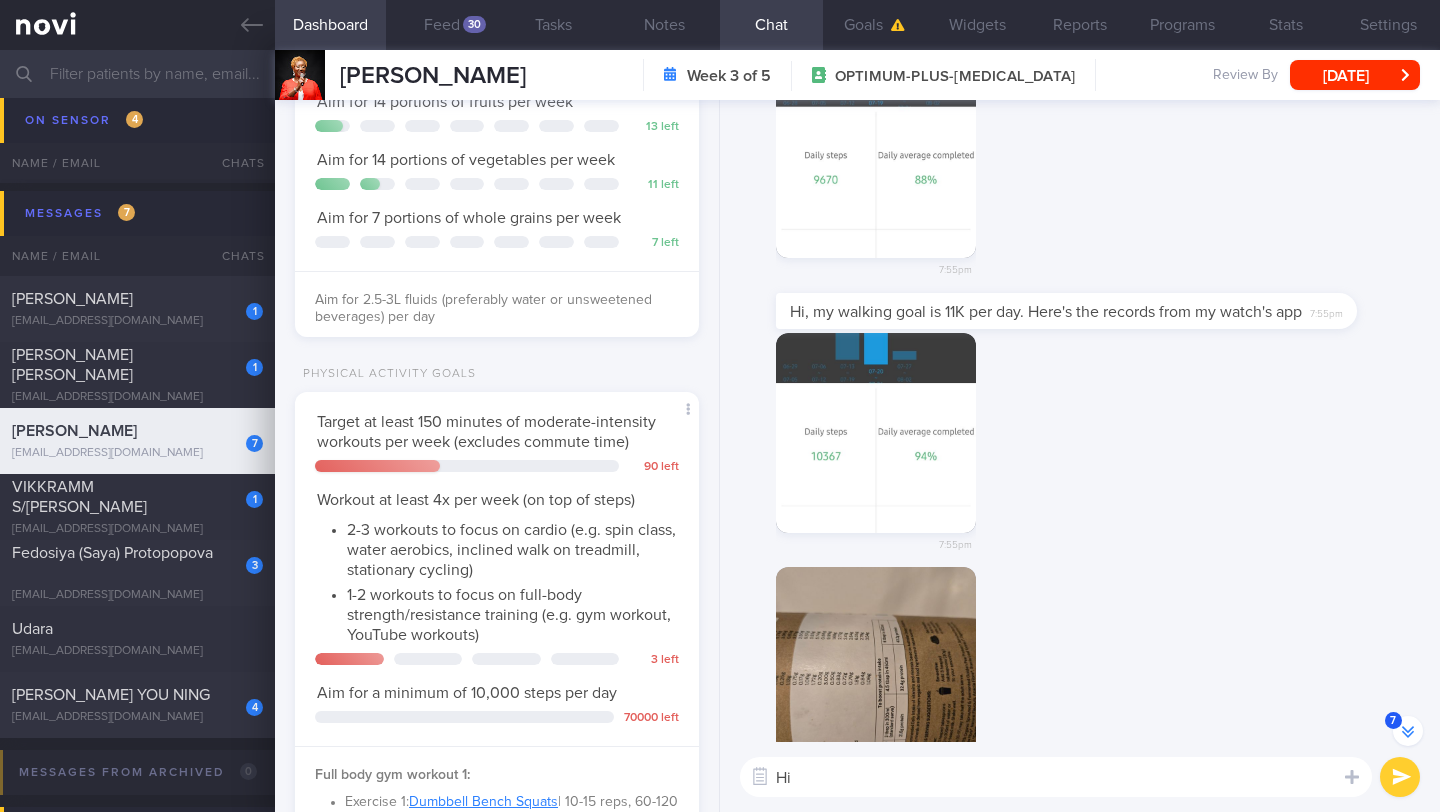 type on "H" 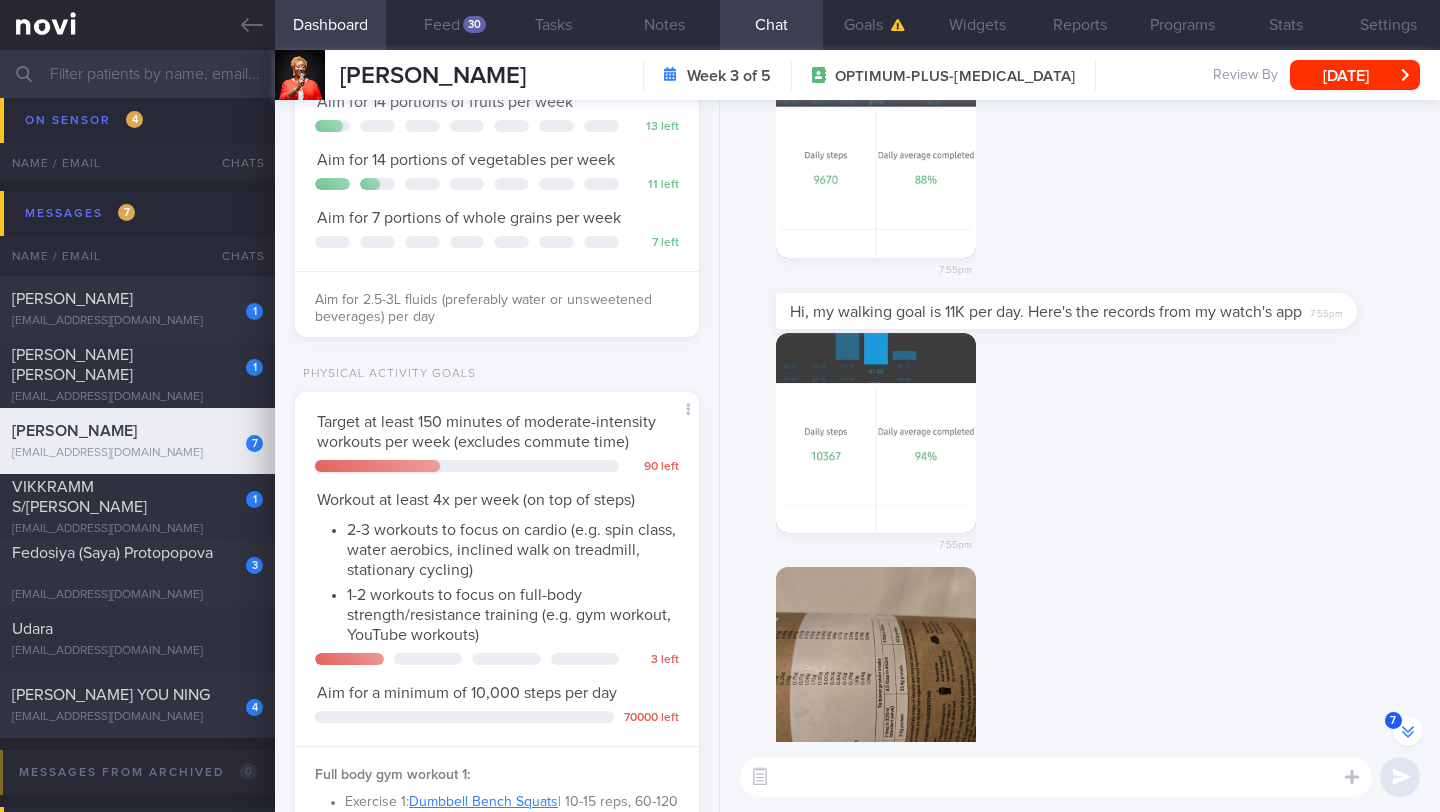 type on "H" 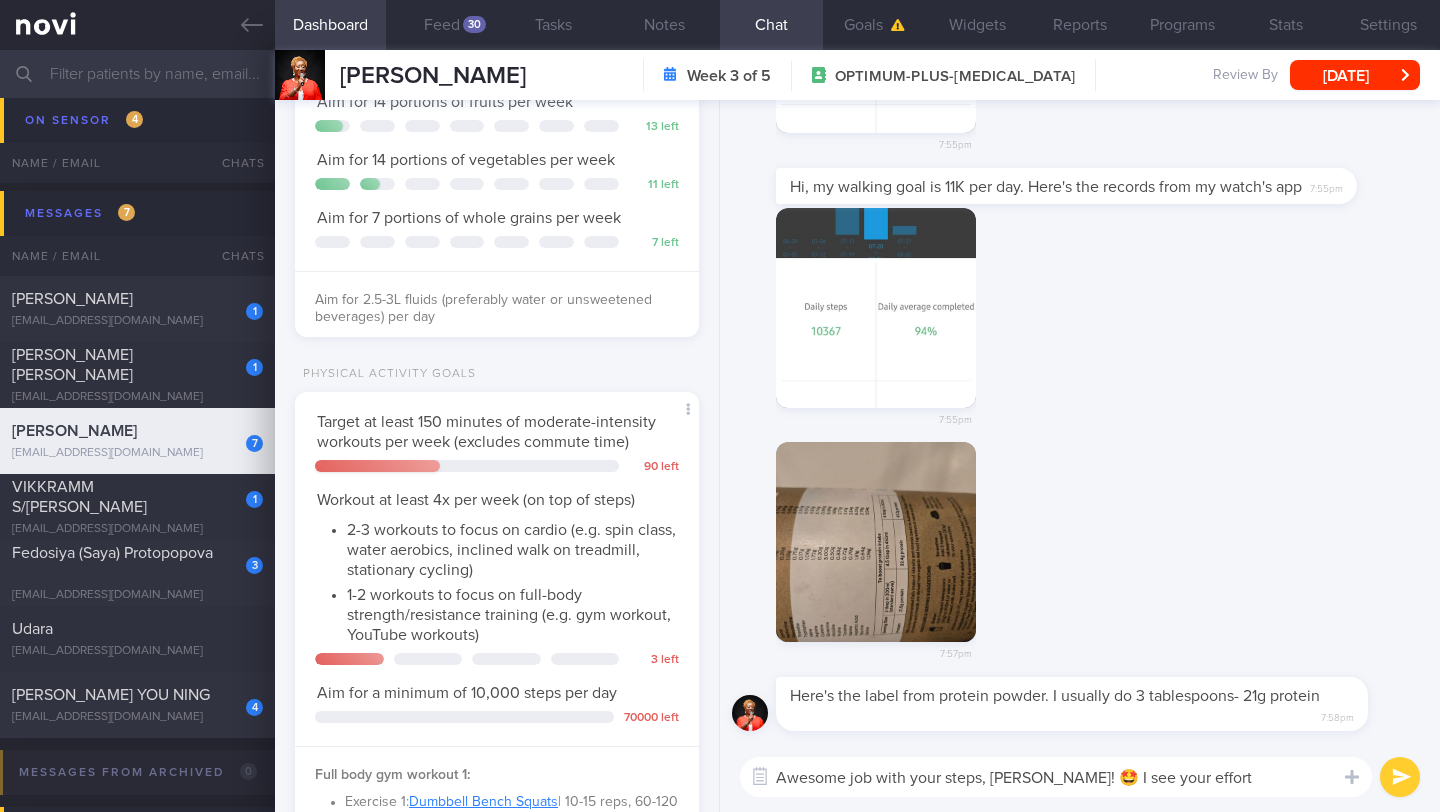 scroll, scrollTop: 0, scrollLeft: 0, axis: both 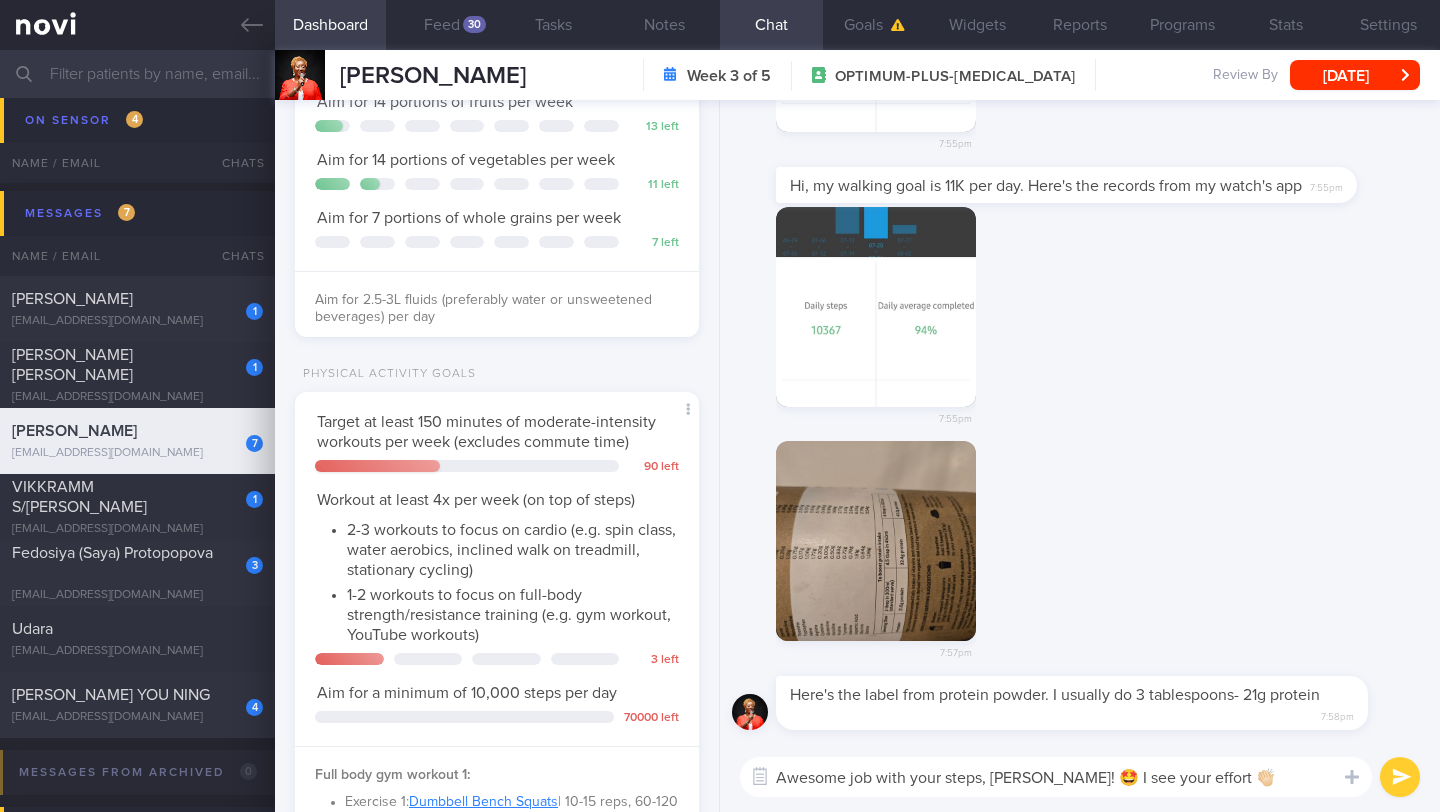 type on "Awesome job with your steps, [PERSON_NAME]! 🤩 I see your effort 👏🏻" 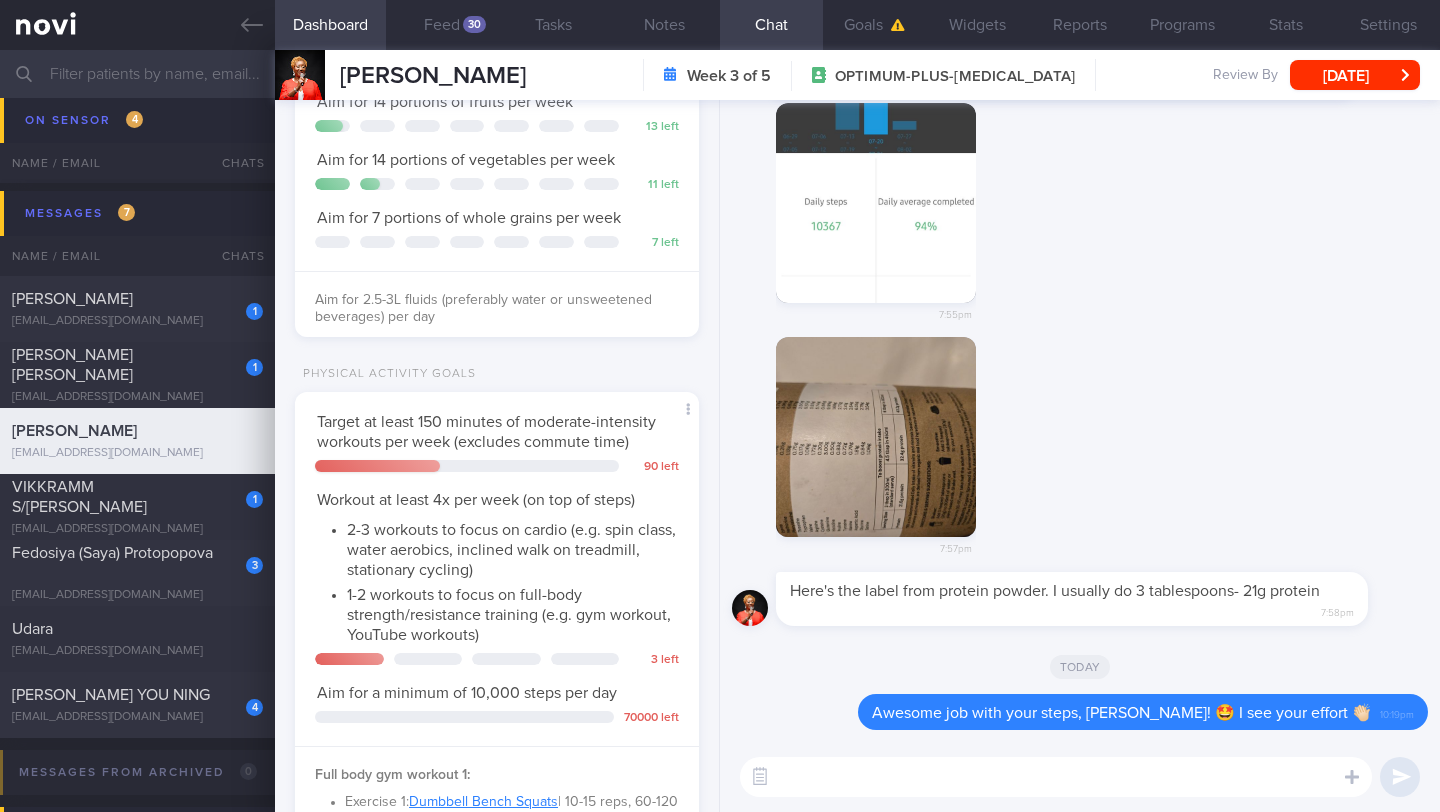 click at bounding box center [876, 437] 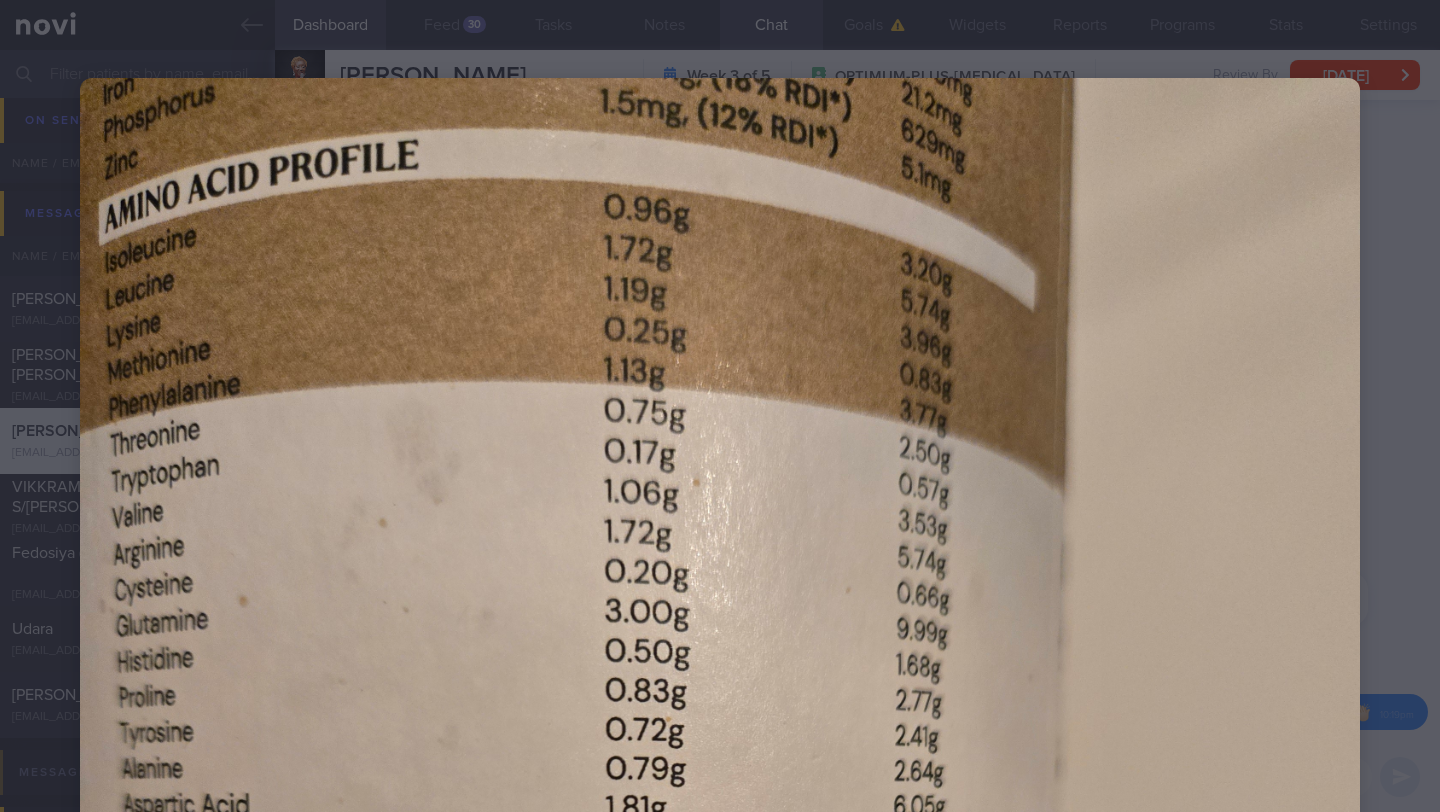 scroll, scrollTop: 0, scrollLeft: 0, axis: both 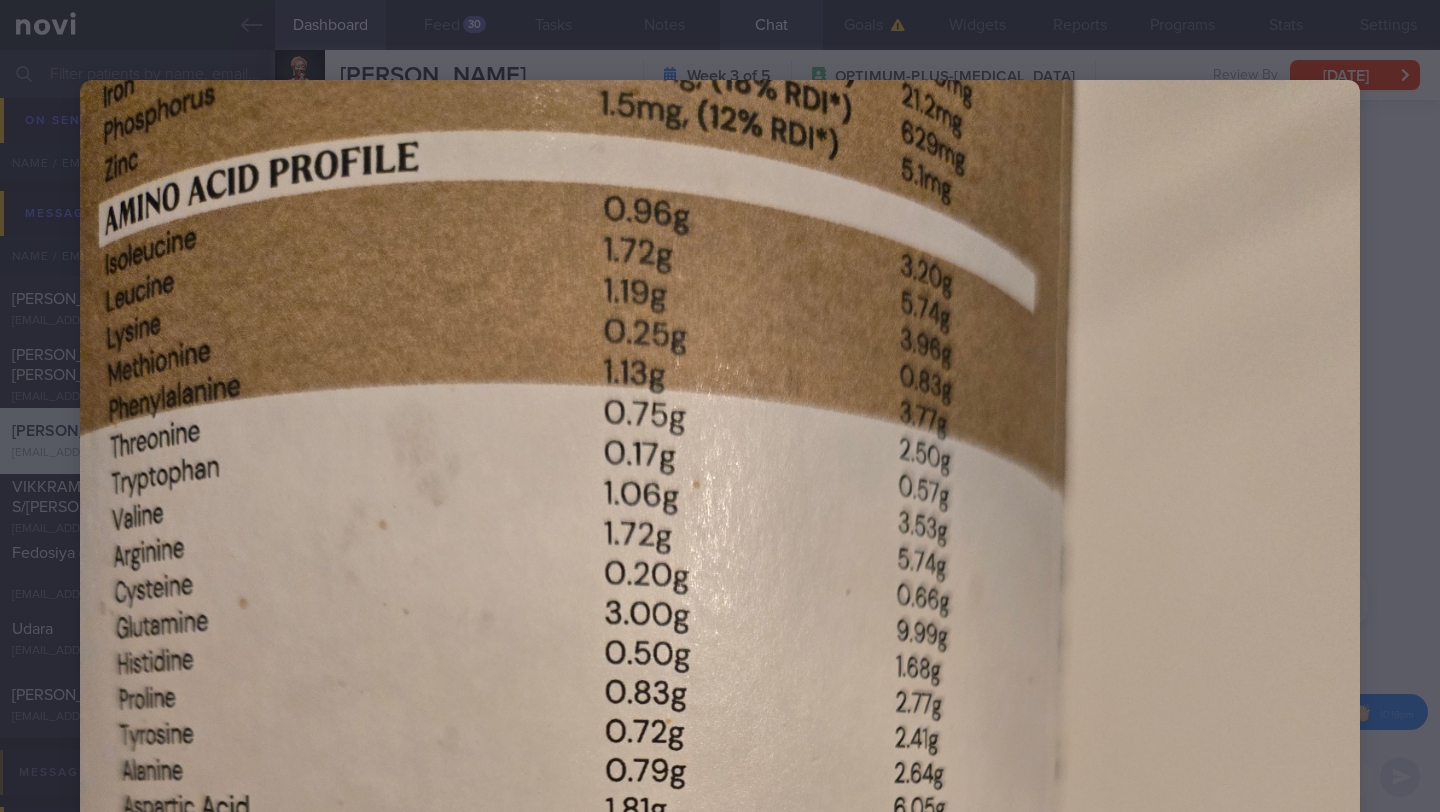 click at bounding box center (720, 933) 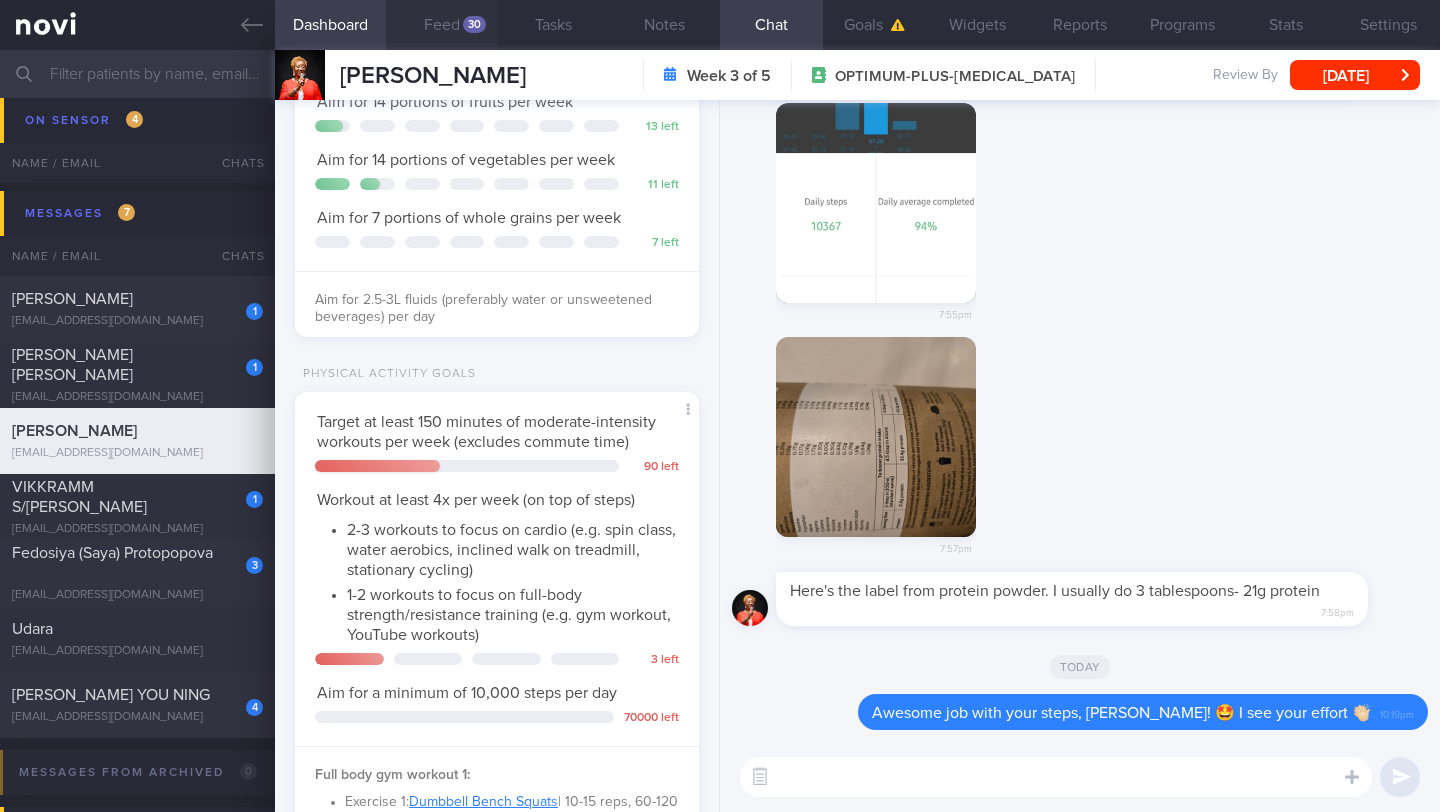 click on "Feed
30" at bounding box center (441, 25) 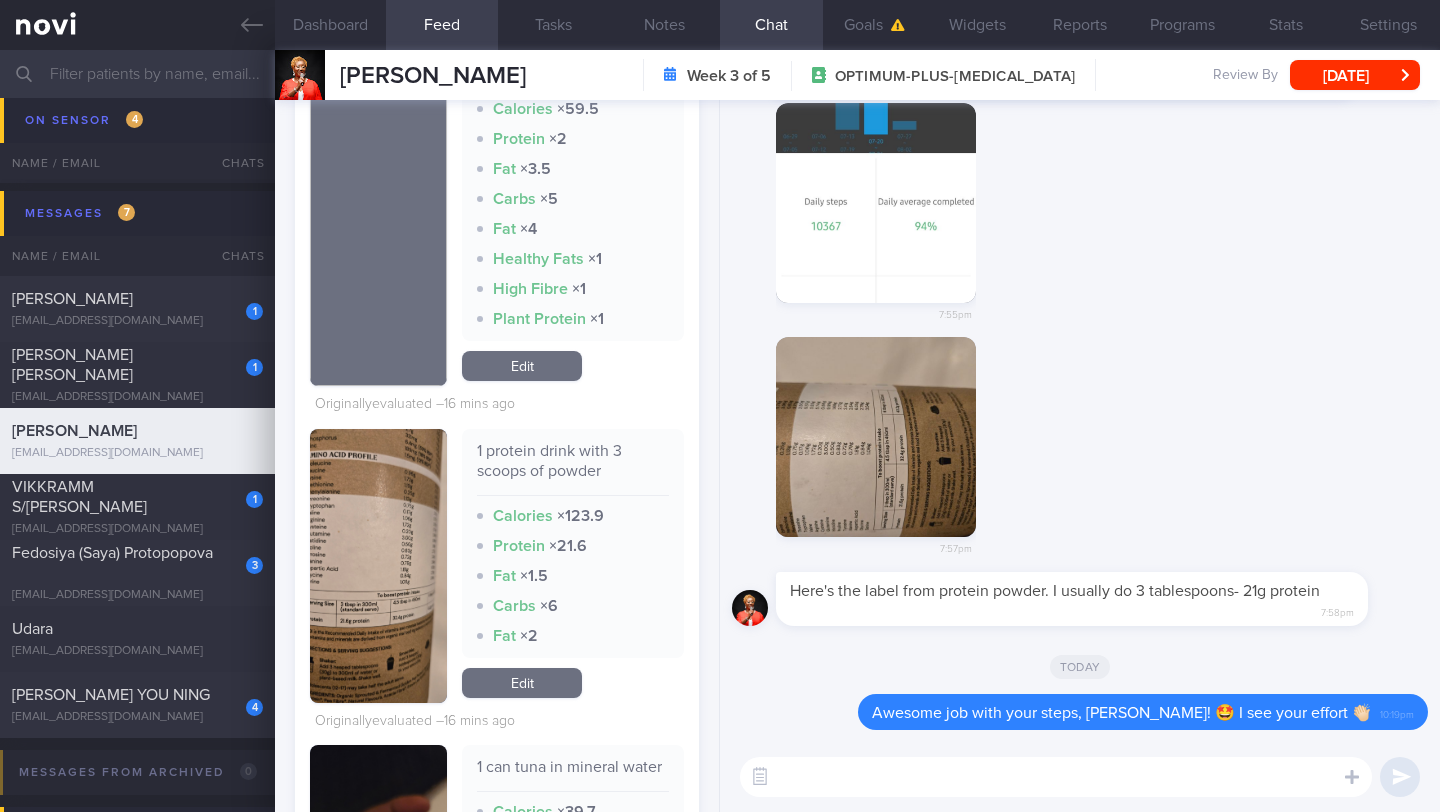 scroll, scrollTop: 1297, scrollLeft: 0, axis: vertical 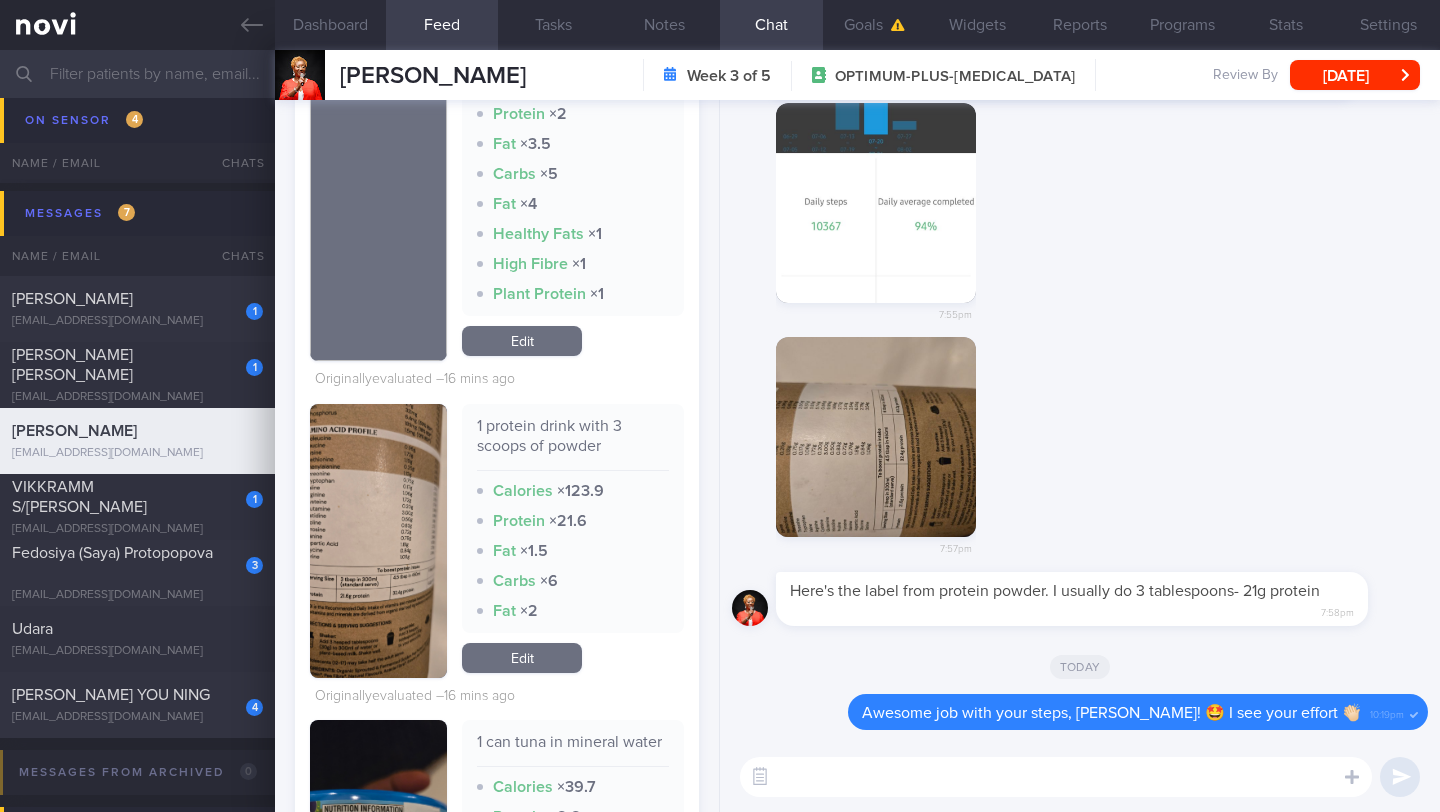 click at bounding box center [378, 541] 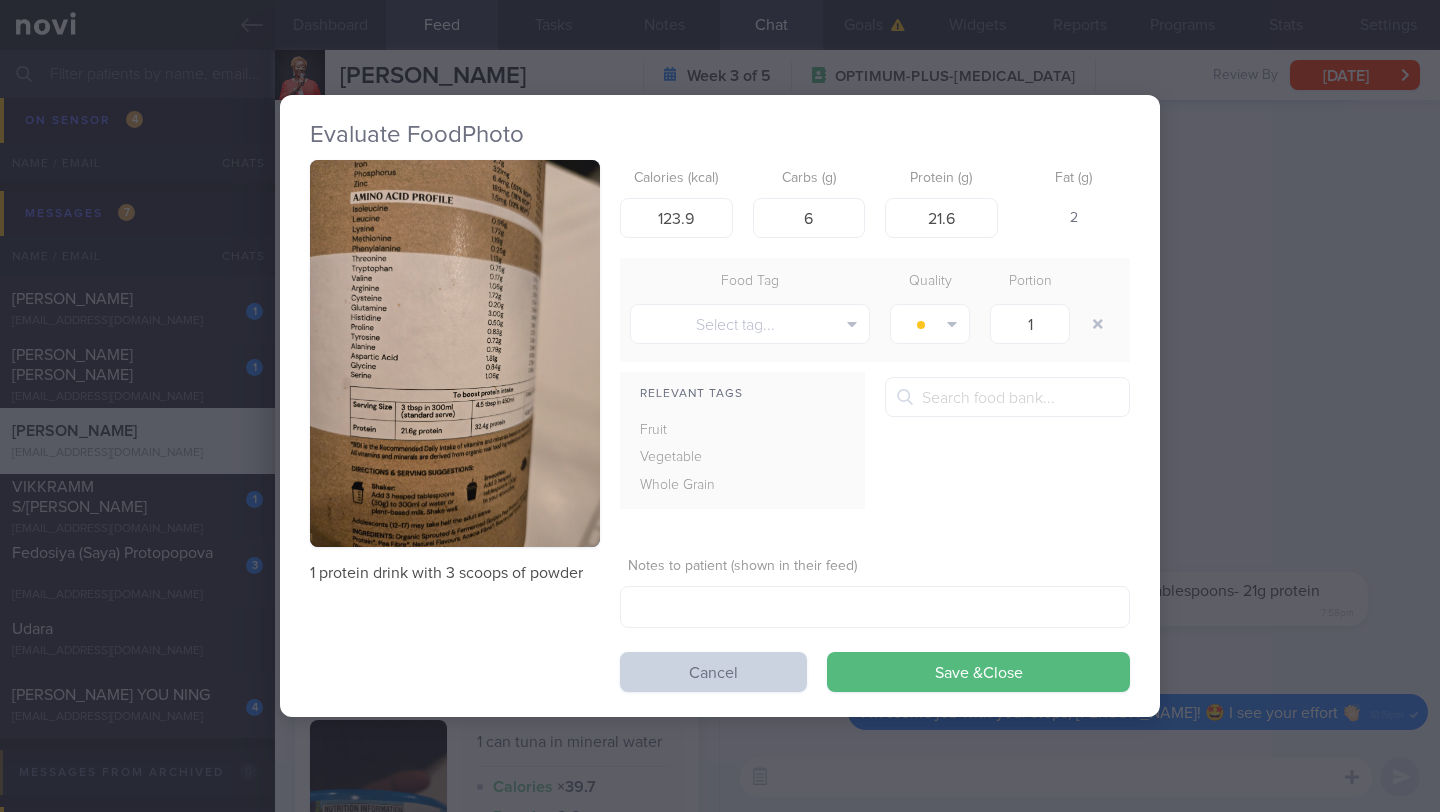 click on "Cancel" at bounding box center (713, 672) 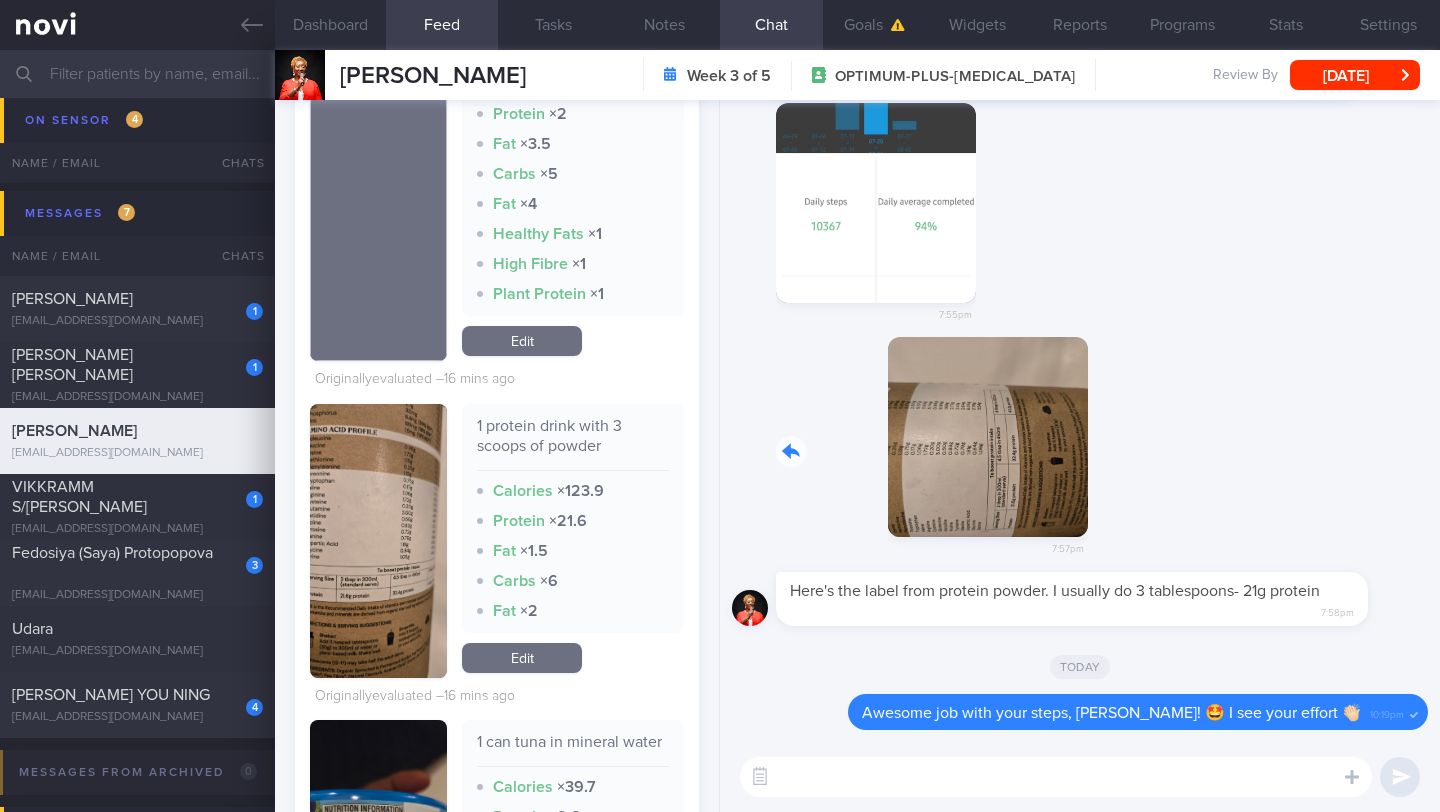 drag, startPoint x: 873, startPoint y: 471, endPoint x: 1195, endPoint y: 476, distance: 322.03882 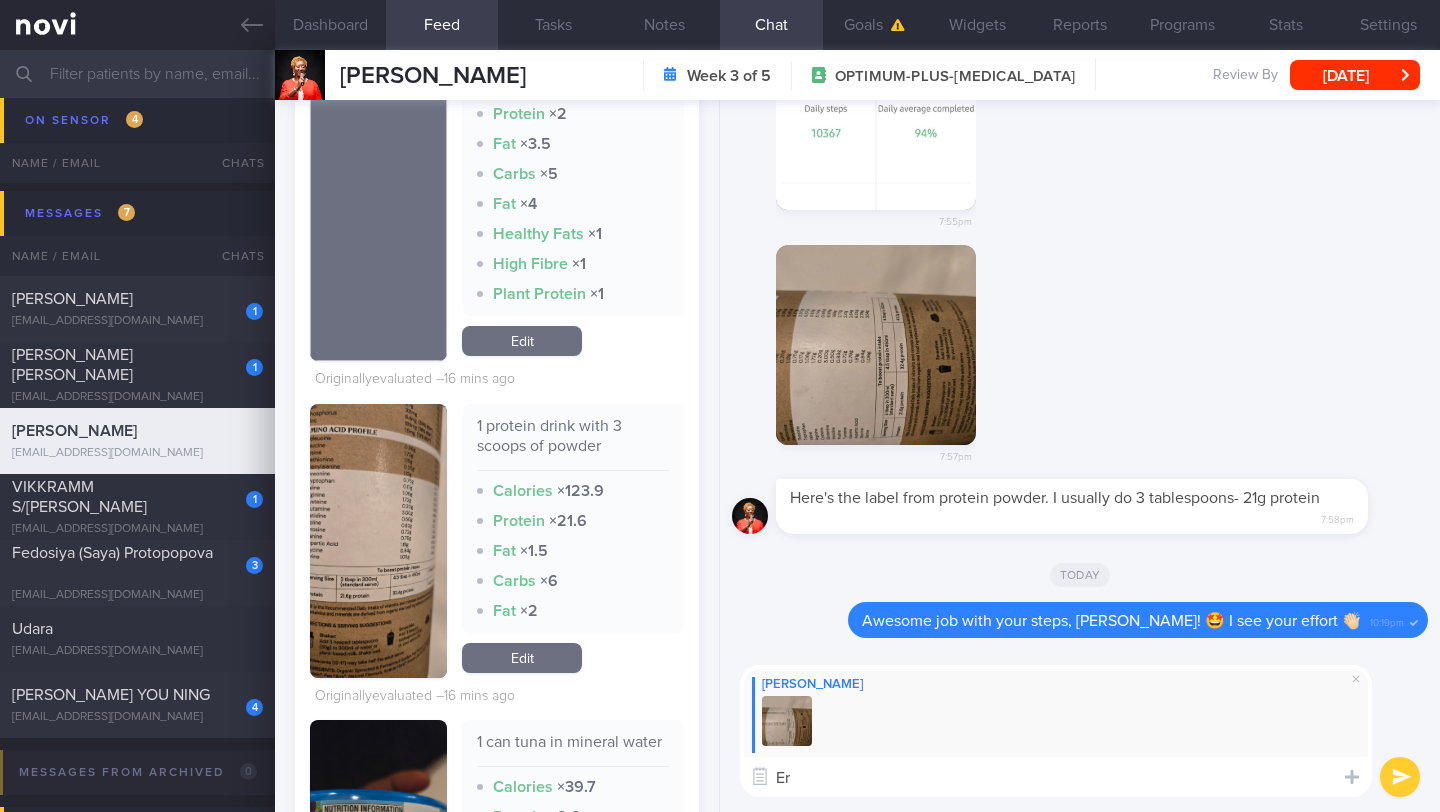 type on "E" 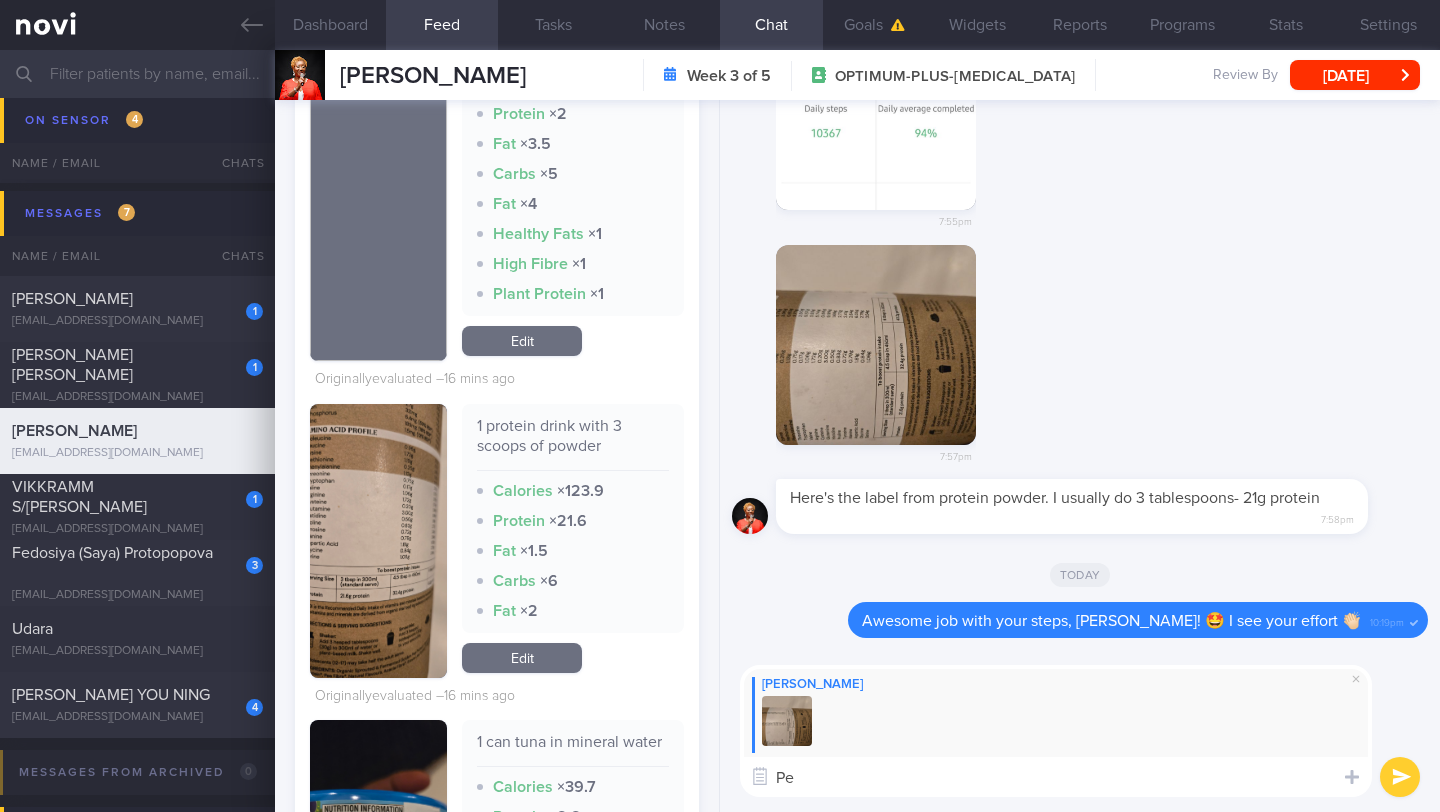 type on "P" 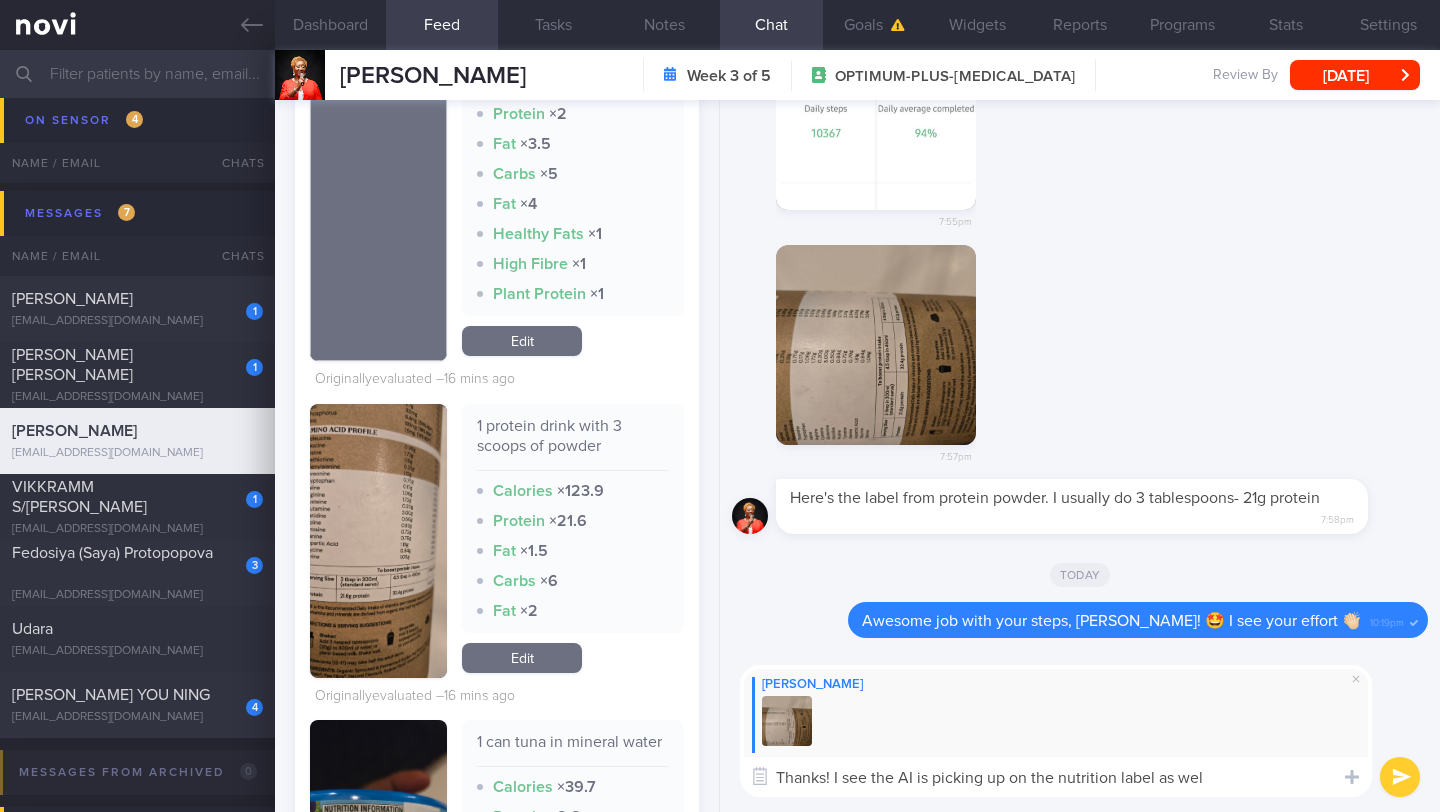 type on "Thanks! I see the AI is picking up on the nutrition label as well" 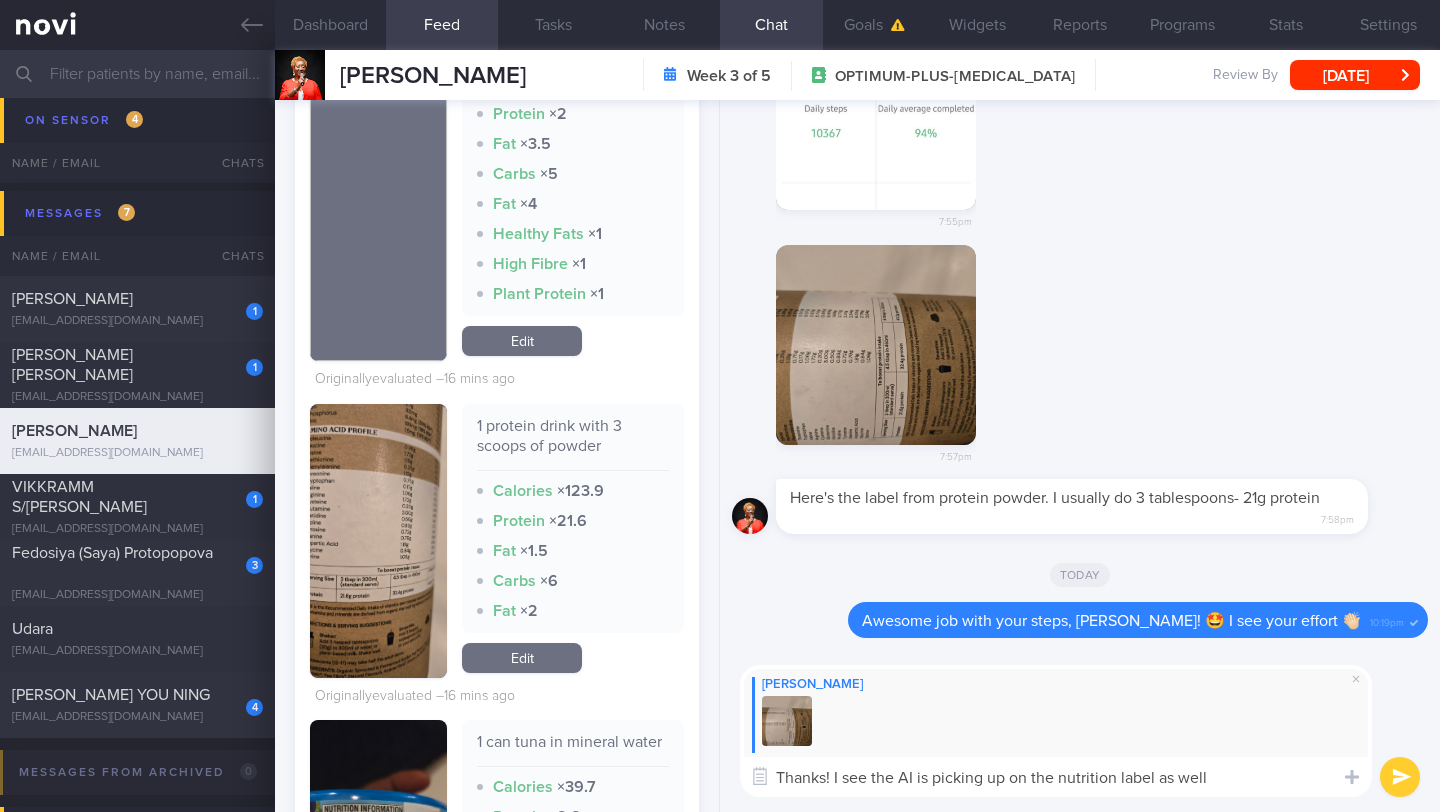 type 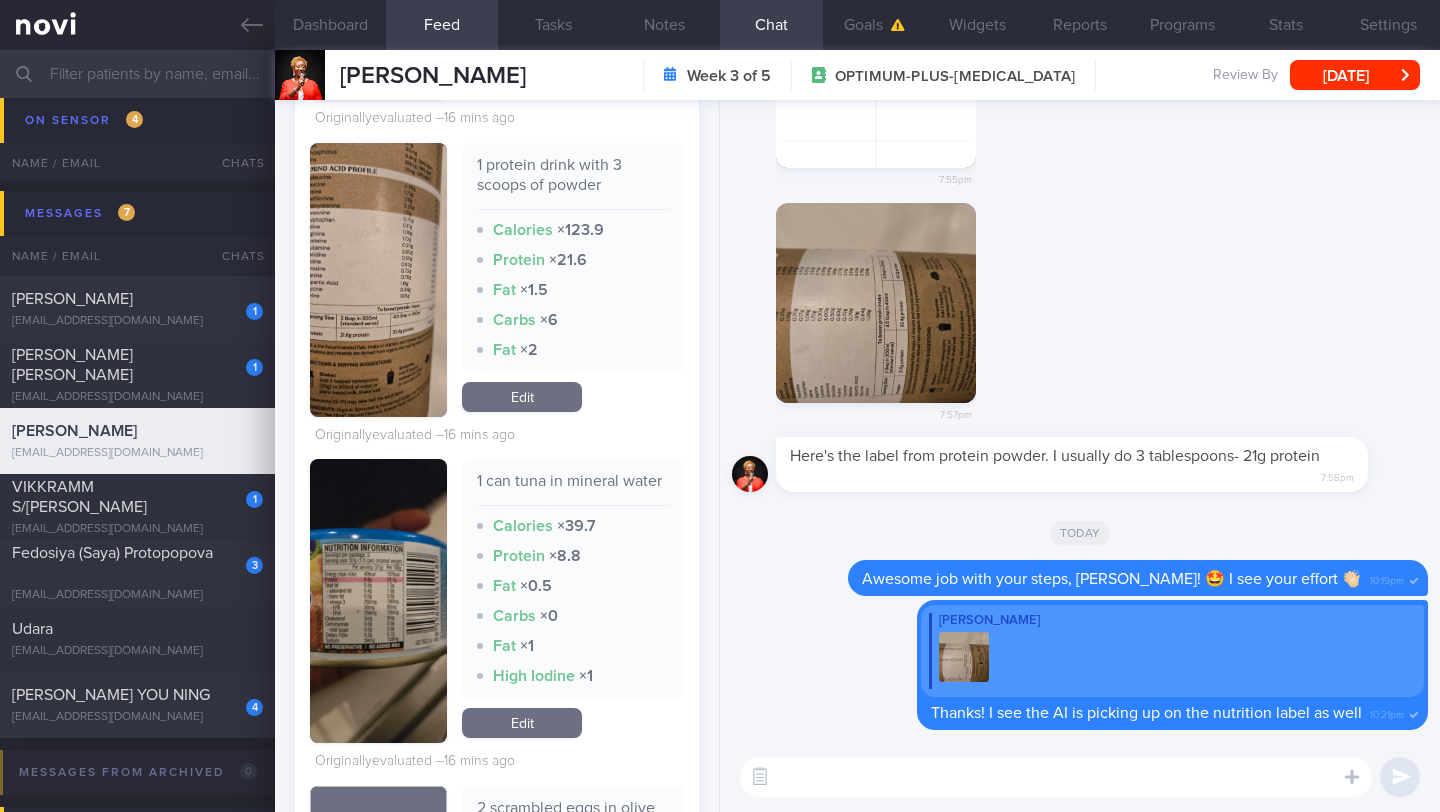 scroll, scrollTop: 1635, scrollLeft: 0, axis: vertical 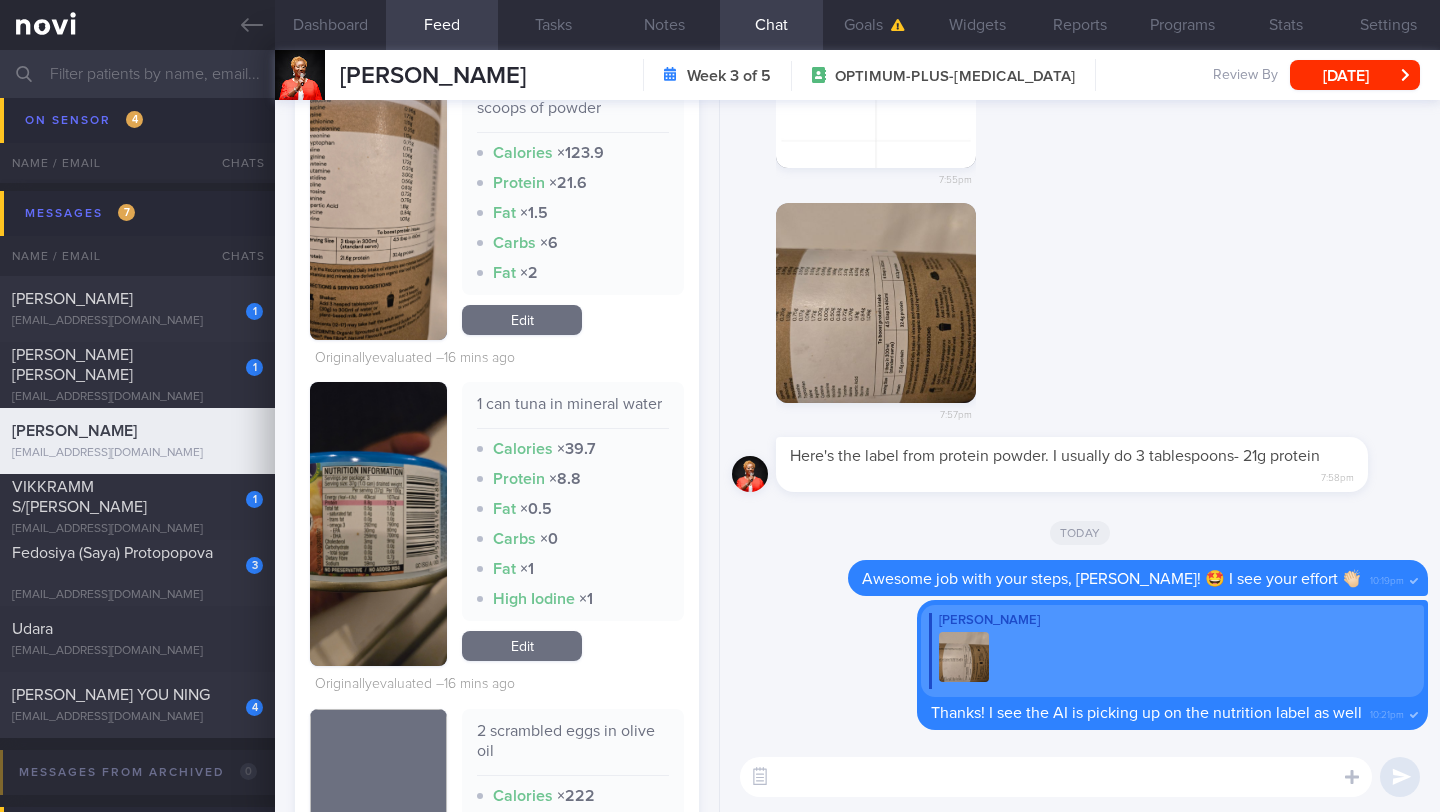 click at bounding box center [378, 524] 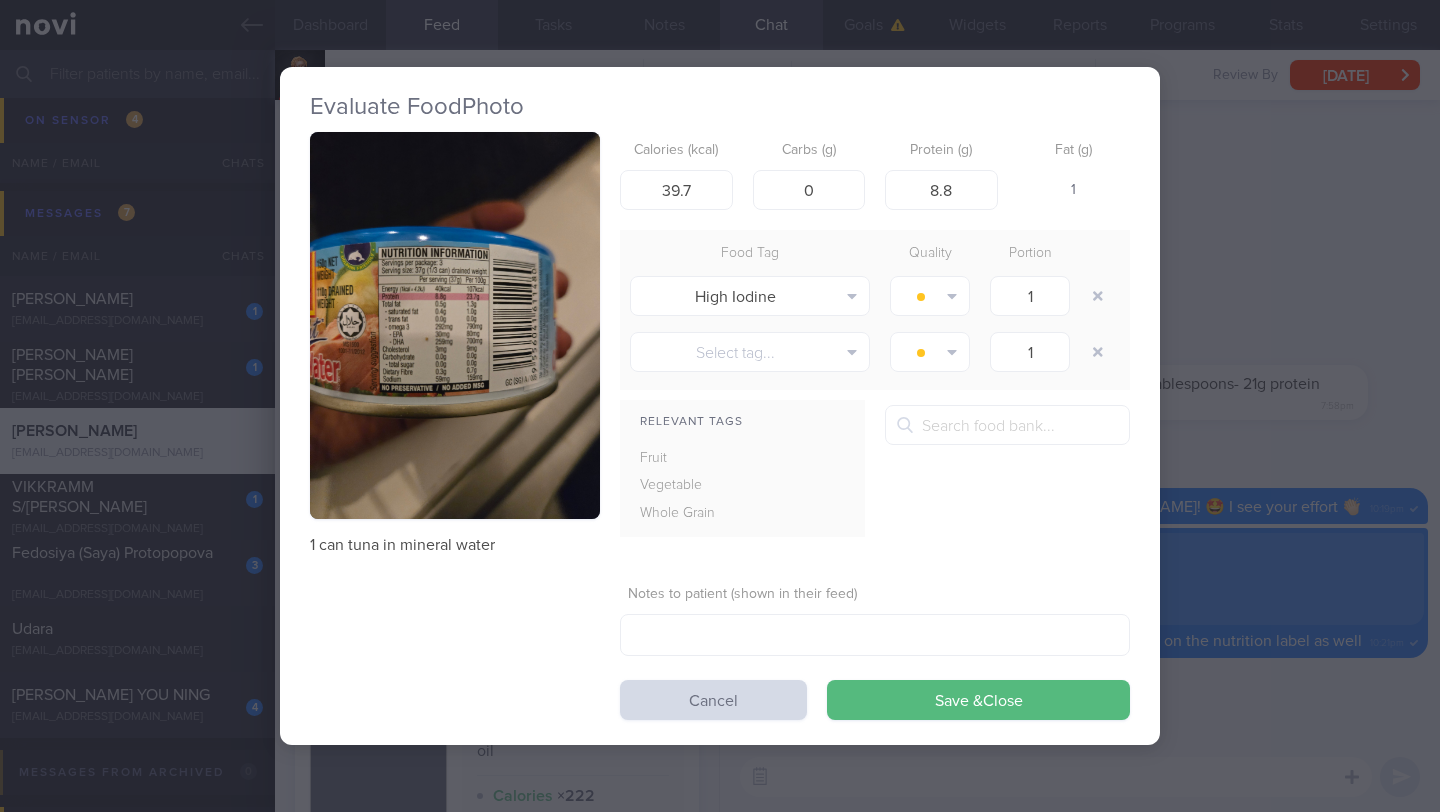 click at bounding box center (455, 325) 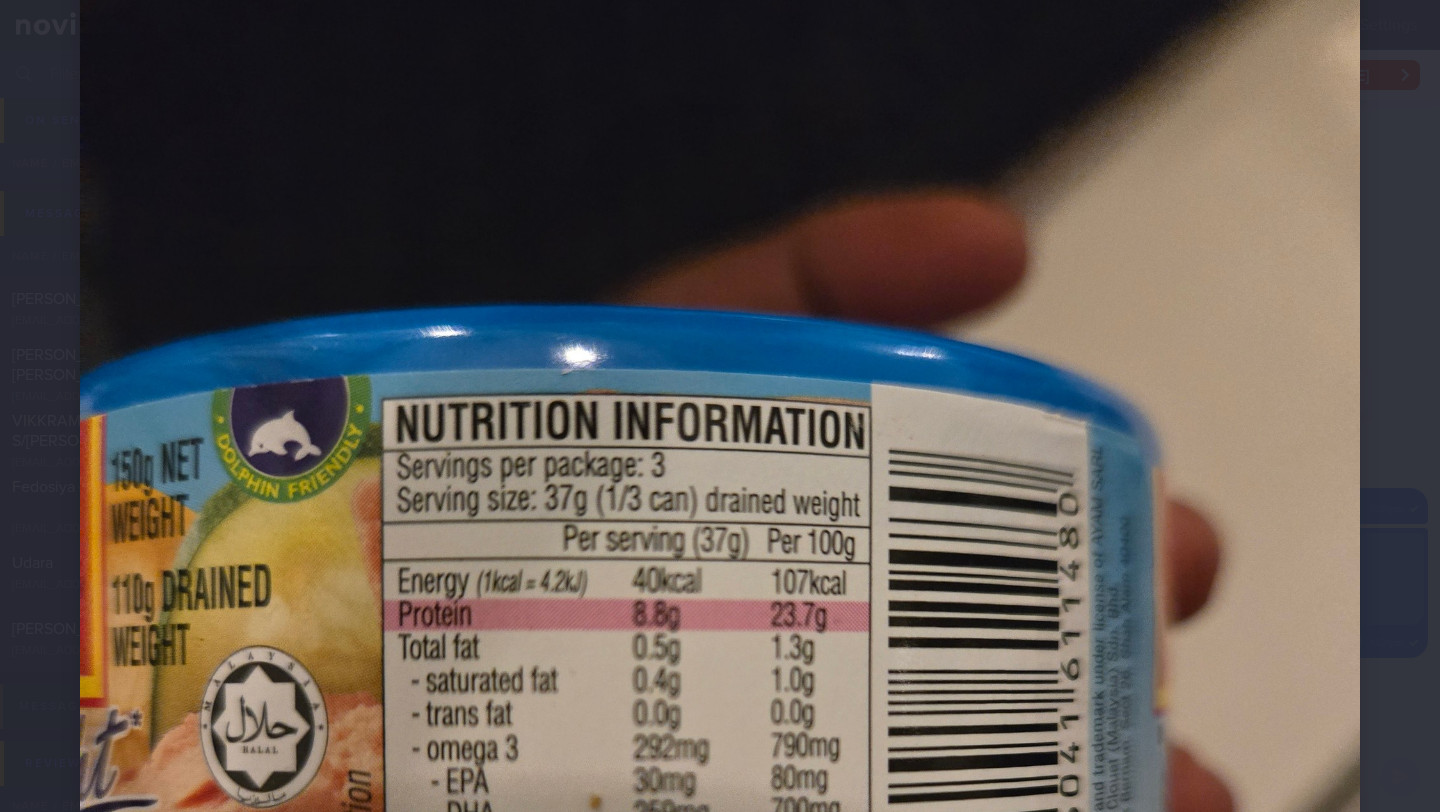 scroll, scrollTop: 195, scrollLeft: 0, axis: vertical 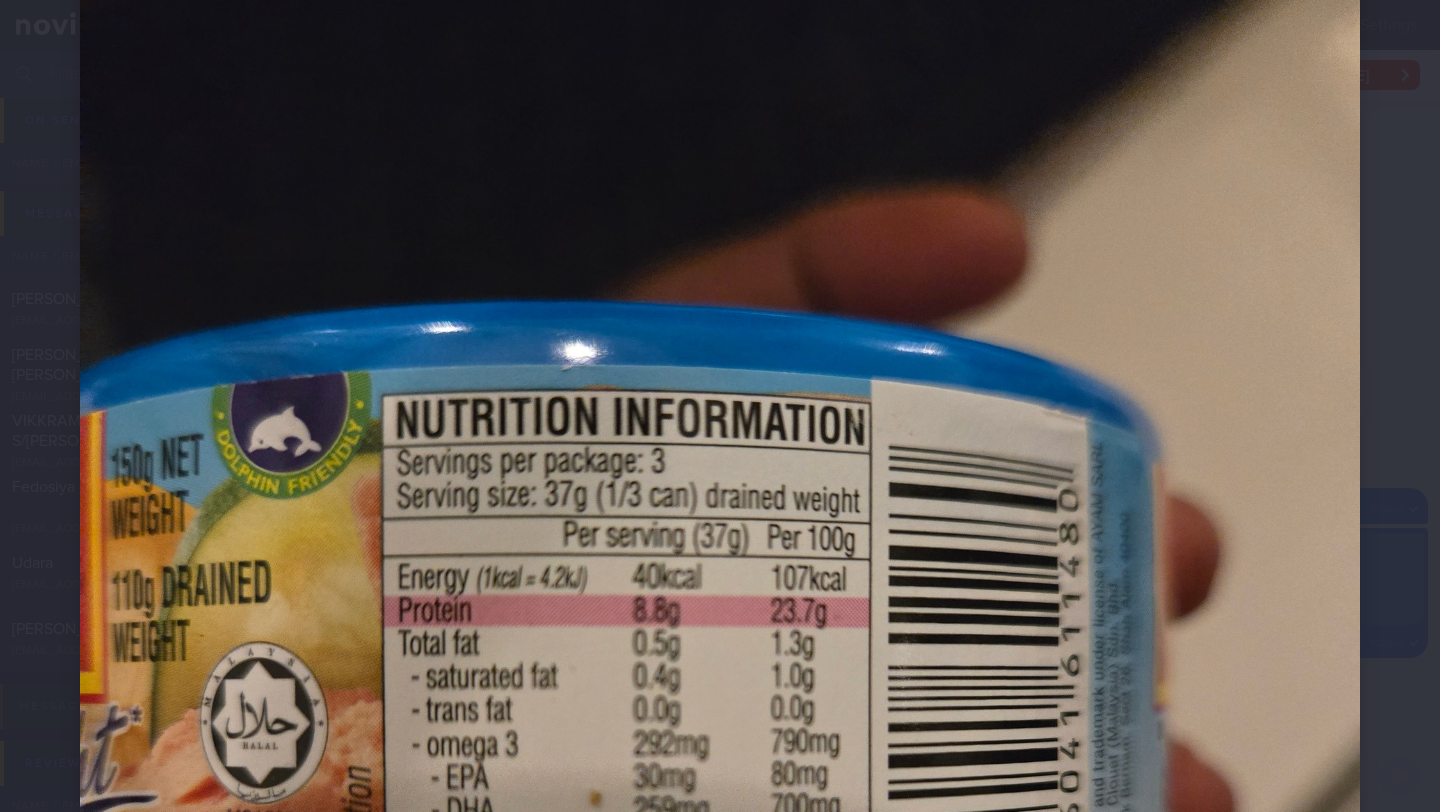 click at bounding box center [720, 738] 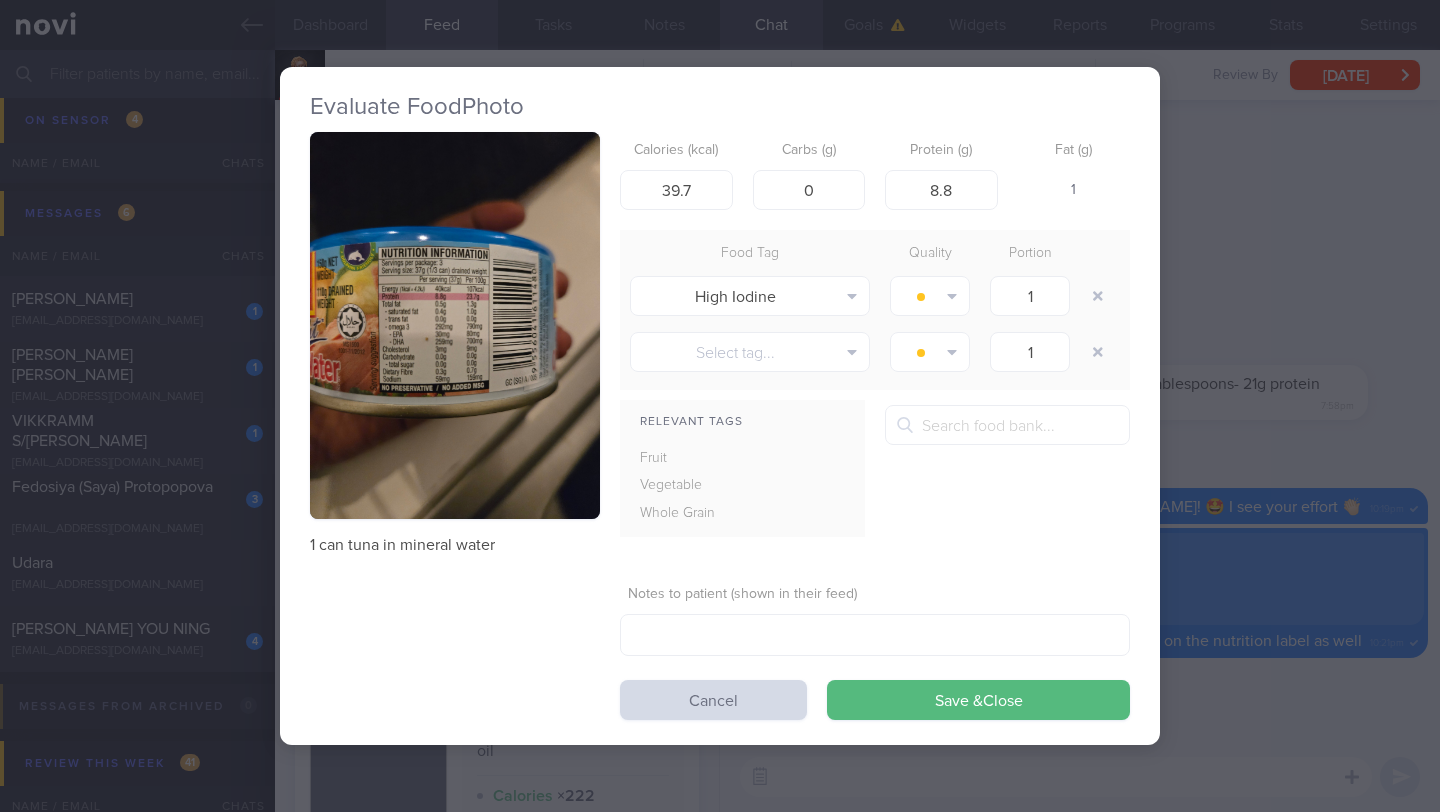 click on "Evaluate Food  Photo
1 can tuna in mineral water
Calories (kcal)
39.7
Carbs (g)
0
Protein (g)
8.8
Fat (g)
1
Food Tag
Quality
Portion
High Iodine
Alcohol
Fried
Fruit
Healthy Fats
High Calcium
[MEDICAL_DATA]
High Fat" at bounding box center [720, 406] 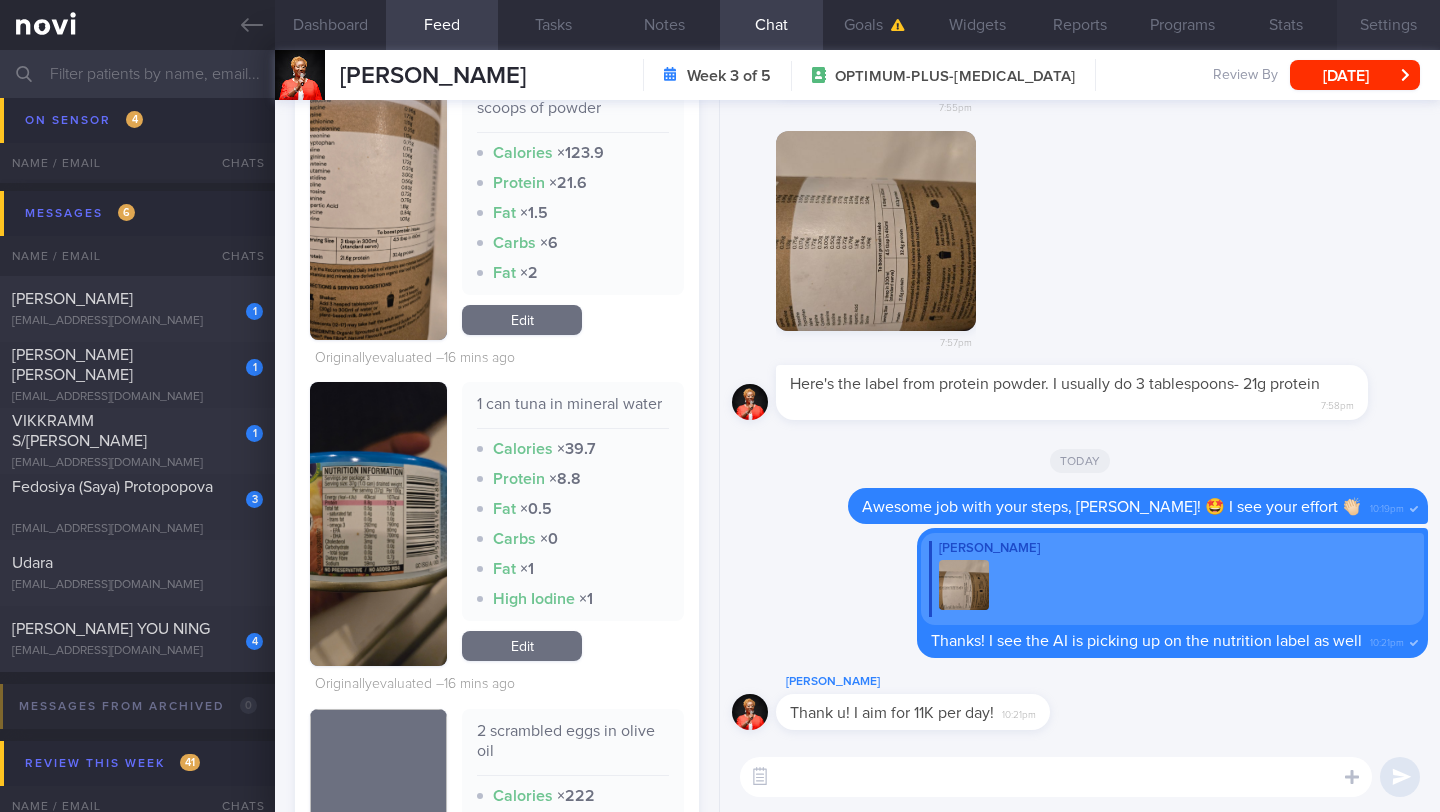 click on "Settings" at bounding box center (1388, 25) 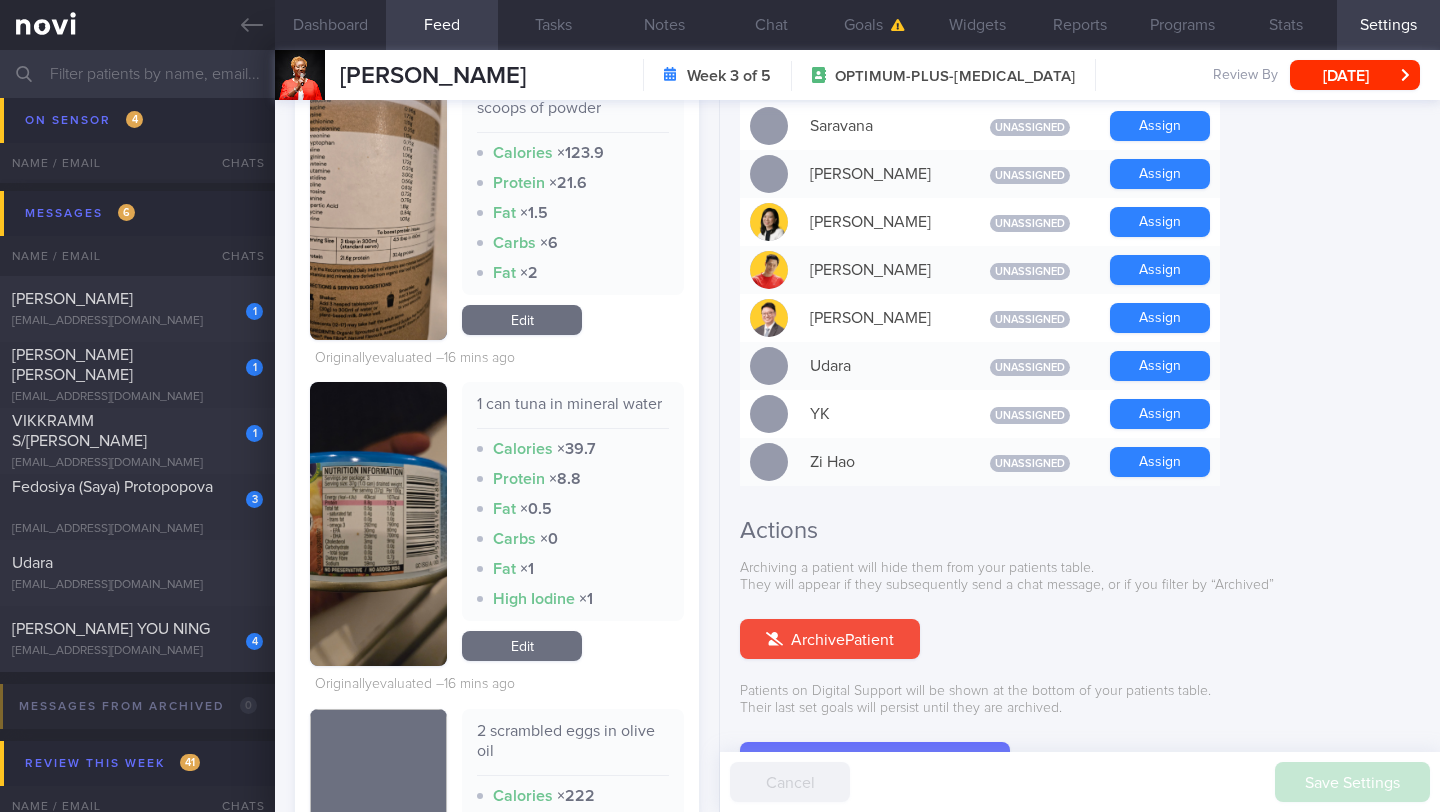 scroll, scrollTop: 1706, scrollLeft: 0, axis: vertical 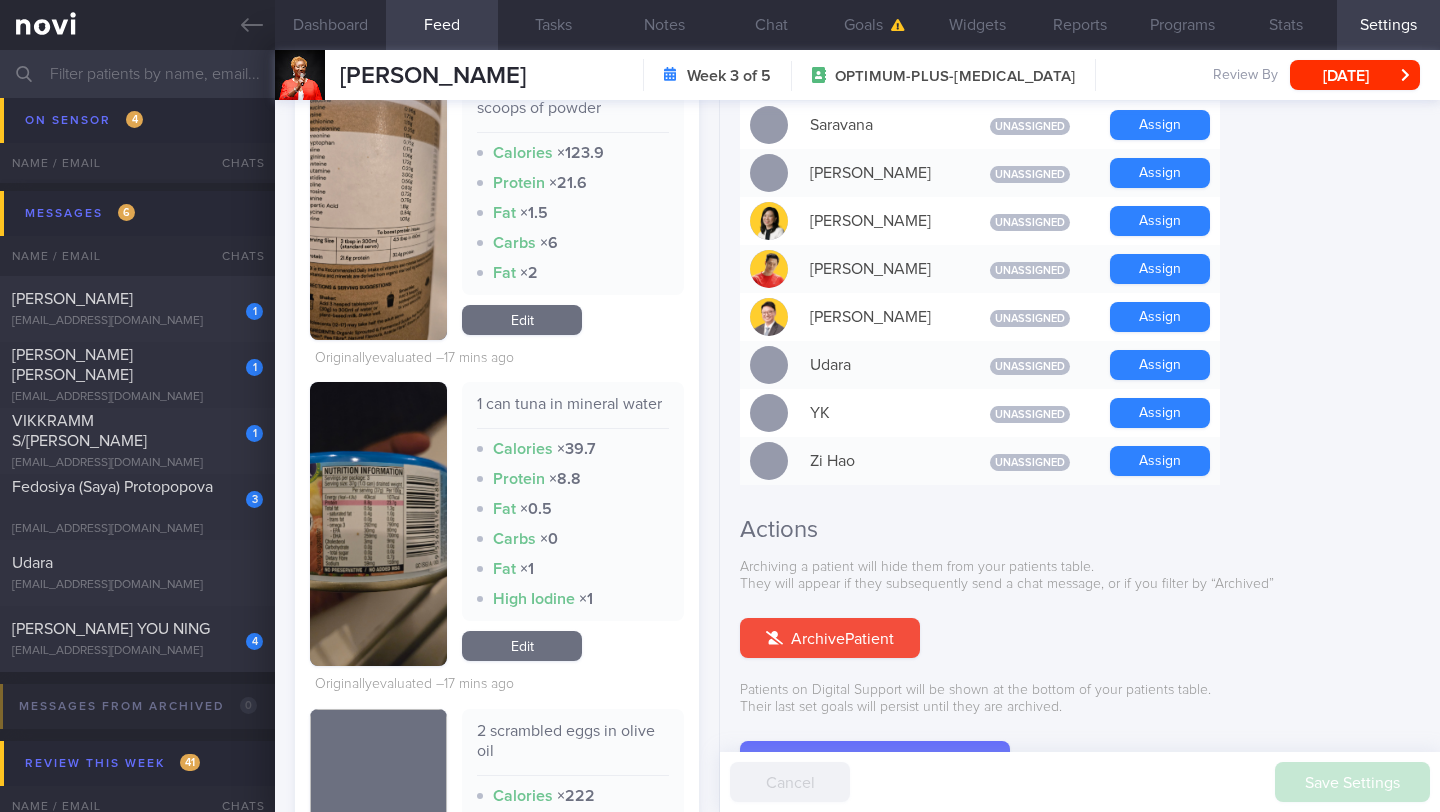 click on "Edit" at bounding box center [522, 646] 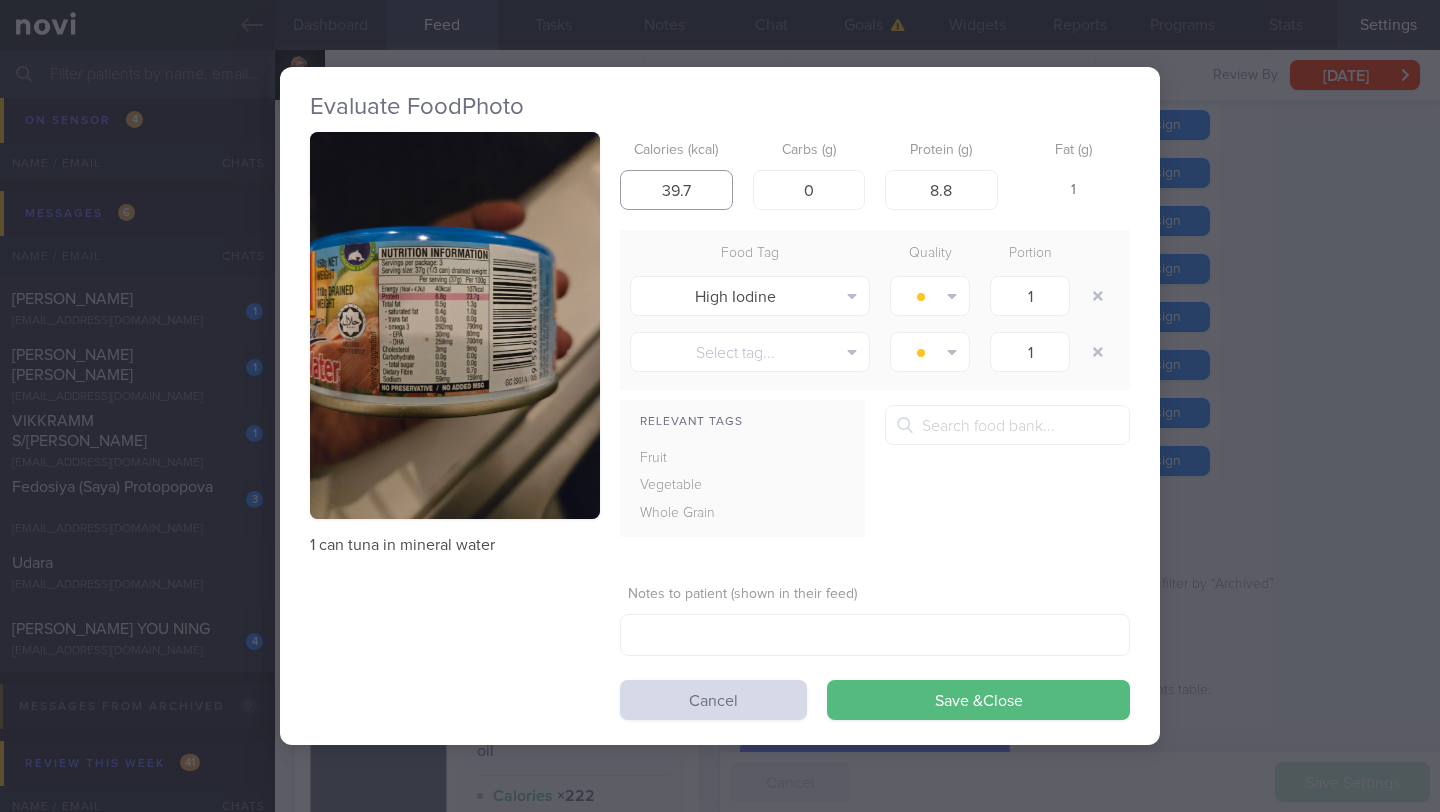 drag, startPoint x: 704, startPoint y: 189, endPoint x: 593, endPoint y: 191, distance: 111.01801 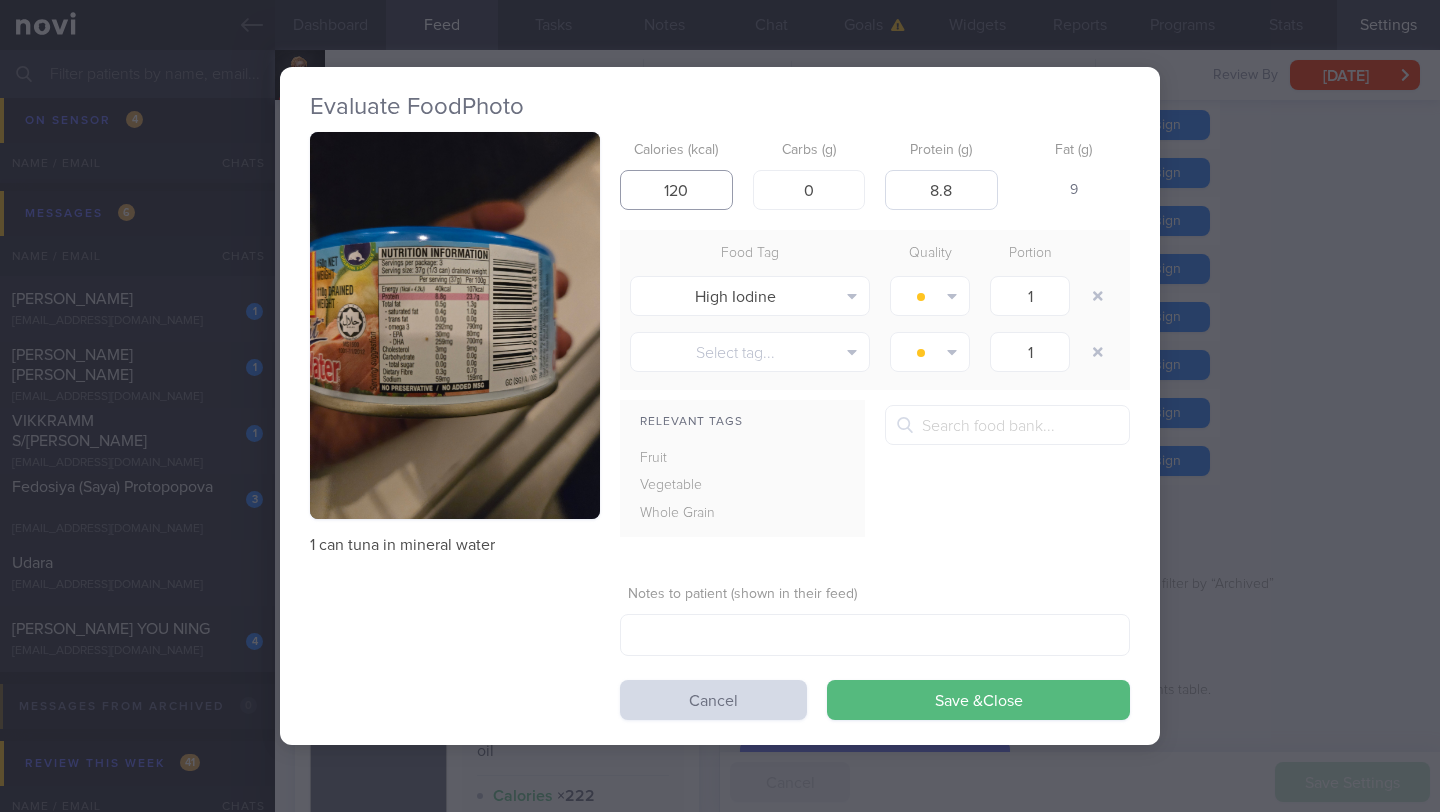 type on "120" 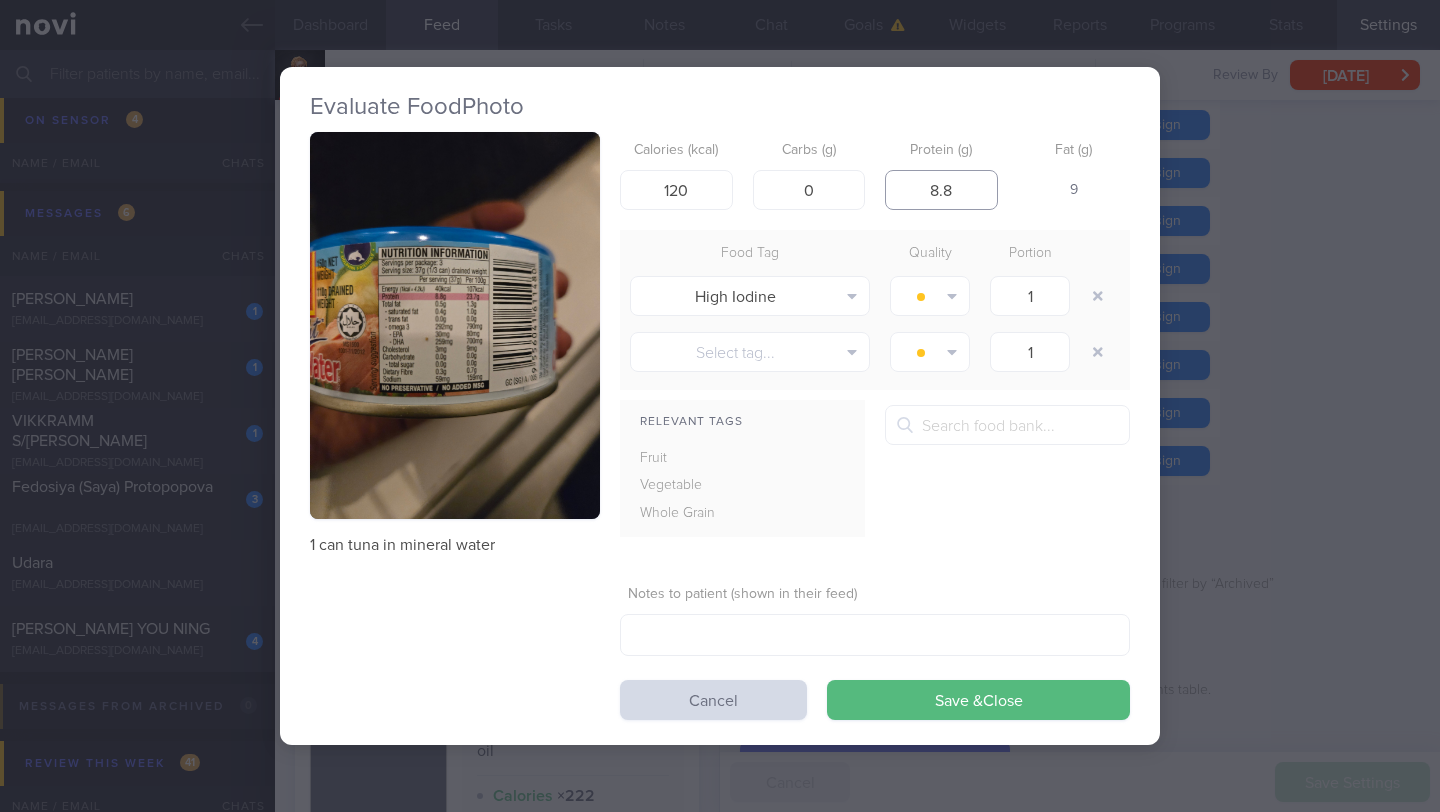 drag, startPoint x: 922, startPoint y: 191, endPoint x: 1000, endPoint y: 198, distance: 78.31347 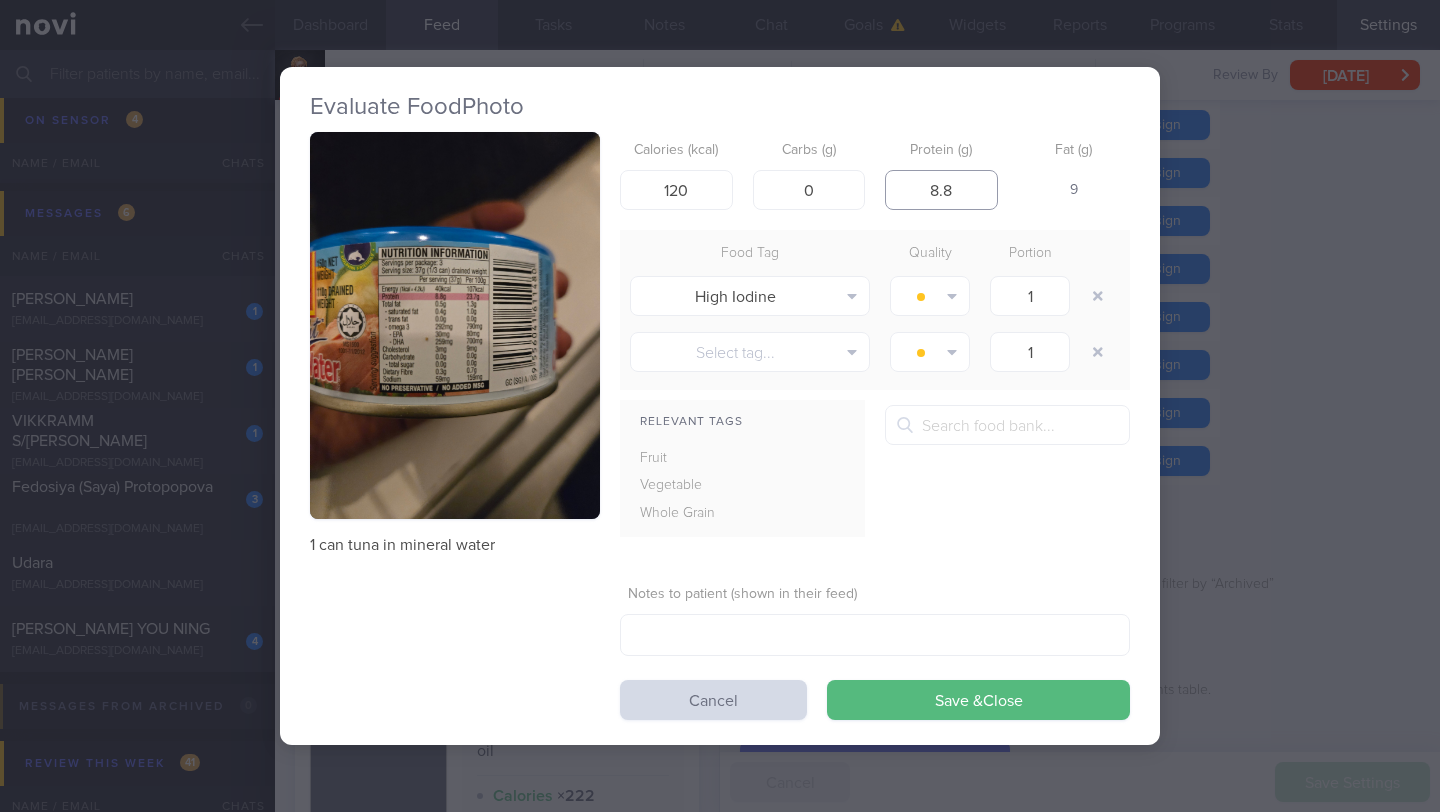 click on "Calories (kcal)
120
Carbs (g)
0
Protein (g)
8.8
Fat (g)
9" at bounding box center [875, 171] 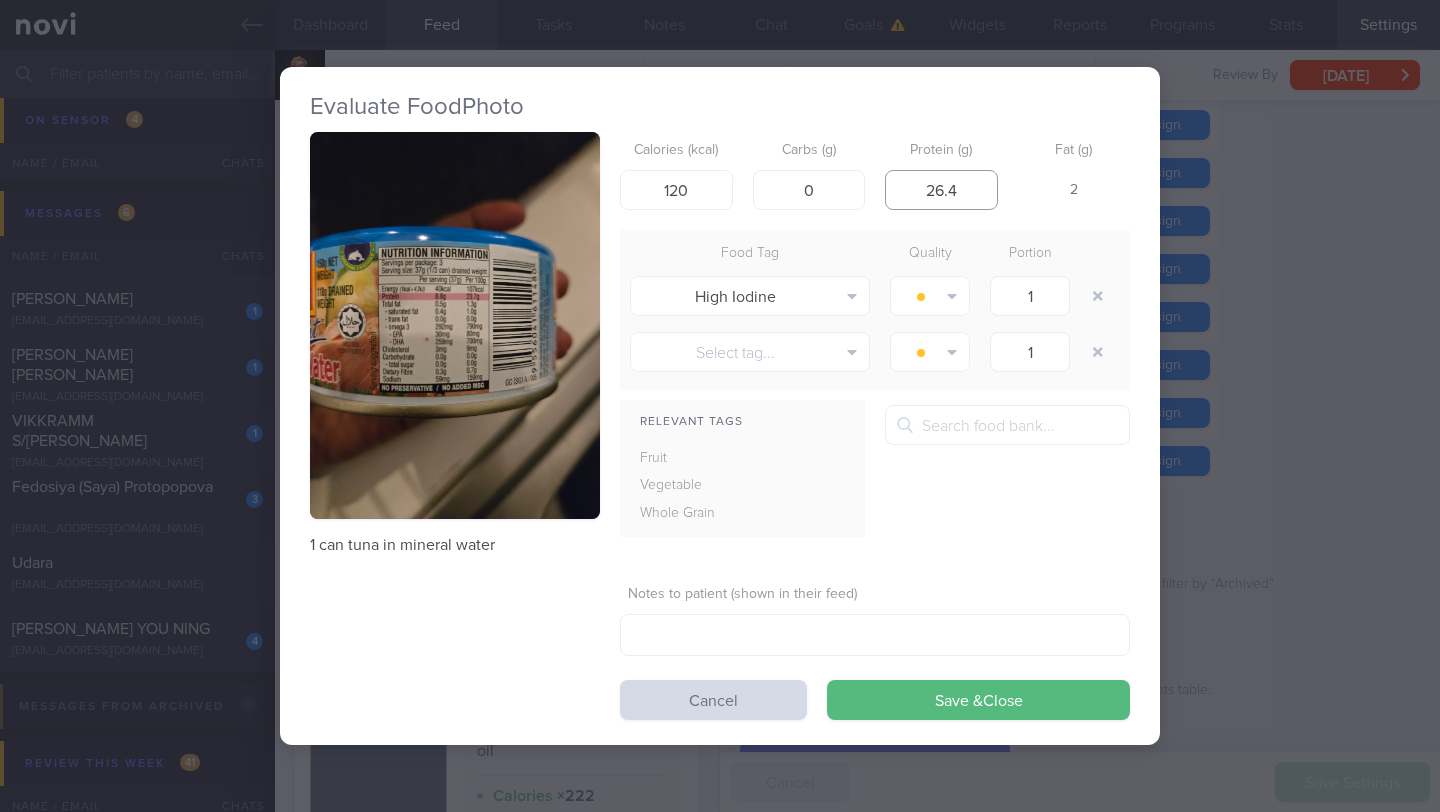 type on "26.4" 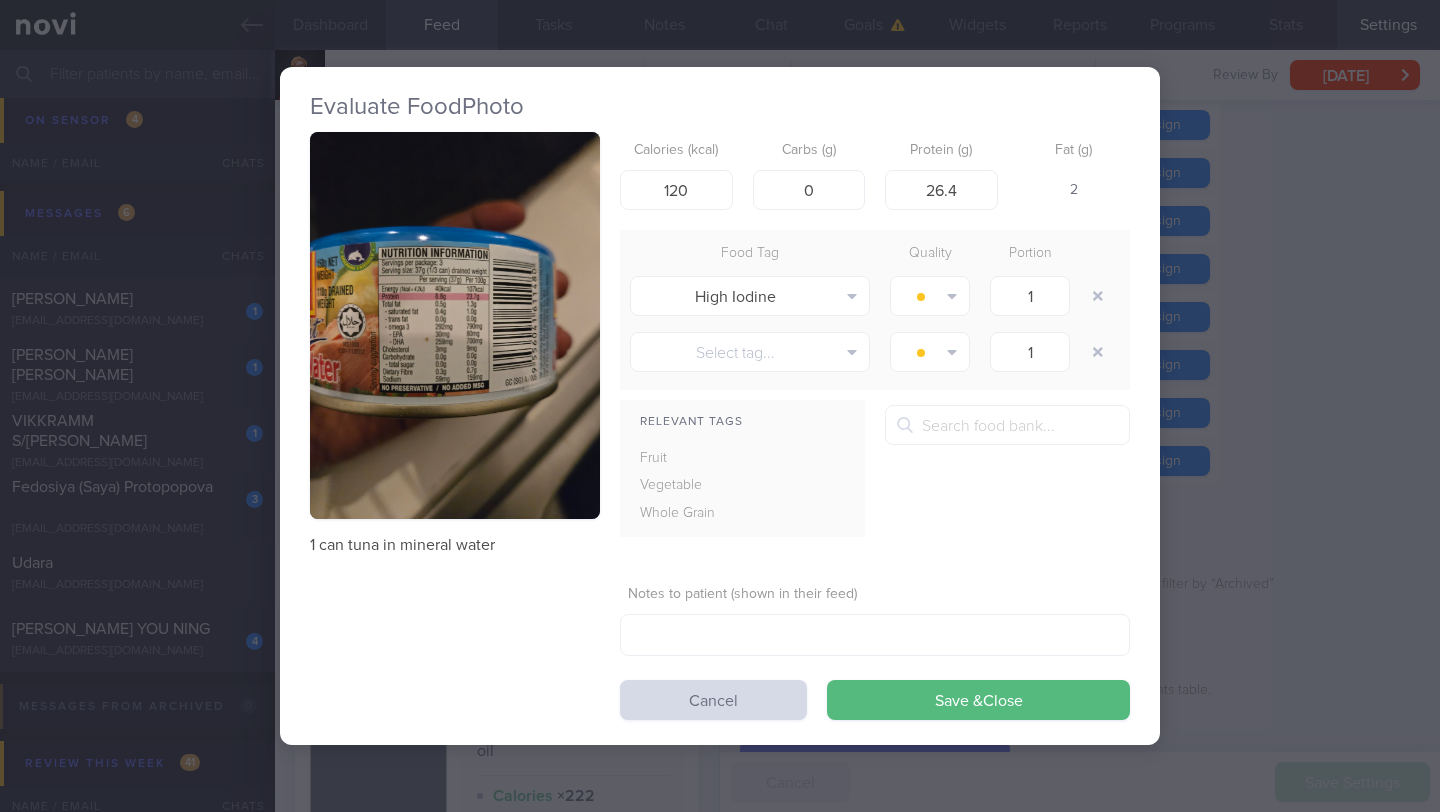 click on "2" at bounding box center (1074, 191) 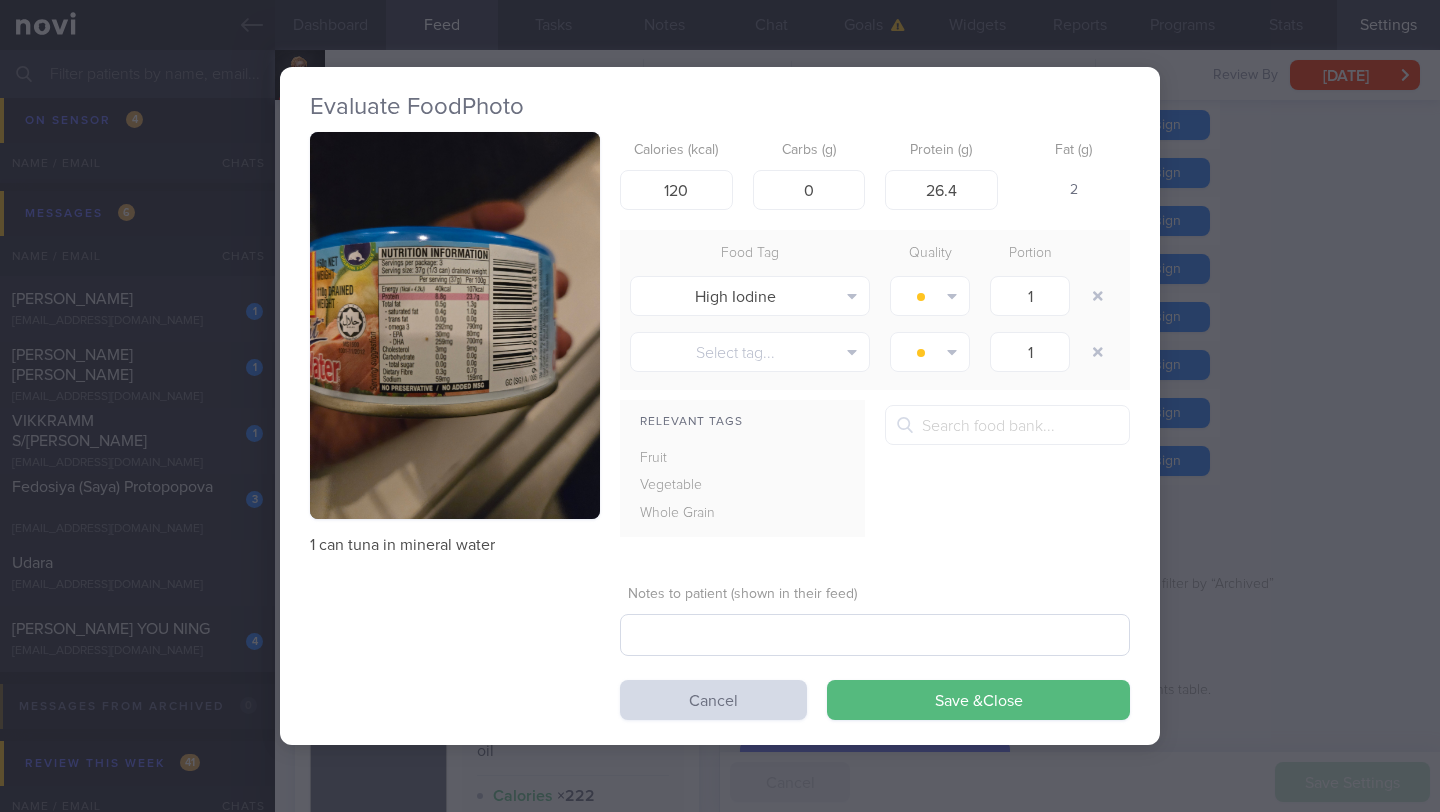 drag, startPoint x: 939, startPoint y: 702, endPoint x: 933, endPoint y: 630, distance: 72.249565 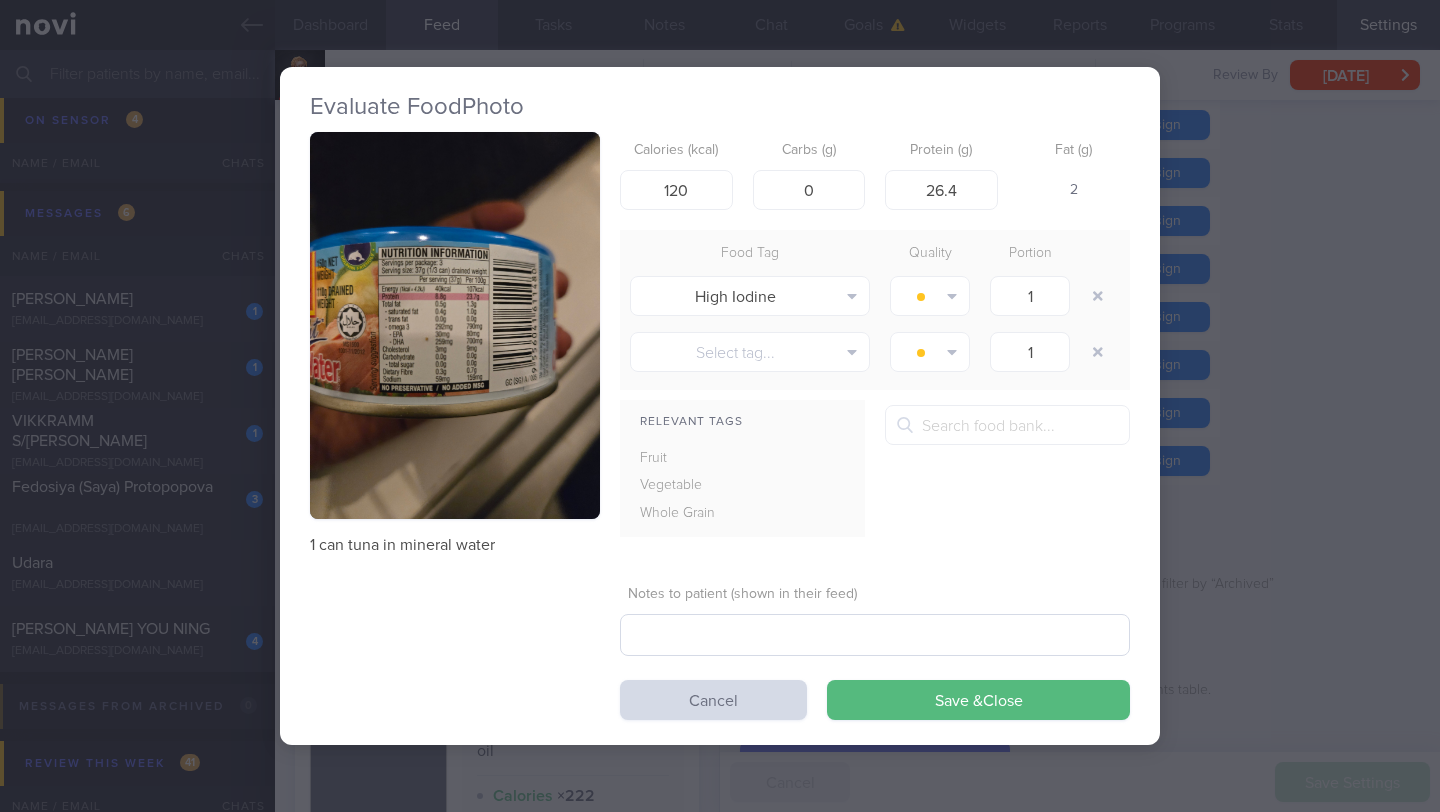 click on "Calories (kcal)
120
Carbs (g)
0
Protein (g)
26.4
Fat (g)
2
Food Tag
Quality
Portion
High Iodine
Alcohol
Fried
Fruit
Healthy Fats
High Calcium
[MEDICAL_DATA]
High Fat
High Fibre
High GI
High Iodine" at bounding box center [875, 426] 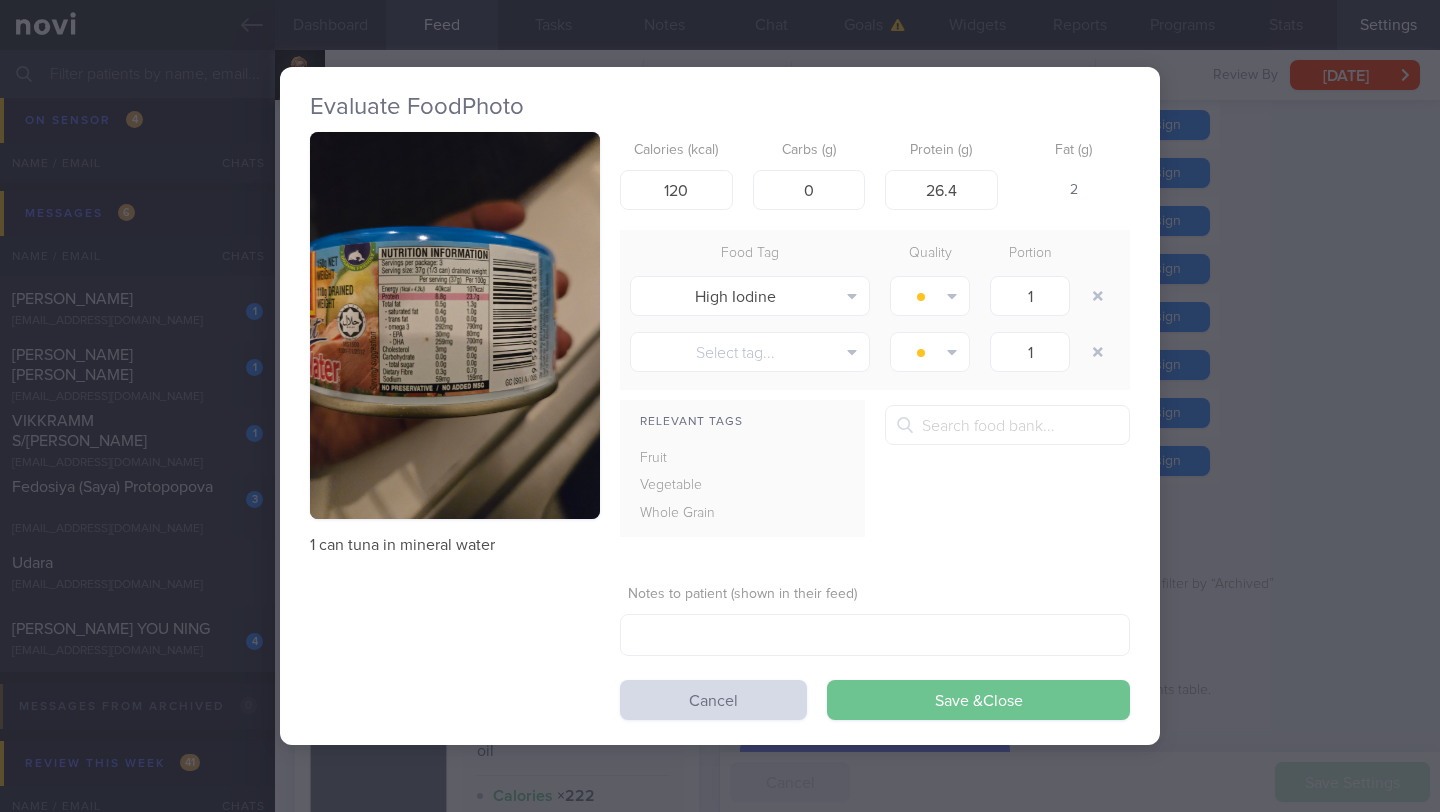 click on "Save &
Close" at bounding box center [978, 700] 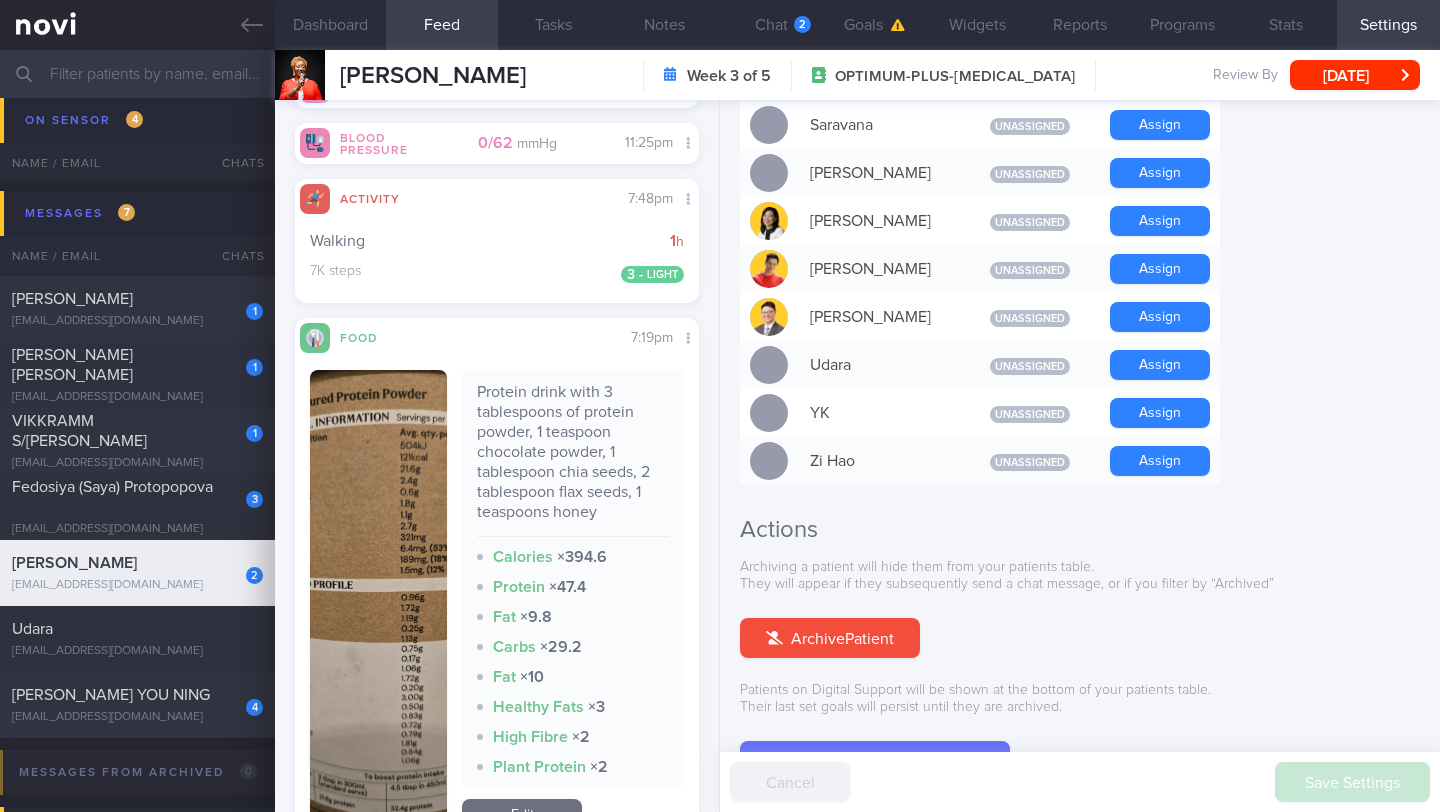 scroll, scrollTop: 6211, scrollLeft: 0, axis: vertical 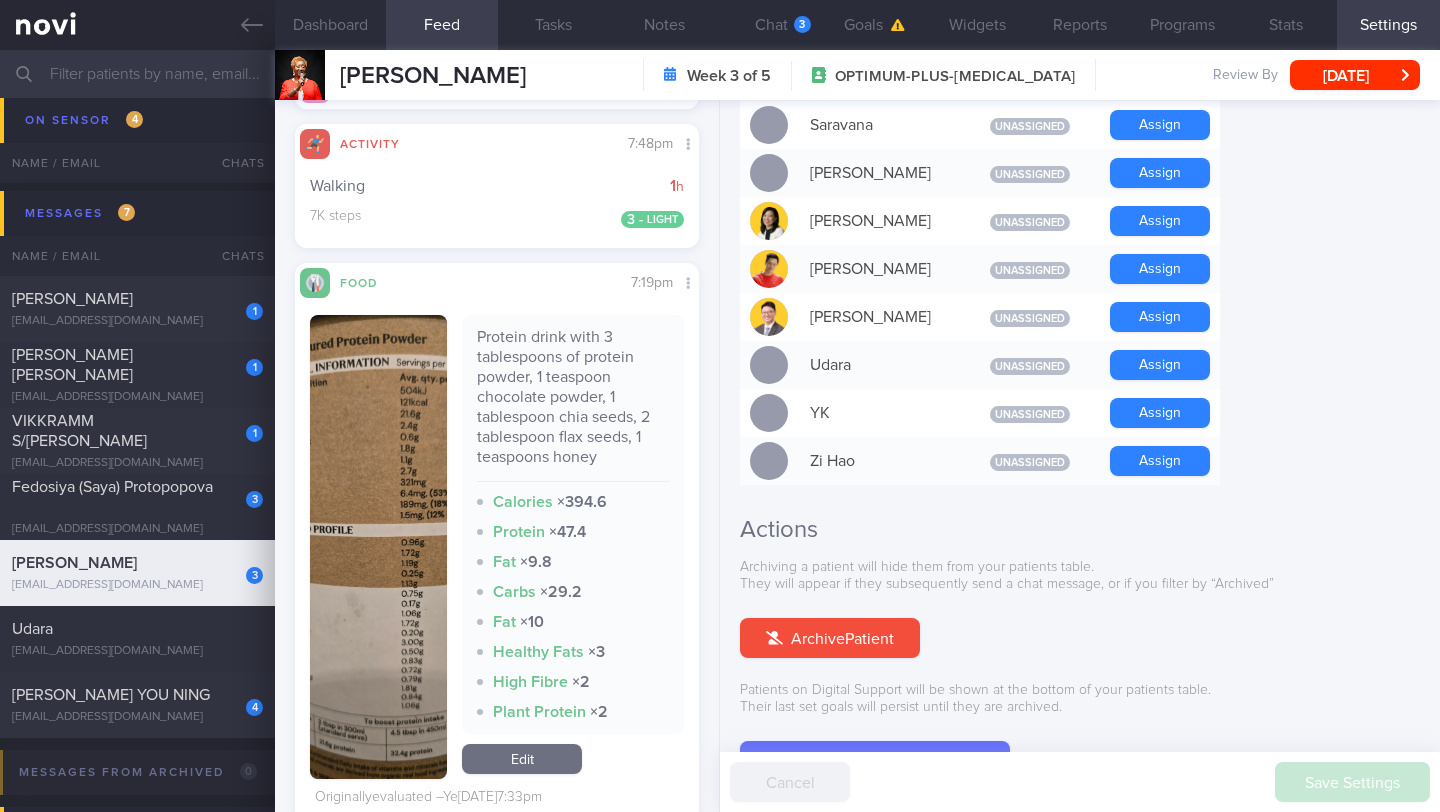 click at bounding box center [378, 547] 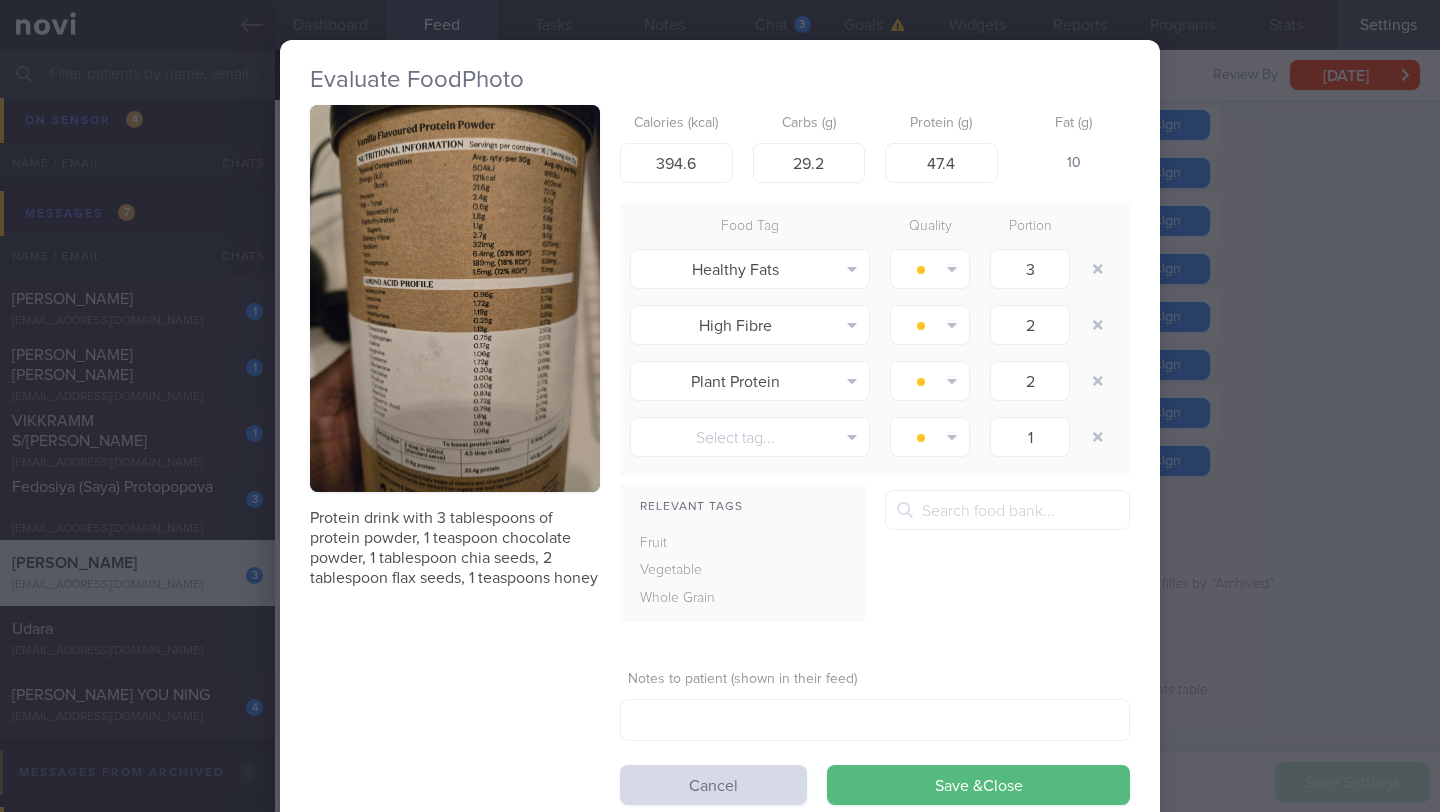 click at bounding box center (455, 298) 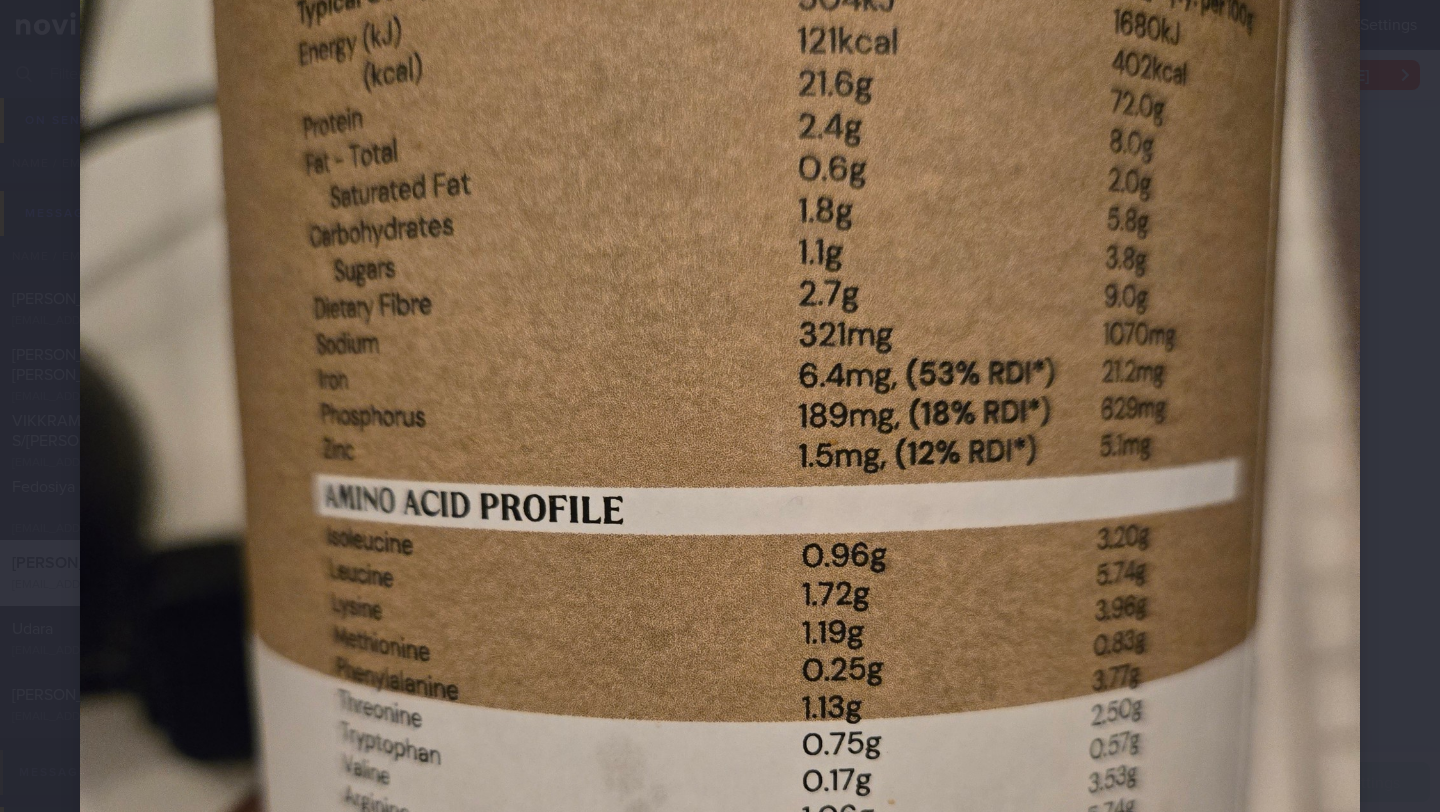 scroll, scrollTop: 360, scrollLeft: 0, axis: vertical 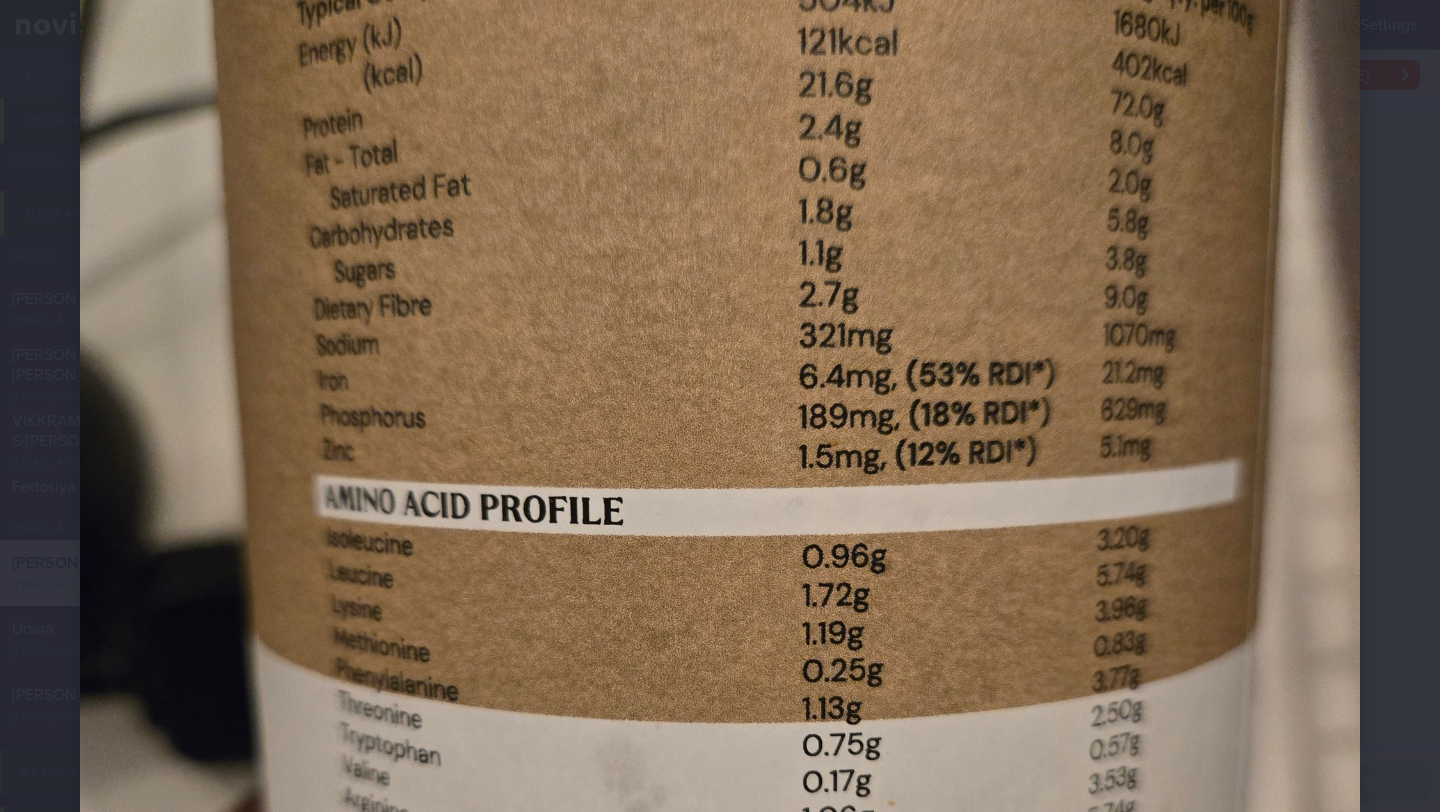 click at bounding box center (720, 573) 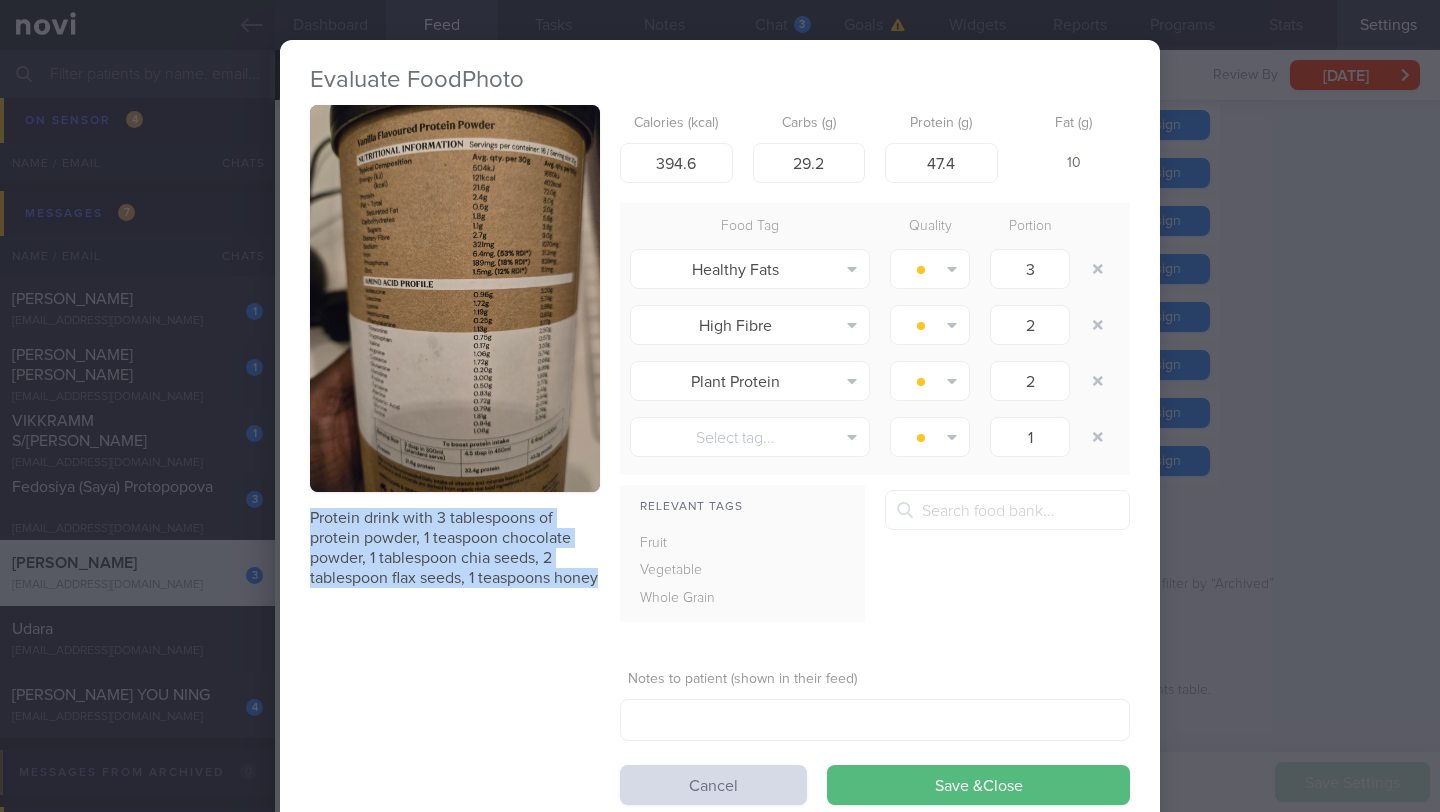 drag, startPoint x: 301, startPoint y: 518, endPoint x: 385, endPoint y: 574, distance: 100.95544 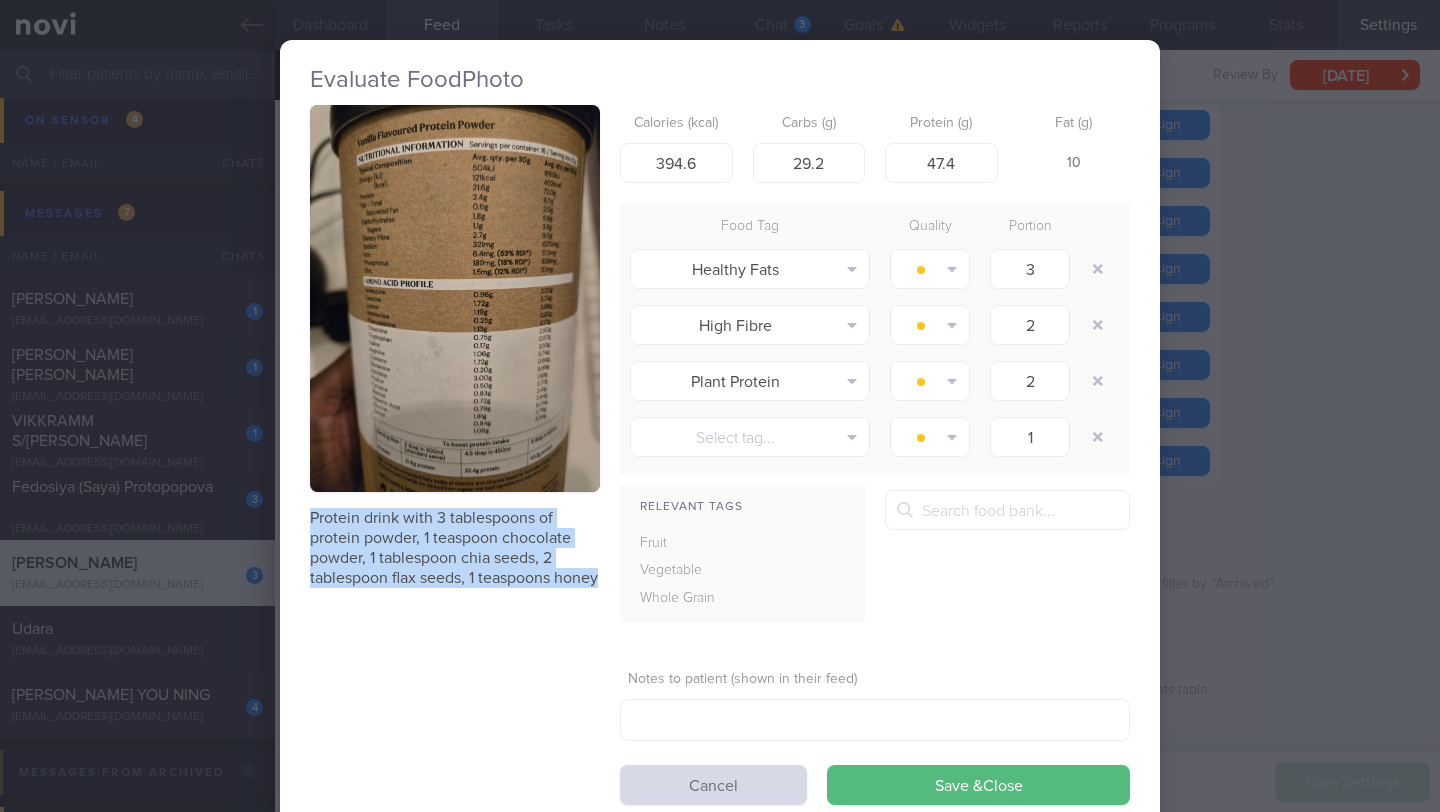 copy on "Protein drink with 3 tablespoons of protein powder, 1 teaspoon chocolate powder, 1 tablespoon chia seeds, 2 tablespoon flax seeds, 1 teaspoons honey" 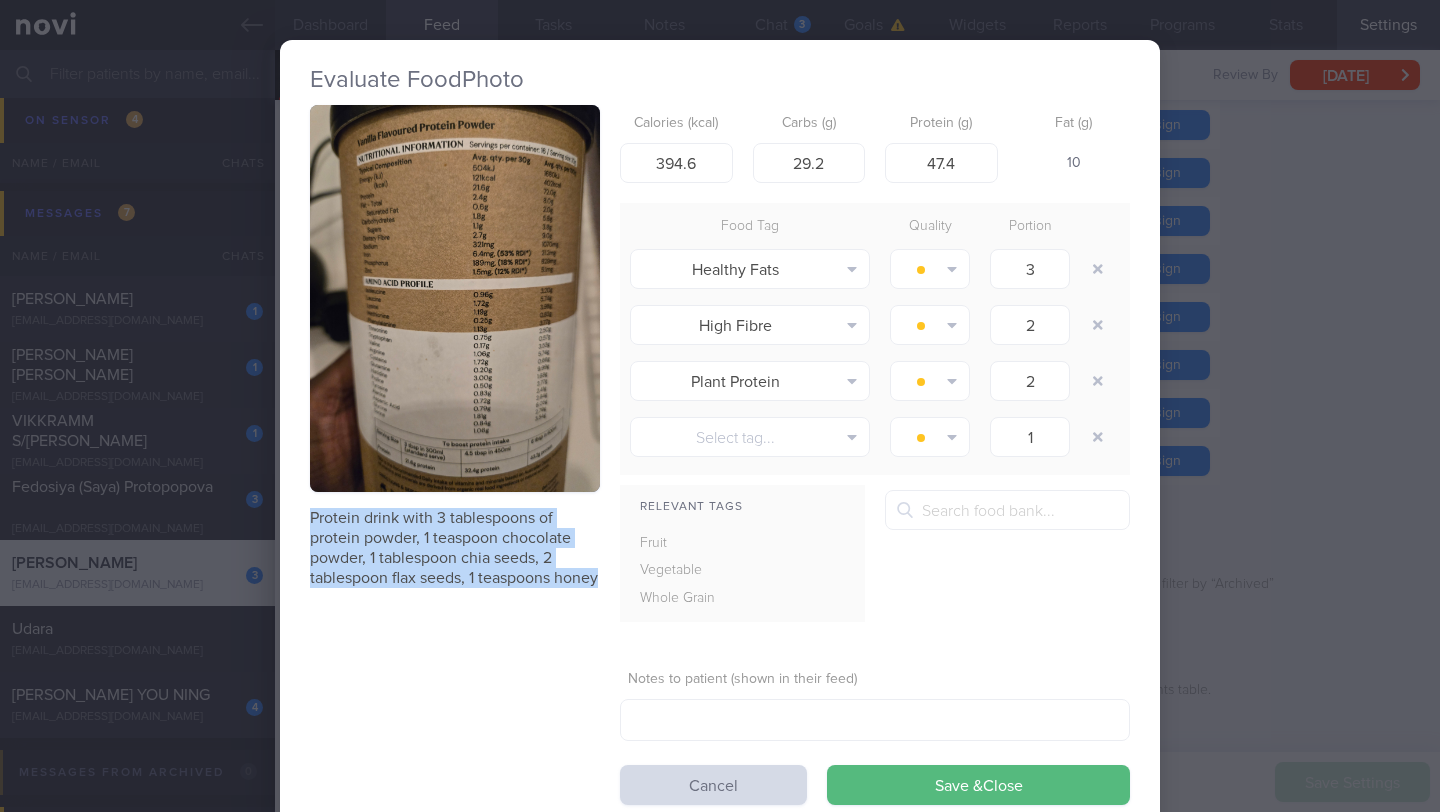 click at bounding box center [455, 298] 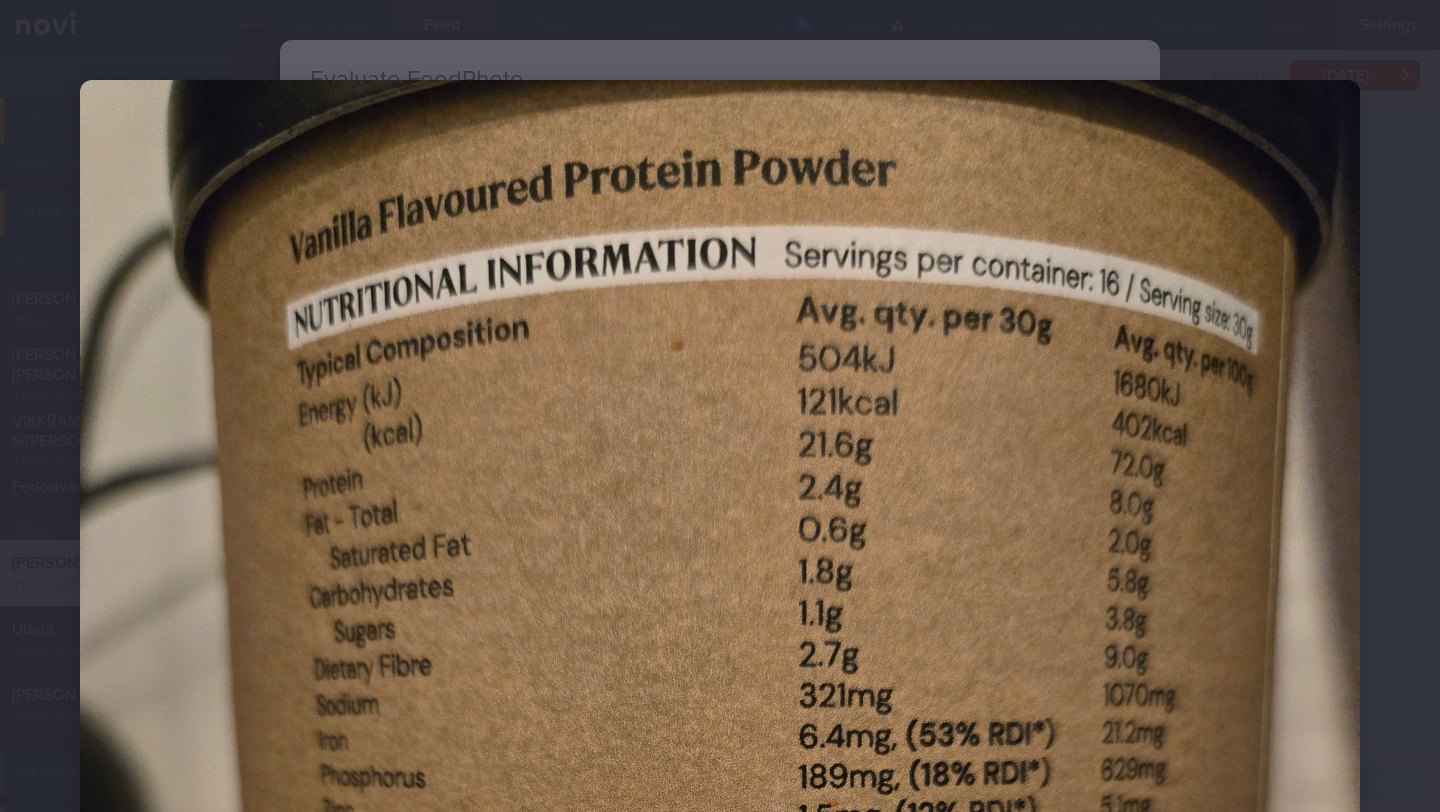 click at bounding box center (720, 933) 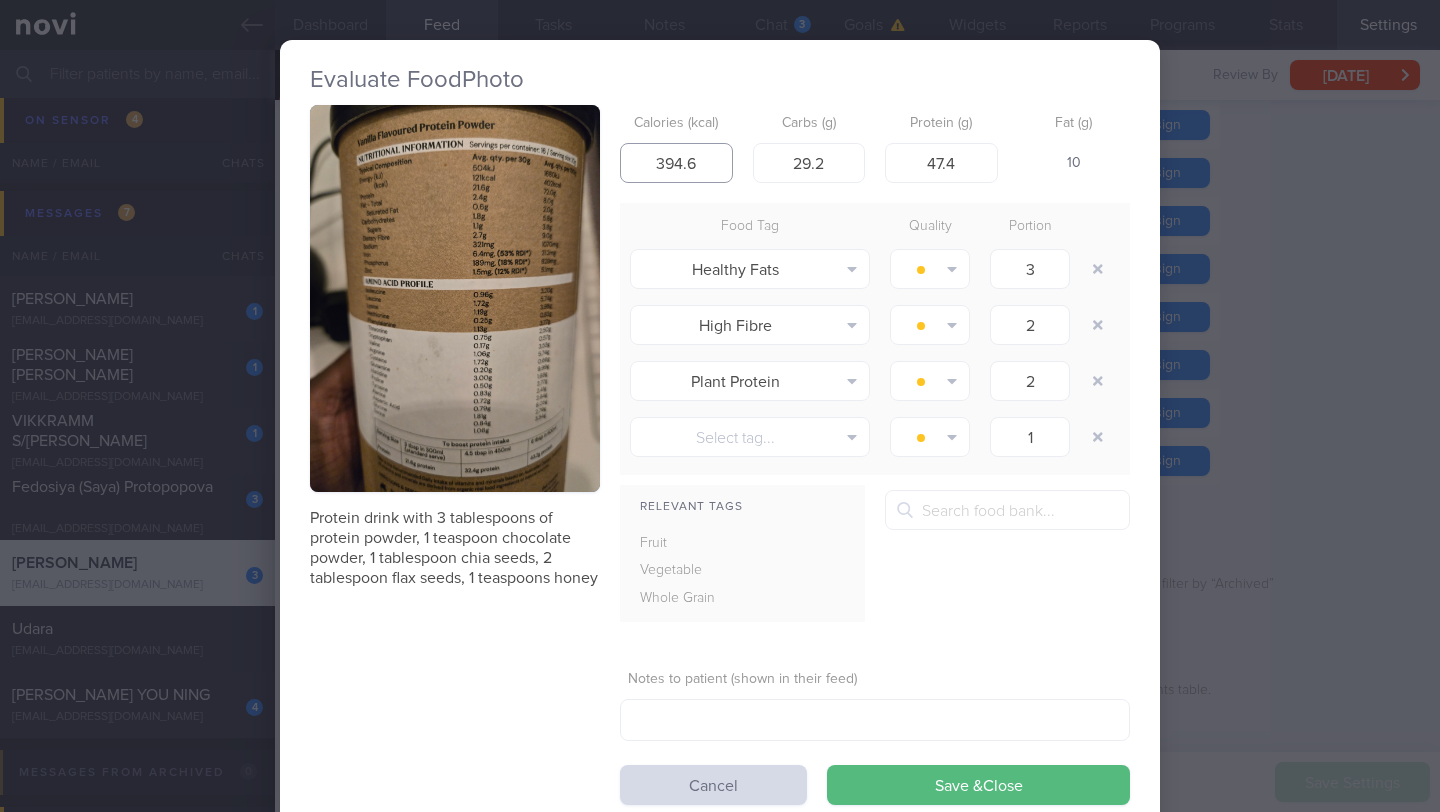 drag, startPoint x: 695, startPoint y: 167, endPoint x: 594, endPoint y: 154, distance: 101.8332 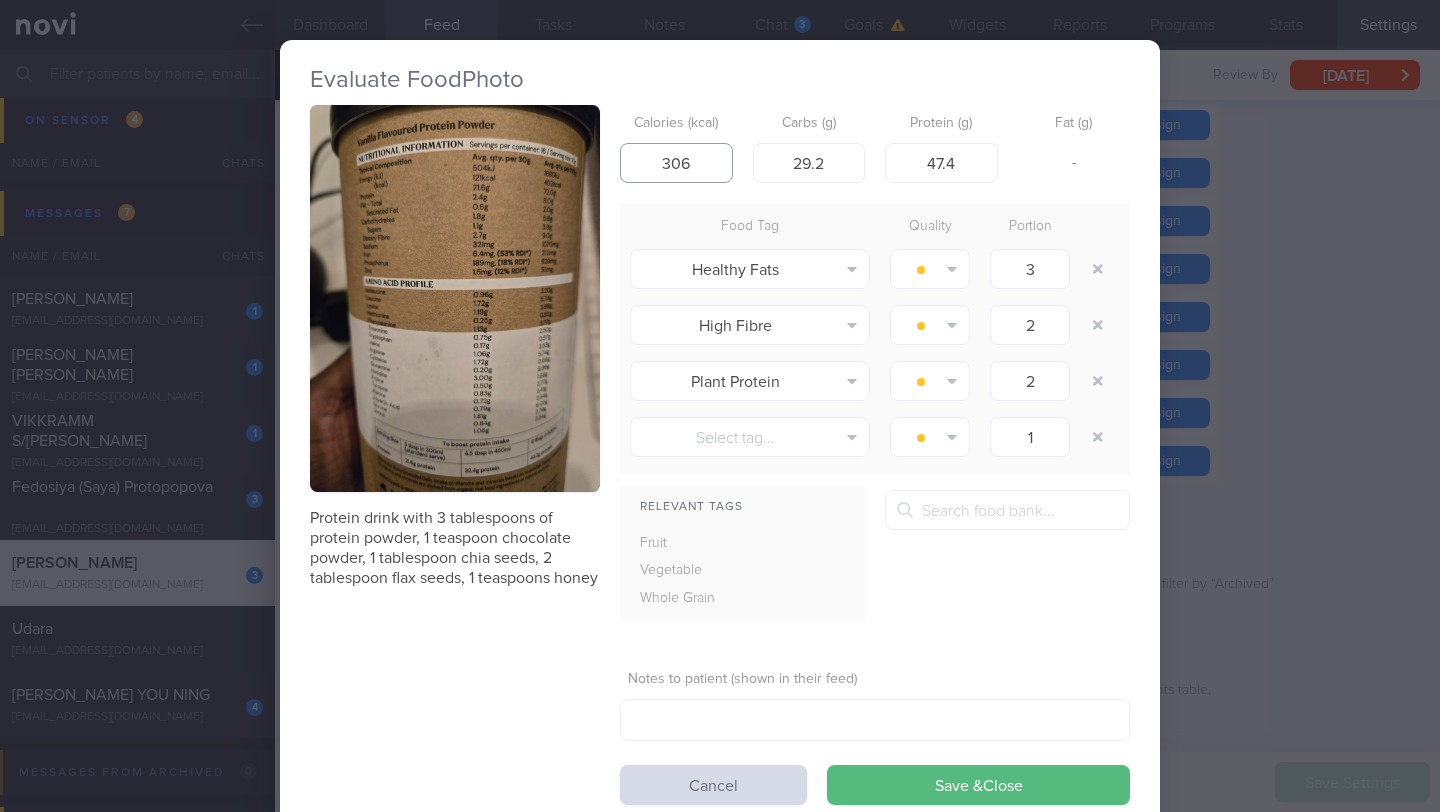 type on "306" 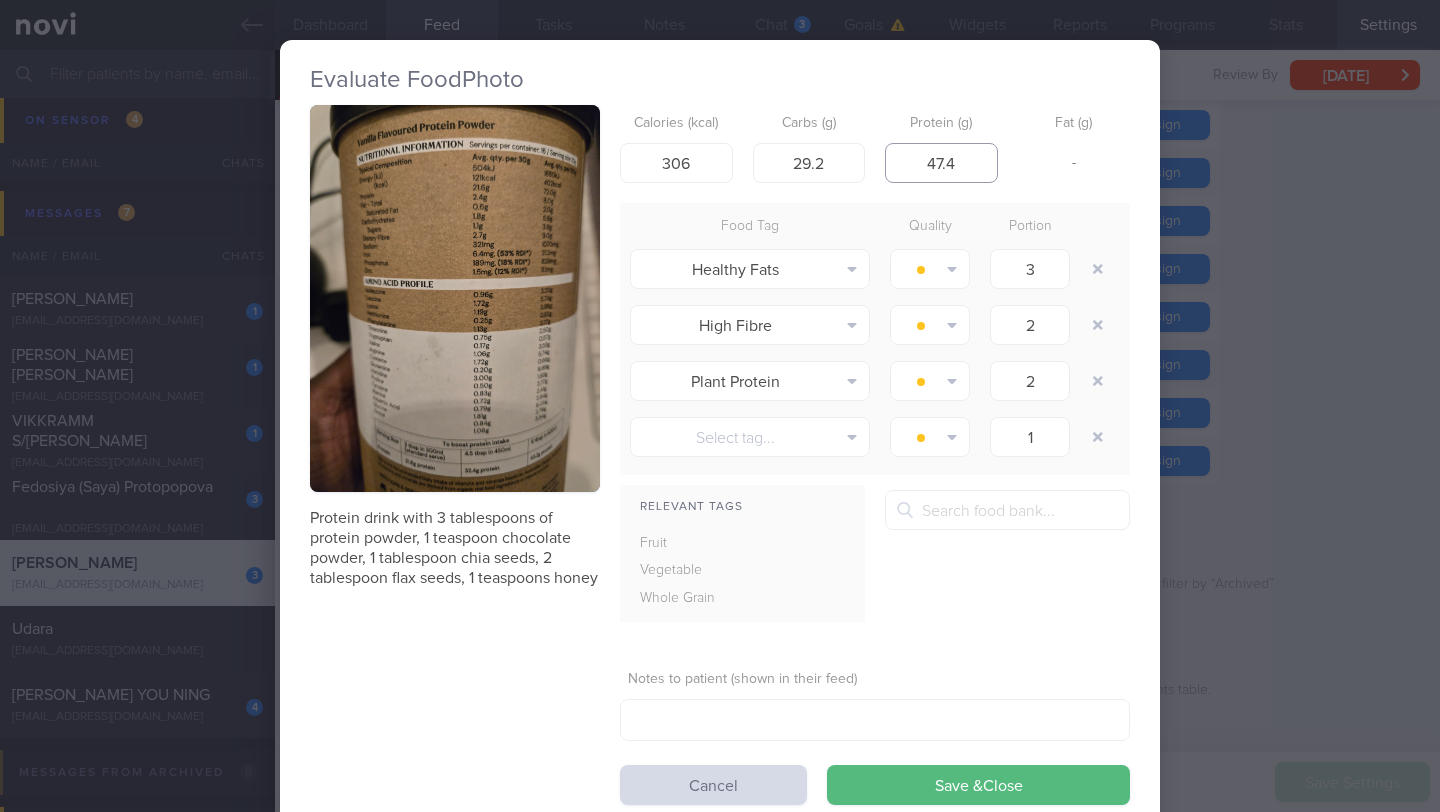 drag, startPoint x: 899, startPoint y: 158, endPoint x: 971, endPoint y: 160, distance: 72.02777 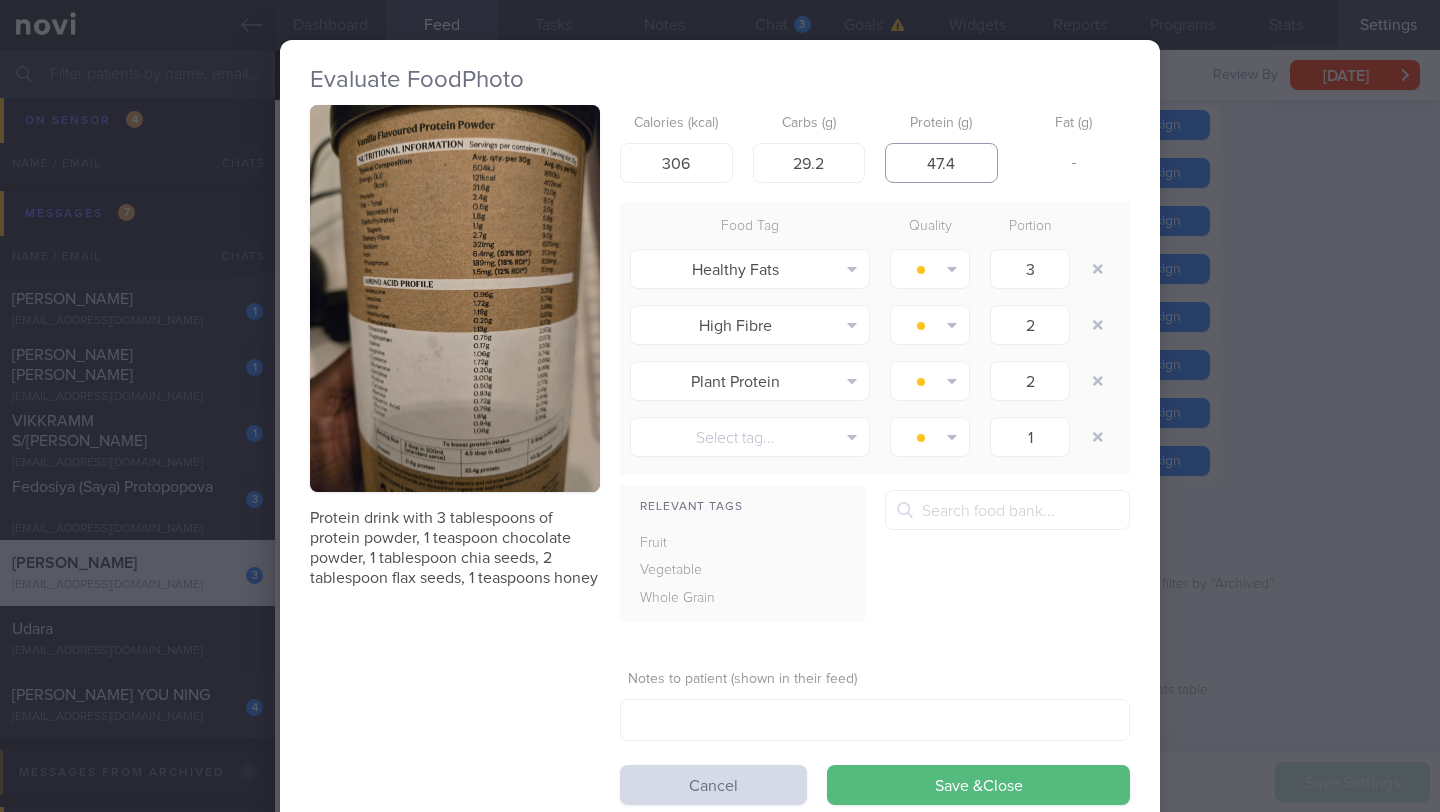 click on "47.4" at bounding box center (941, 163) 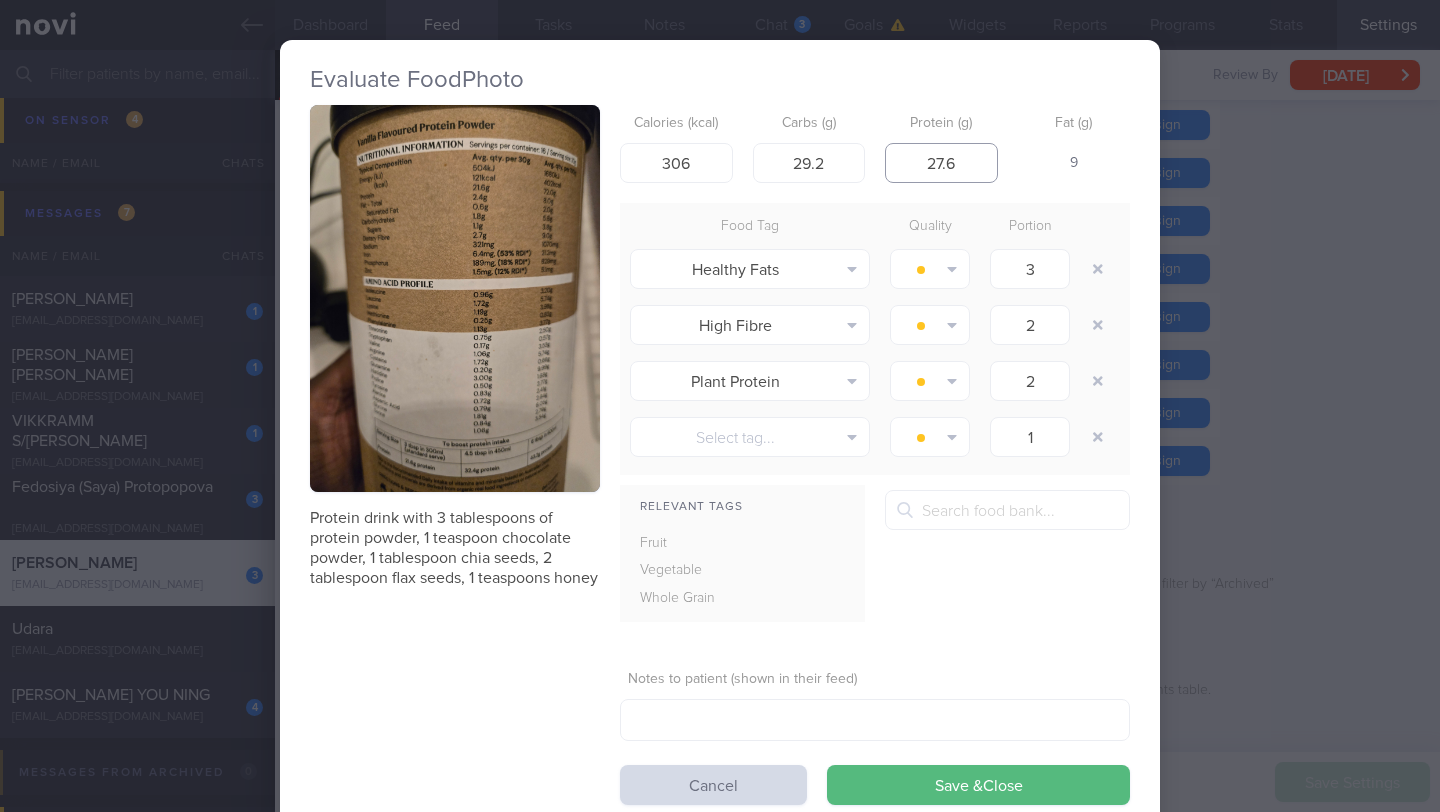 type on "27.6" 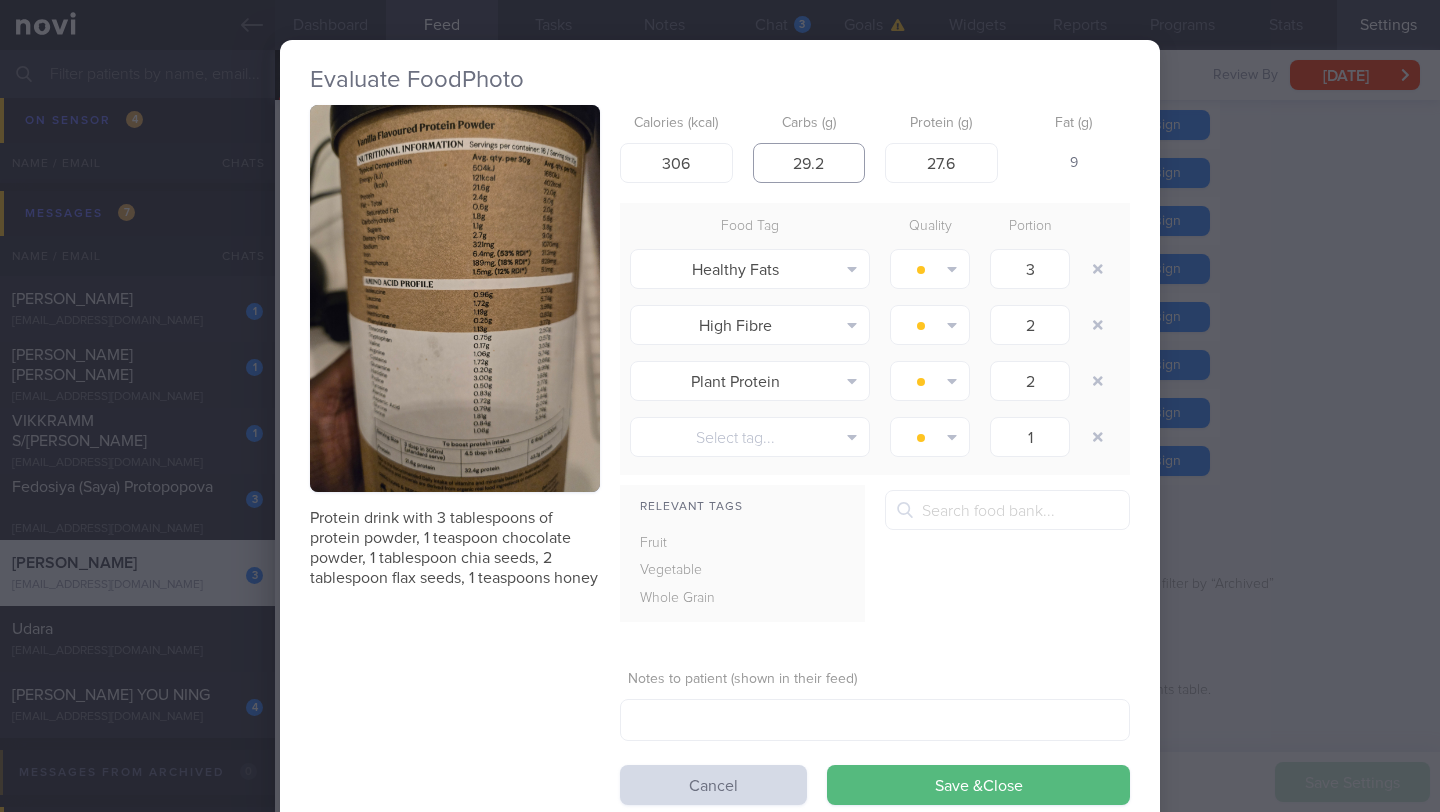 drag, startPoint x: 784, startPoint y: 167, endPoint x: 822, endPoint y: 169, distance: 38.052597 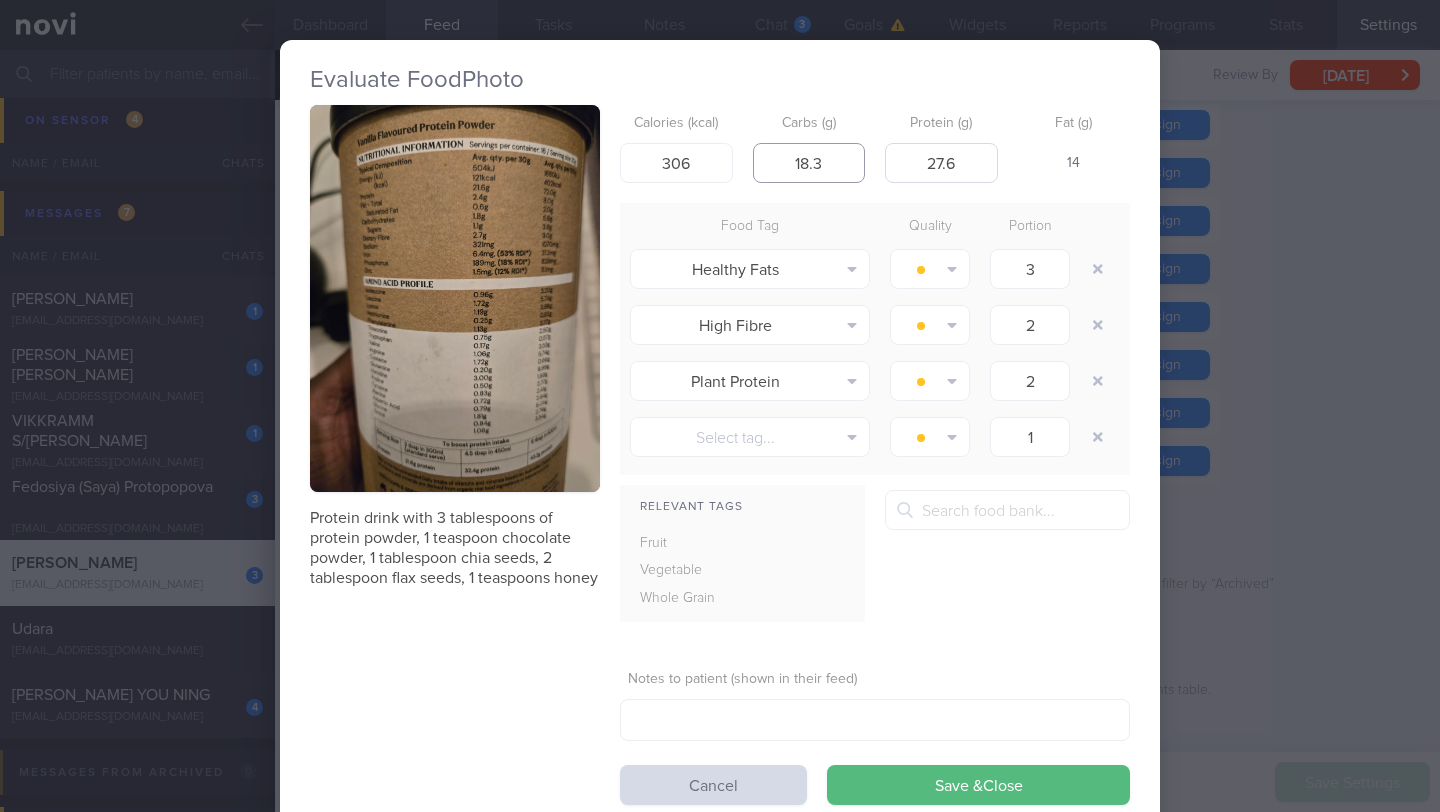 type on "18.3" 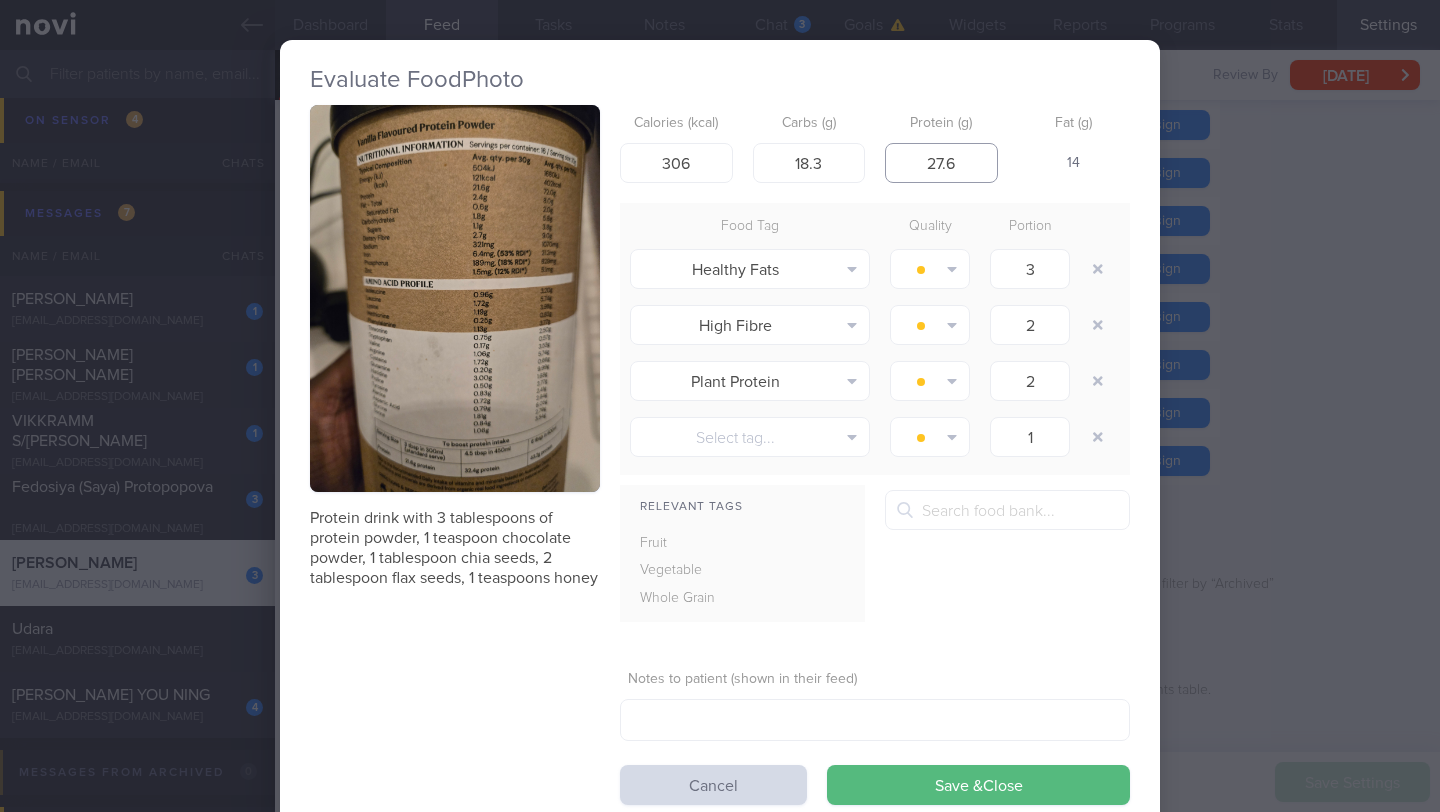 click on "27.6" at bounding box center (941, 163) 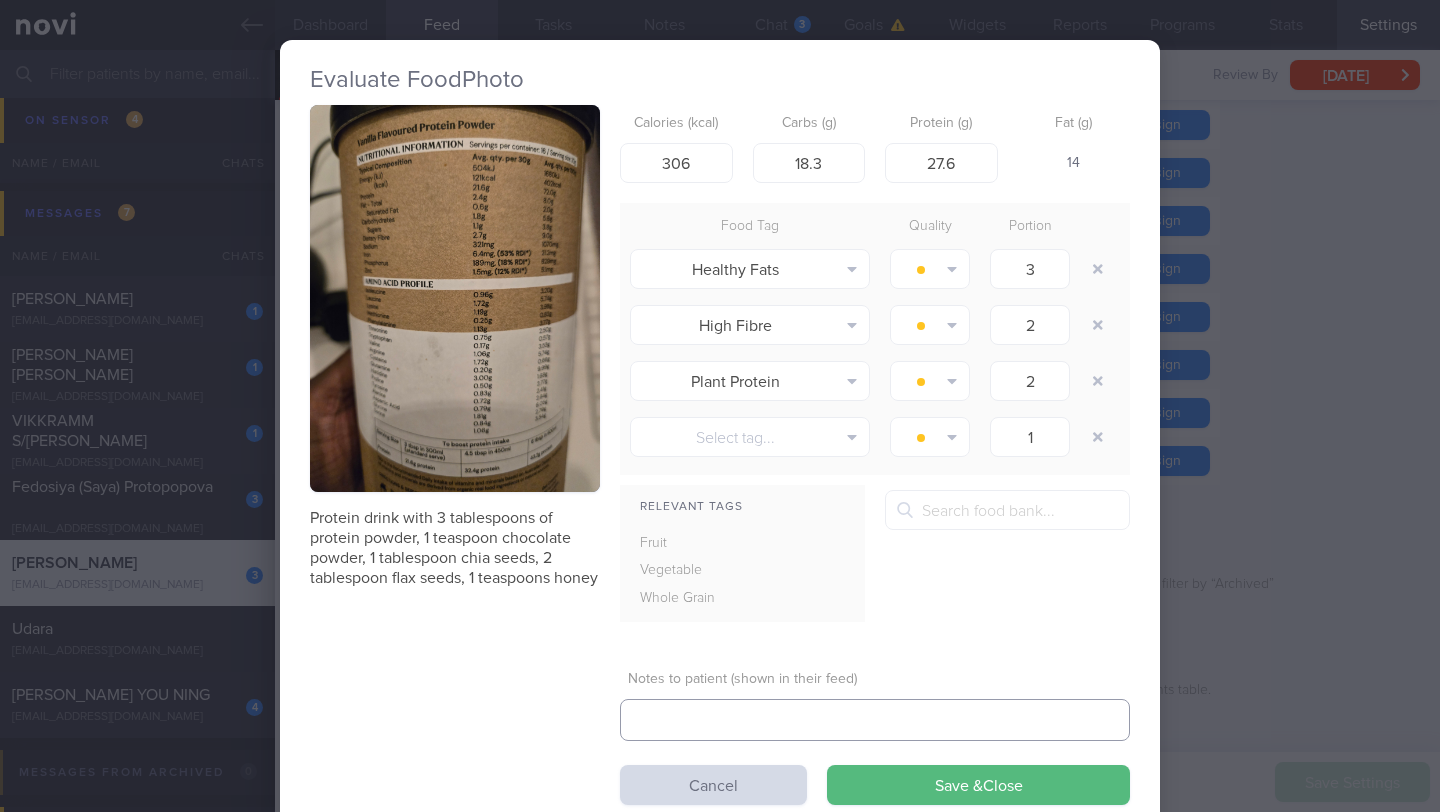 click at bounding box center (875, 720) 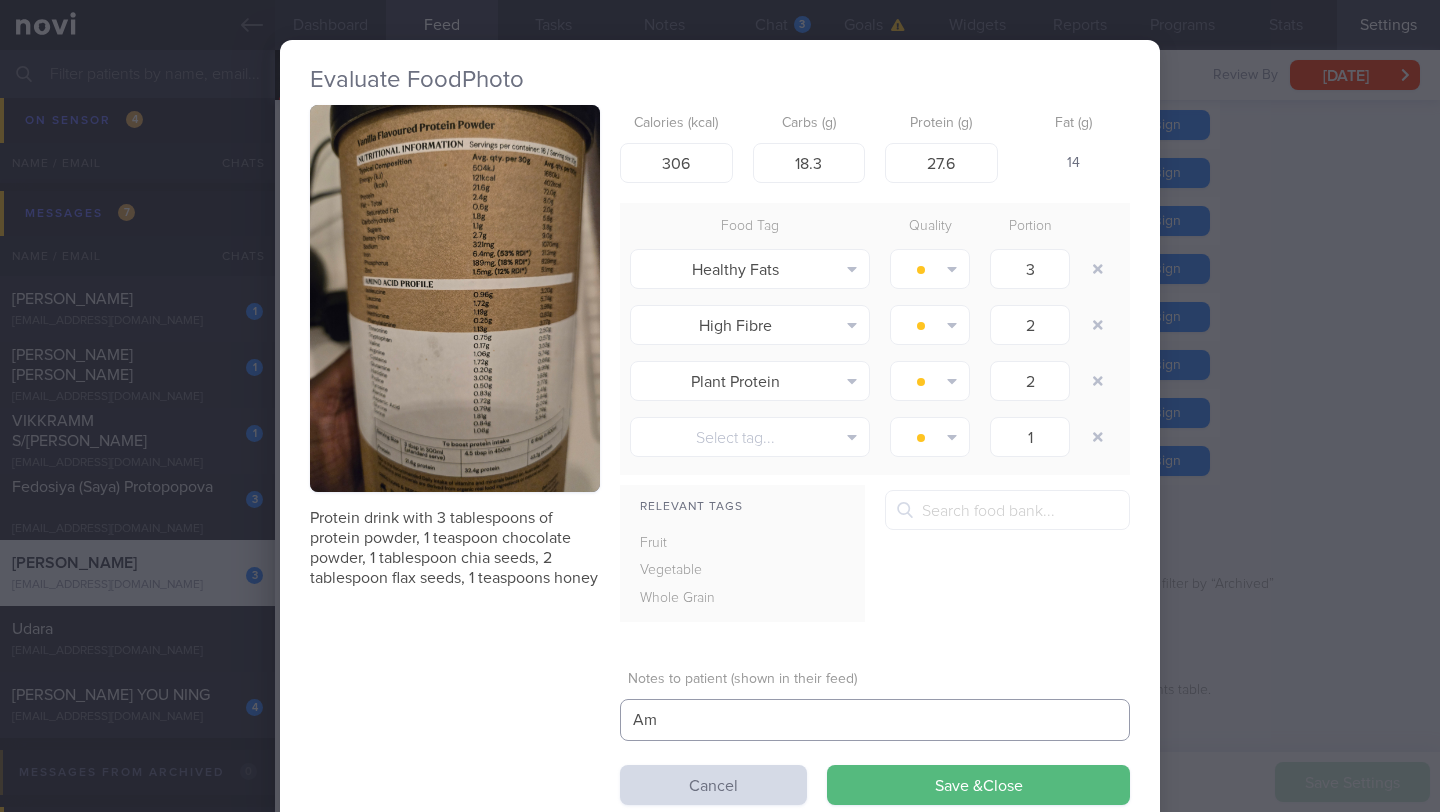type on "A" 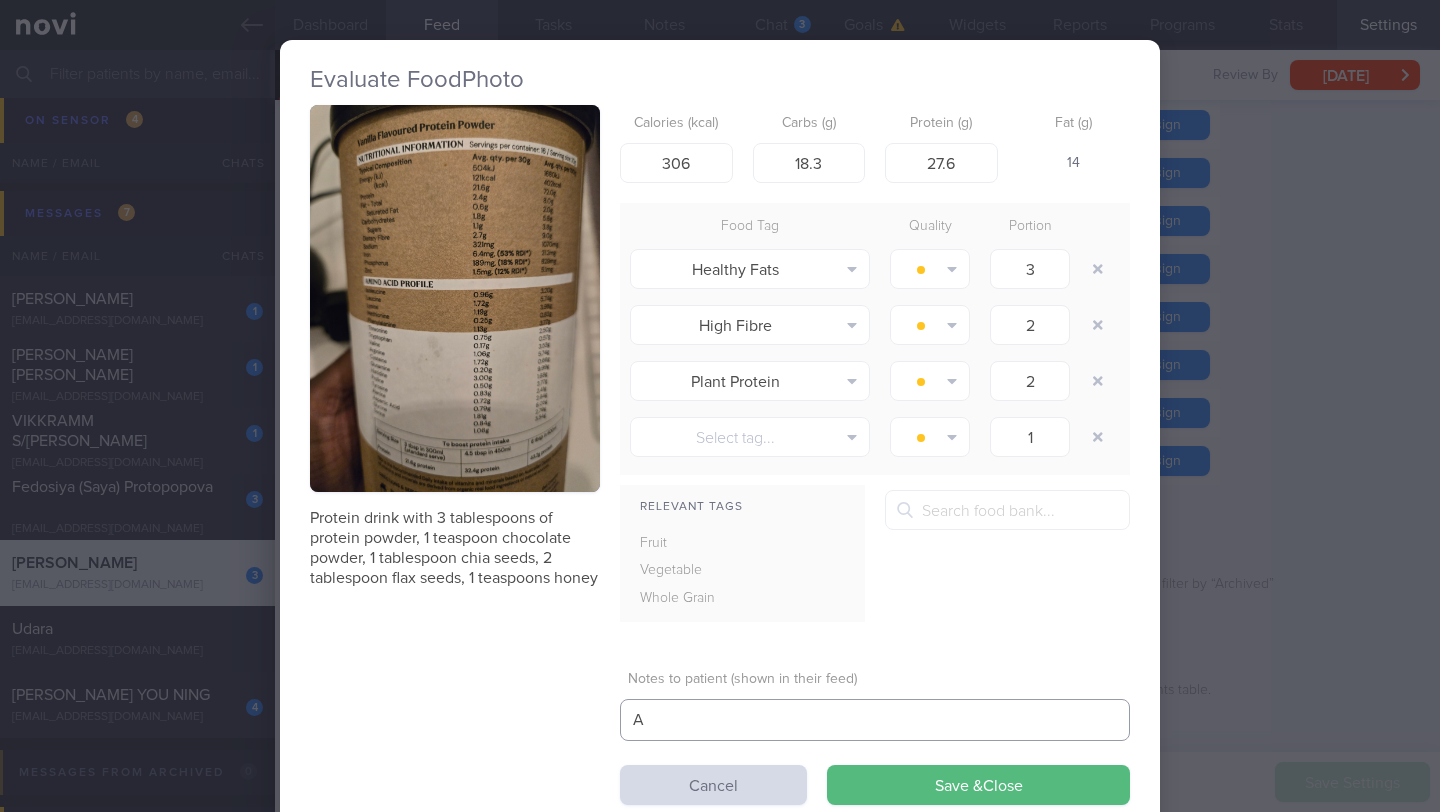 type 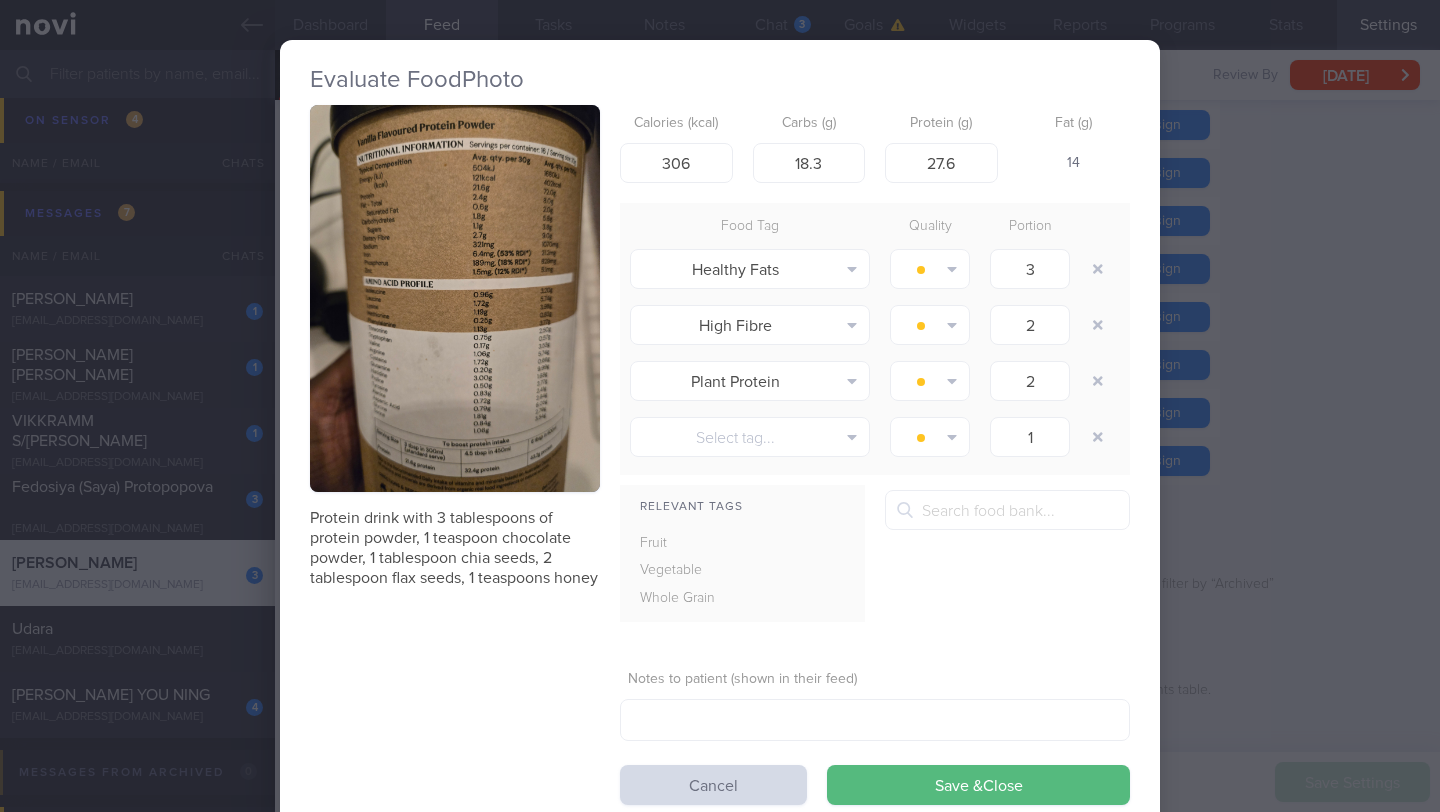 click on "Evaluate Food  Photo
Protein drink with 3 tablespoons of protein powder, 1 teaspoon chocolate powder, 1 tablespoon chia seeds, 2 tablespoon flax seeds, 1 teaspoons honey
Calories (kcal)
306
Carbs (g)
18.3
Protein (g)
27.6
Fat (g)
14
Food Tag
Quality
Portion
Healthy Fats
Alcohol
Fried
Fruit
Healthy Fats" at bounding box center [720, 435] 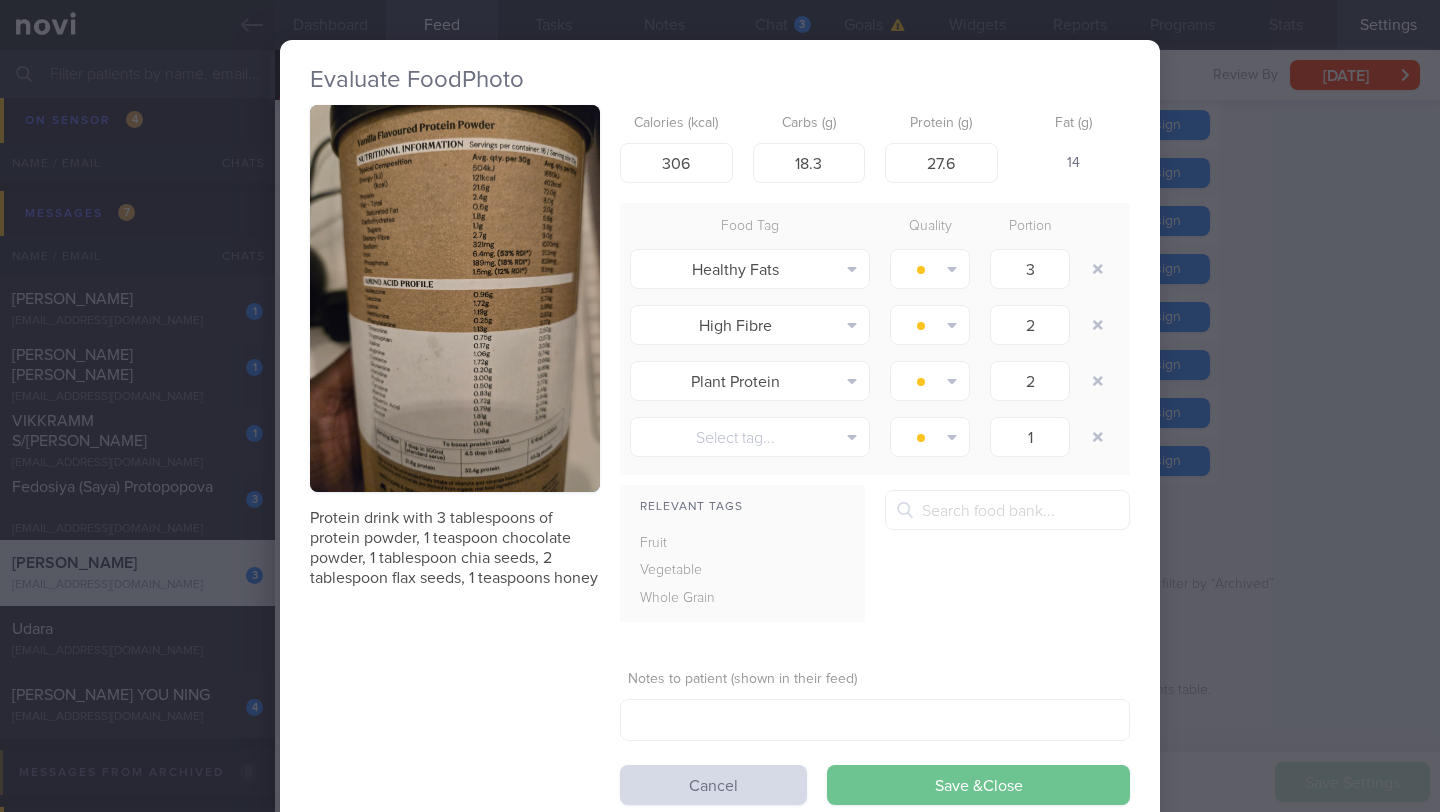 click on "Save &
Close" at bounding box center (978, 785) 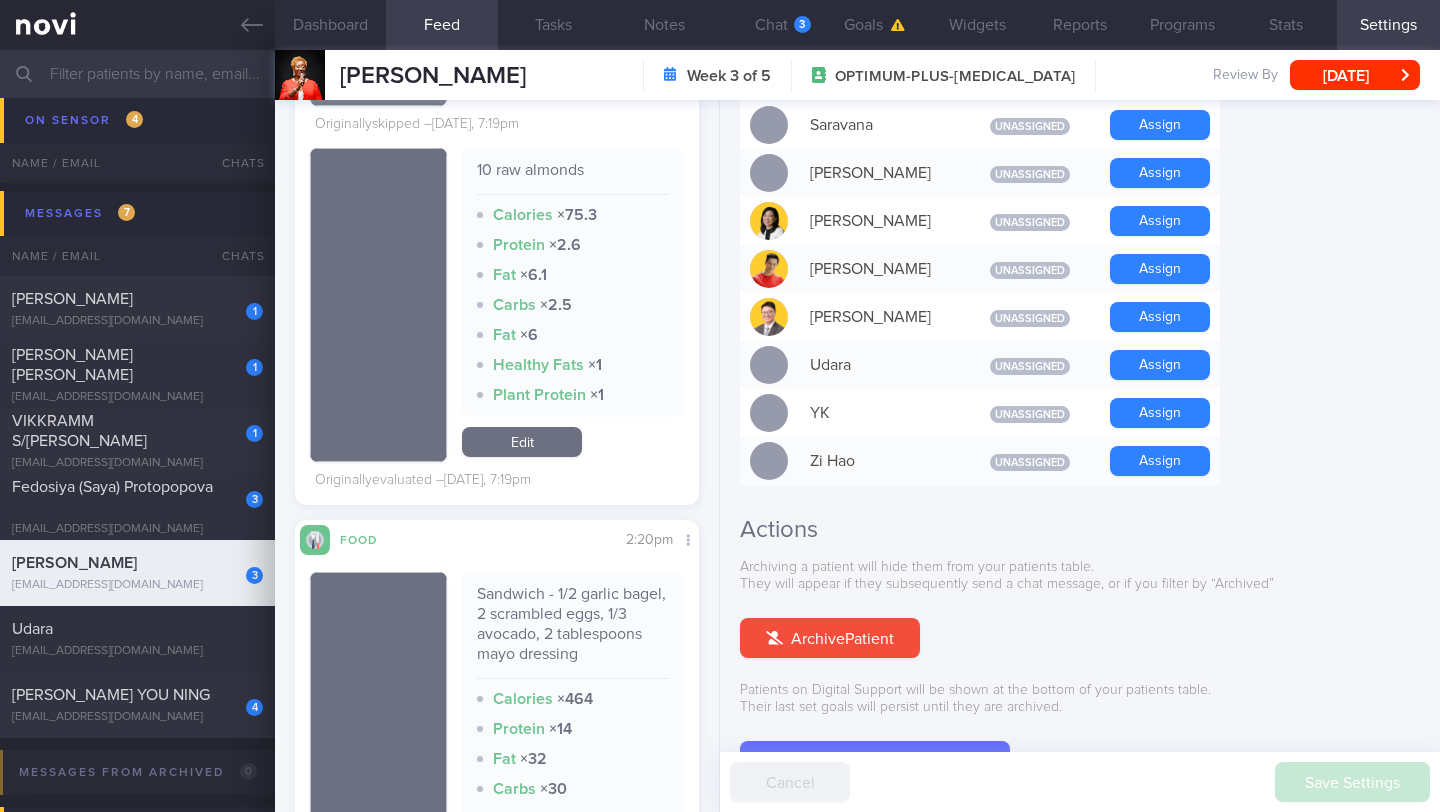 scroll, scrollTop: 7123, scrollLeft: 0, axis: vertical 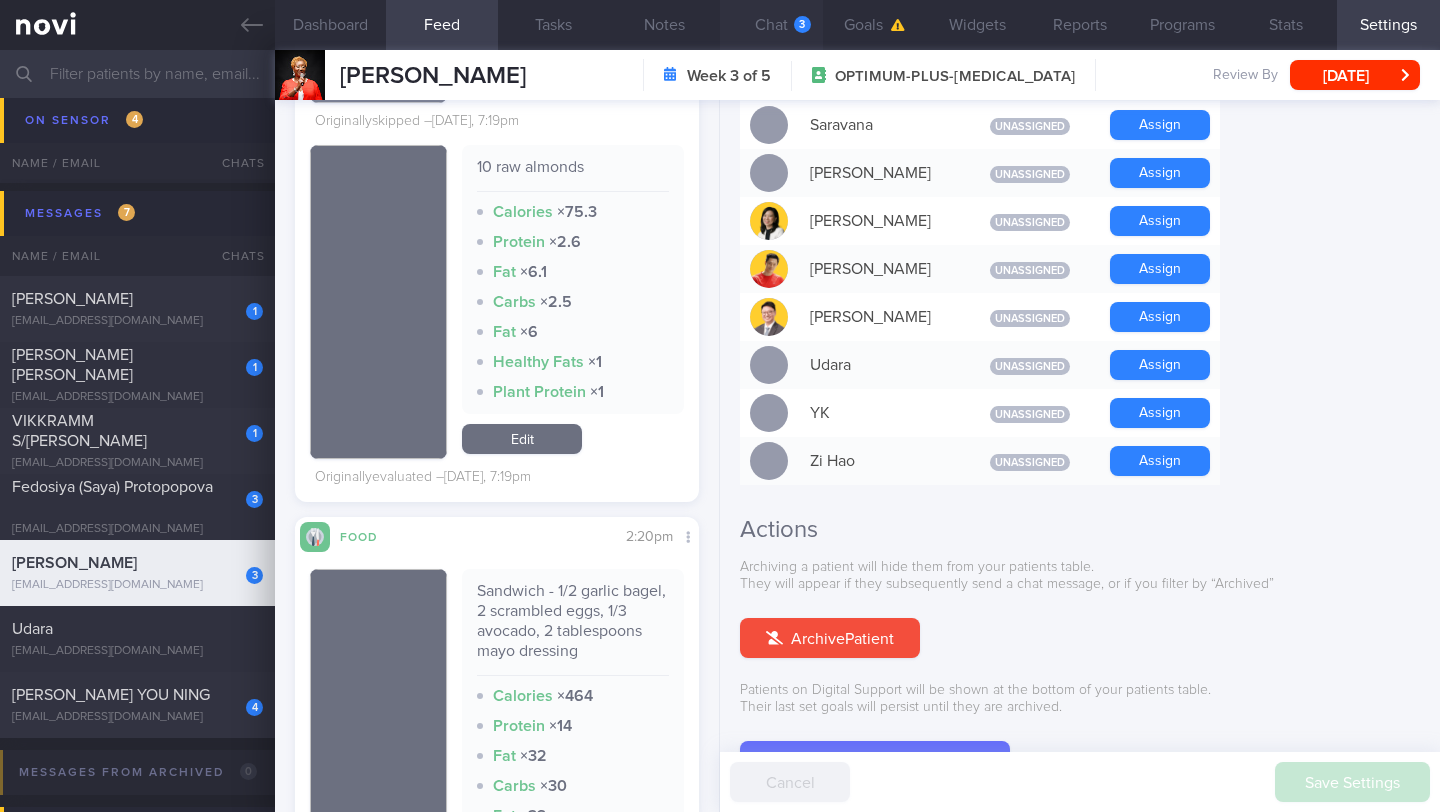 click on "3" at bounding box center [802, 24] 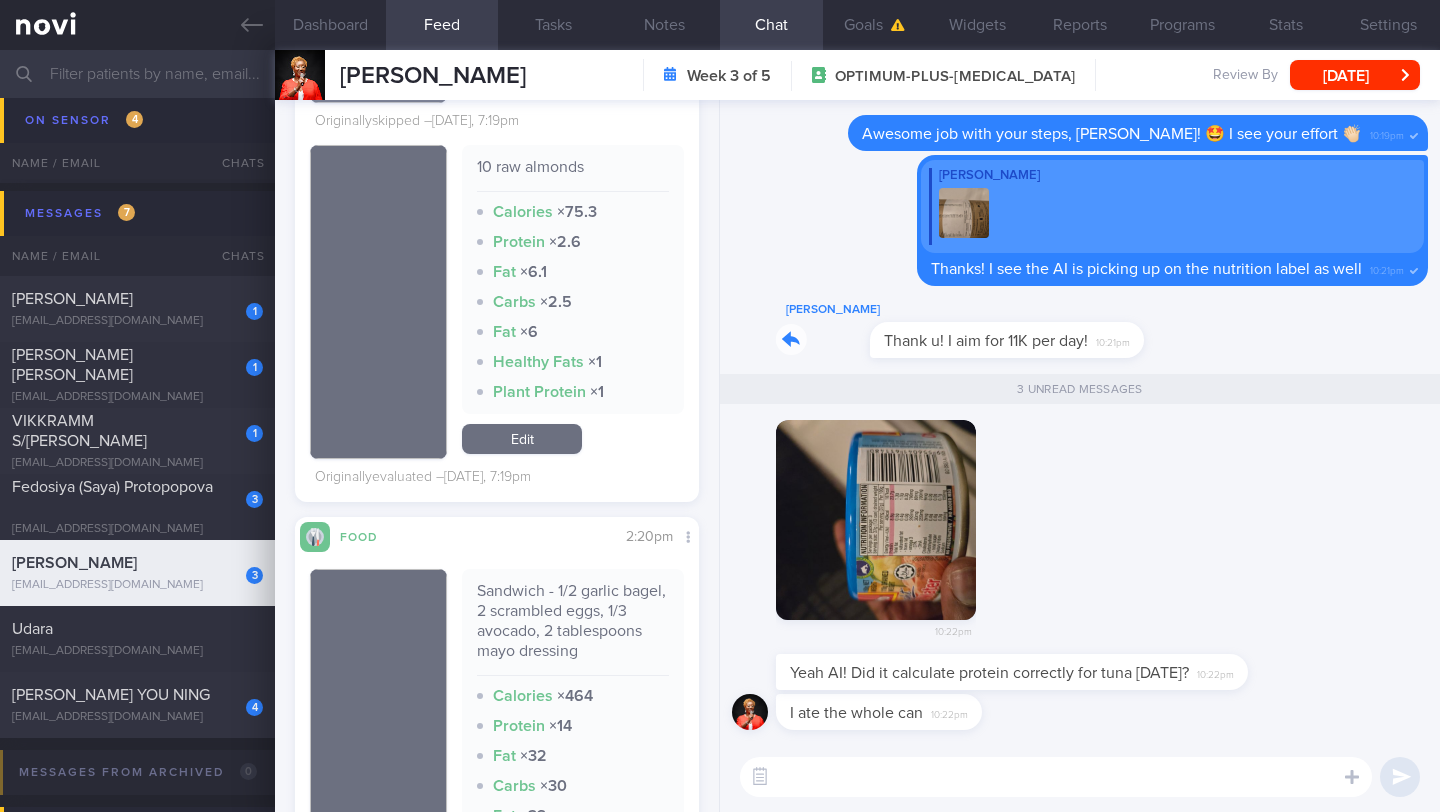 drag, startPoint x: 785, startPoint y: 342, endPoint x: 1212, endPoint y: 356, distance: 427.22946 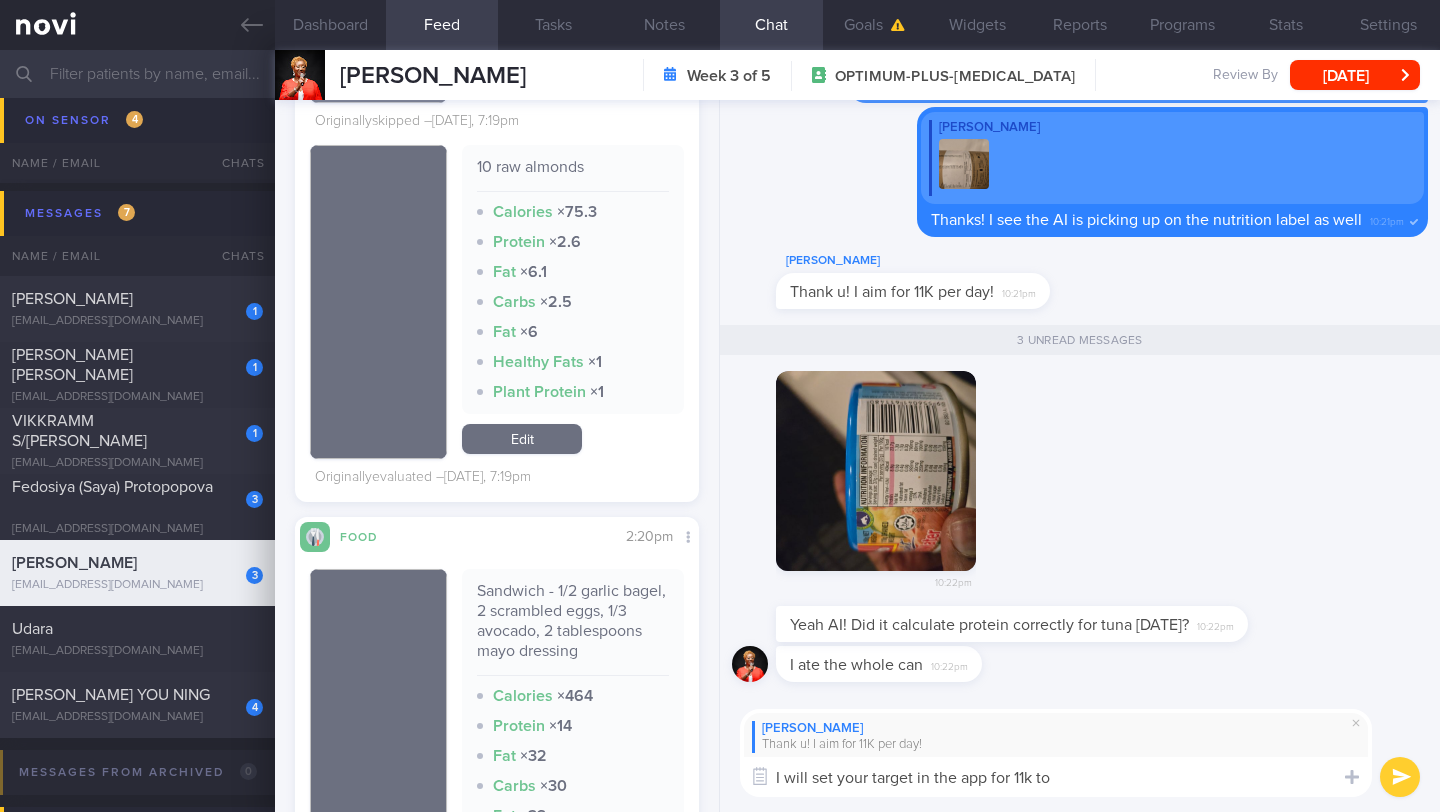 type on "I will set your target in the app for 11k too" 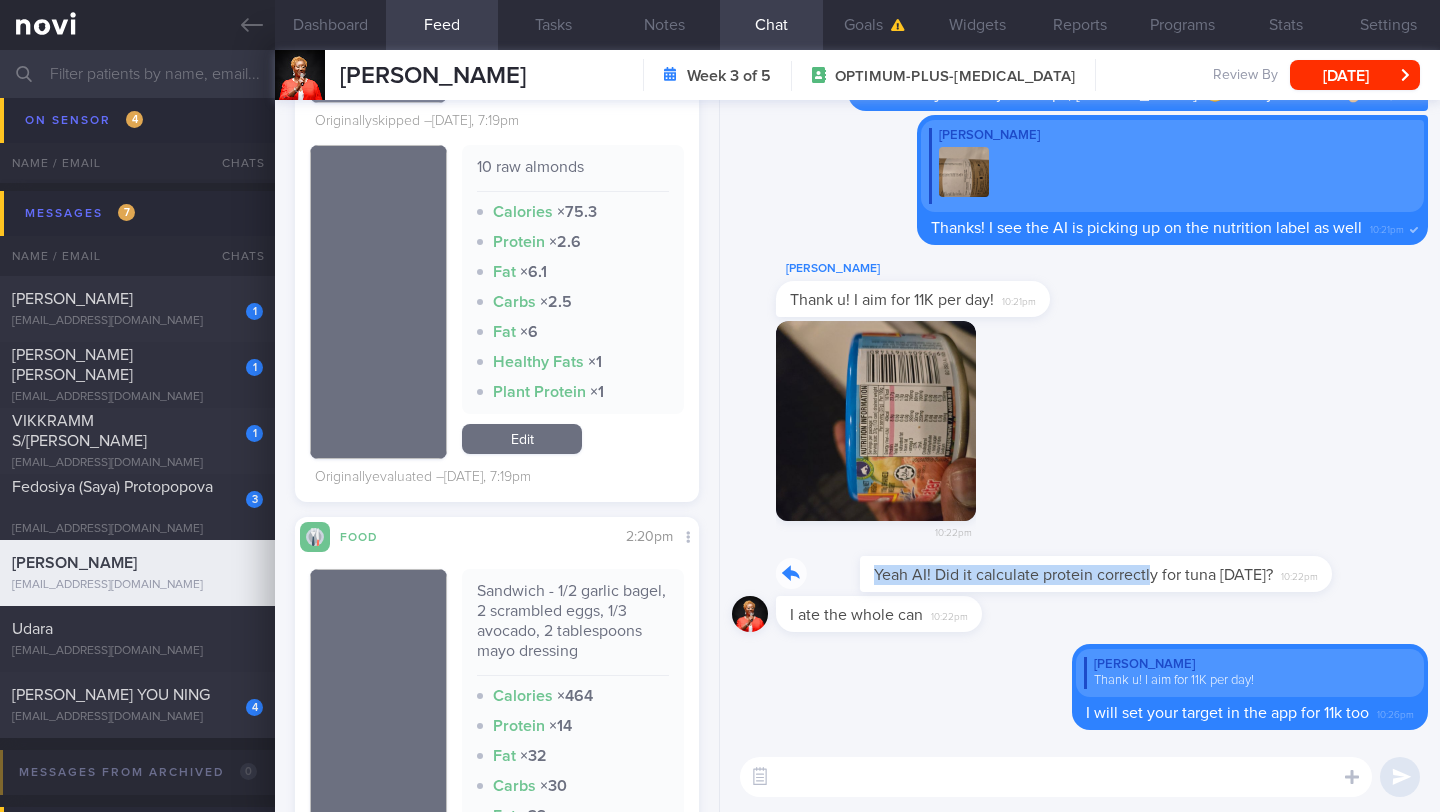 drag, startPoint x: 785, startPoint y: 576, endPoint x: 1067, endPoint y: 584, distance: 282.11346 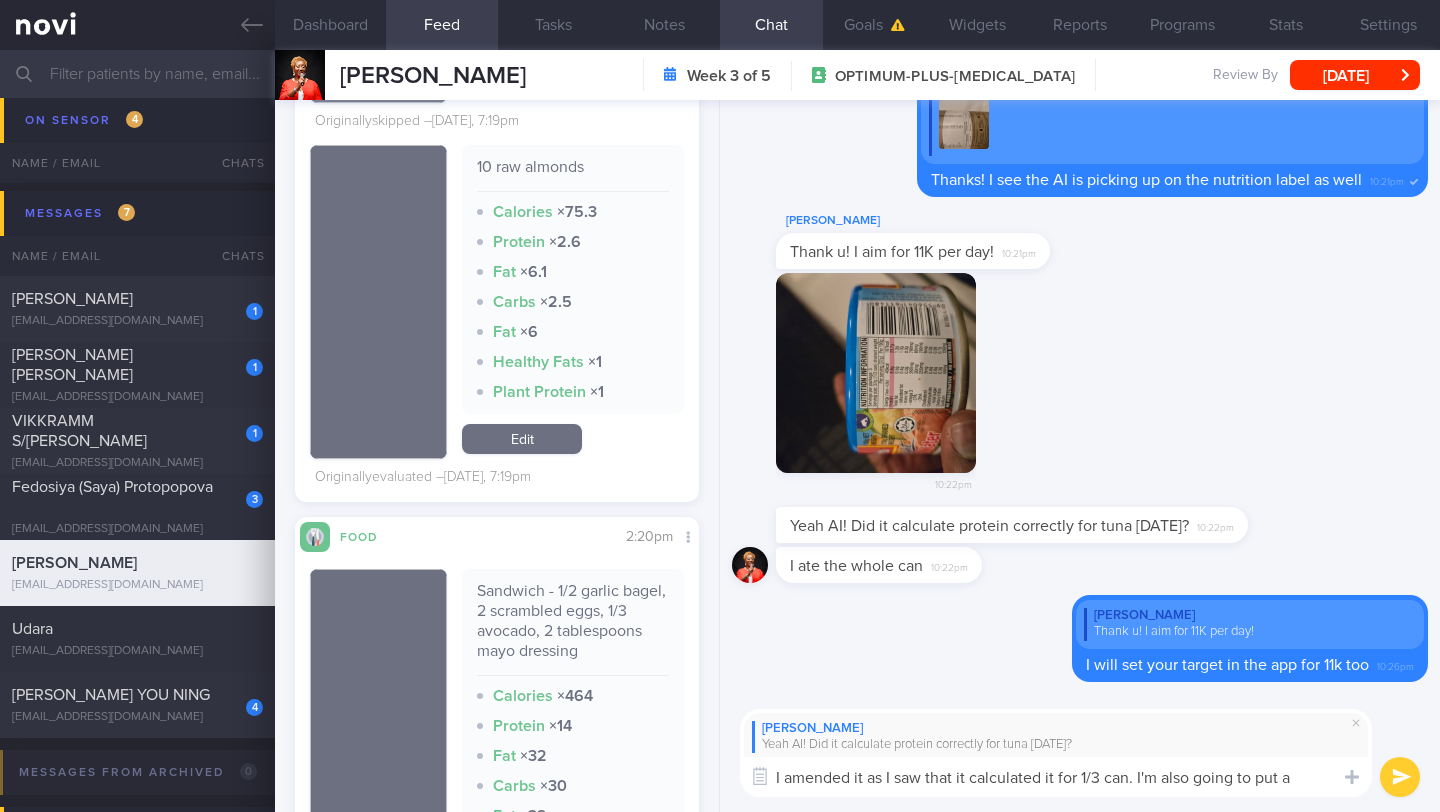 scroll, scrollTop: 0, scrollLeft: 0, axis: both 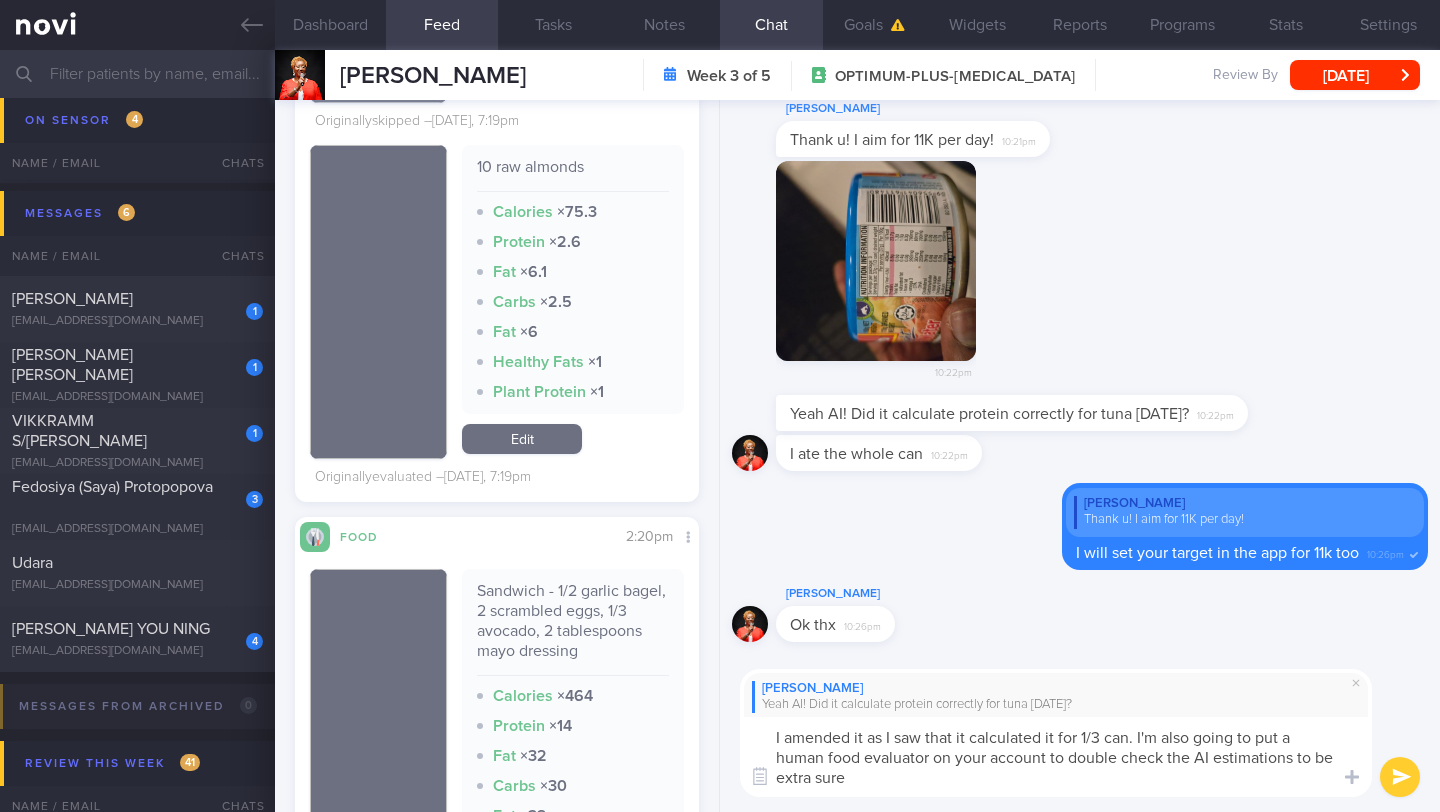 type on "I amended it as I saw that it calculated it for 1/3 can. I'm also going to put a human food evaluator on your account to double check the AI estimations to be extra sure 🙂" 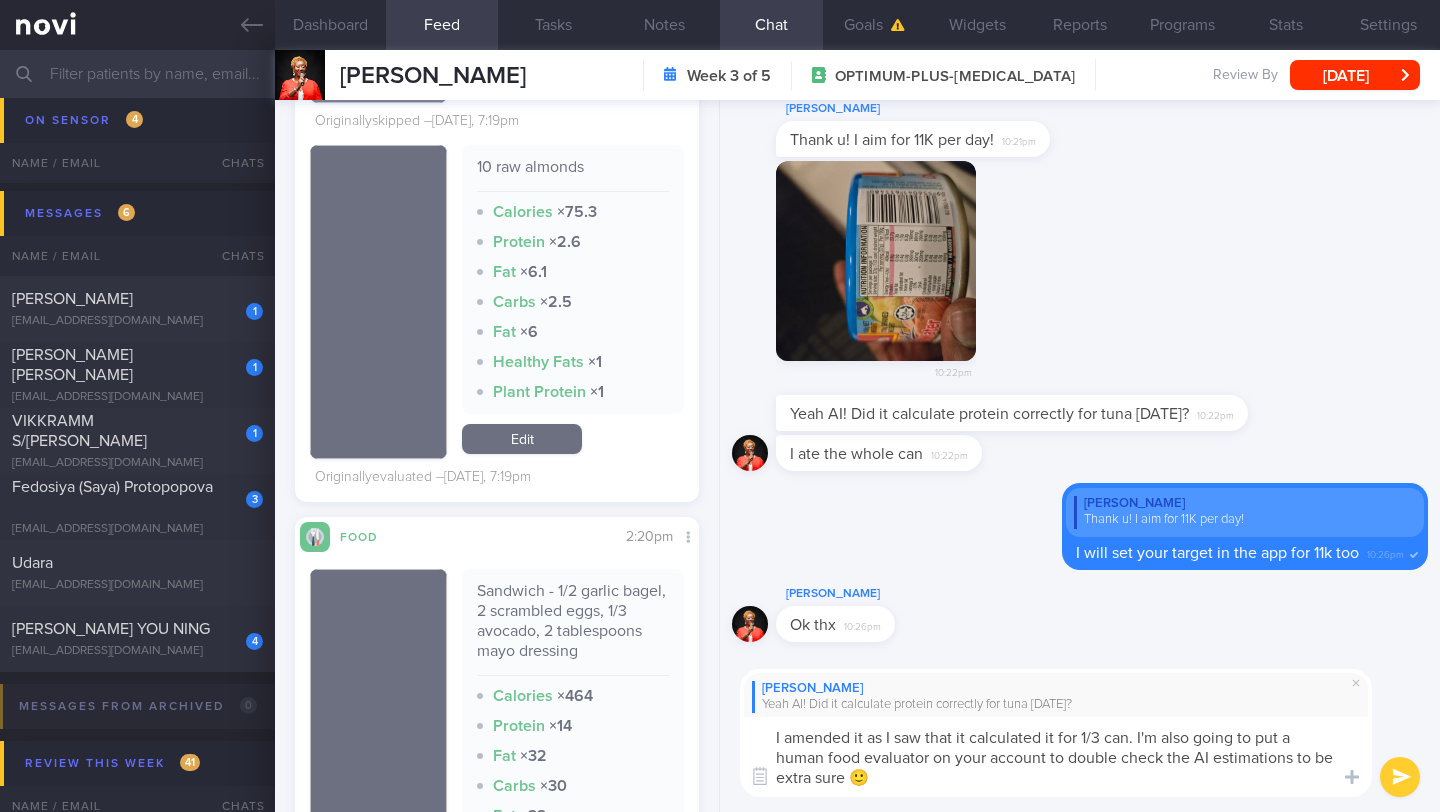 type 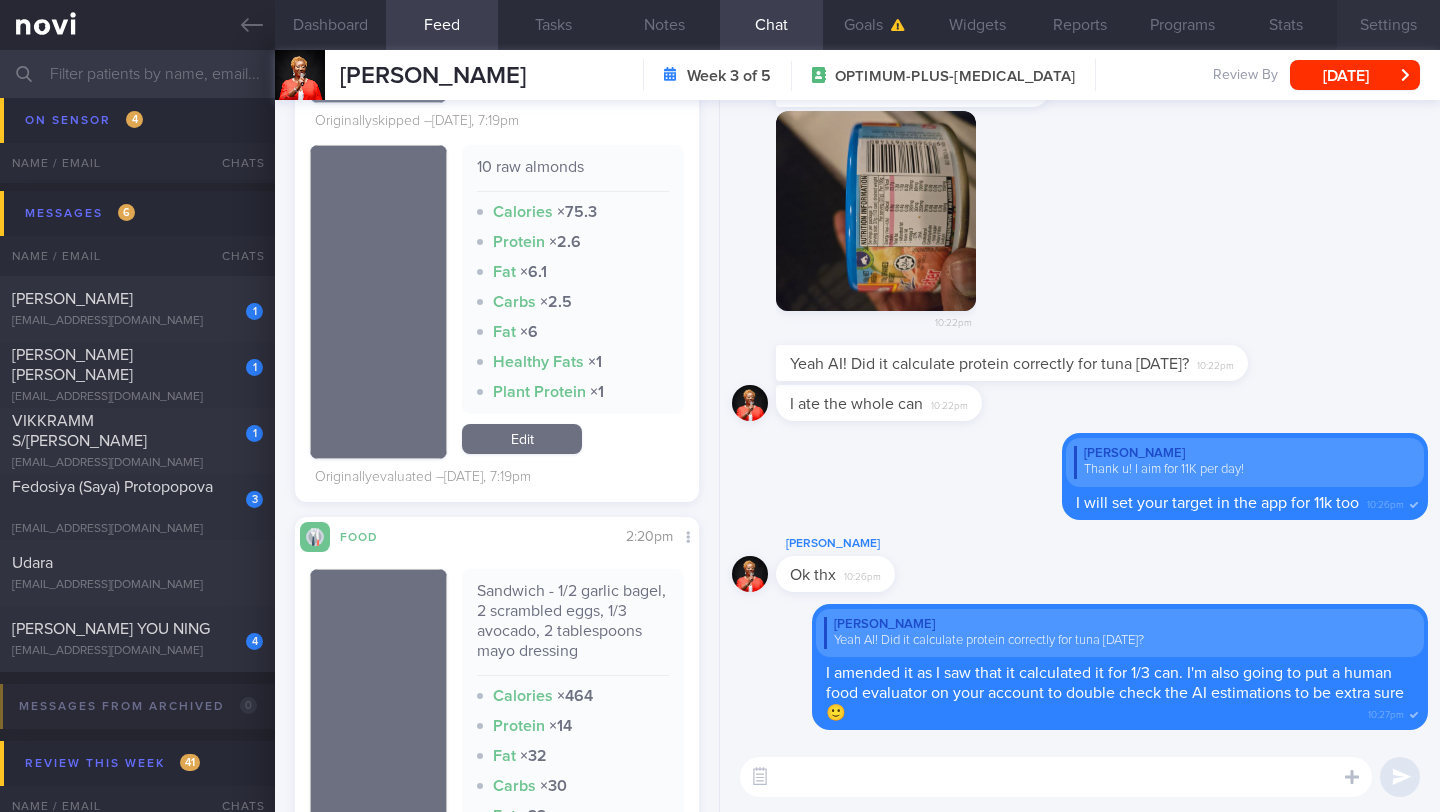 click on "Settings" at bounding box center [1388, 25] 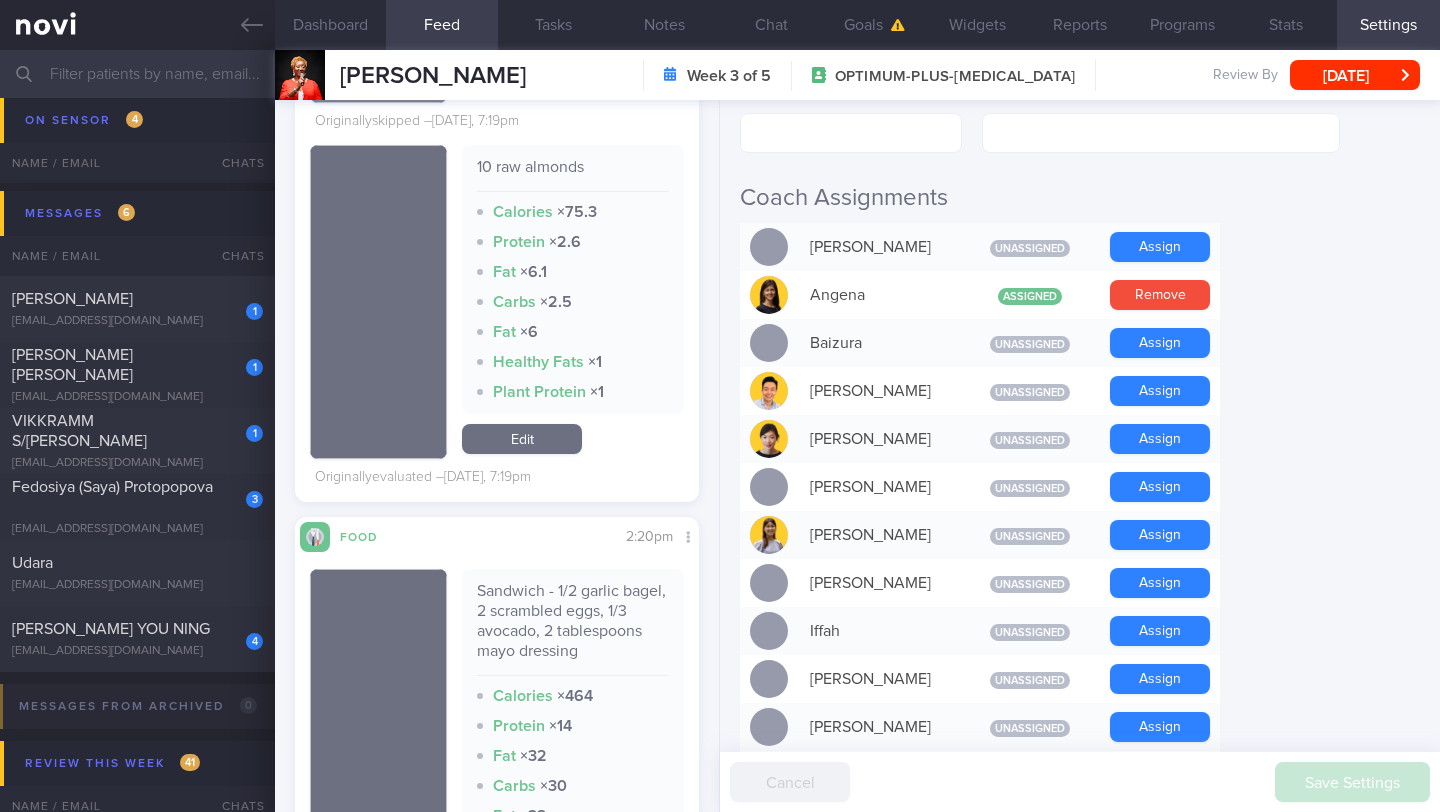 scroll, scrollTop: 434, scrollLeft: 0, axis: vertical 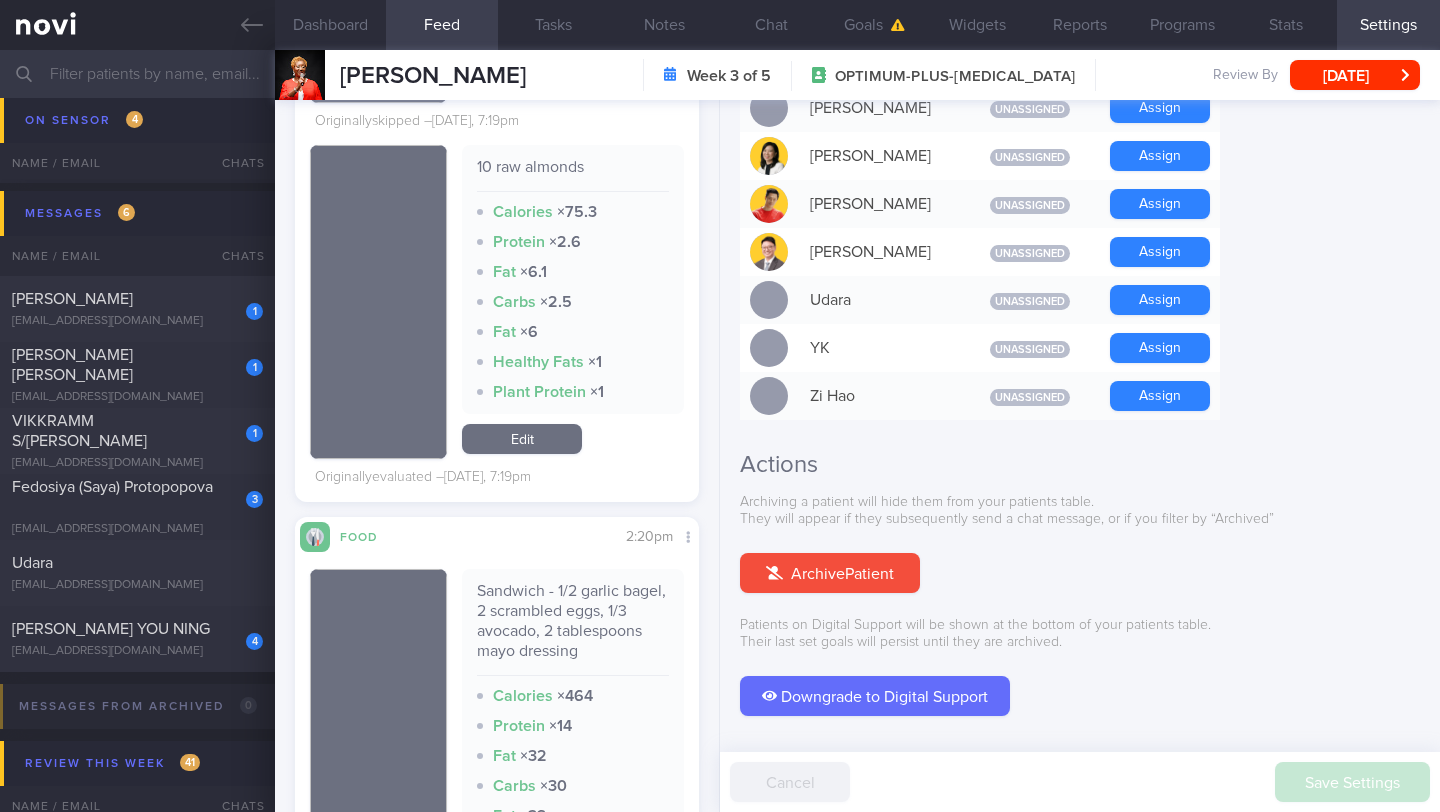 click on "Assign" at bounding box center (1160, 396) 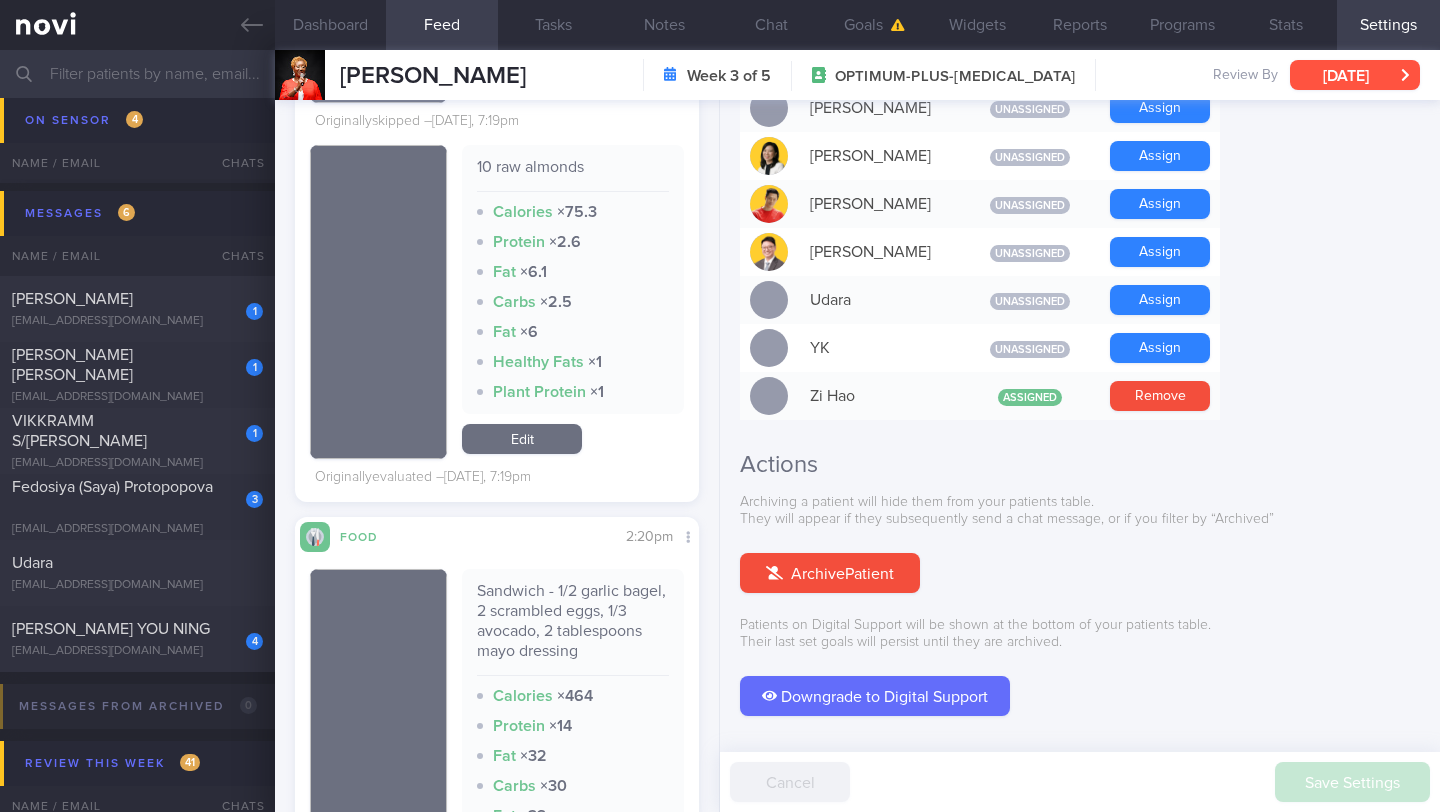 click on "[DATE]" at bounding box center [1355, 75] 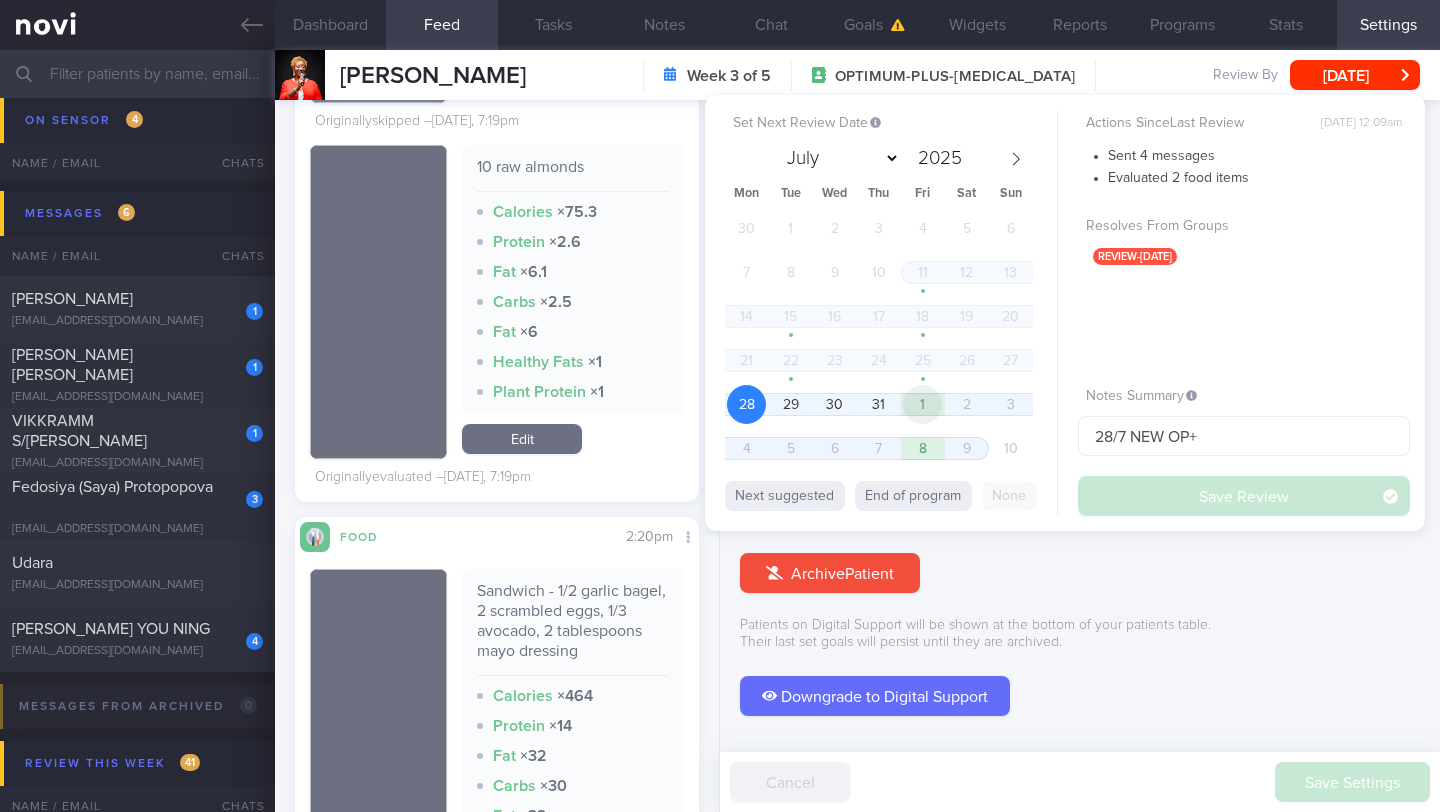 click on "1" at bounding box center [922, 404] 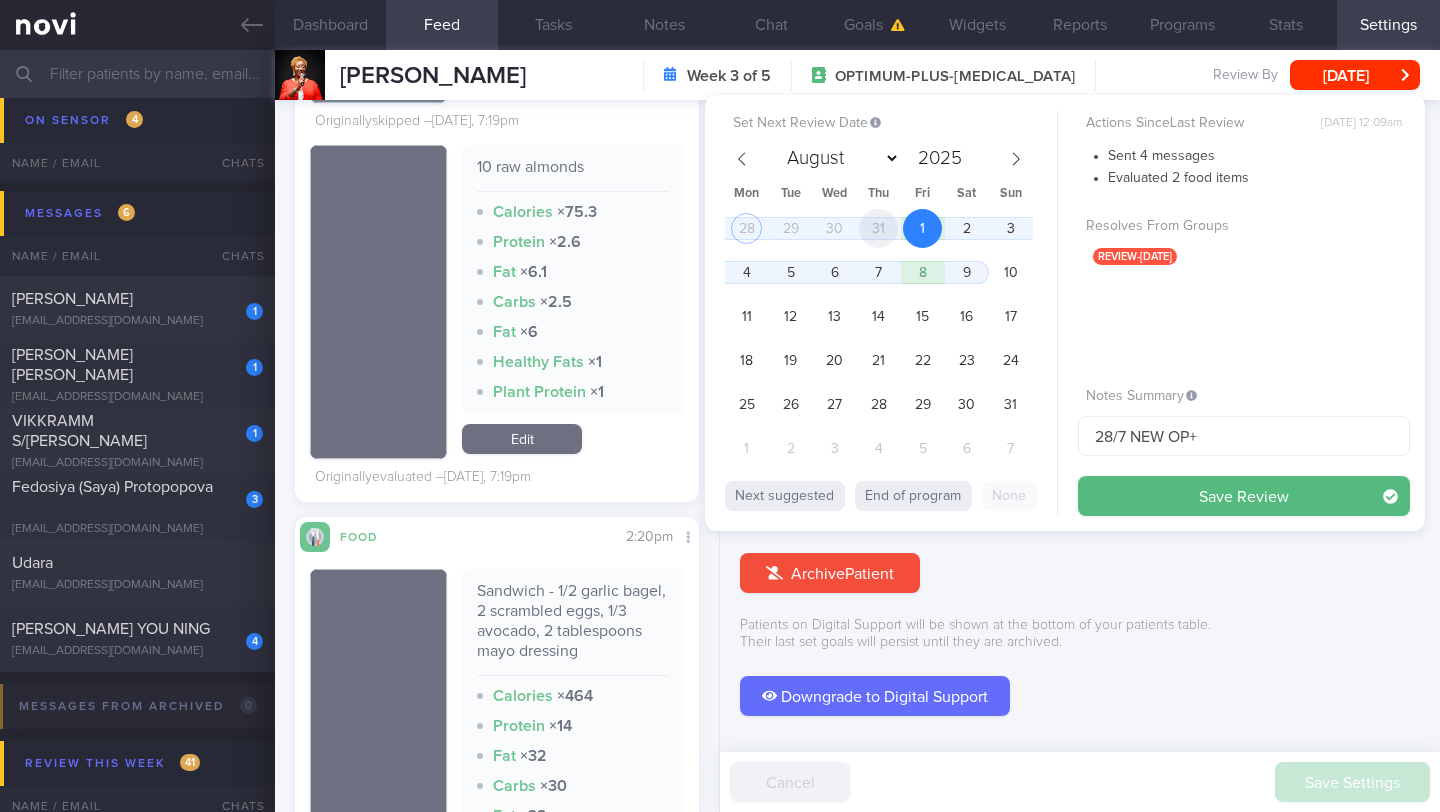 click on "31" at bounding box center (878, 228) 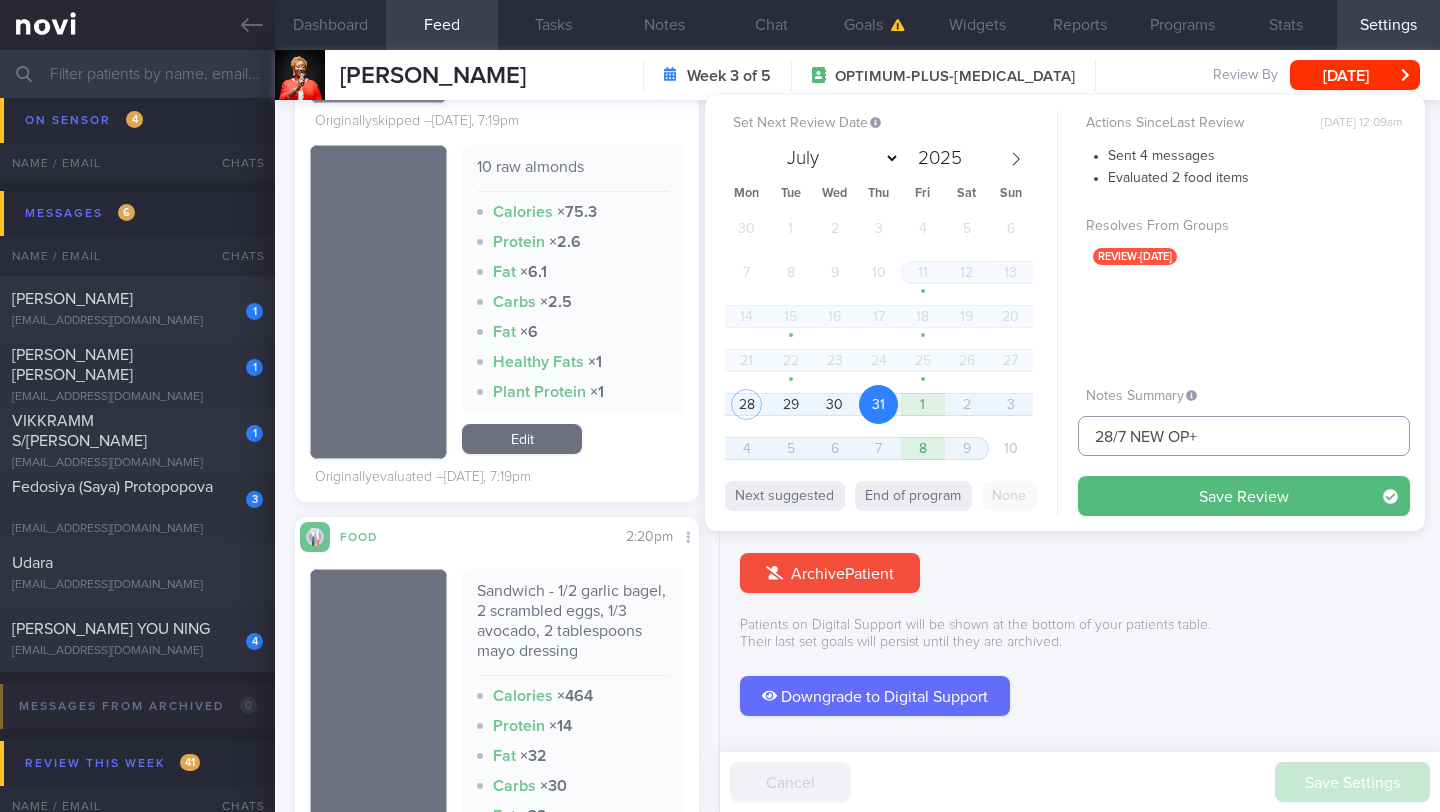 drag, startPoint x: 1115, startPoint y: 432, endPoint x: 1073, endPoint y: 436, distance: 42.190044 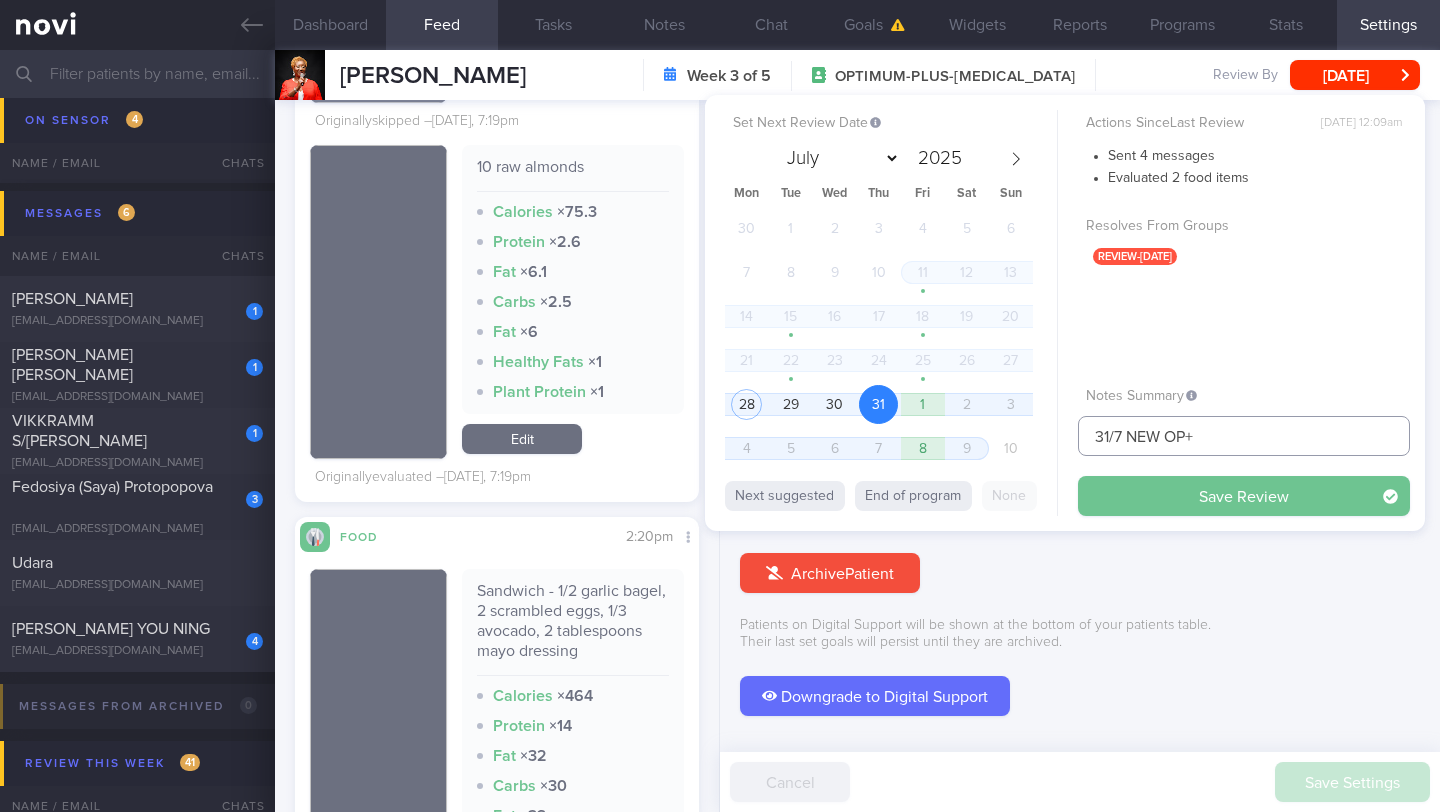 type on "31/7 NEW OP+" 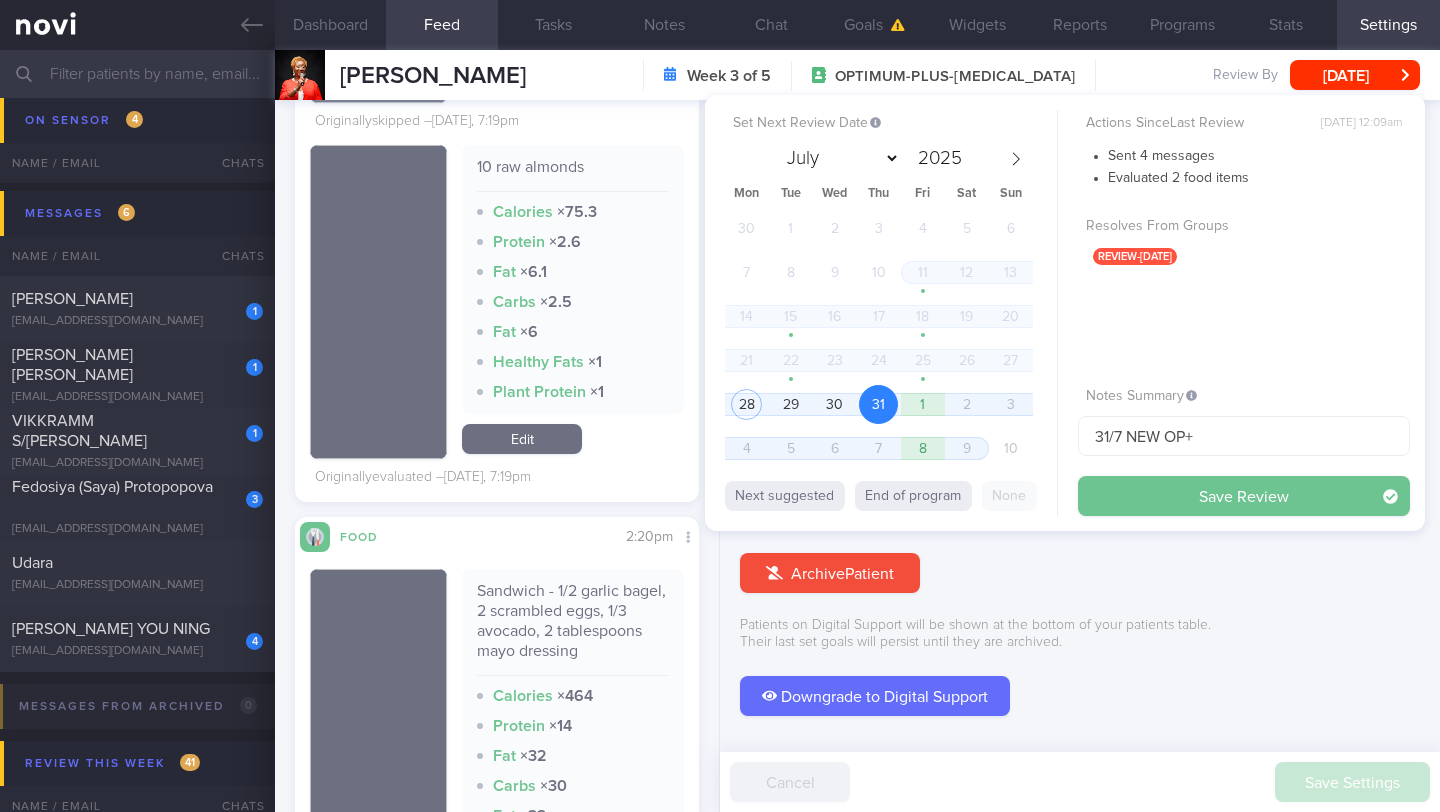 click on "Save Review" at bounding box center (1244, 496) 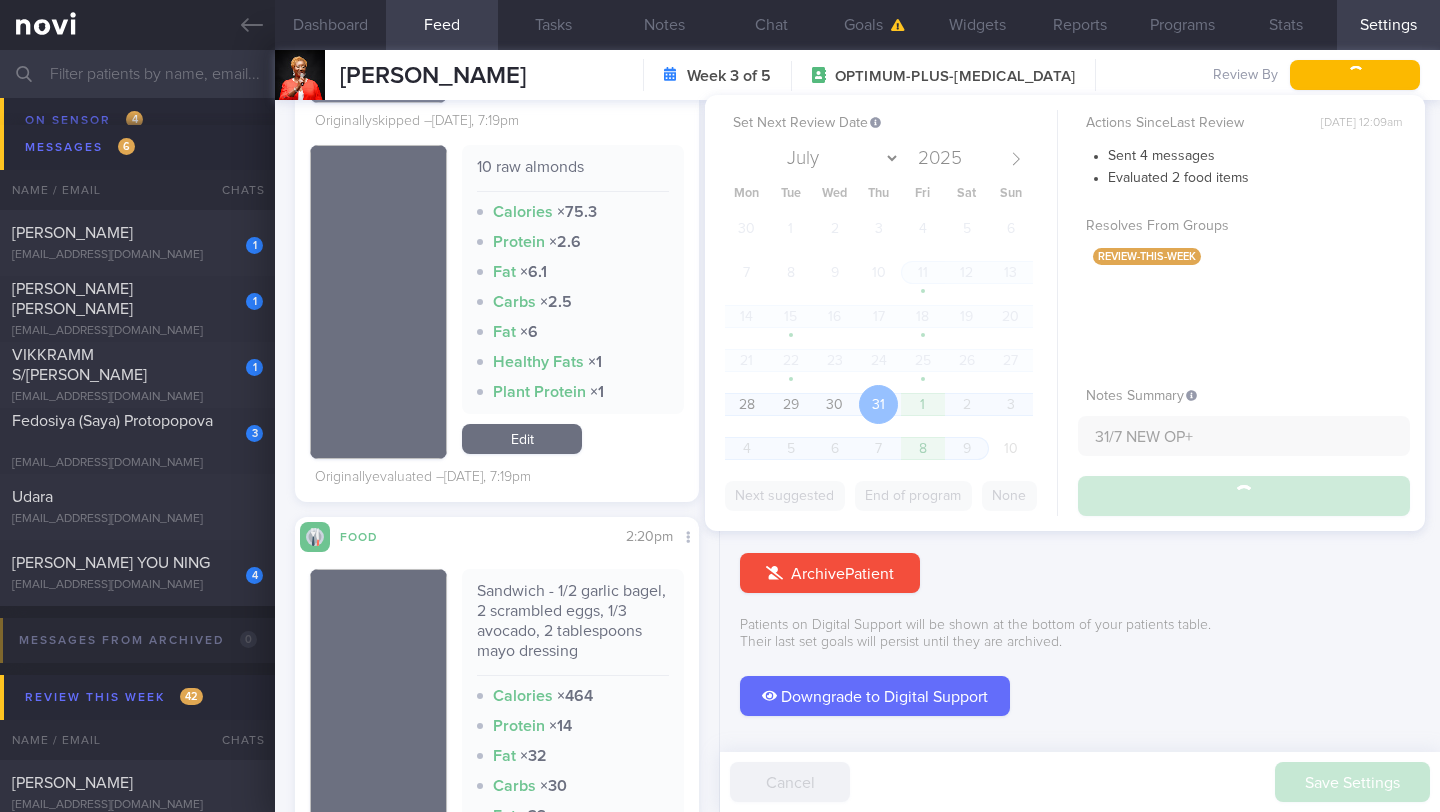 scroll, scrollTop: 9252, scrollLeft: 0, axis: vertical 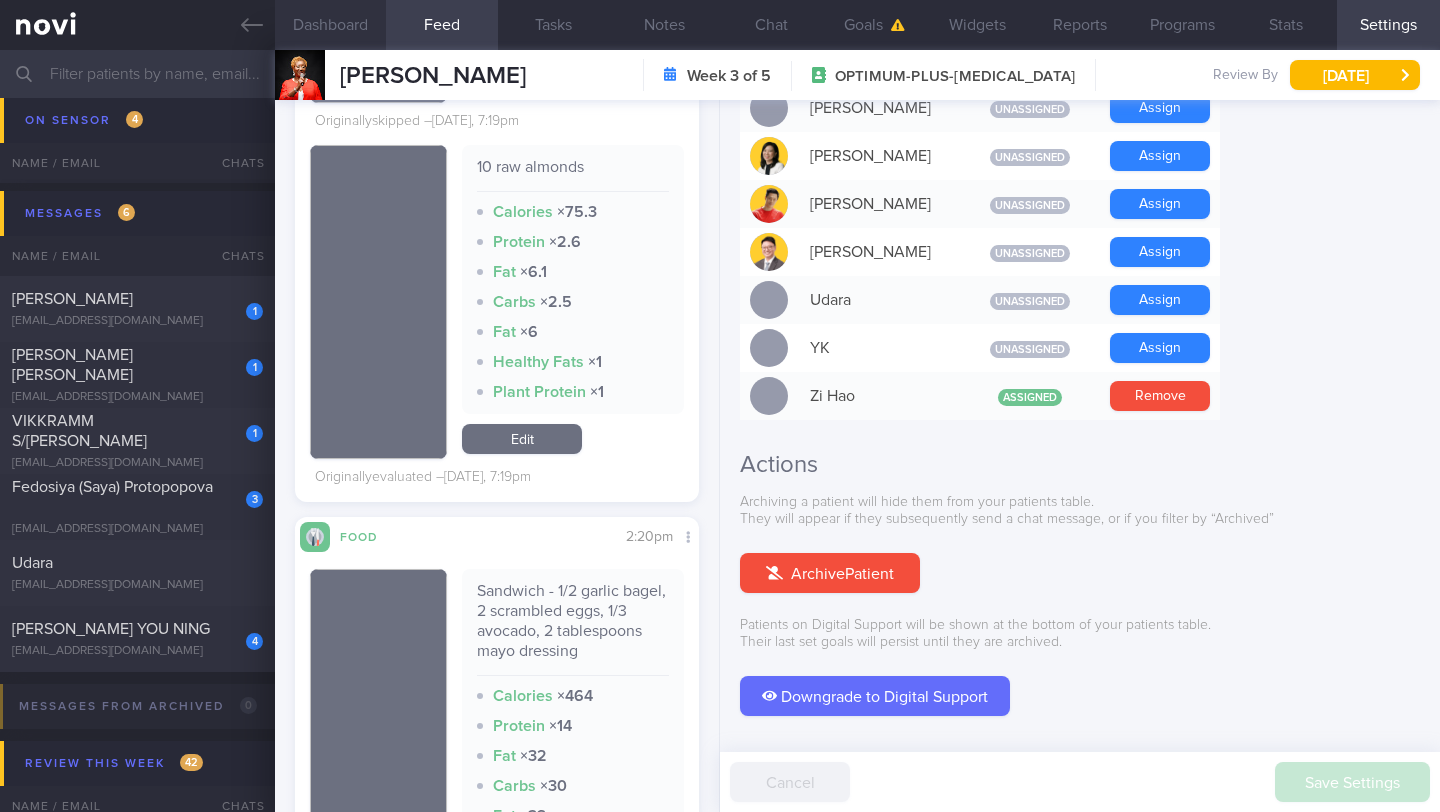 click on "Dashboard" at bounding box center (330, 25) 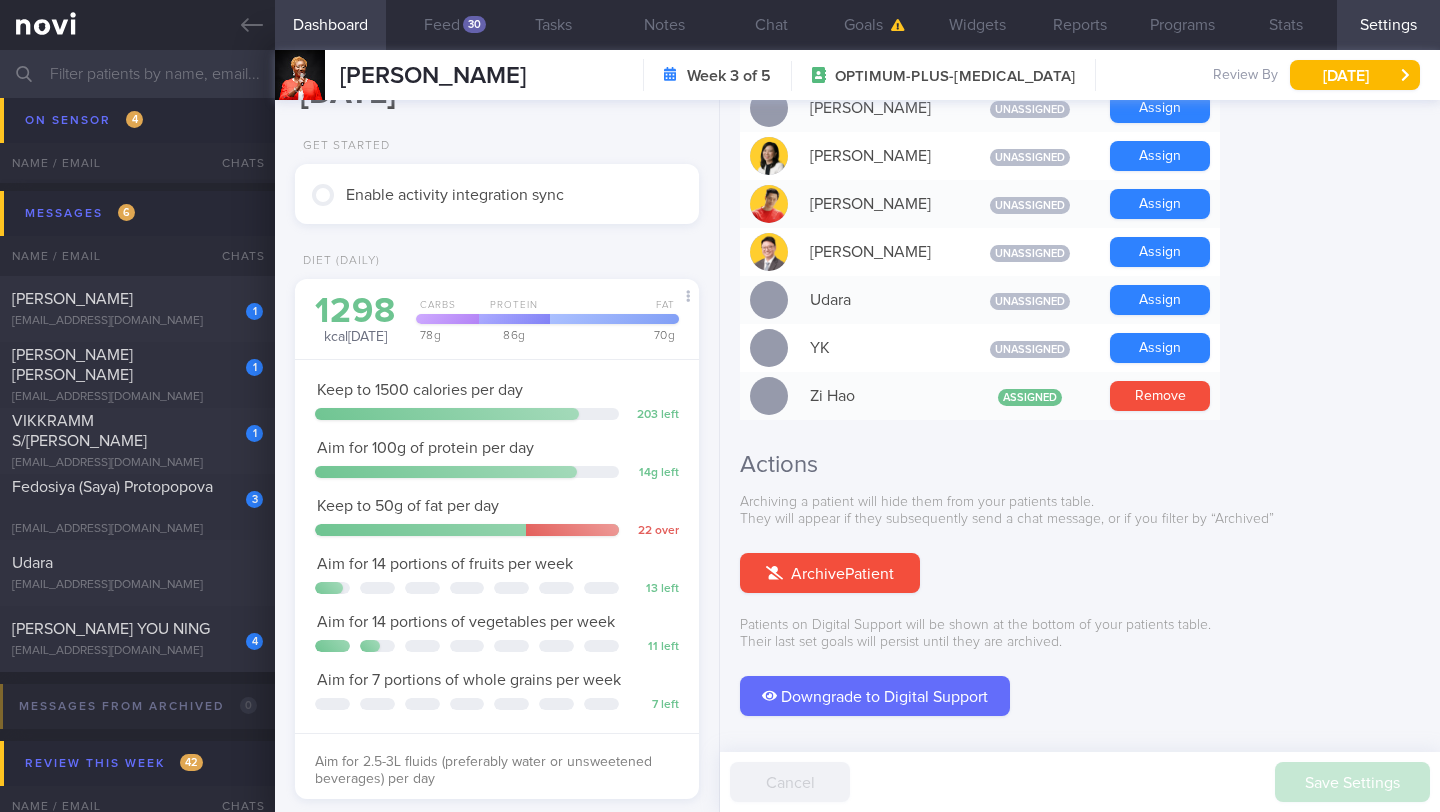 scroll, scrollTop: 0, scrollLeft: 0, axis: both 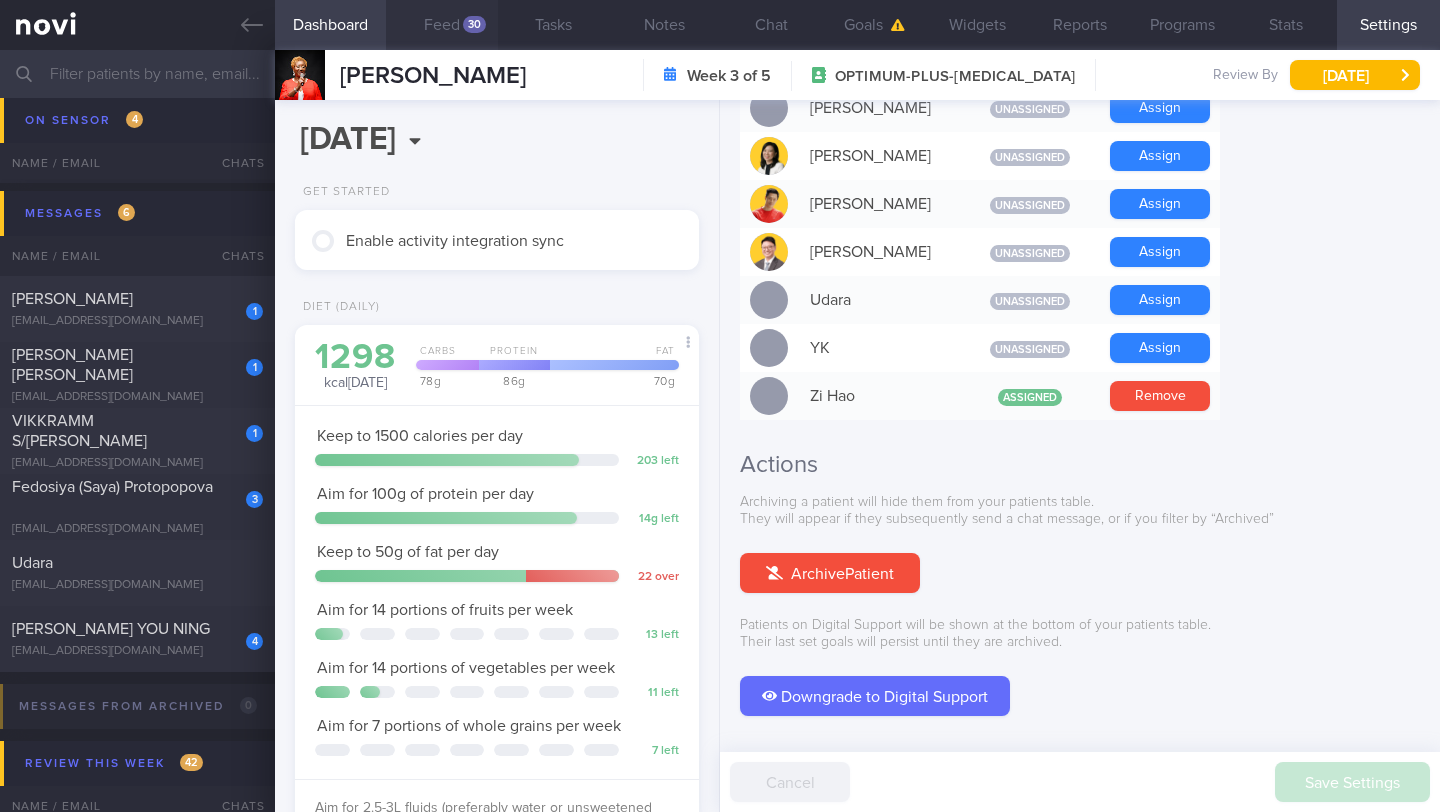 click on "Feed
30" at bounding box center (441, 25) 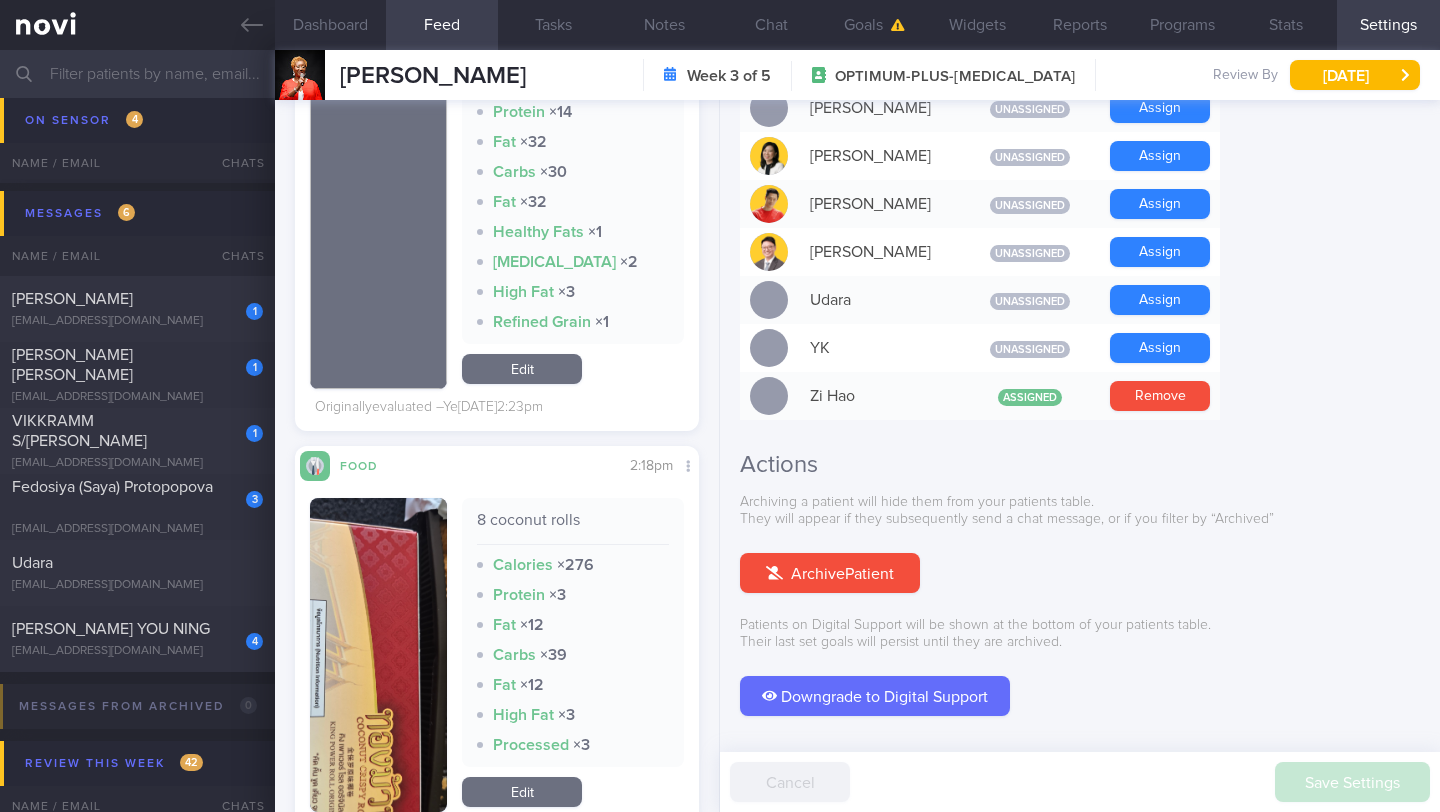 scroll, scrollTop: 6739, scrollLeft: 0, axis: vertical 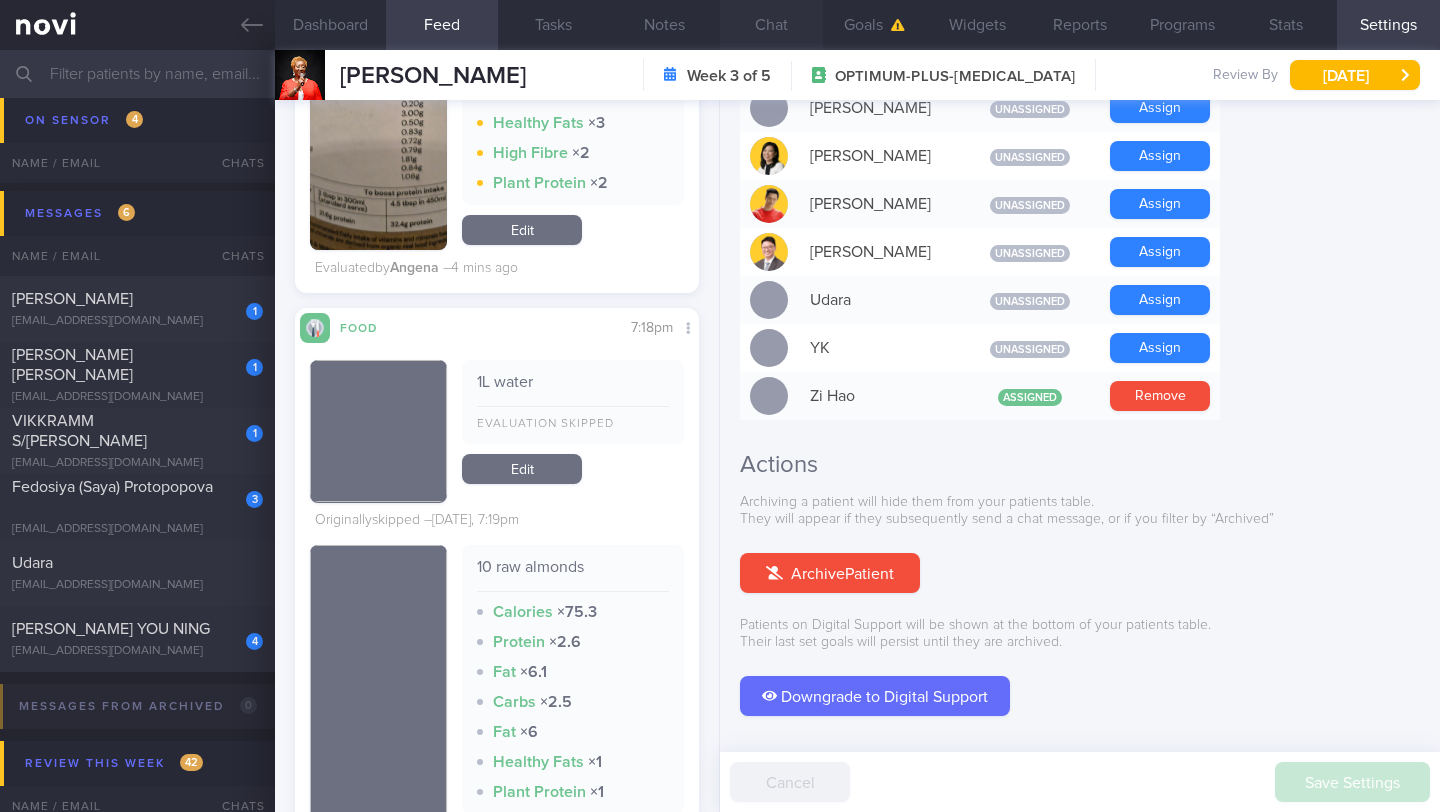 click on "Chat" at bounding box center (771, 25) 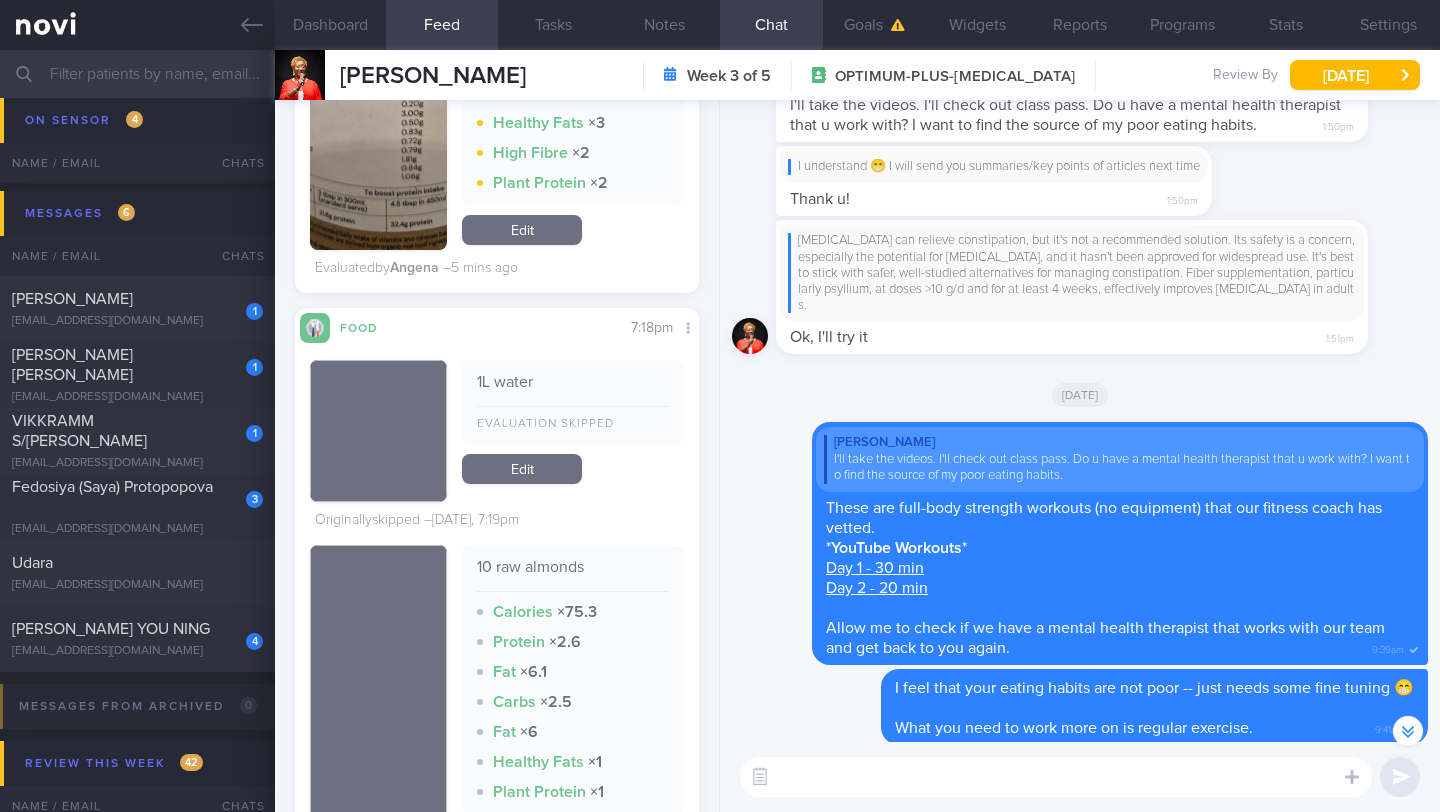 scroll, scrollTop: -3039, scrollLeft: 0, axis: vertical 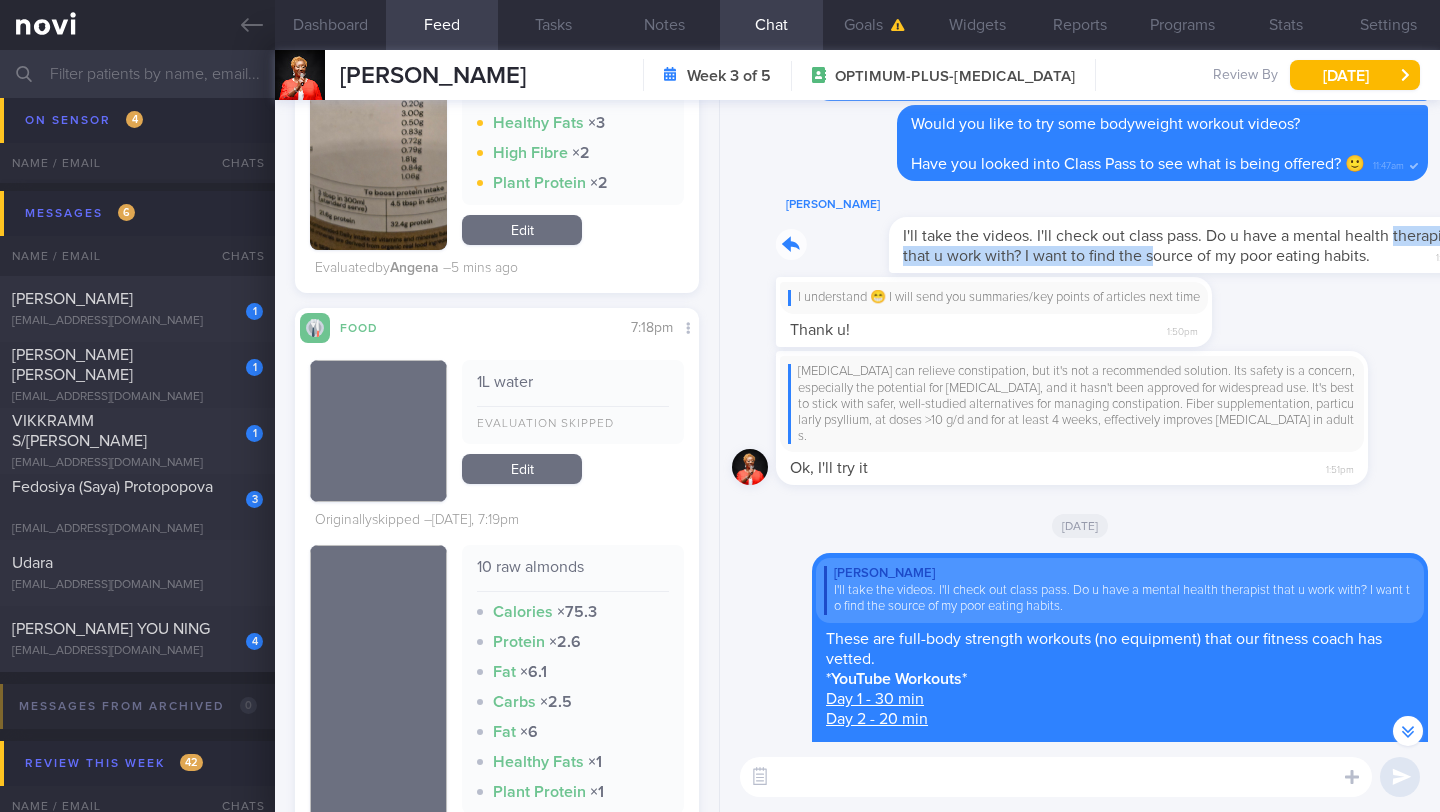 drag, startPoint x: 779, startPoint y: 201, endPoint x: 1107, endPoint y: 211, distance: 328.1524 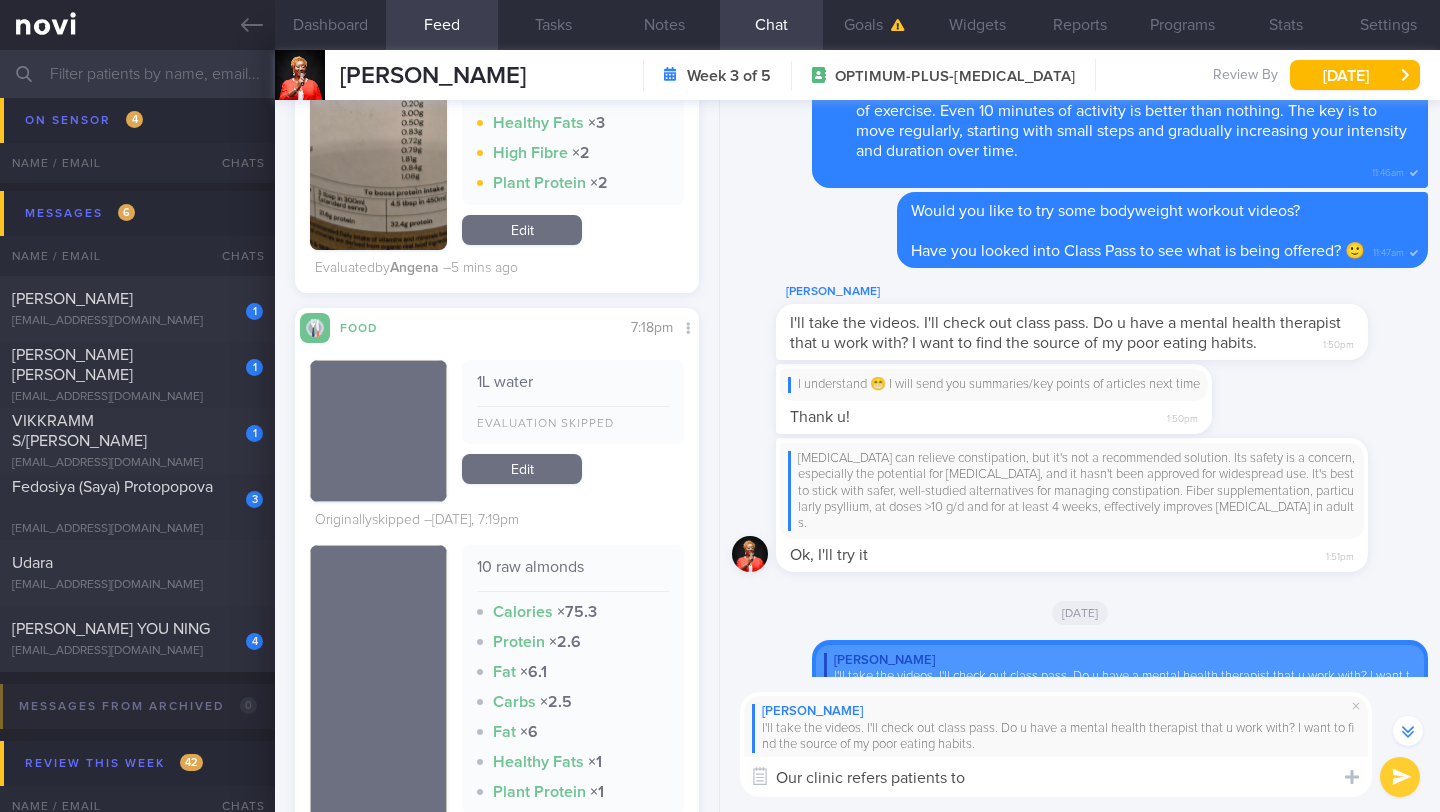scroll, scrollTop: -3225, scrollLeft: 0, axis: vertical 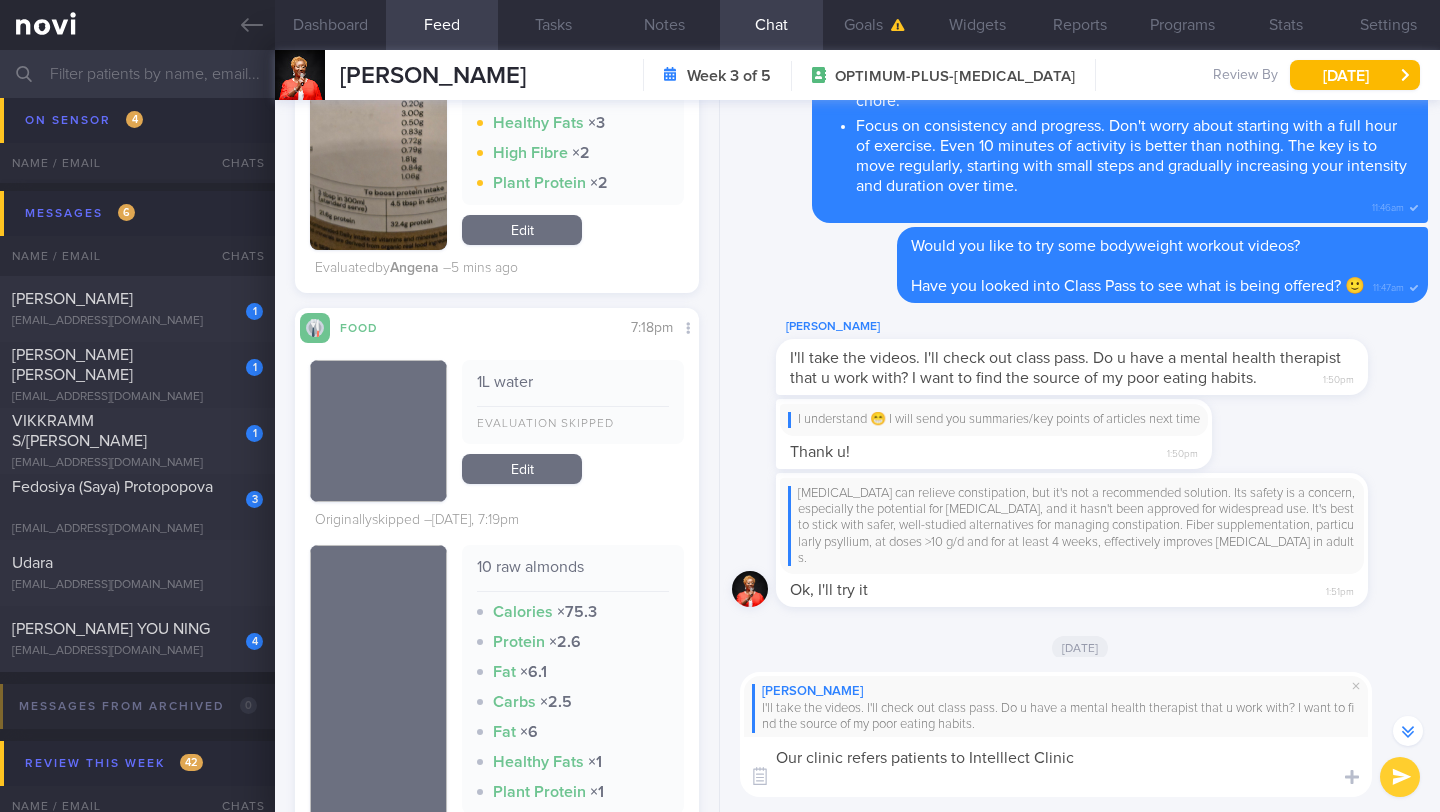 paste on "[URL][DOMAIN_NAME]" 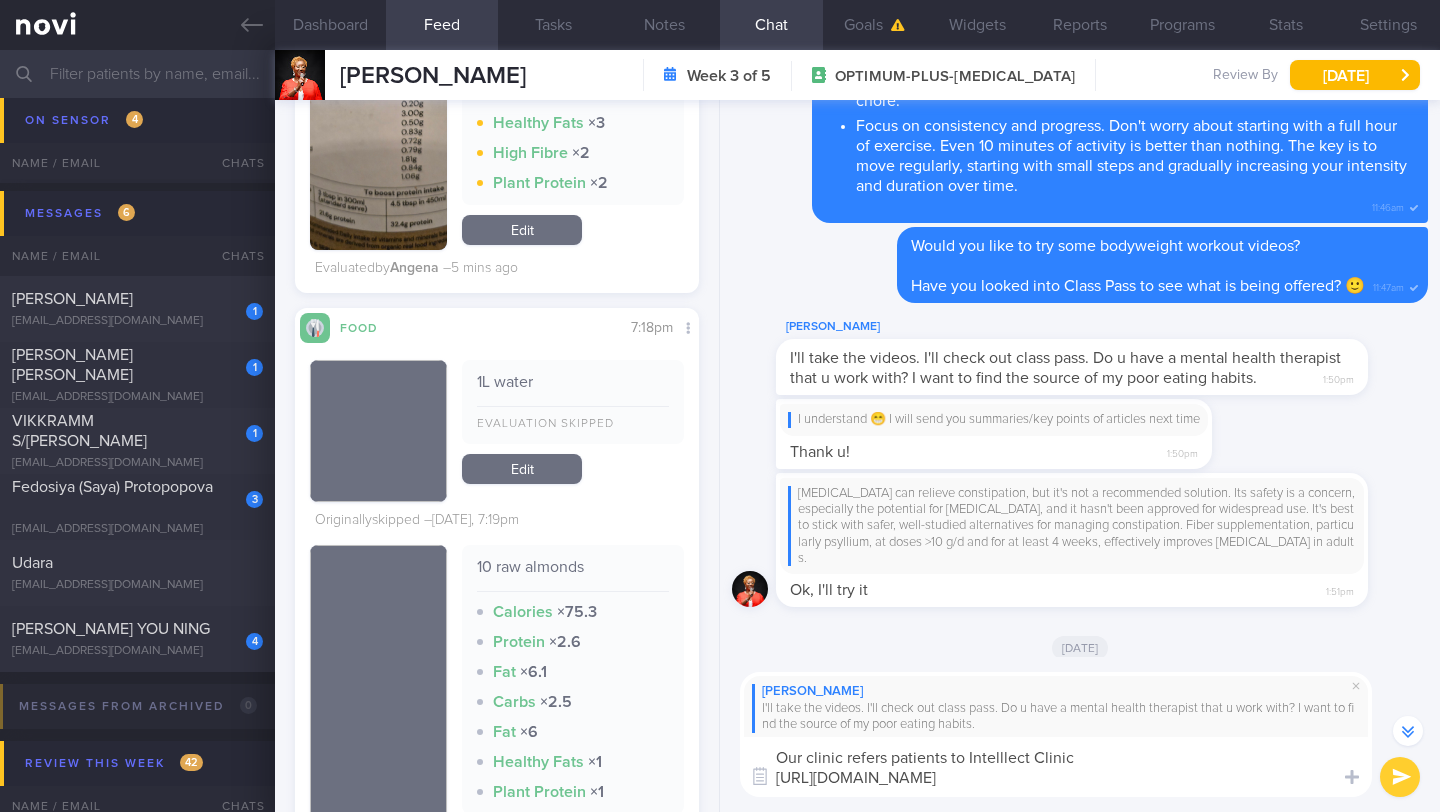 scroll, scrollTop: 100, scrollLeft: 0, axis: vertical 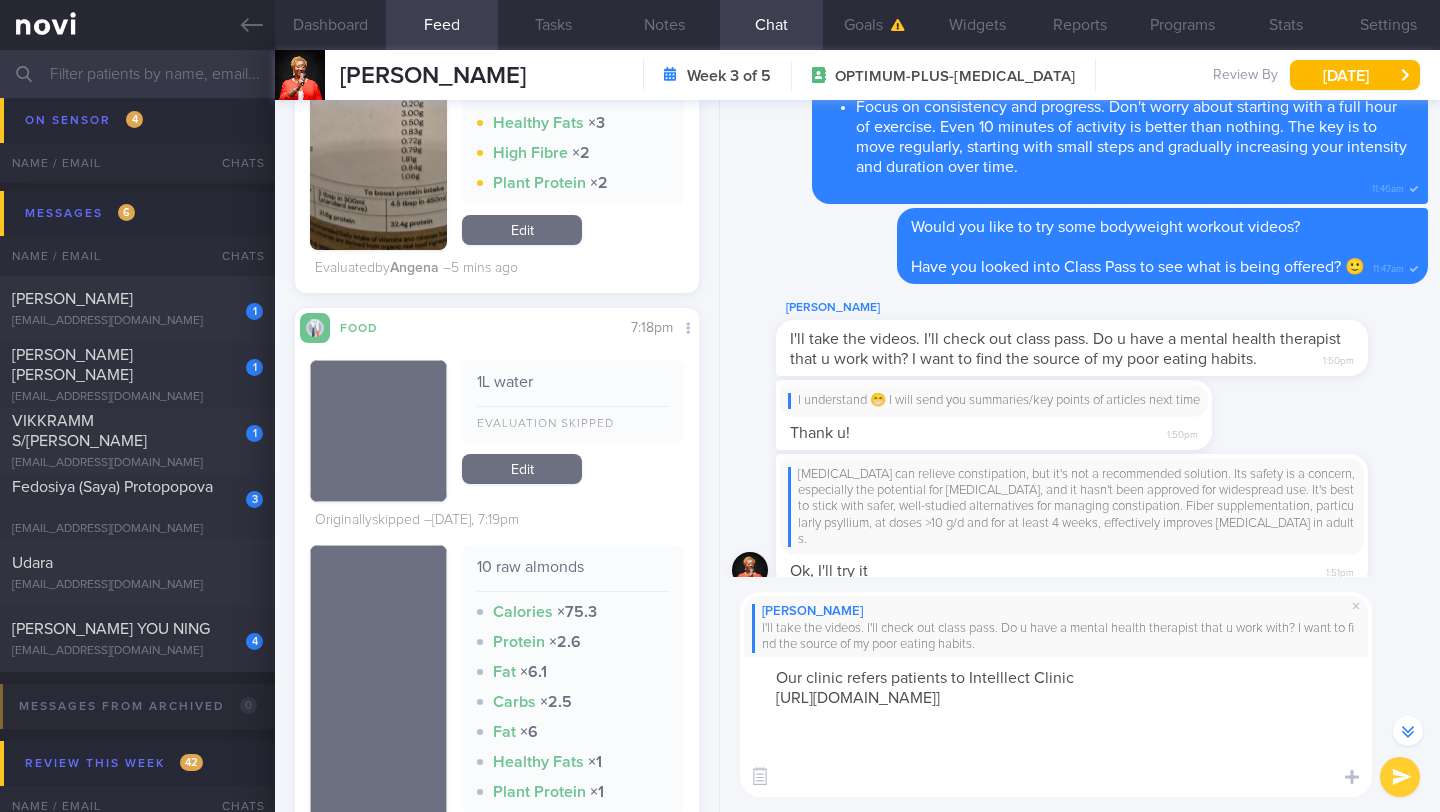 click on "Our clinic refers patients to Intelllect Clinic
[URL][DOMAIN_NAME]]" at bounding box center (1056, 727) 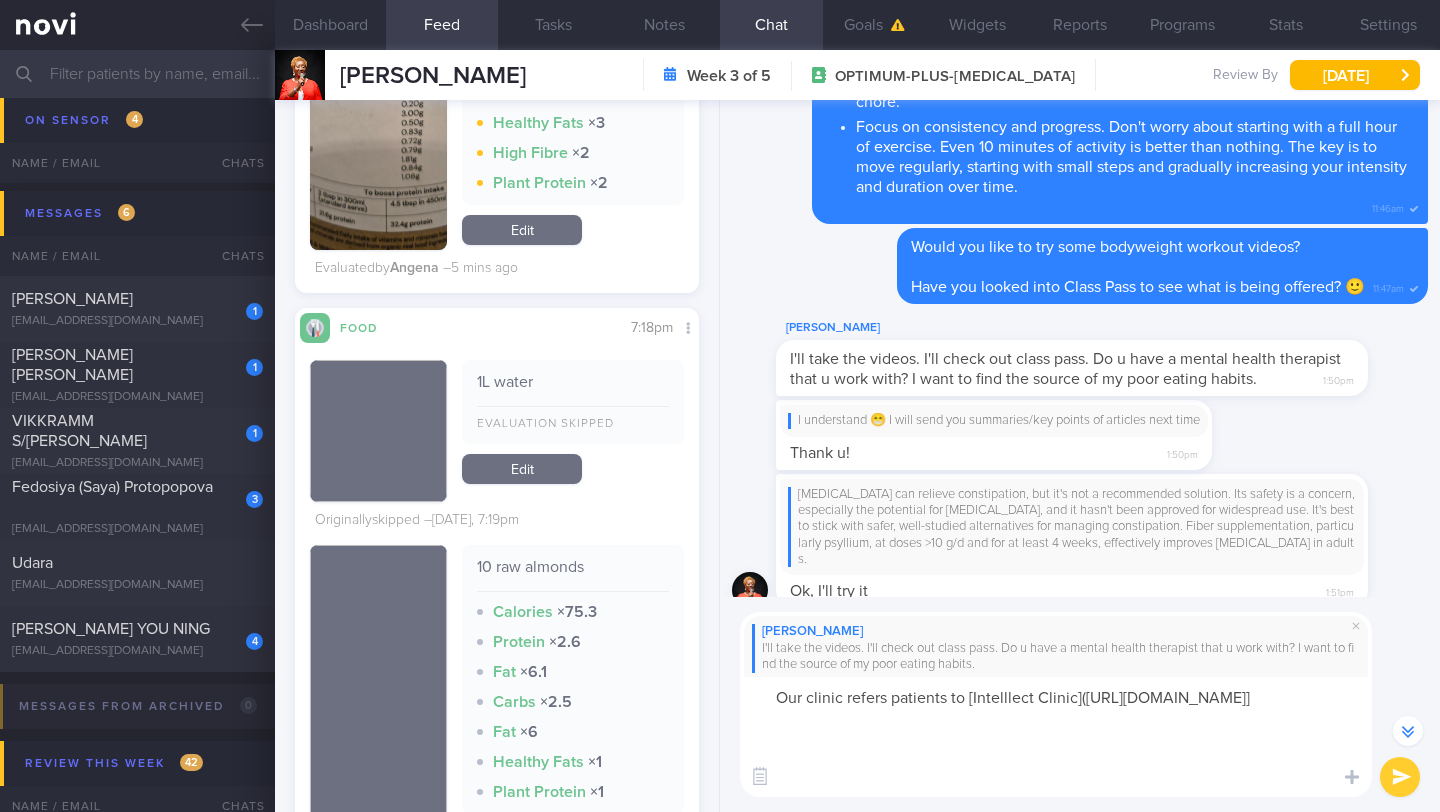 scroll, scrollTop: -3306, scrollLeft: 0, axis: vertical 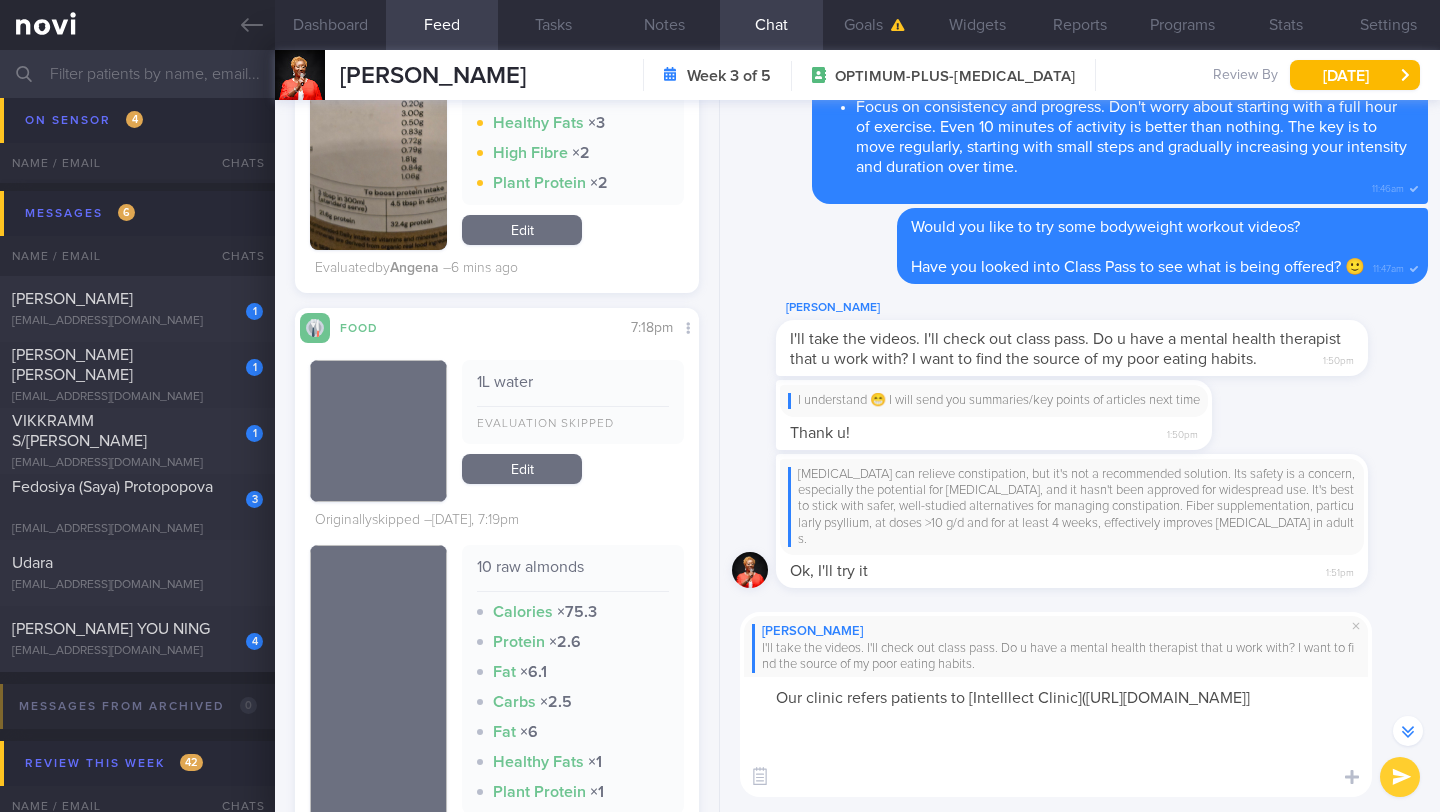 click on "Our clinic refers patients to [Intelllect Clinic]([URL][DOMAIN_NAME]]" at bounding box center (1056, 737) 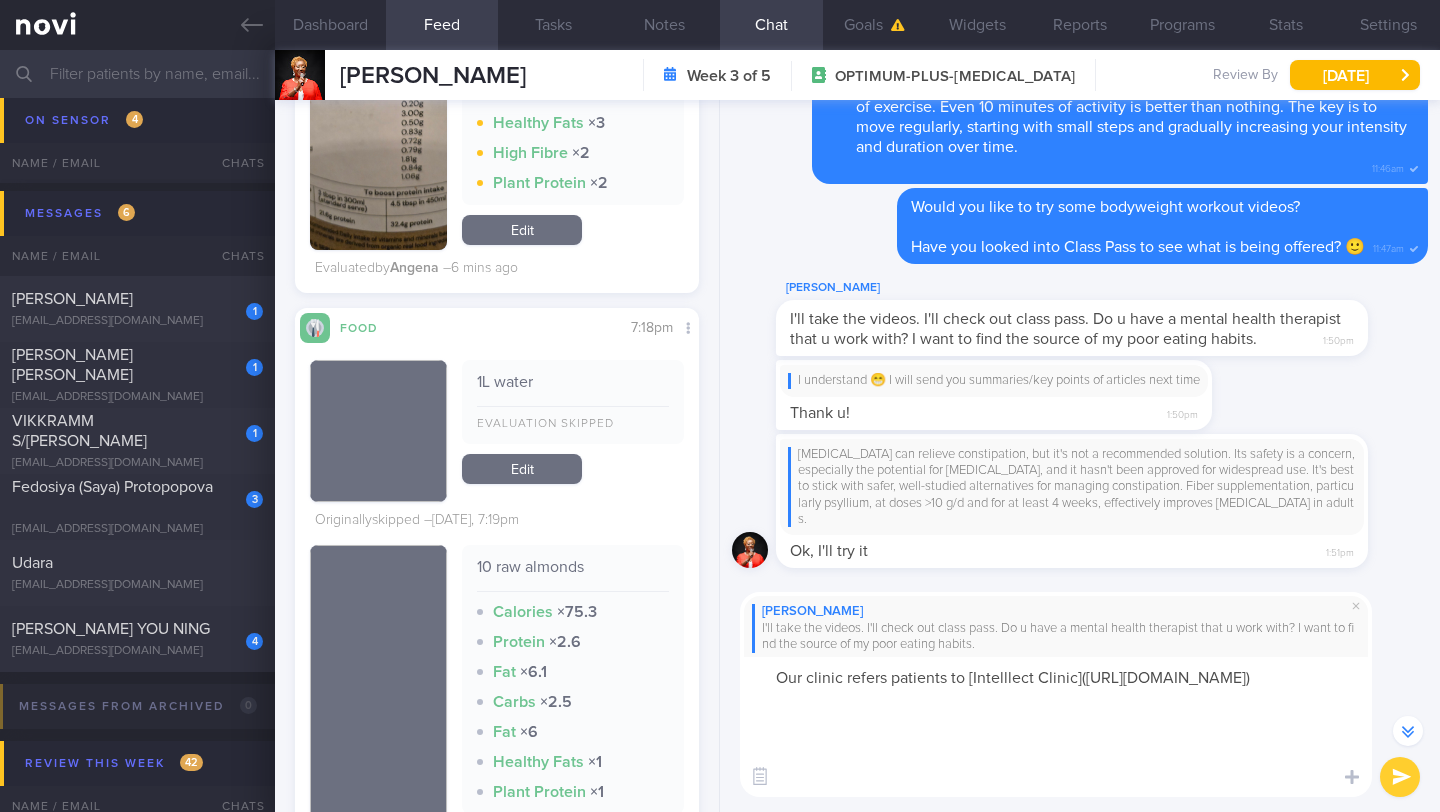 scroll, scrollTop: 100, scrollLeft: 0, axis: vertical 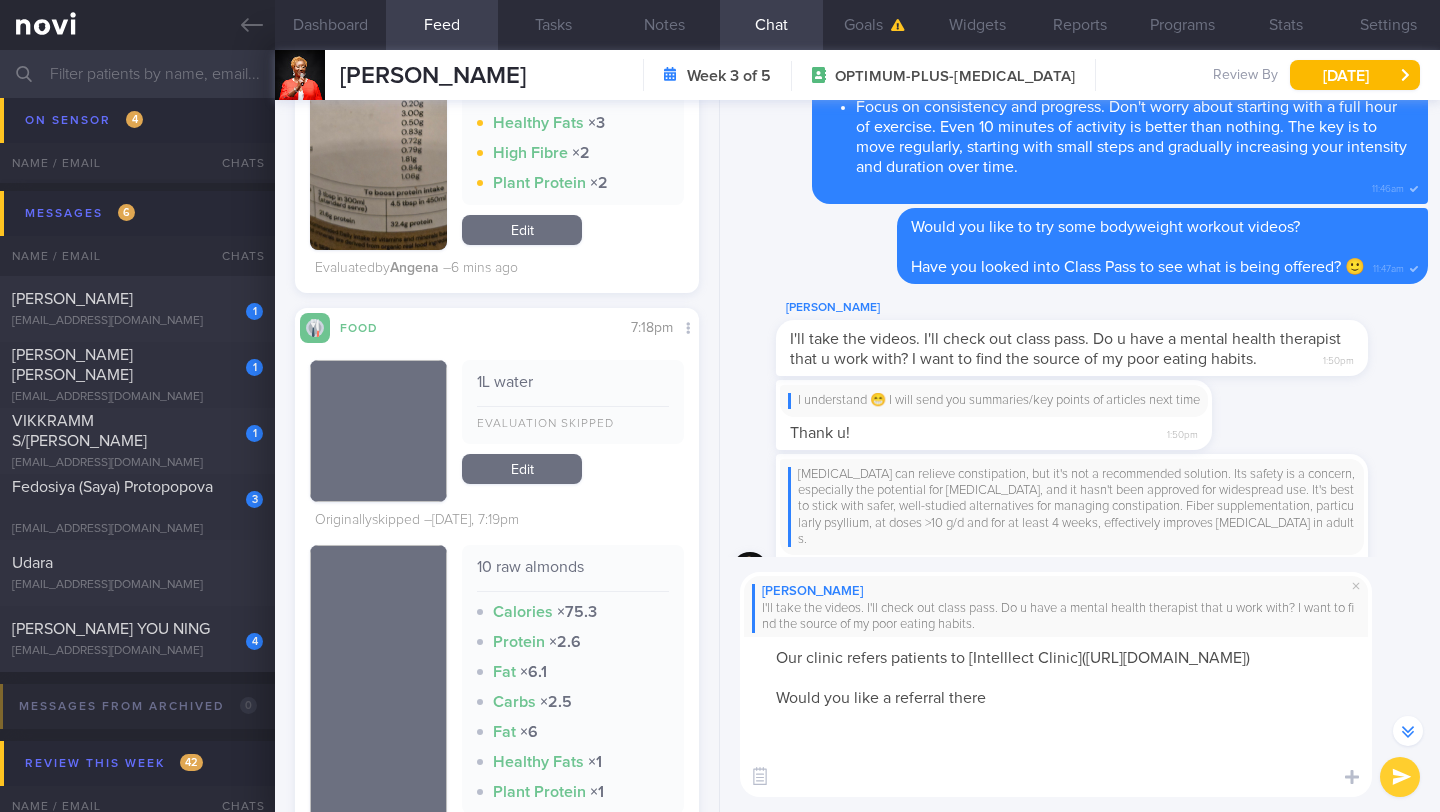 type on "Our clinic refers patients to [Intelllect Clinic]([URL][DOMAIN_NAME])
Would you like a referral there?" 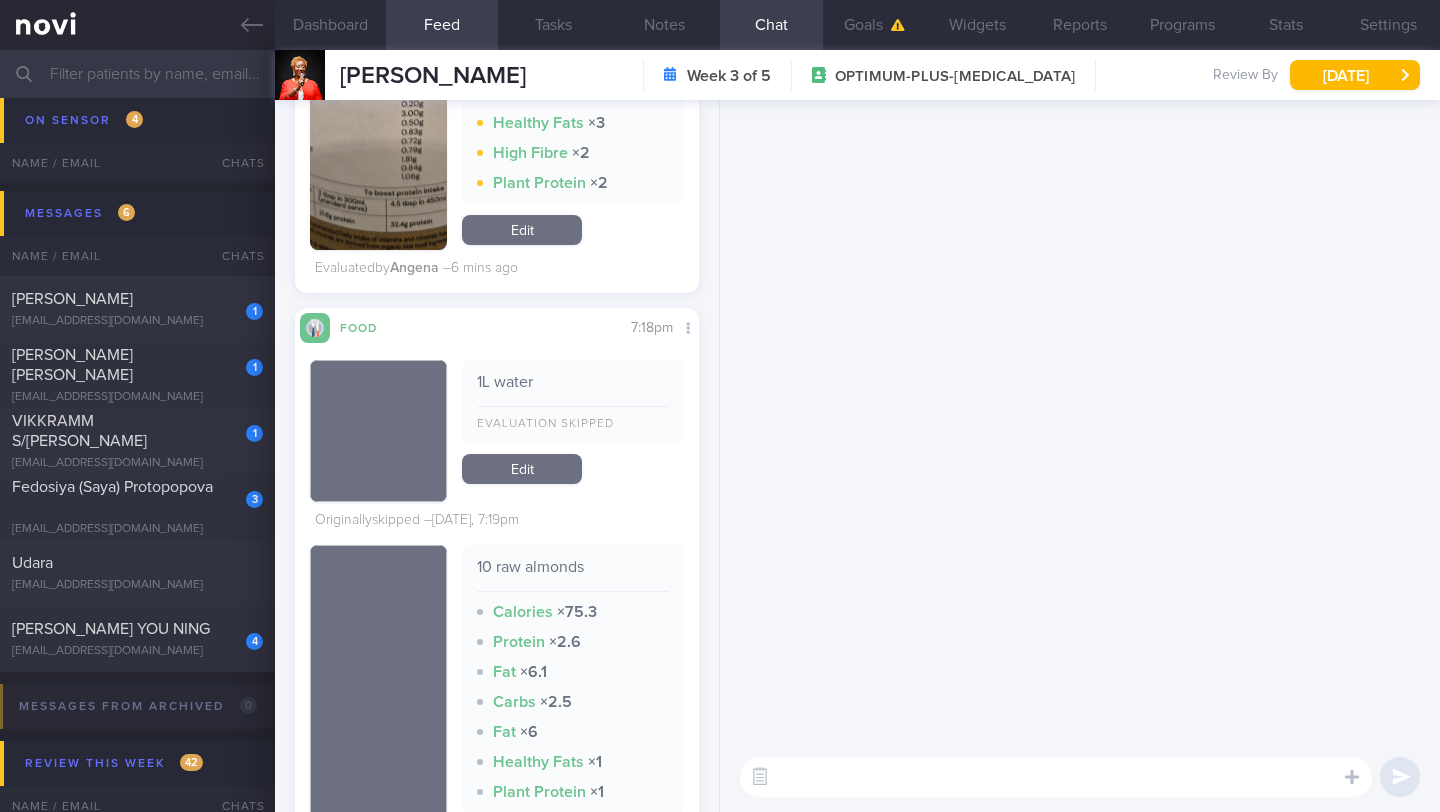 scroll, scrollTop: 0, scrollLeft: 0, axis: both 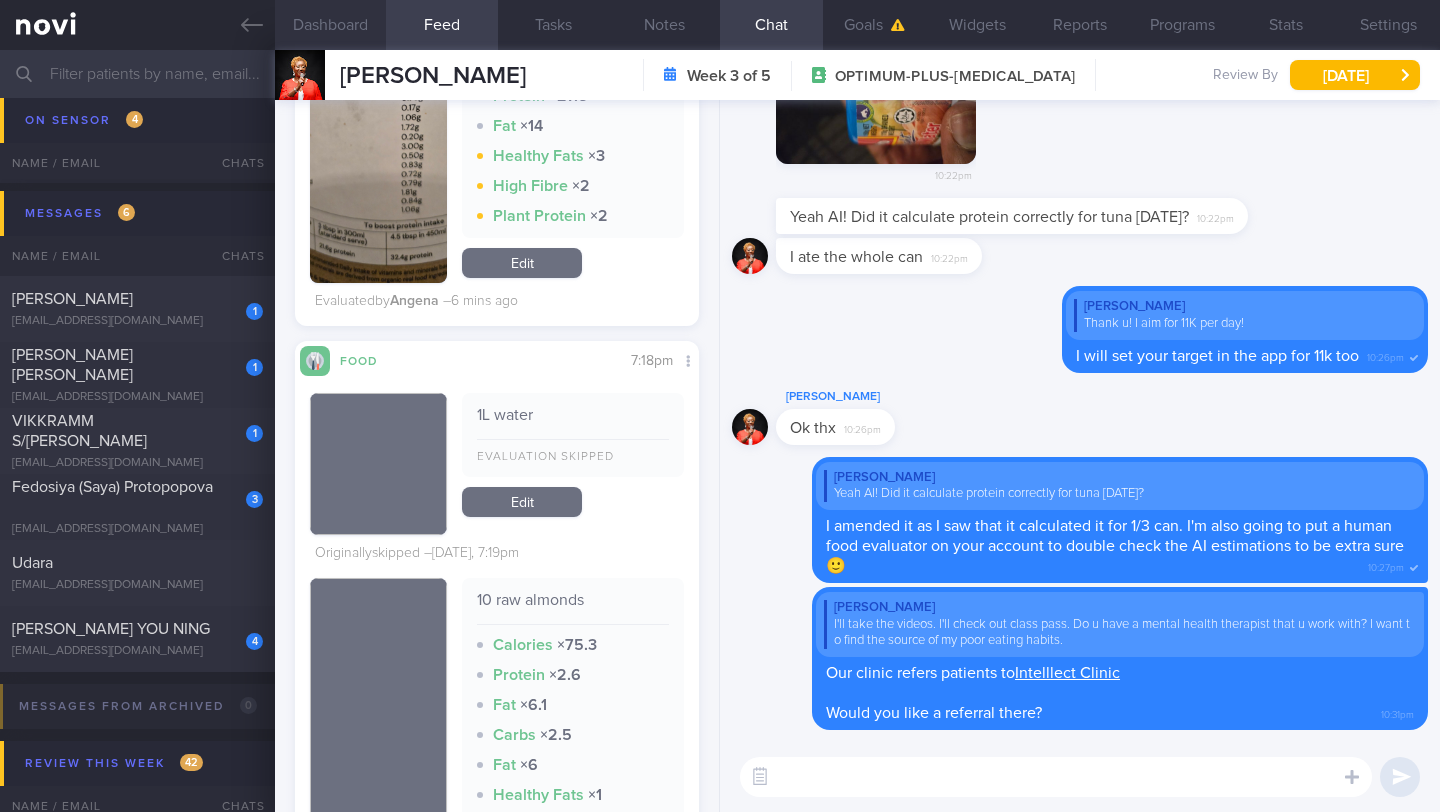 type 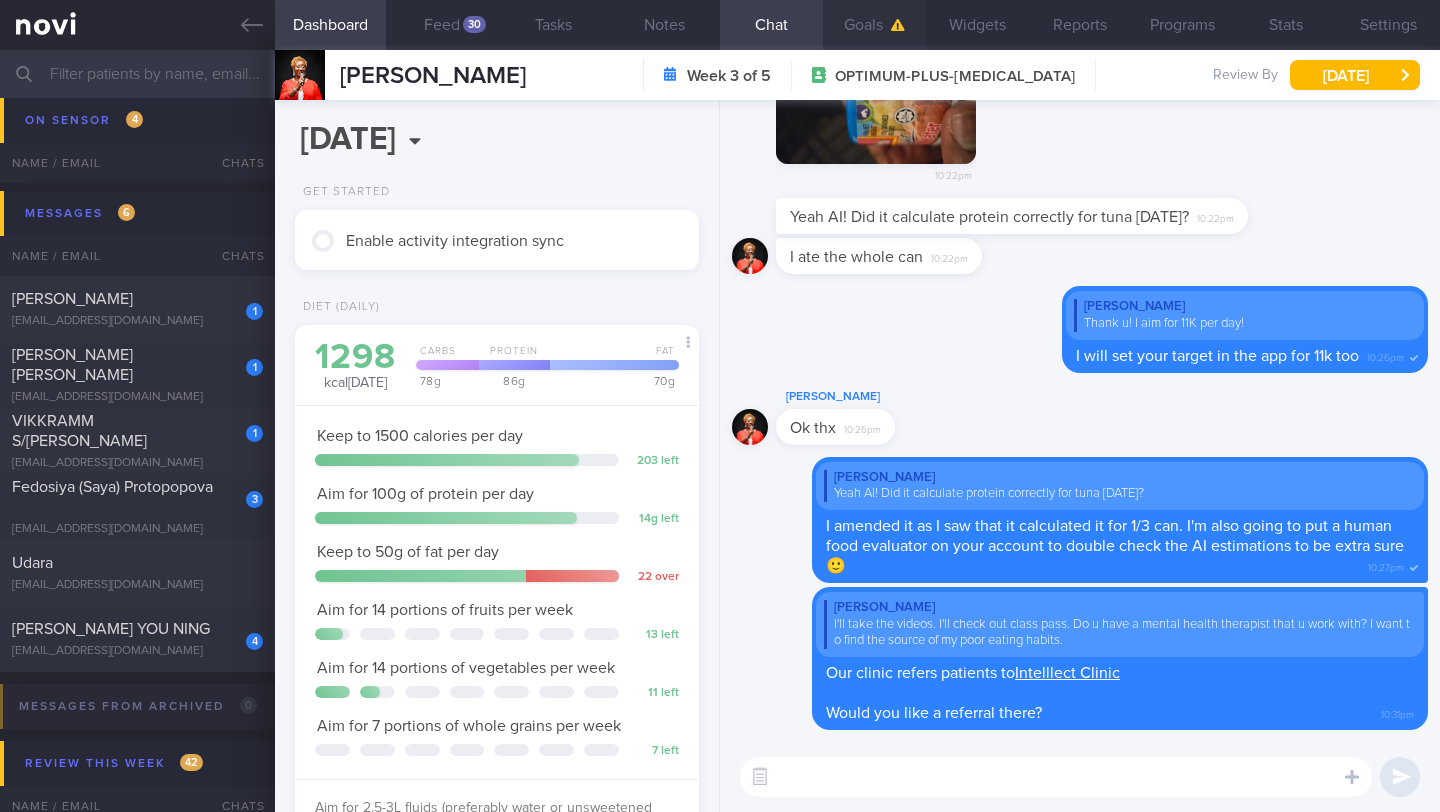 click on "Goals" at bounding box center [874, 25] 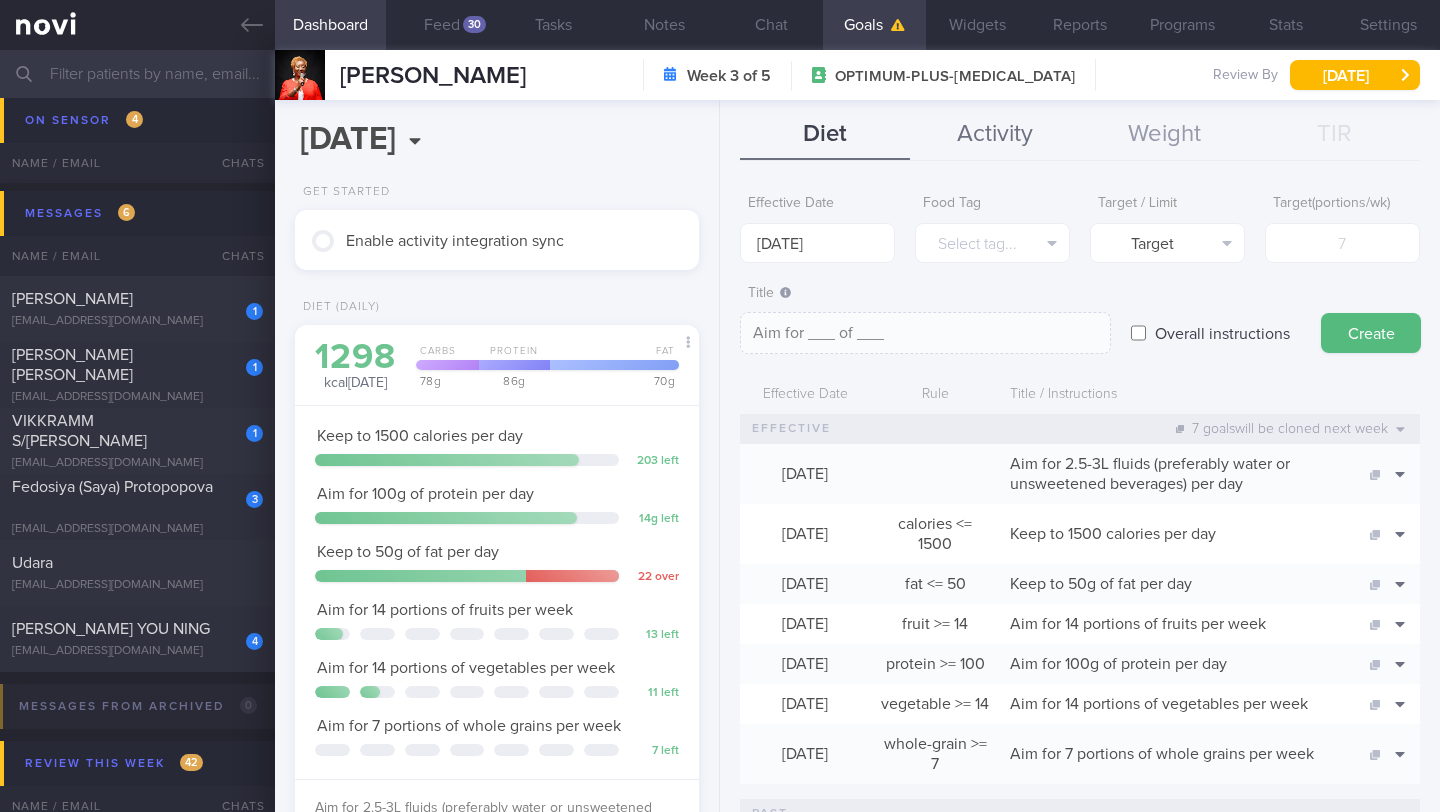 click on "Activity" at bounding box center [995, 135] 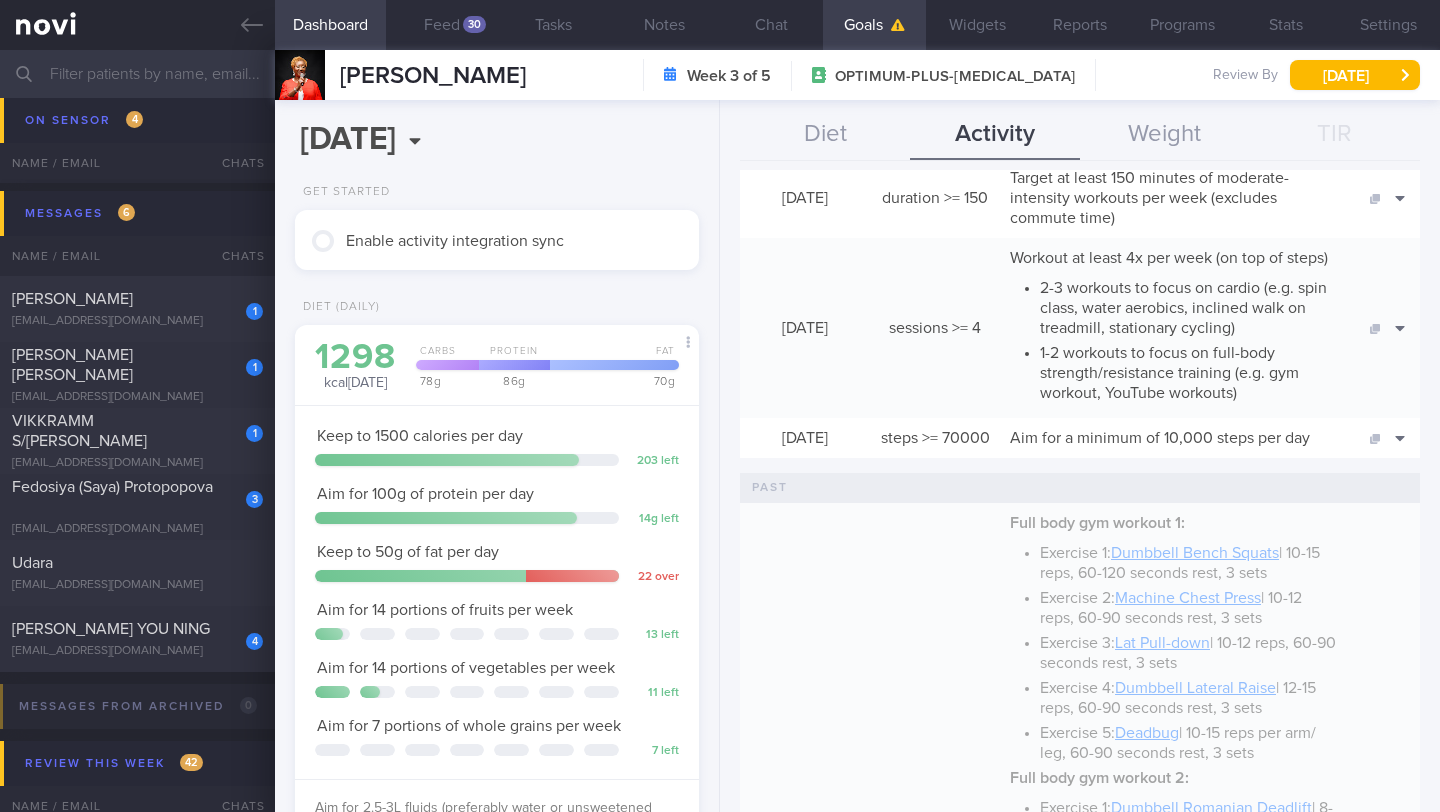 scroll, scrollTop: 1065, scrollLeft: 0, axis: vertical 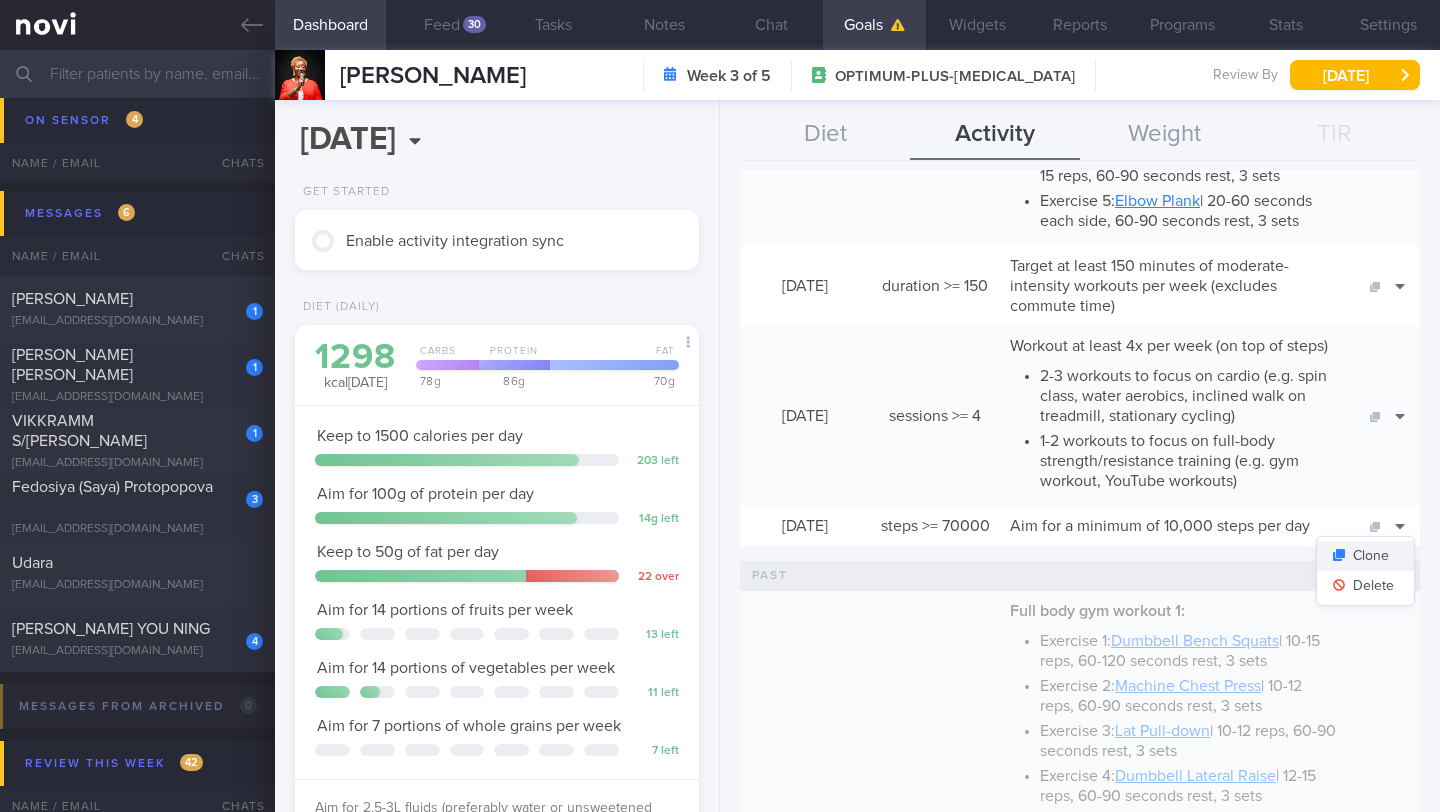click on "Clone" at bounding box center (1365, 556) 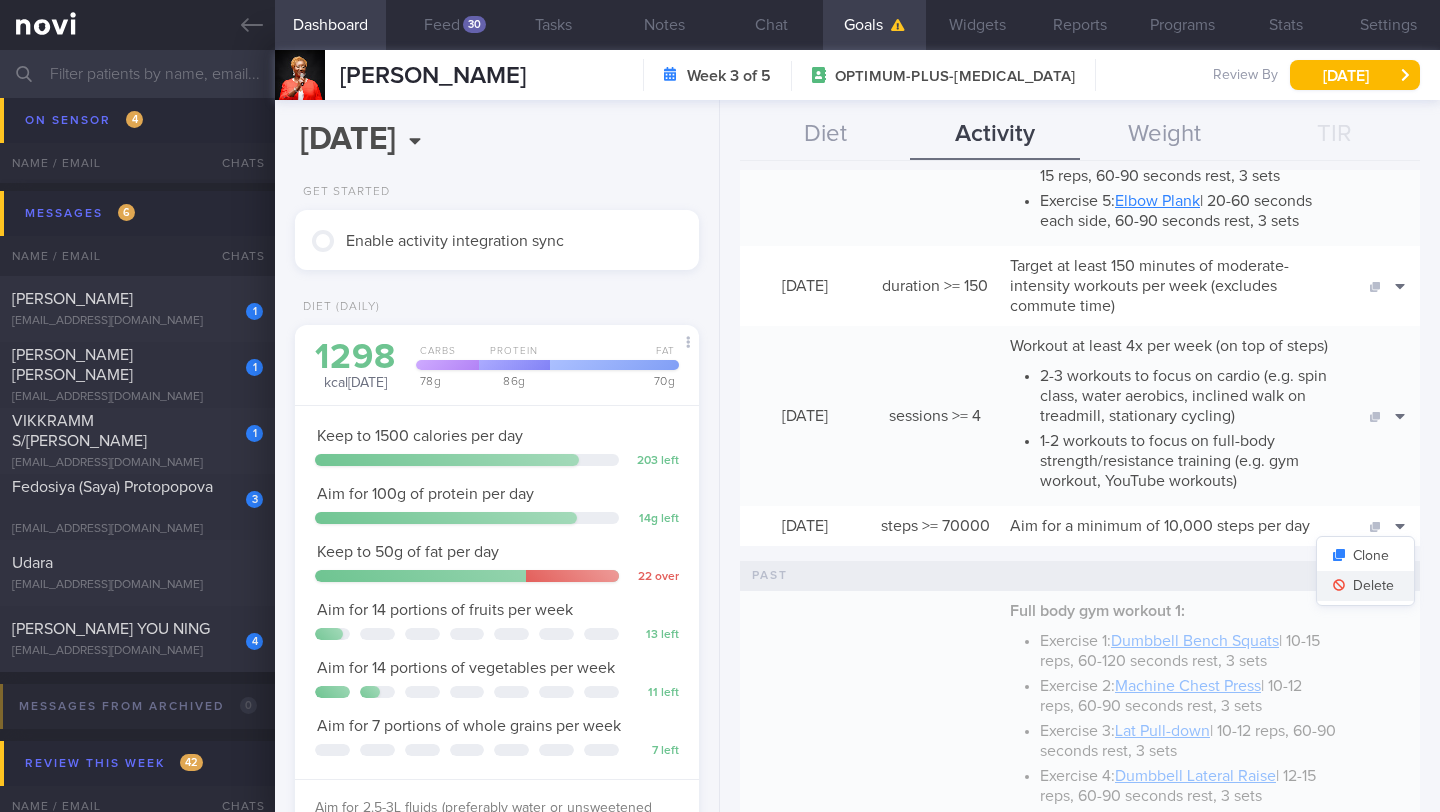 click on "Delete" at bounding box center [1365, 586] 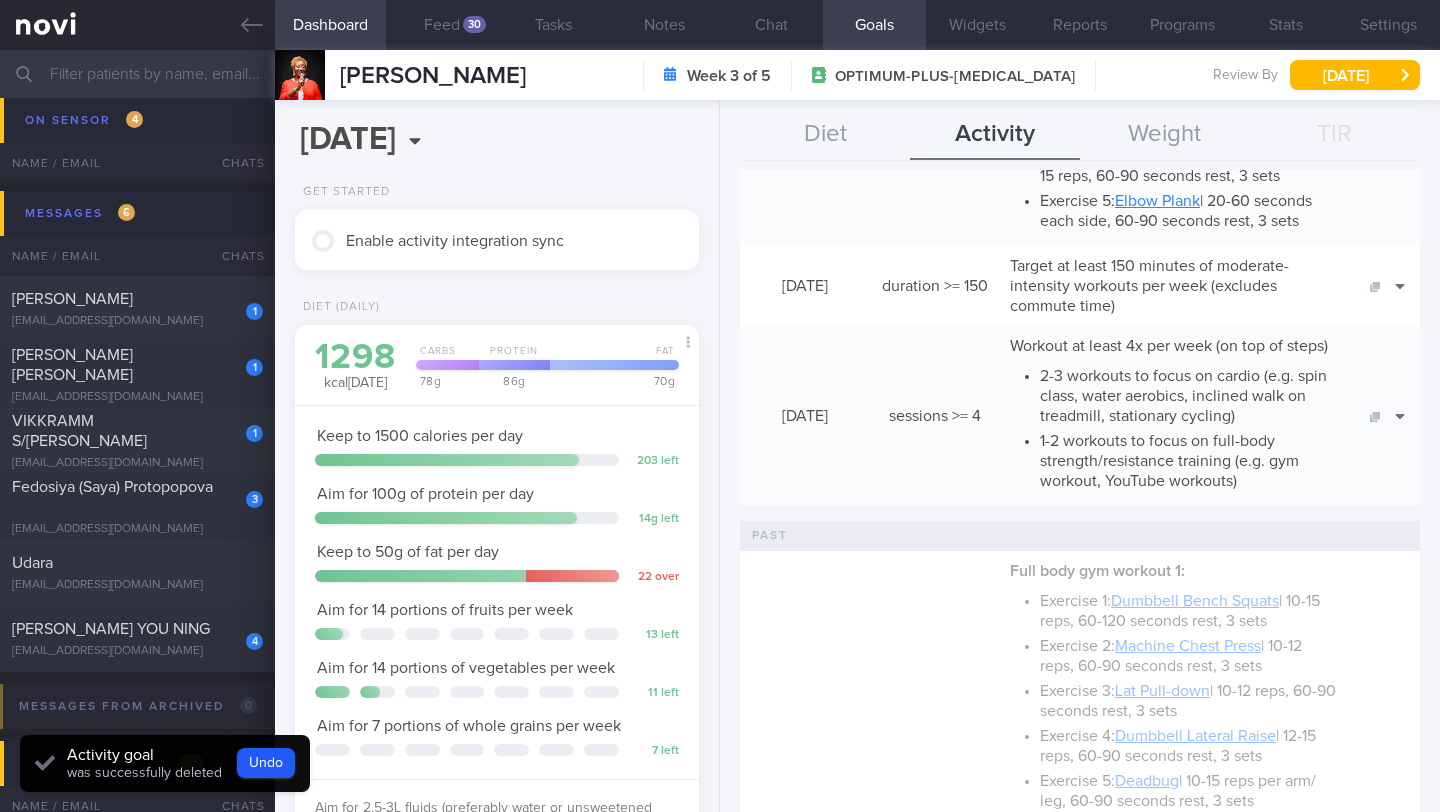 scroll, scrollTop: 0, scrollLeft: 0, axis: both 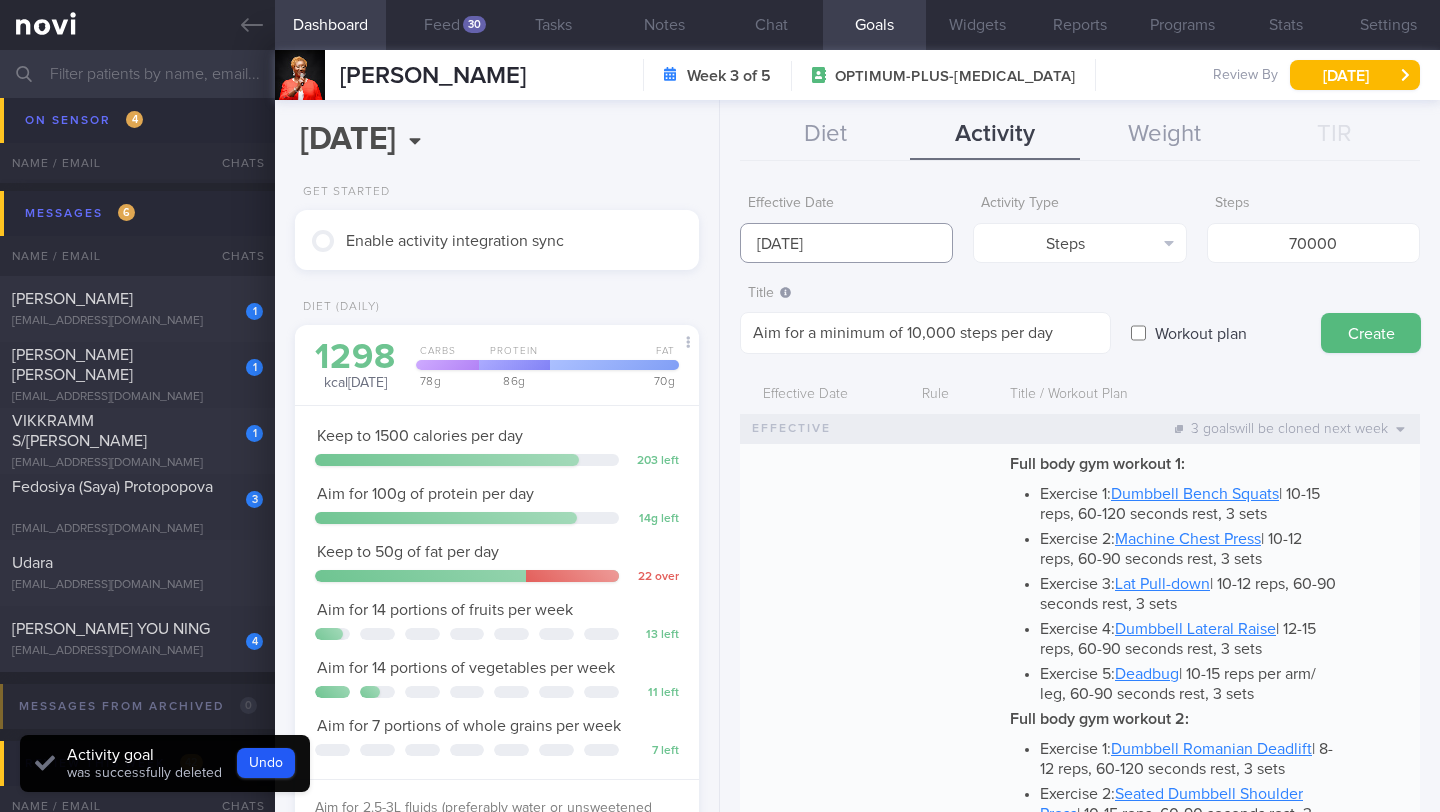 click on "[DATE]" at bounding box center (846, 243) 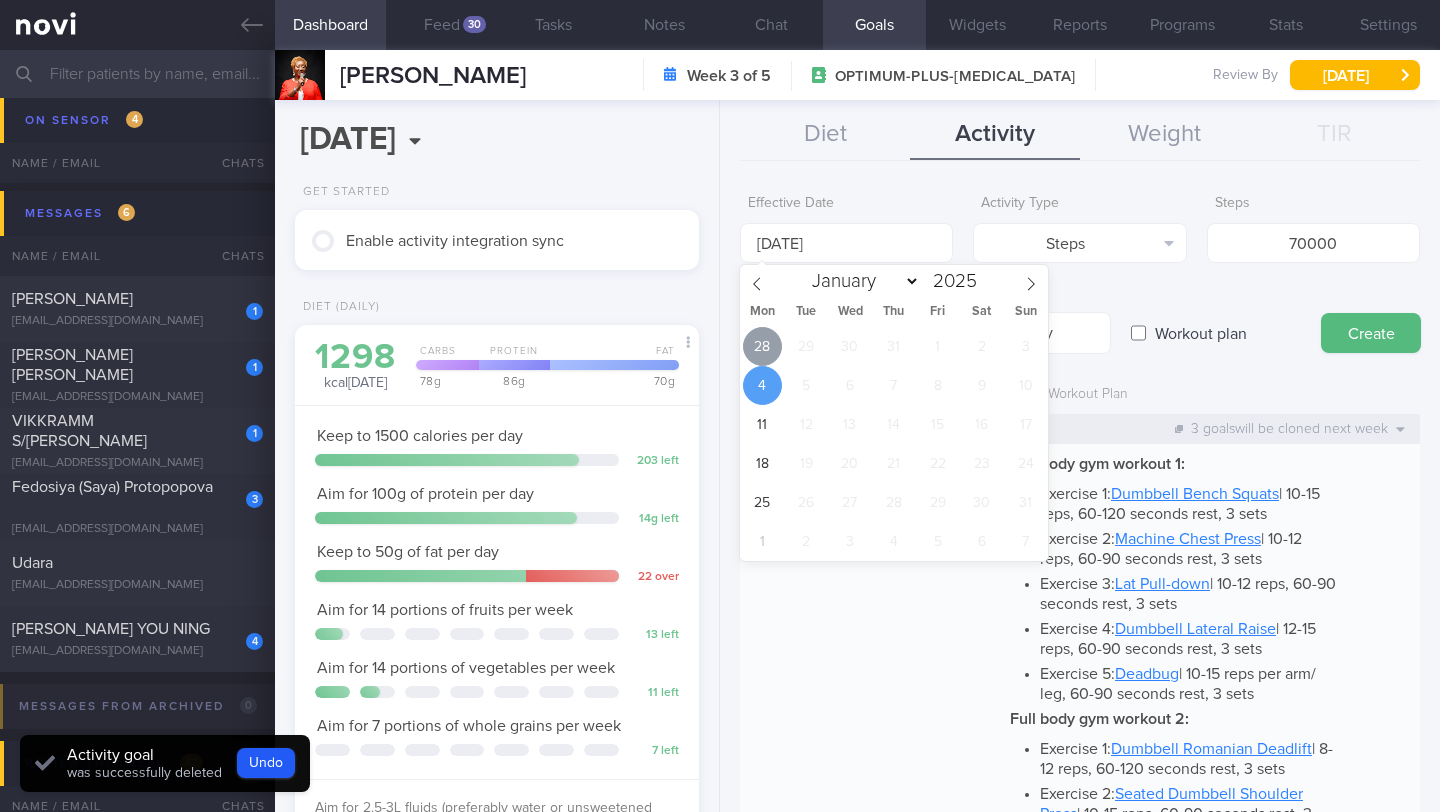 click on "28" at bounding box center [762, 346] 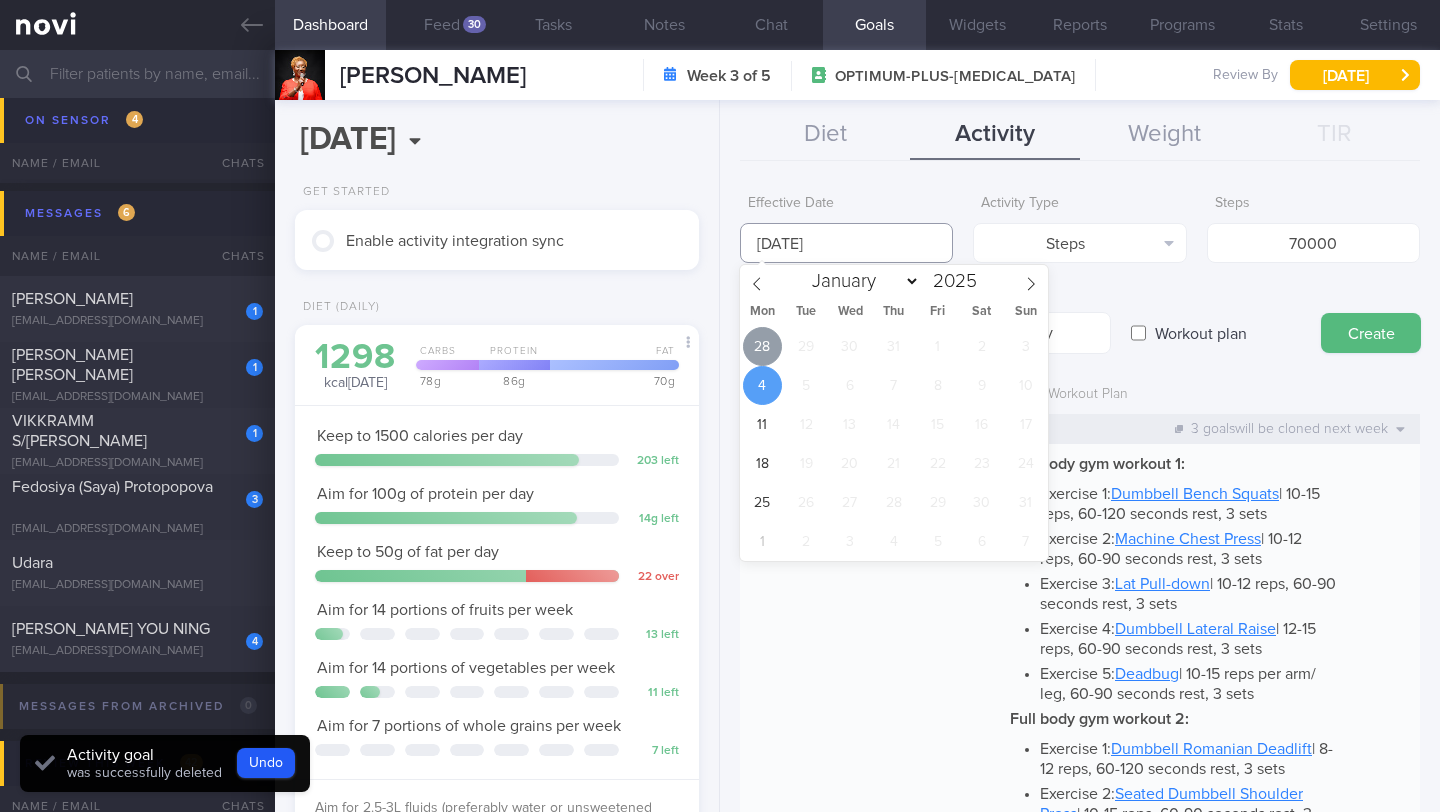 type on "[DATE]" 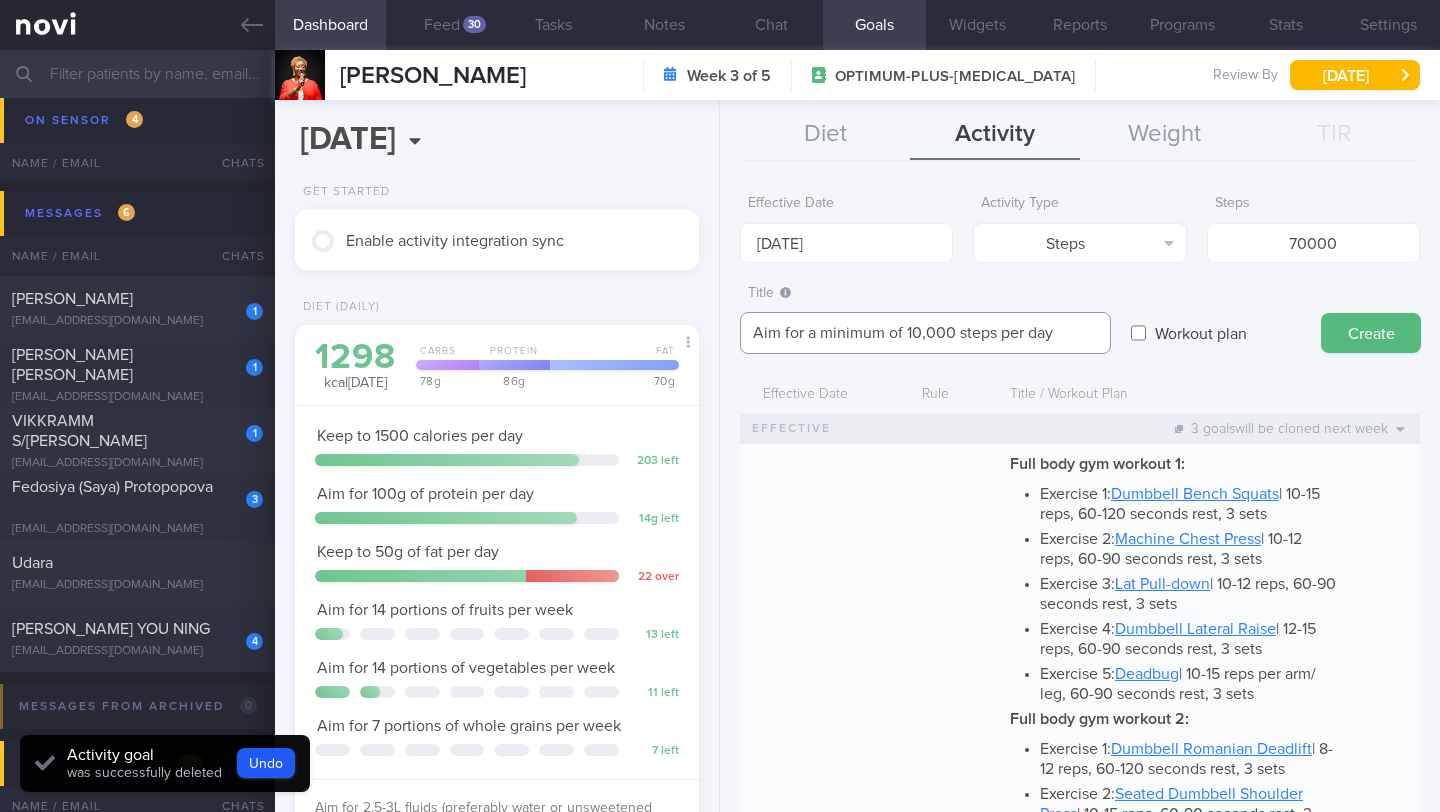 click on "Aim for a minimum of 10,000 steps per day" at bounding box center [925, 333] 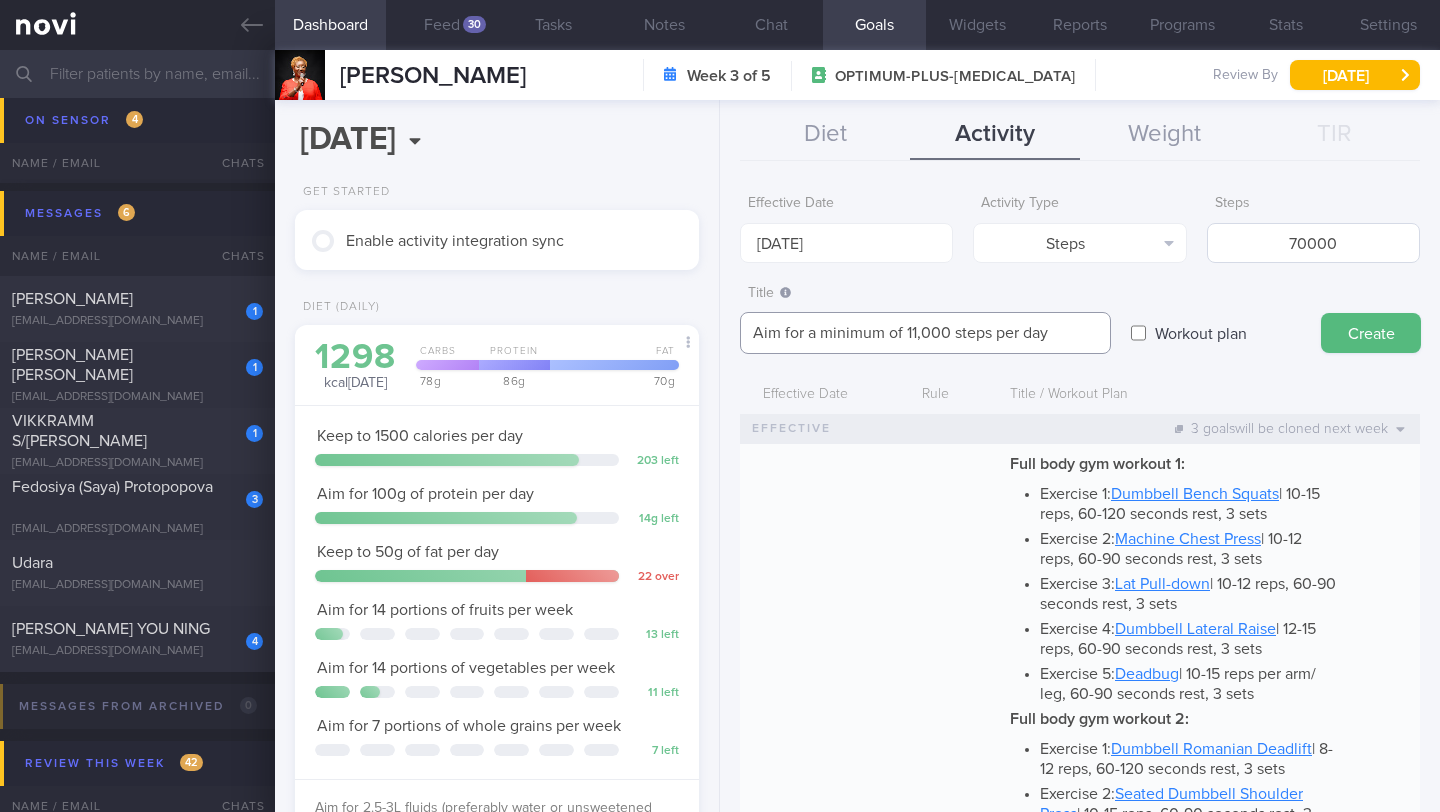 type on "Aim for a minimum of 11,000 steps per day" 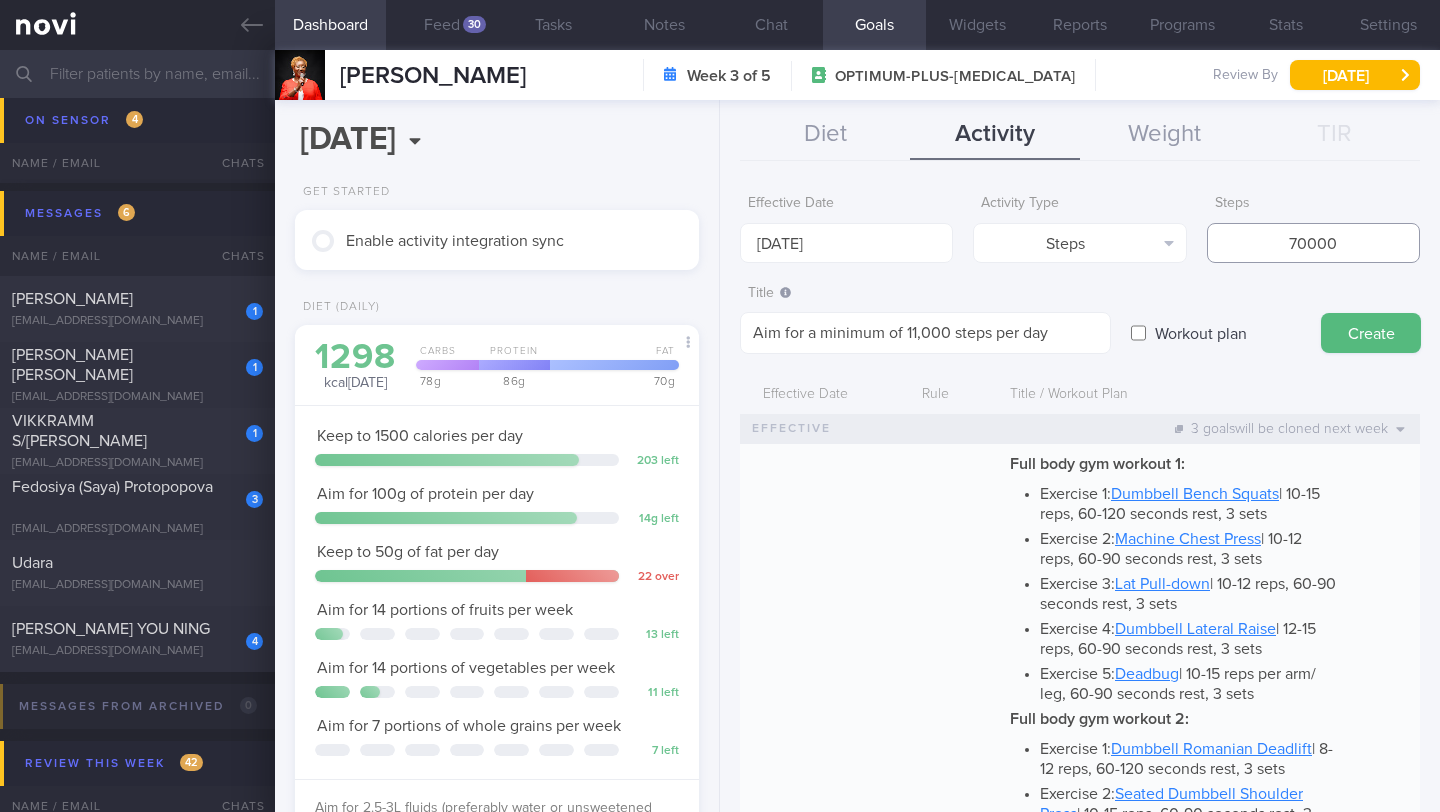 click on "70000" at bounding box center (1313, 243) 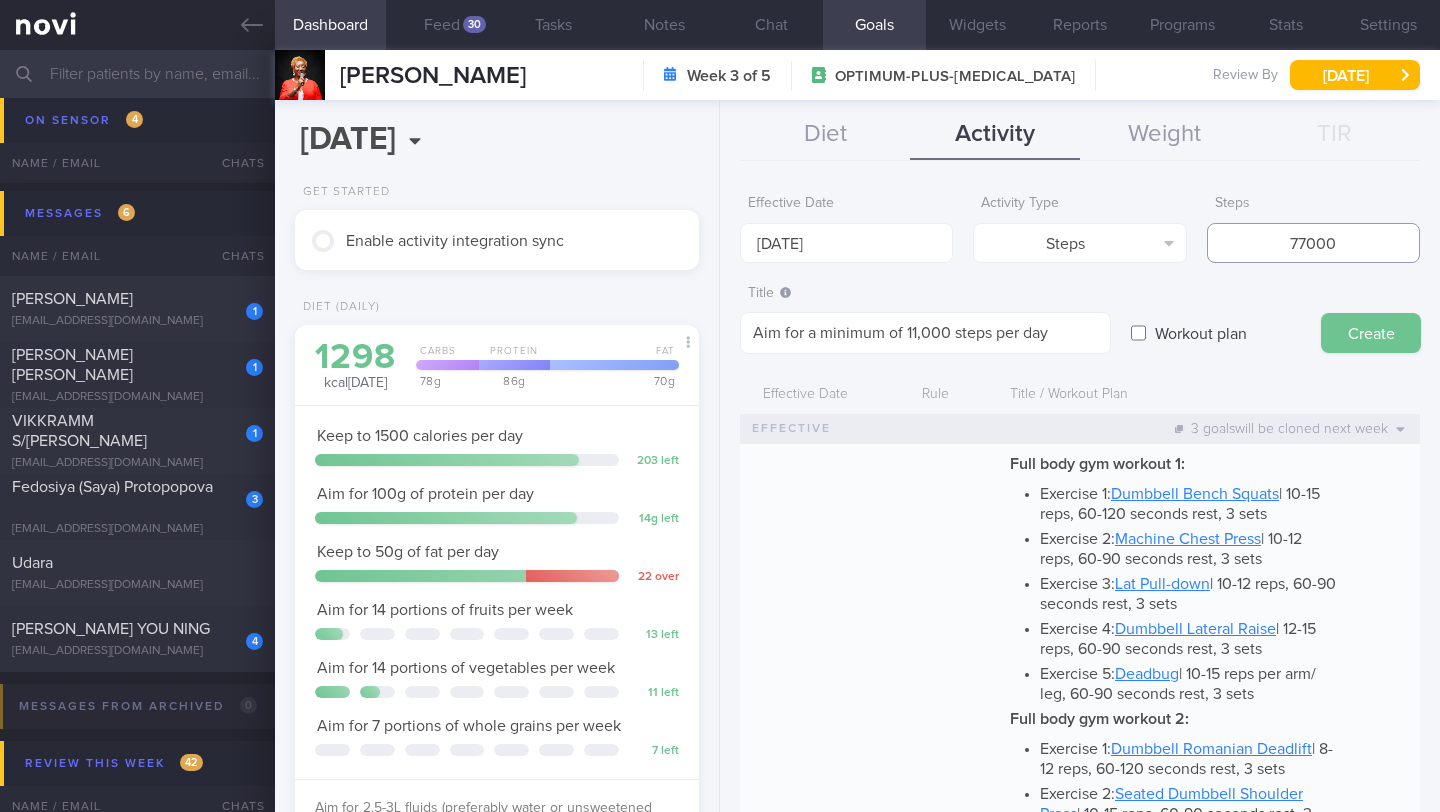 type on "77000" 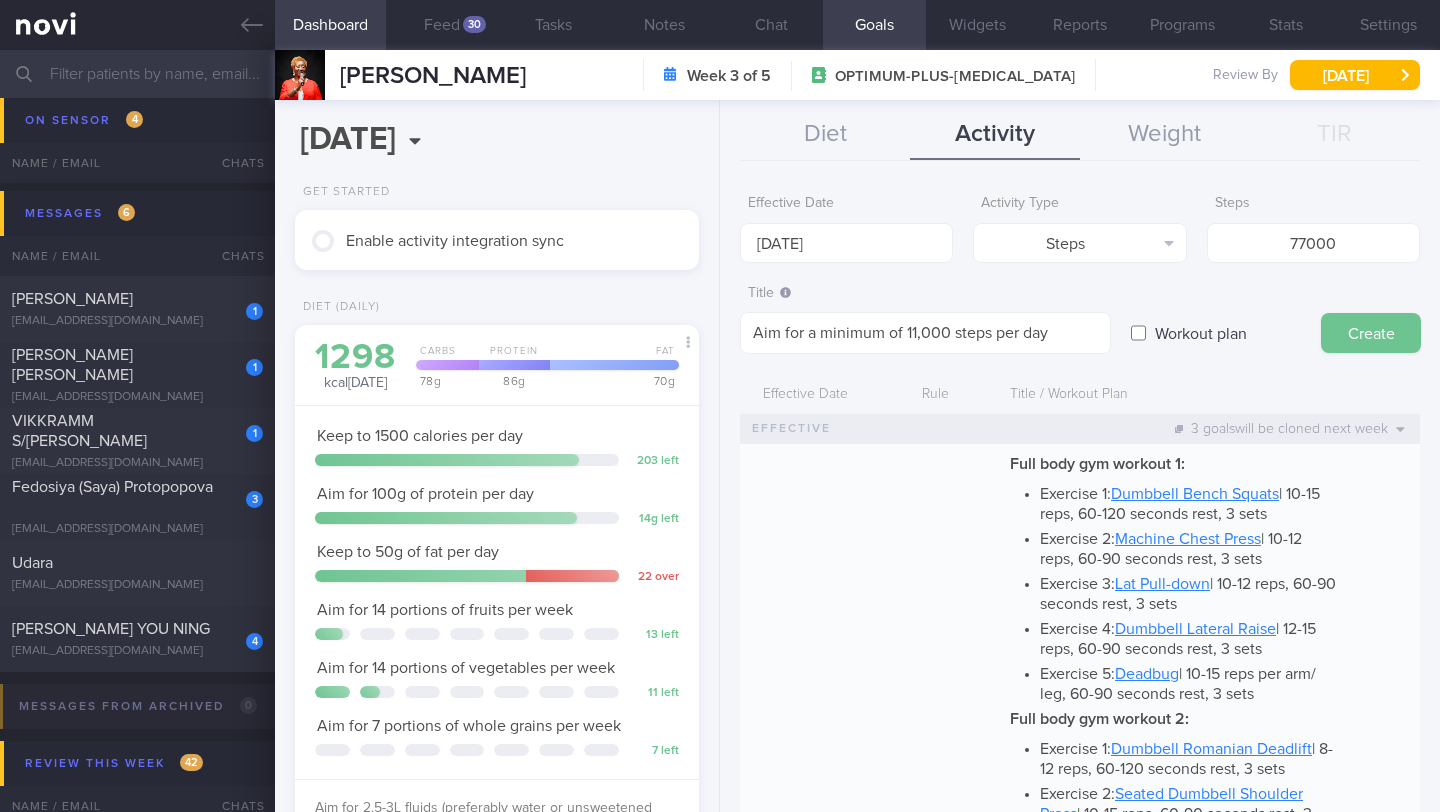 click on "Create" at bounding box center [1371, 333] 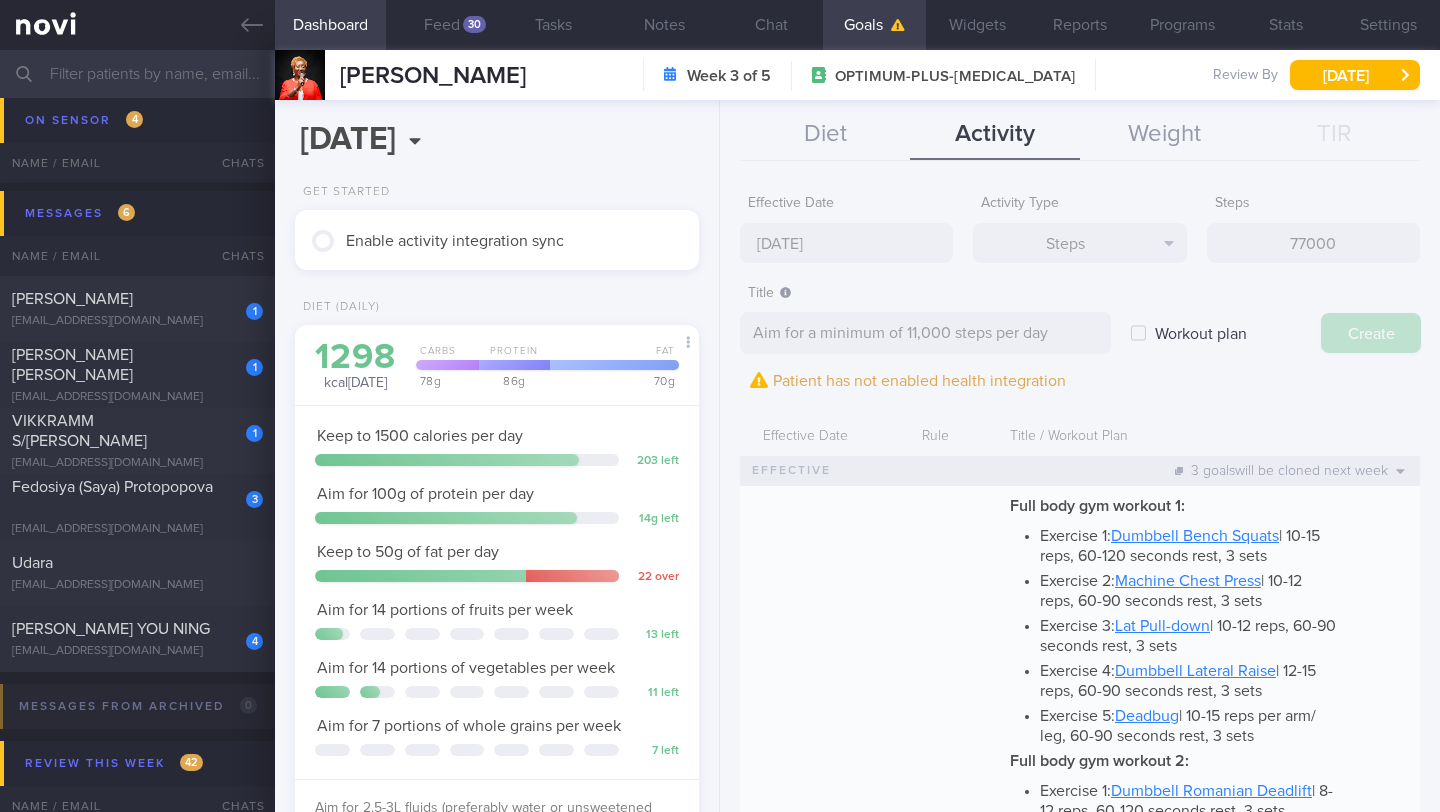 type on "[DATE]" 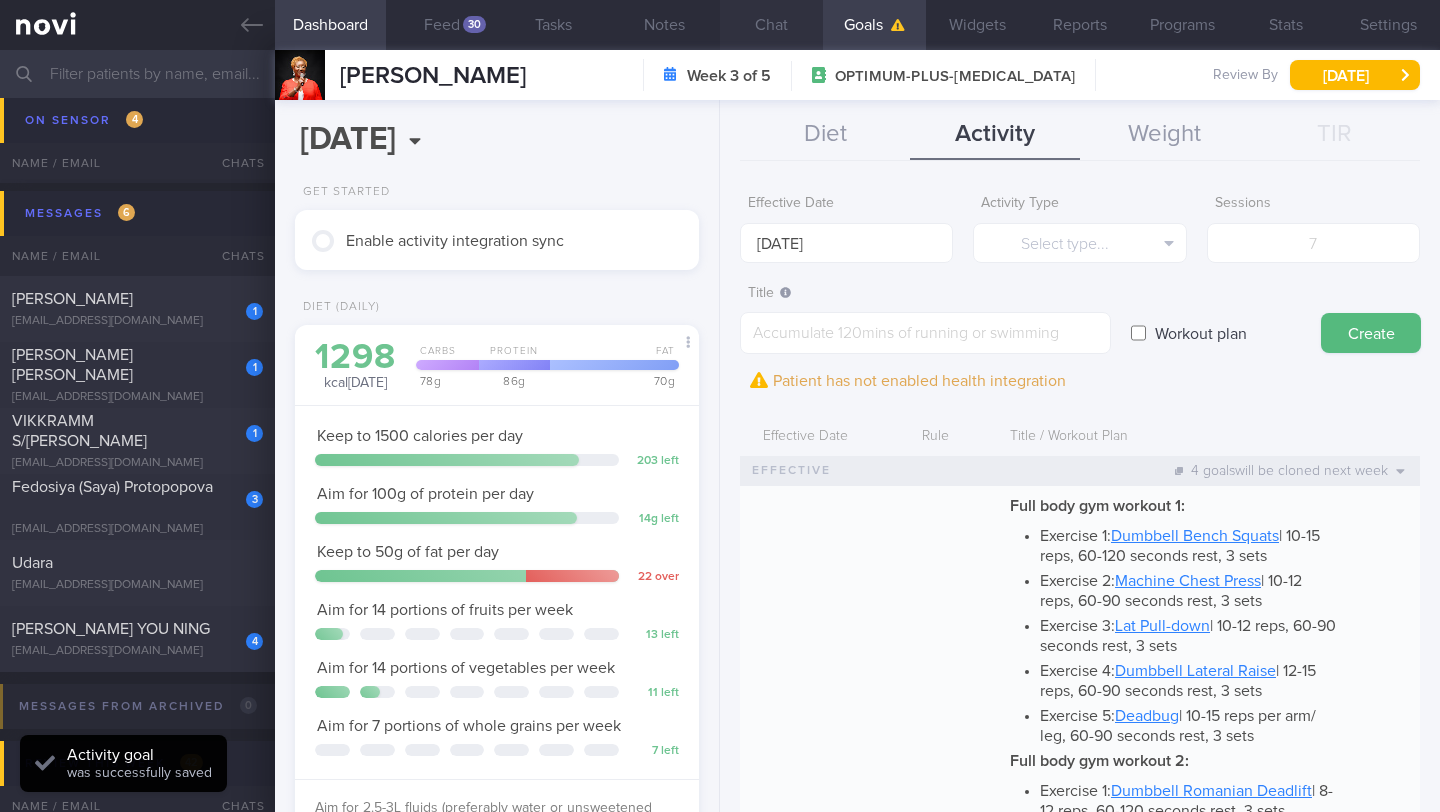 click on "Chat" at bounding box center [771, 25] 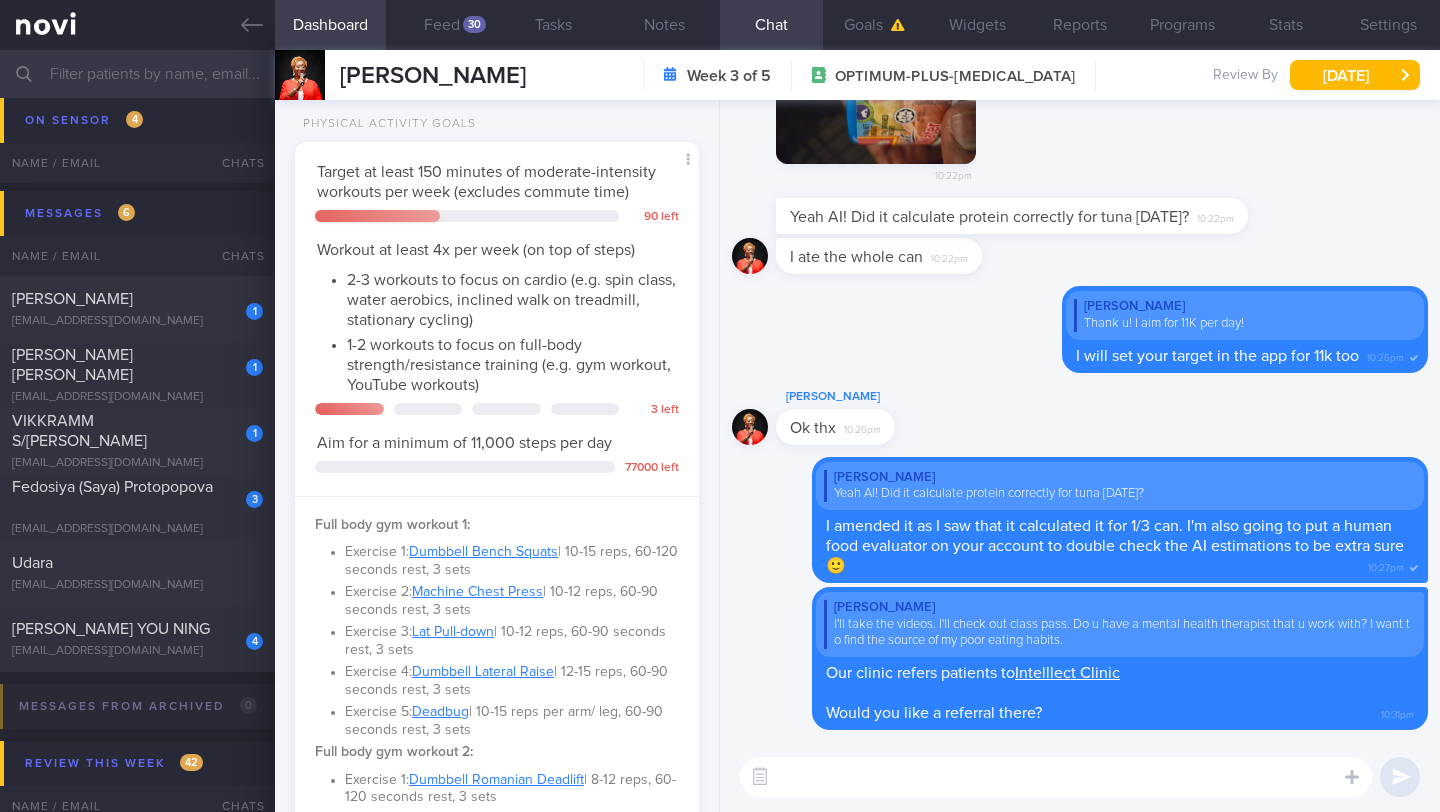 scroll, scrollTop: 1458, scrollLeft: 0, axis: vertical 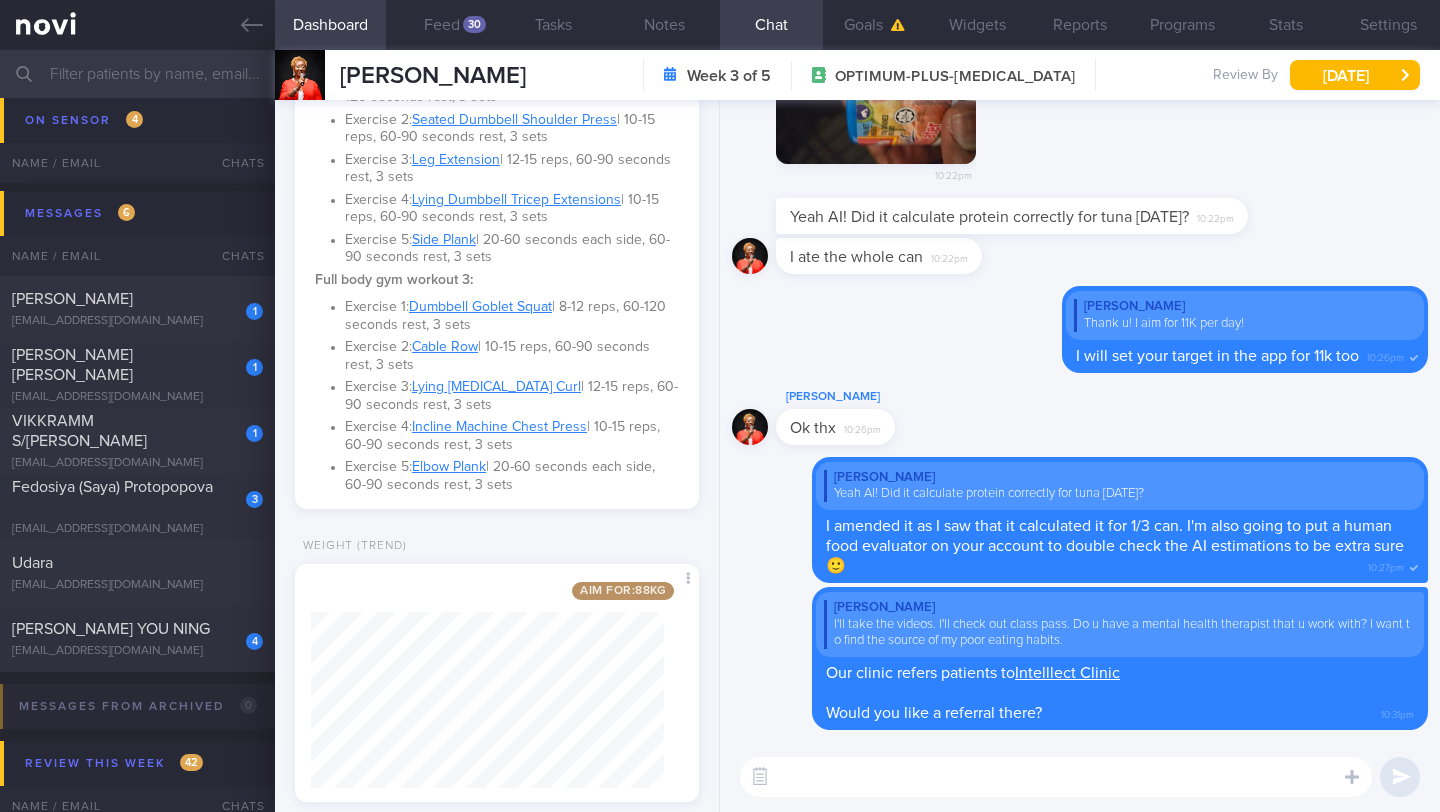 click at bounding box center (1056, 777) 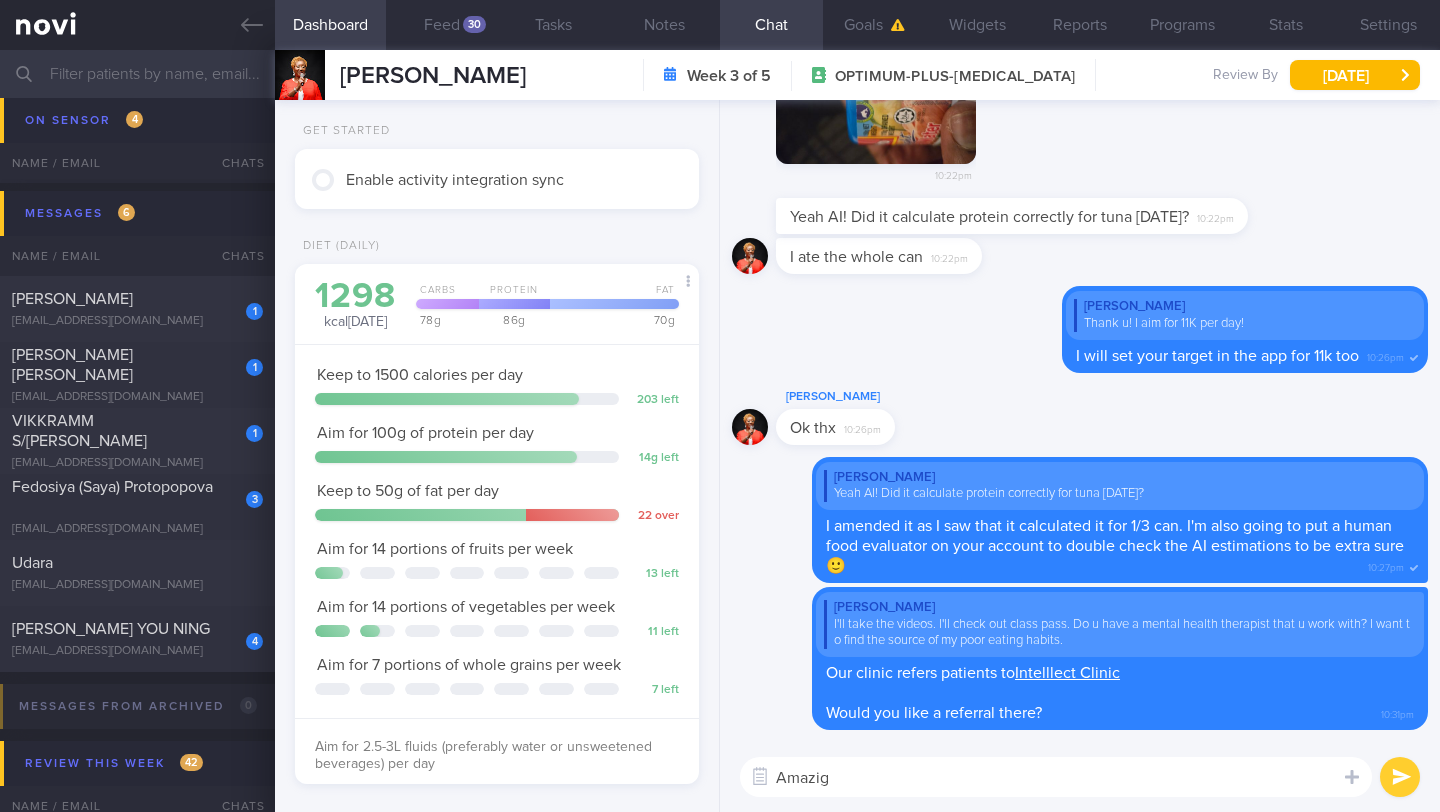 scroll, scrollTop: 0, scrollLeft: 0, axis: both 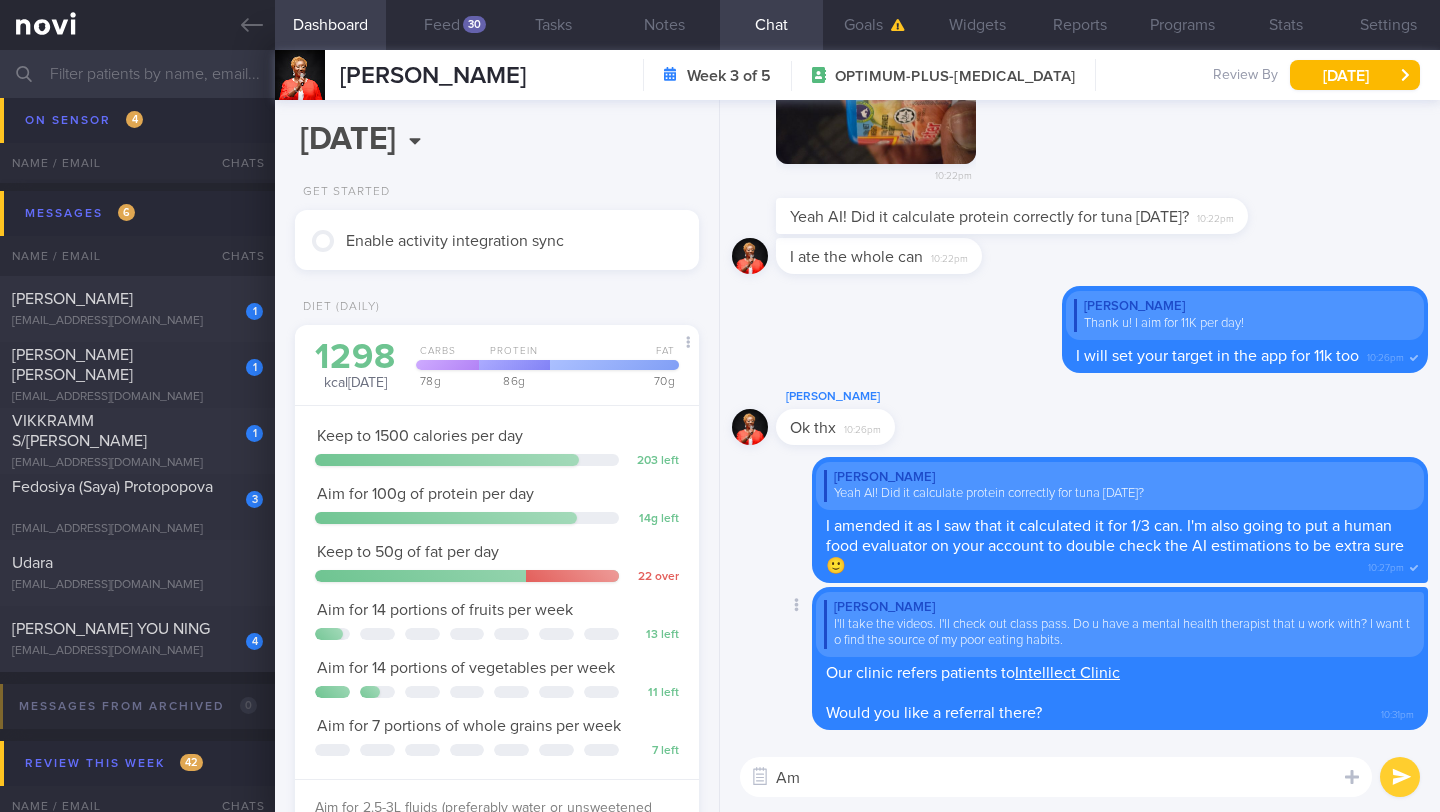 type on "A" 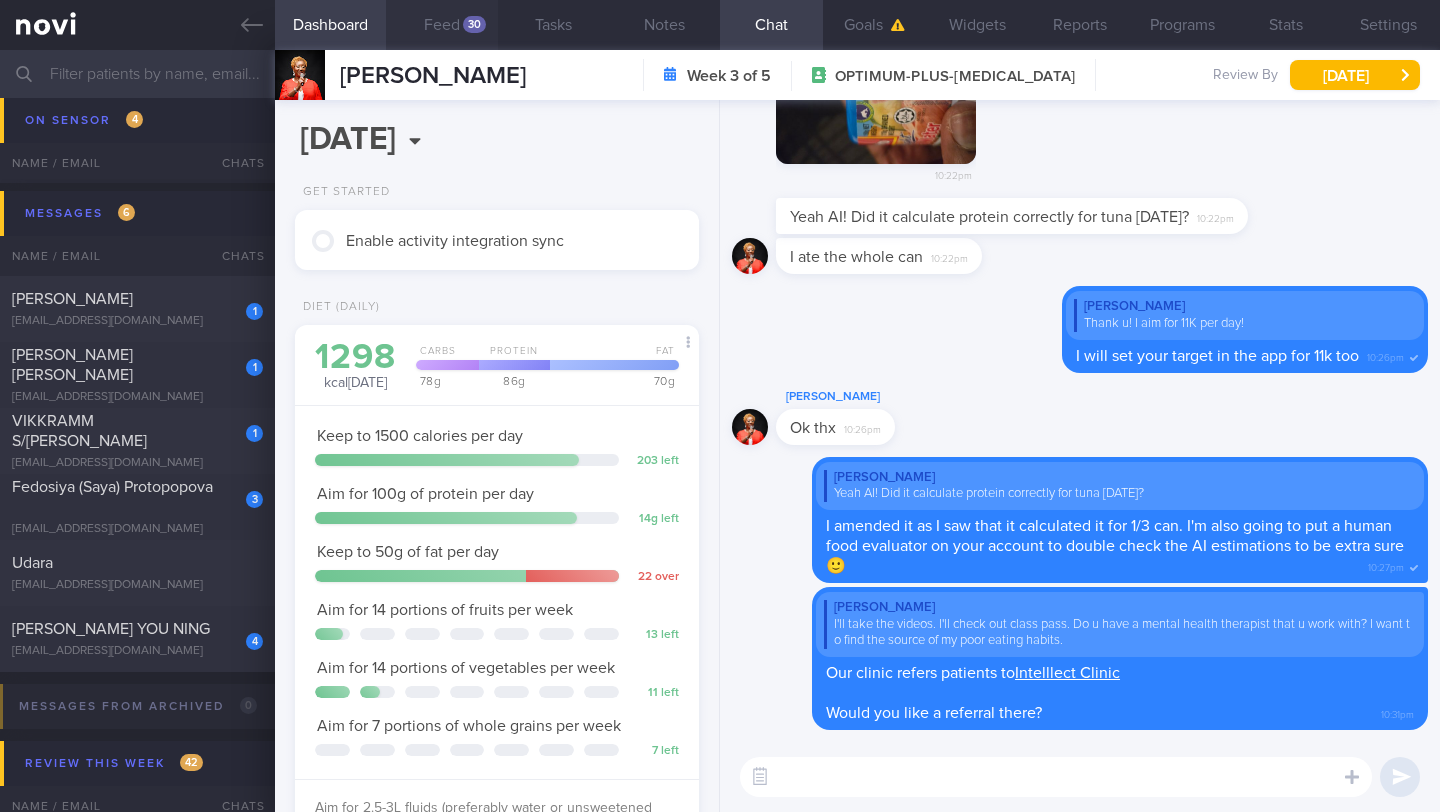 click on "Feed
30" at bounding box center (441, 25) 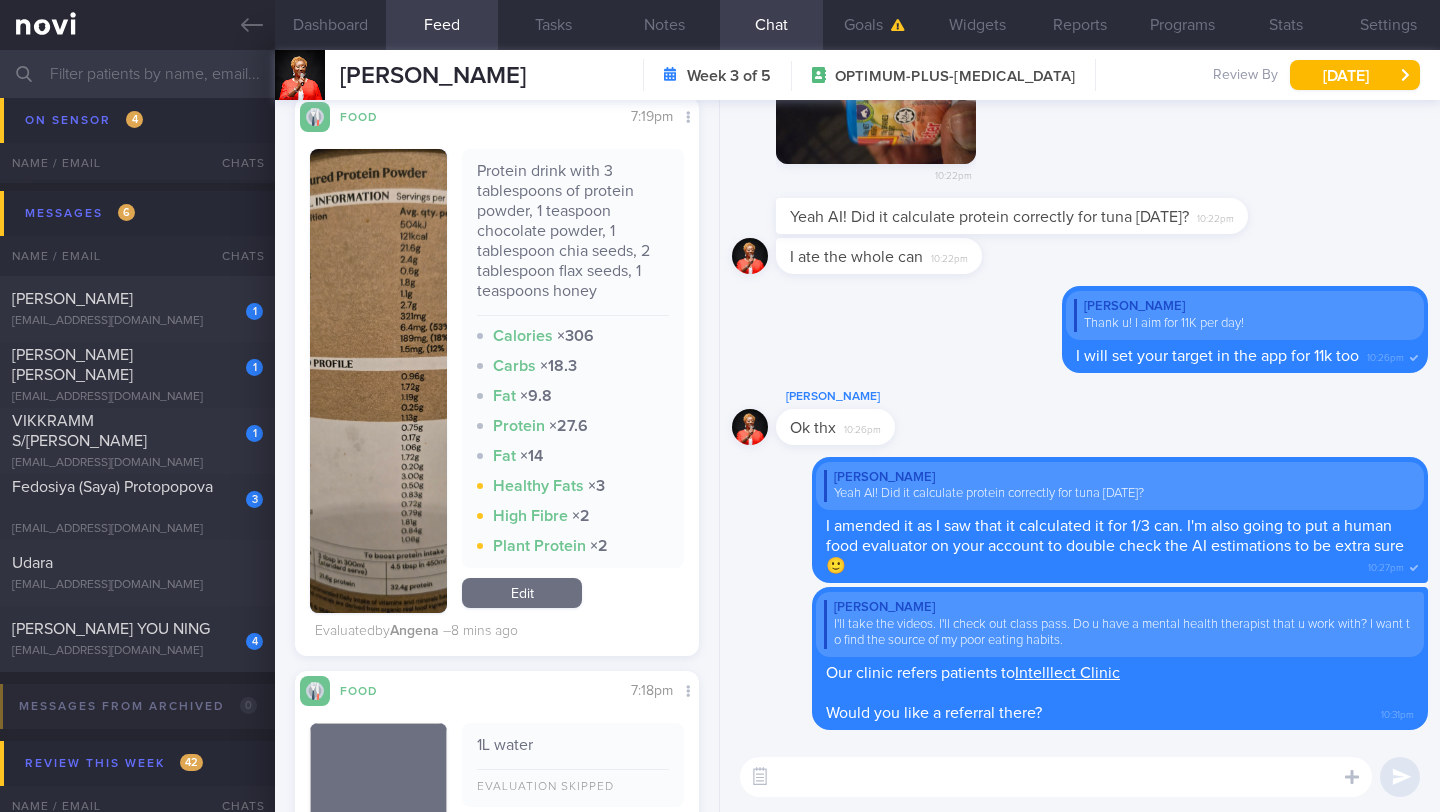 scroll, scrollTop: 6375, scrollLeft: 0, axis: vertical 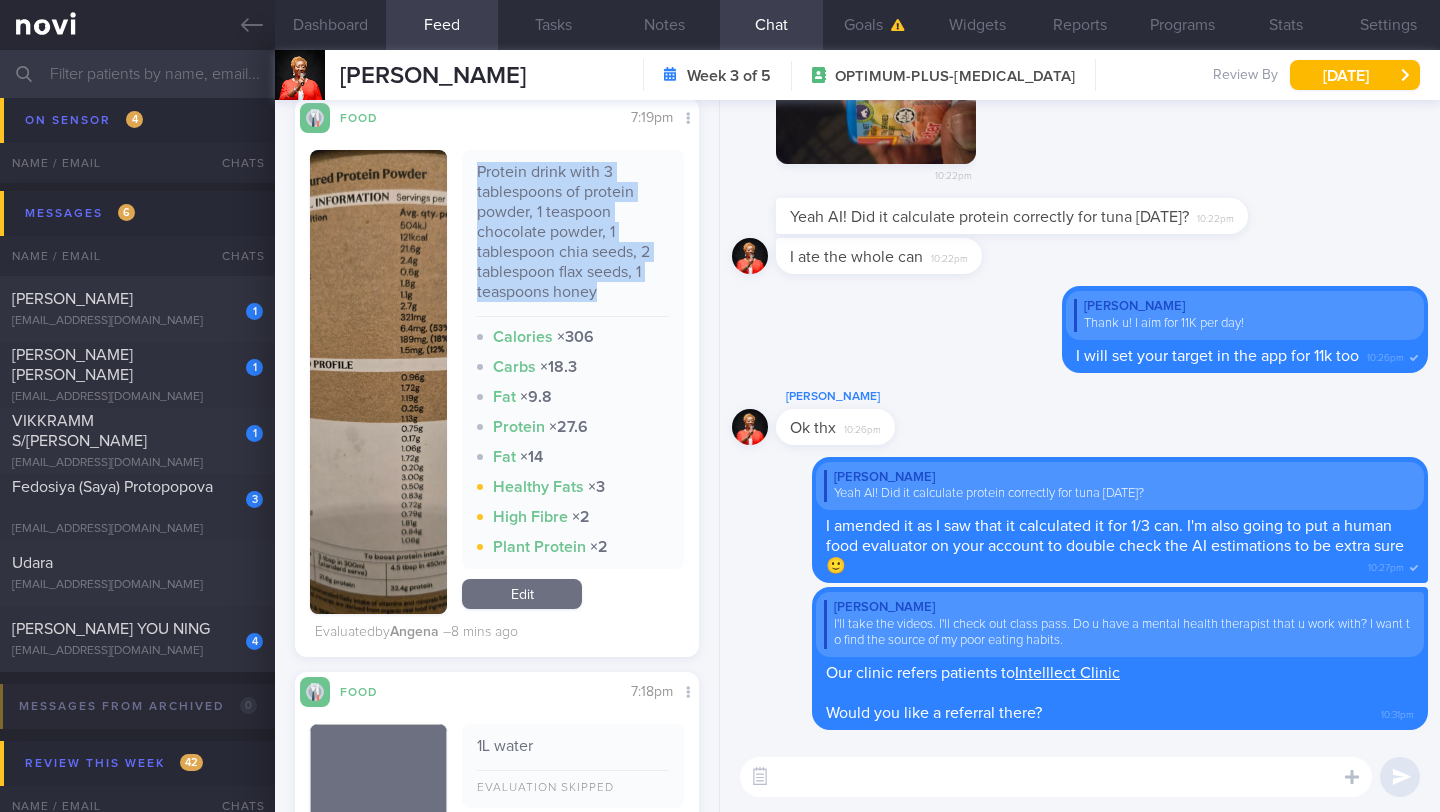 drag, startPoint x: 507, startPoint y: 175, endPoint x: 594, endPoint y: 293, distance: 146.6049 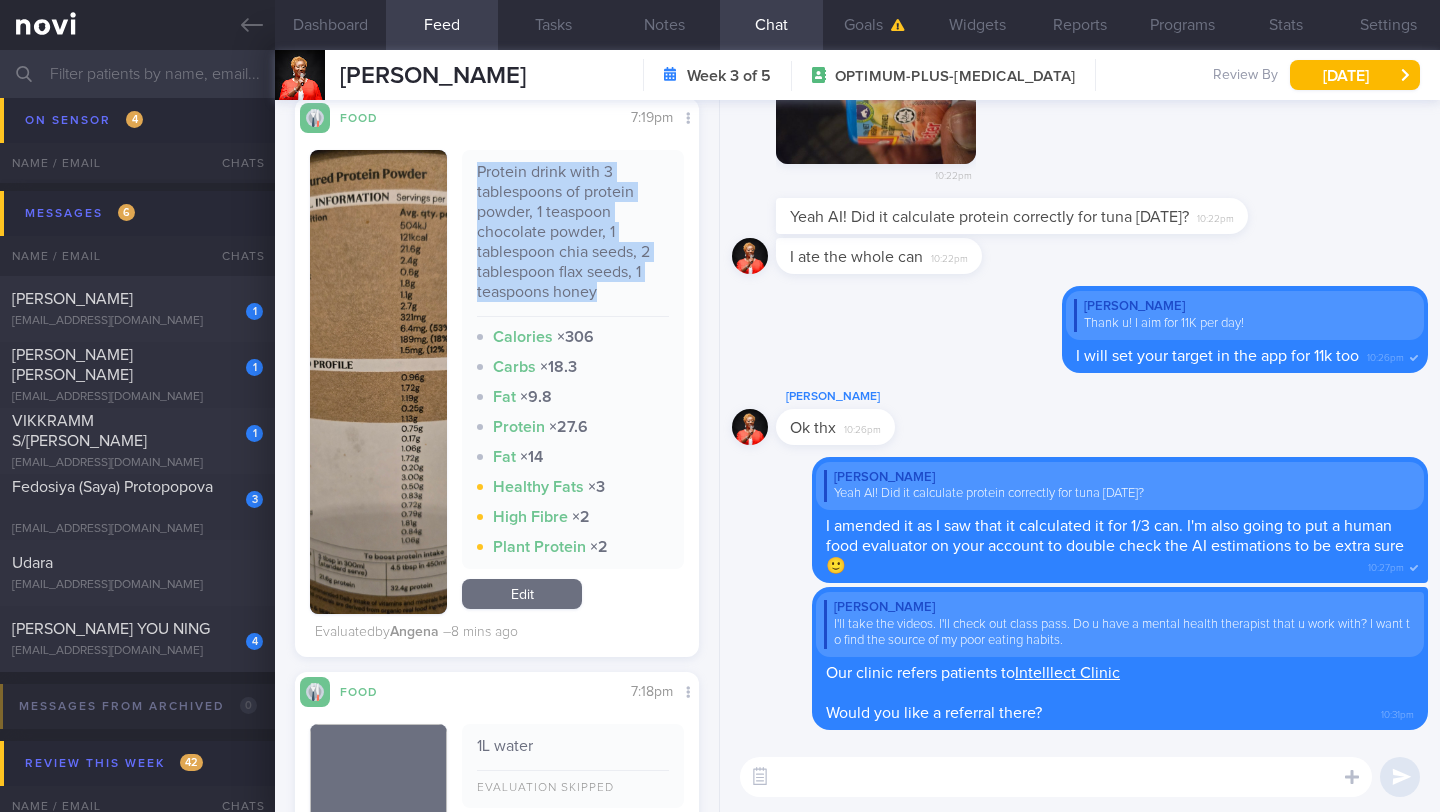 click at bounding box center (1056, 777) 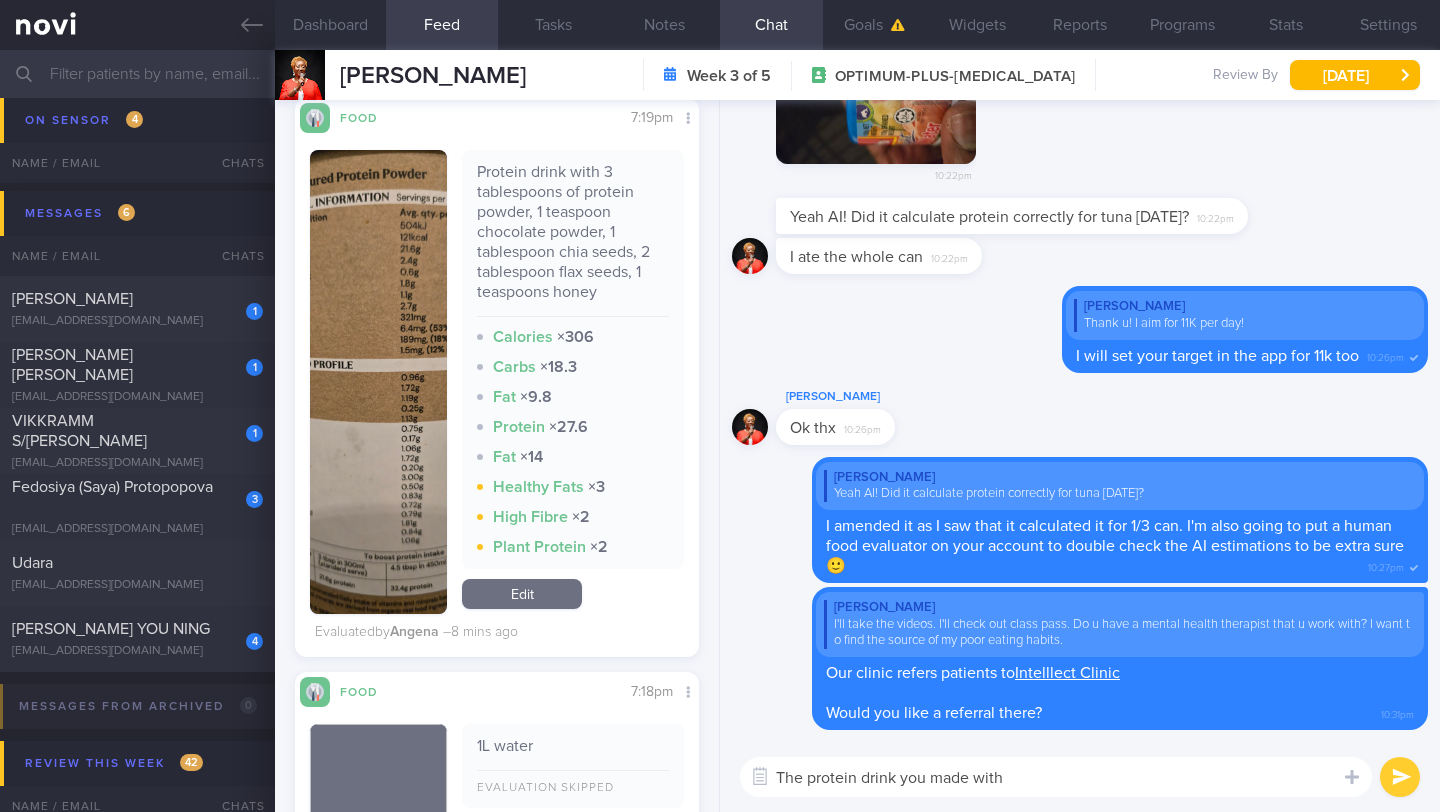 paste on "Protein drink with 3 tablespoons of protein powder, 1 teaspoon chocolate powder, 1 tablespoon chia seeds, 2 tablespoon flax seeds, 1 teaspoons honey" 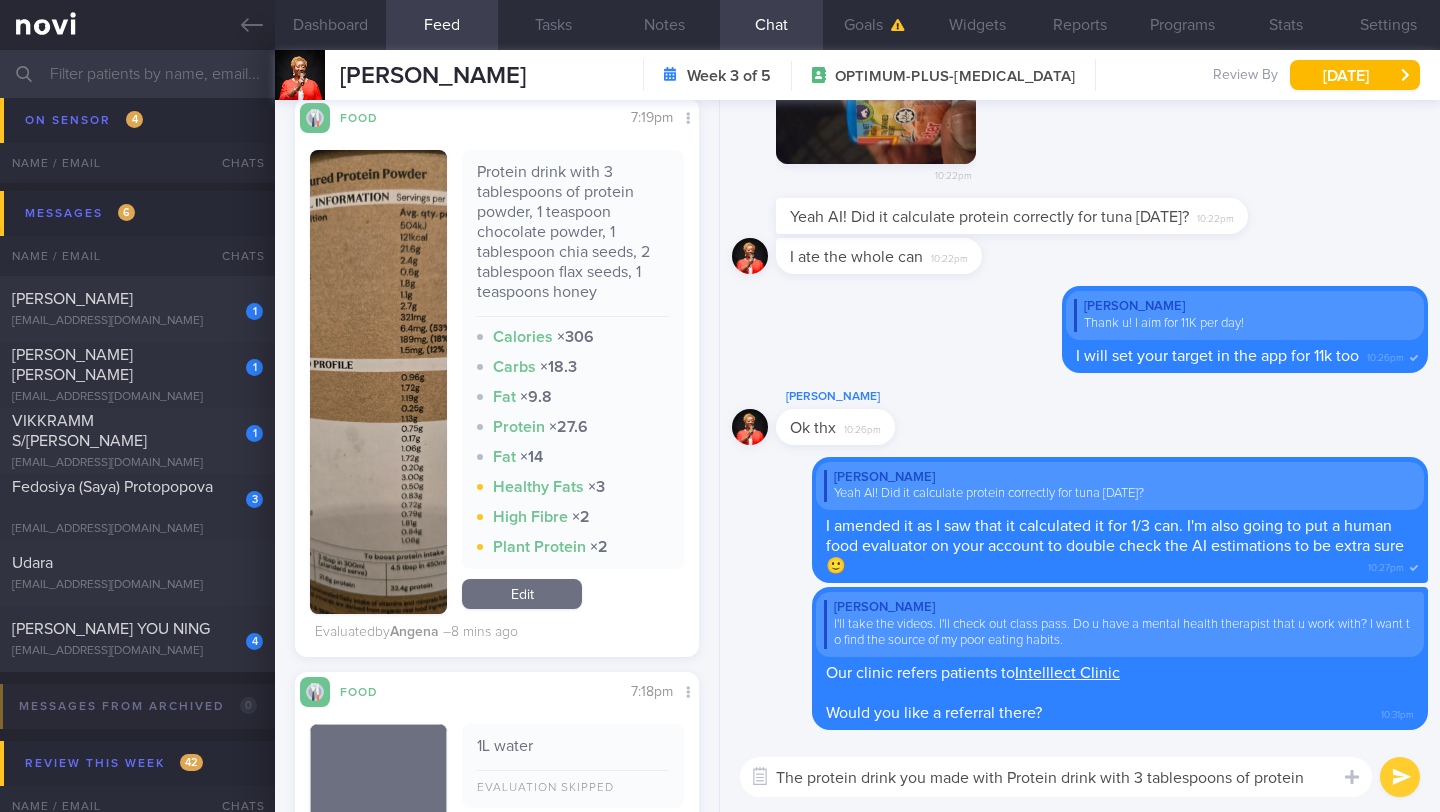 scroll, scrollTop: 0, scrollLeft: 0, axis: both 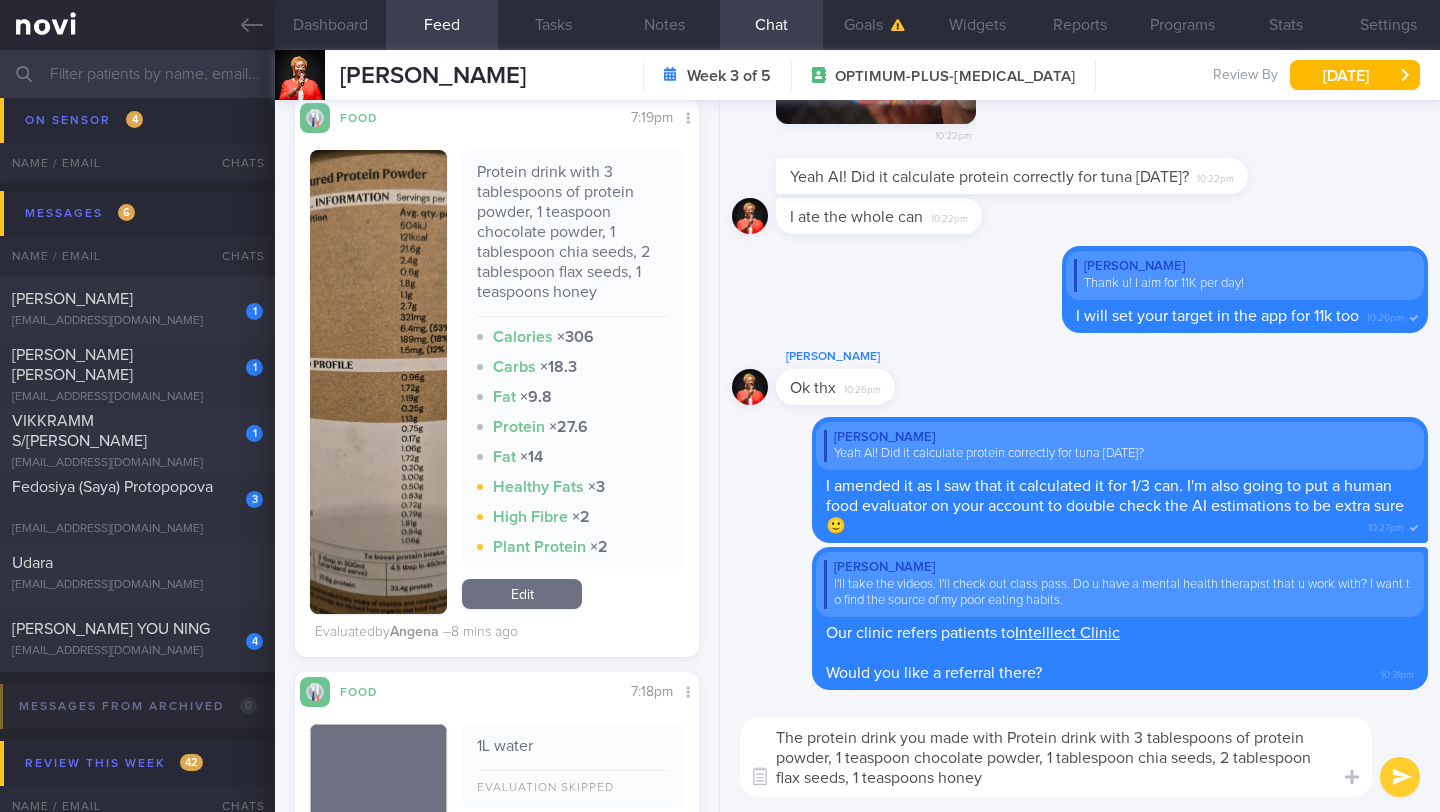 drag, startPoint x: 881, startPoint y: 791, endPoint x: 1015, endPoint y: 735, distance: 145.23085 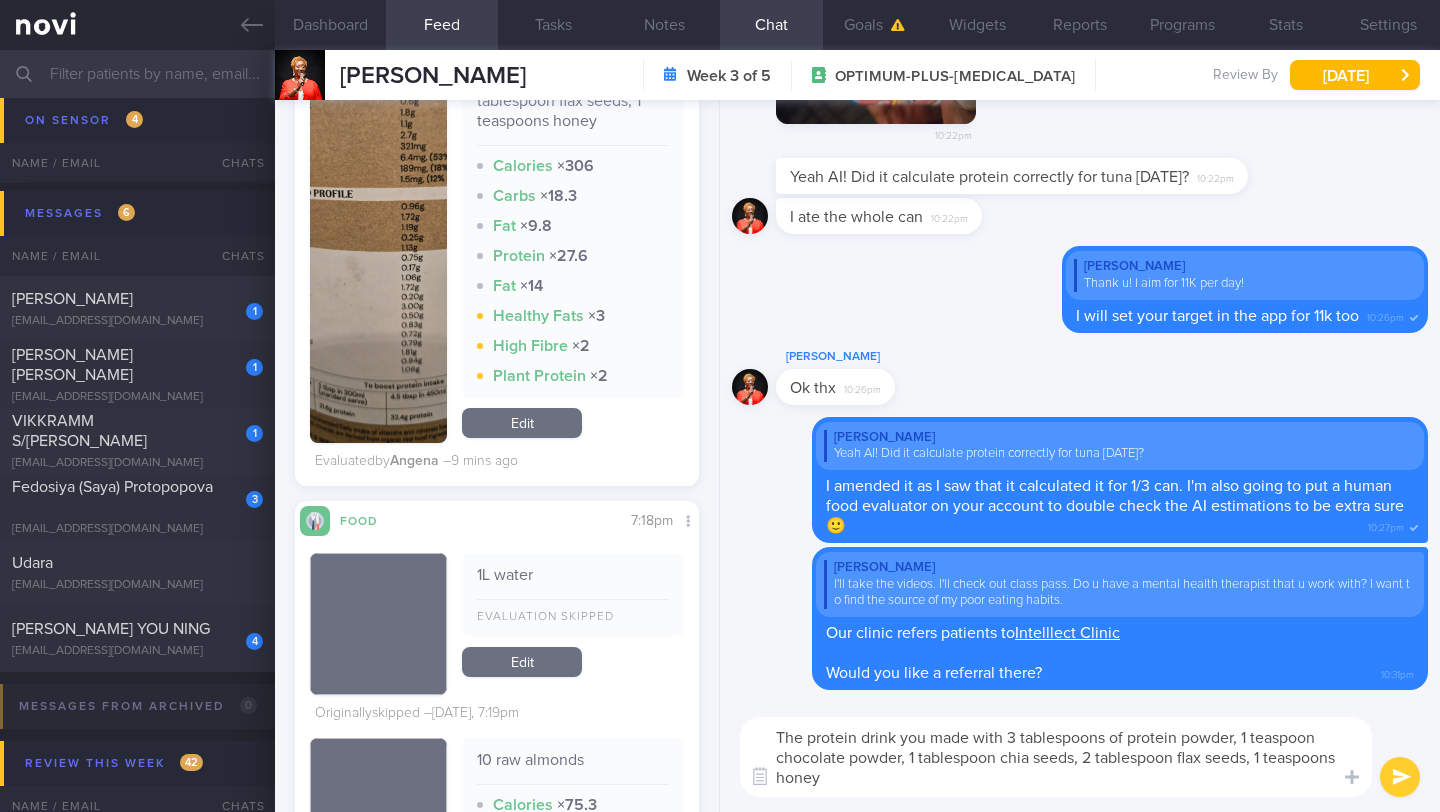 scroll, scrollTop: 6140, scrollLeft: 0, axis: vertical 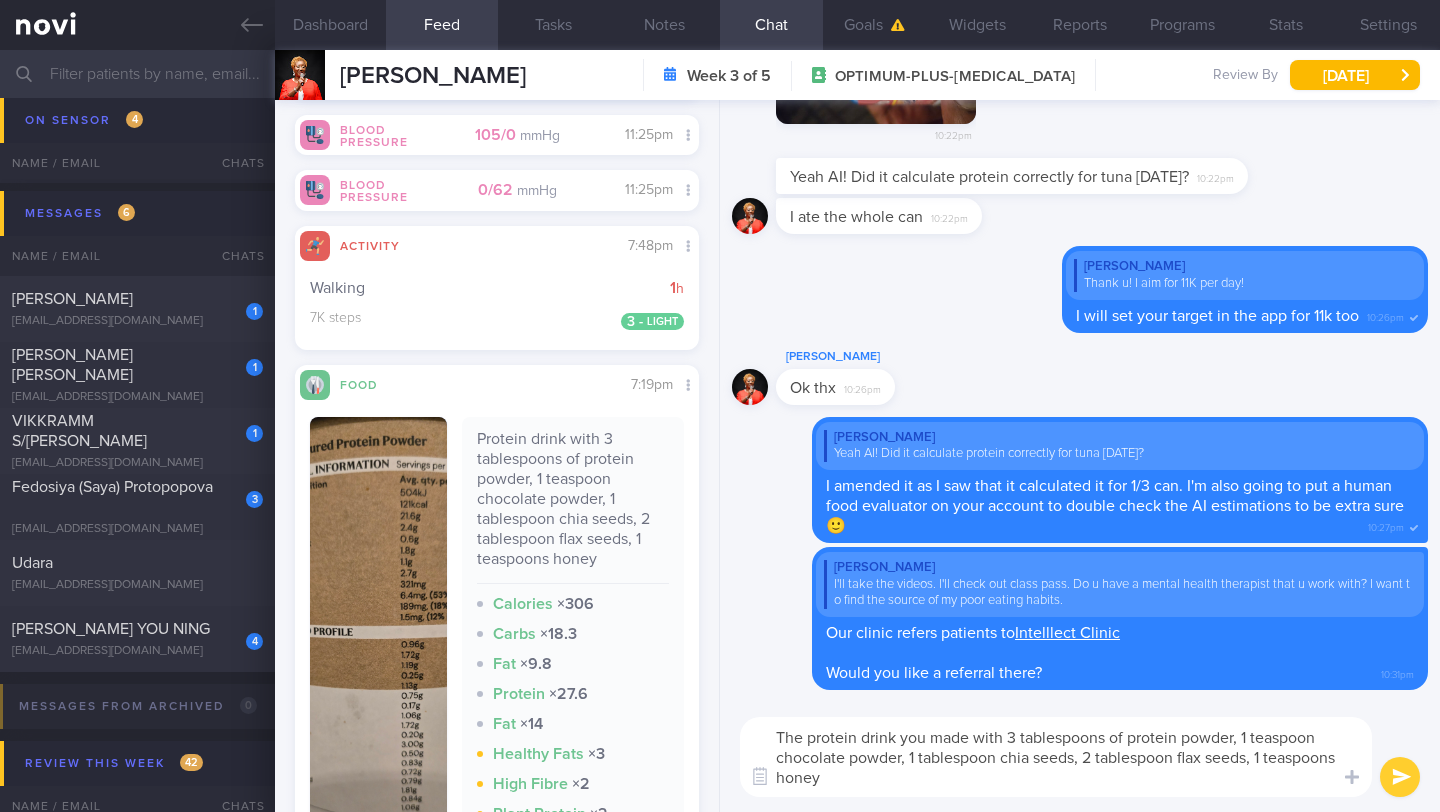 click on "The protein drink you made with 3 tablespoons of protein powder, 1 teaspoon chocolate powder, 1 tablespoon chia seeds, 2 tablespoon flax seeds, 1 teaspoons honey" at bounding box center [1056, 757] 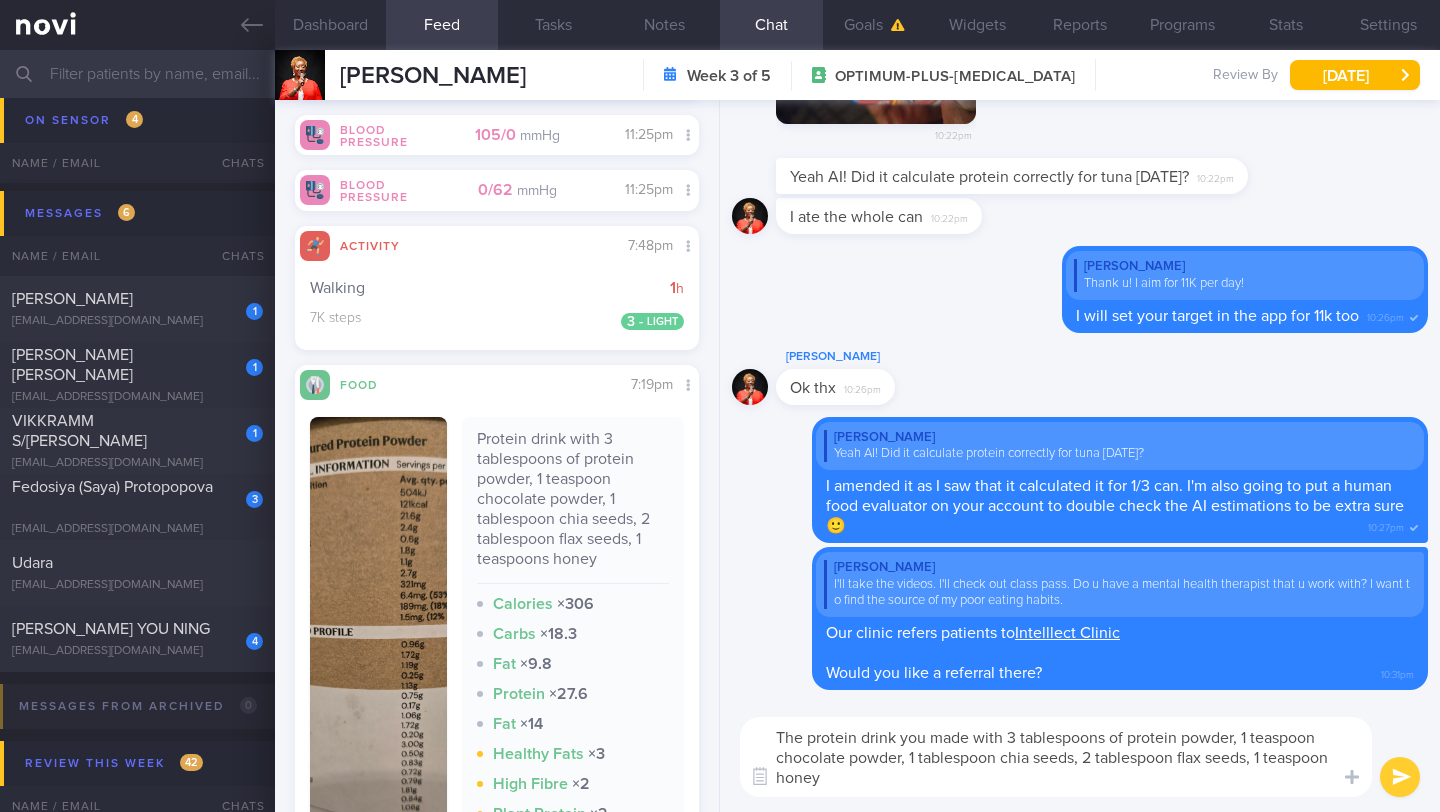 click on "The protein drink you made with 3 tablespoons of protein powder, 1 teaspoon chocolate powder, 1 tablespoon chia seeds, 2 tablespoon flax seeds, 1 teaspoon honey" at bounding box center (1056, 757) 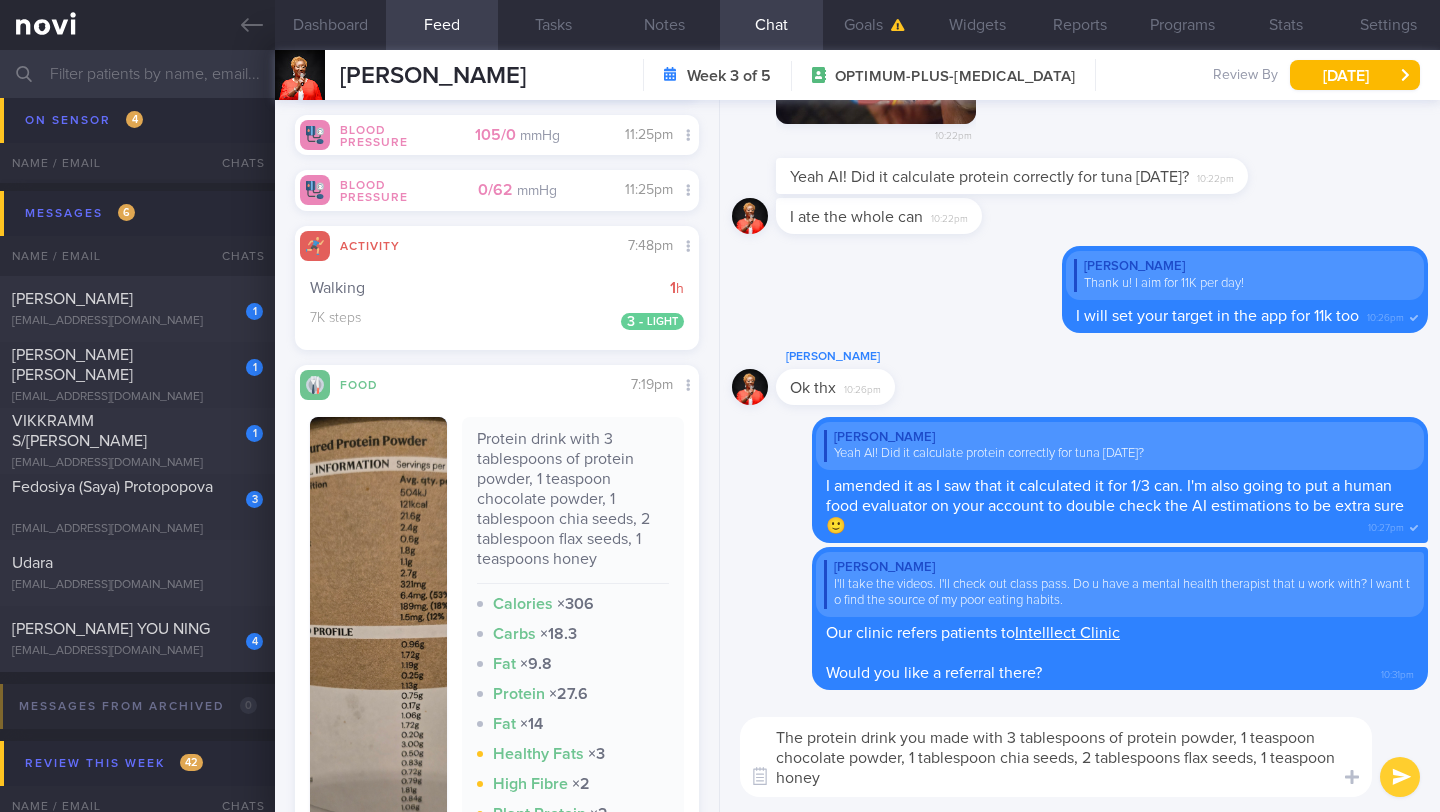click on "The protein drink you made with 3 tablespoons of protein powder, 1 teaspoon chocolate powder, 1 tablespoon chia seeds, 2 tablespoons flax seeds, 1 teaspoon honey" at bounding box center (1056, 757) 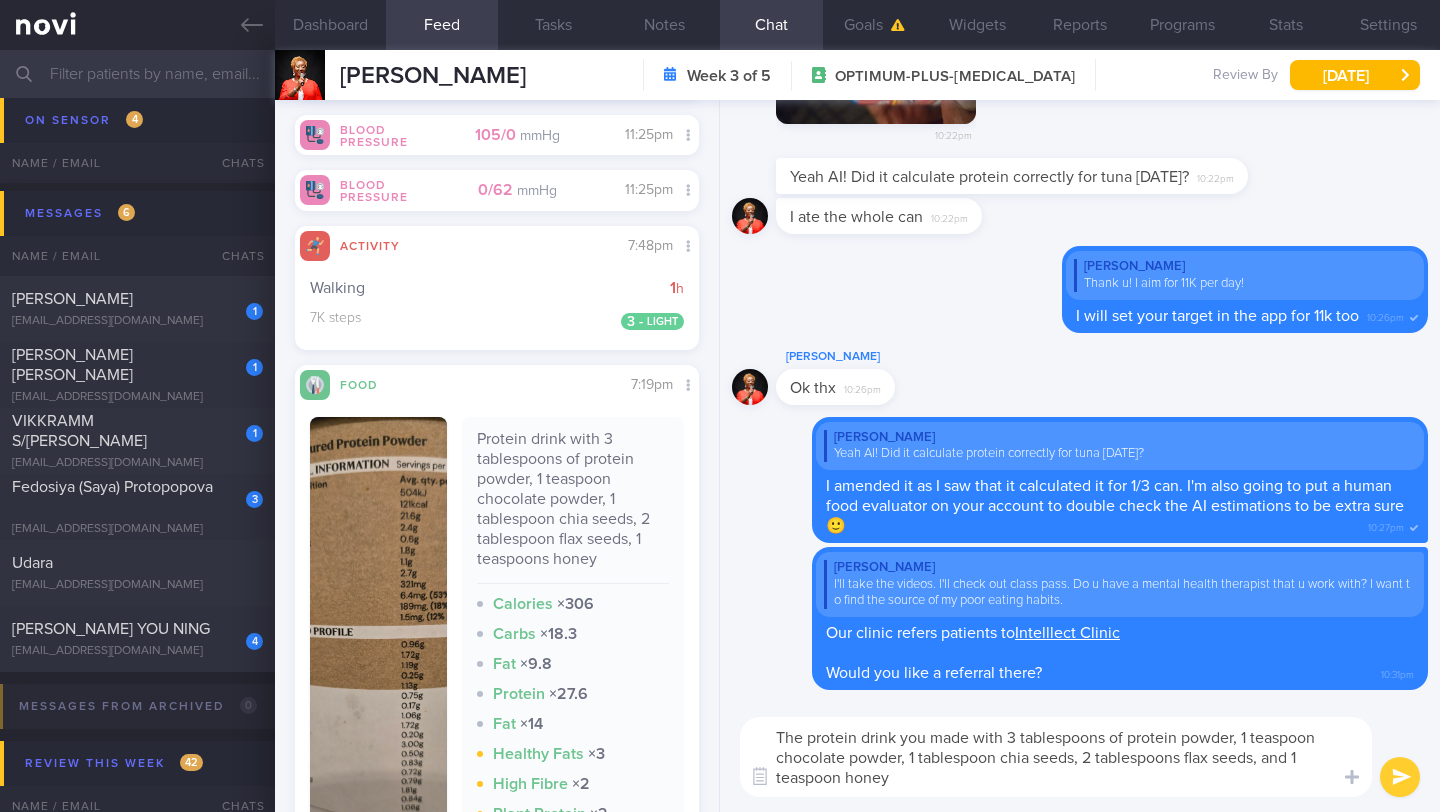 click on "The protein drink you made with 3 tablespoons of protein powder, 1 teaspoon chocolate powder, 1 tablespoon chia seeds, 2 tablespoons flax seeds, and 1 teaspoon honey" at bounding box center (1056, 757) 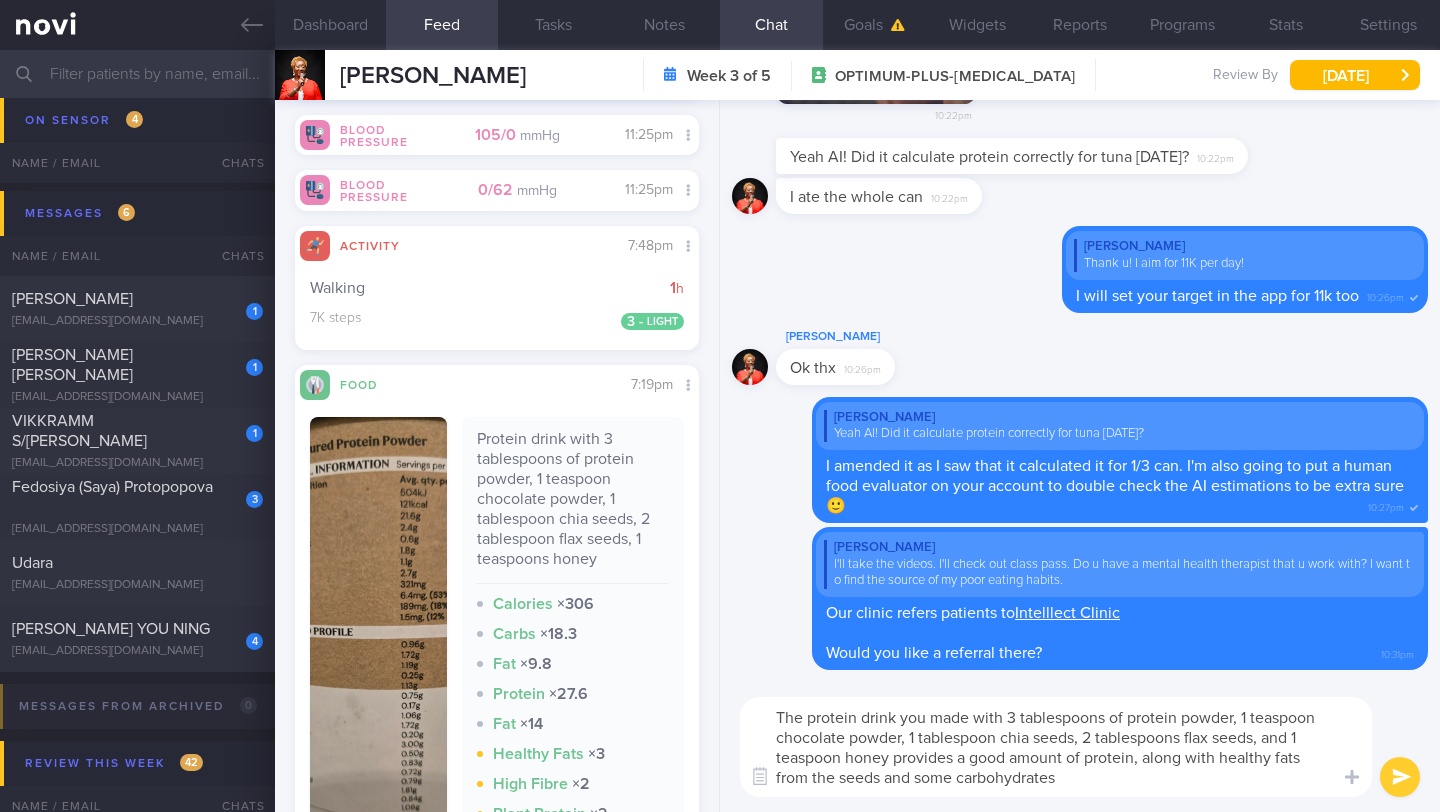 scroll, scrollTop: 0, scrollLeft: 0, axis: both 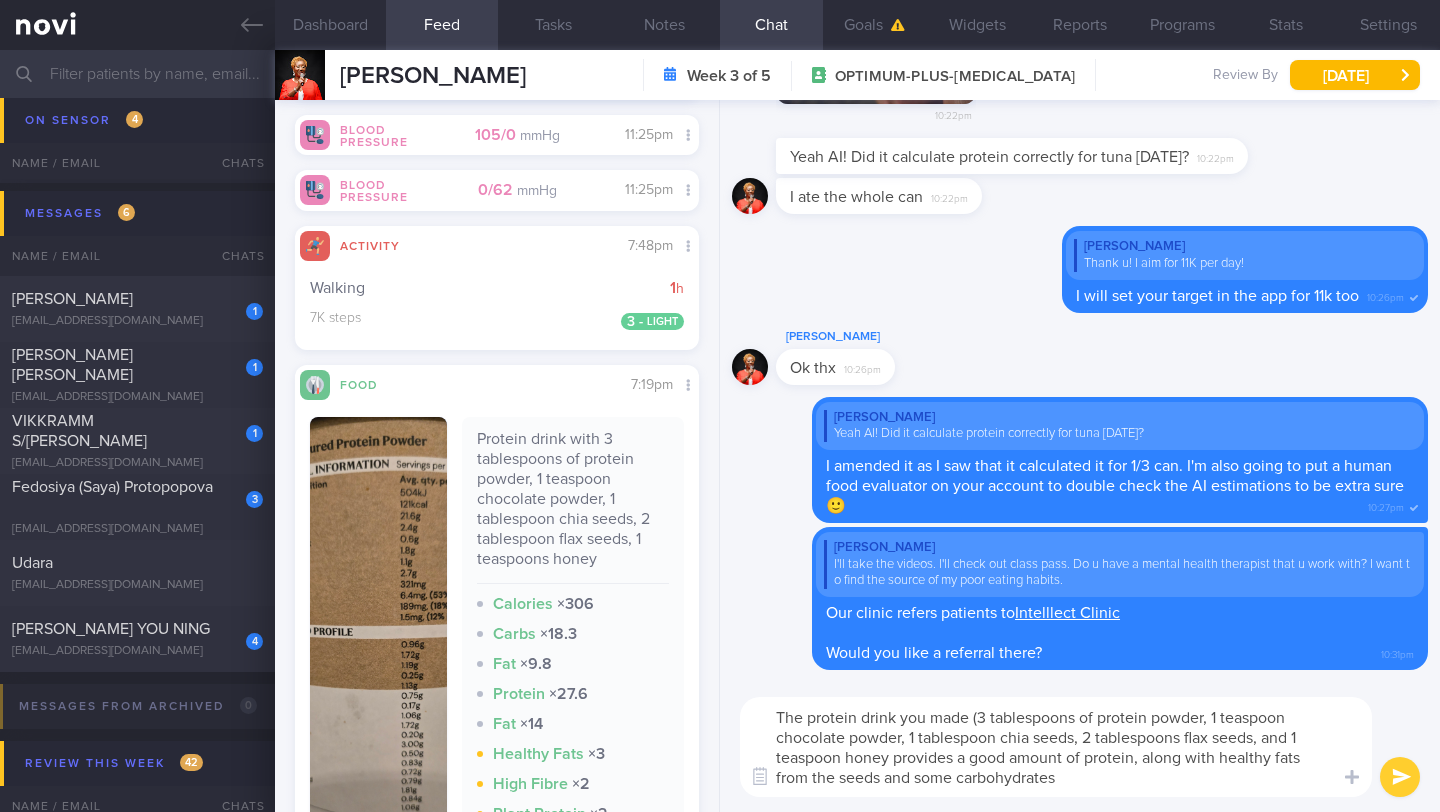 click on "The protein drink you made (3 tablespoons of protein powder, 1 teaspoon chocolate powder, 1 tablespoon chia seeds, 2 tablespoons flax seeds, and 1 teaspoon honey provides a good amount of protein, along with healthy fats from the seeds and some carbohydrates" at bounding box center [1056, 747] 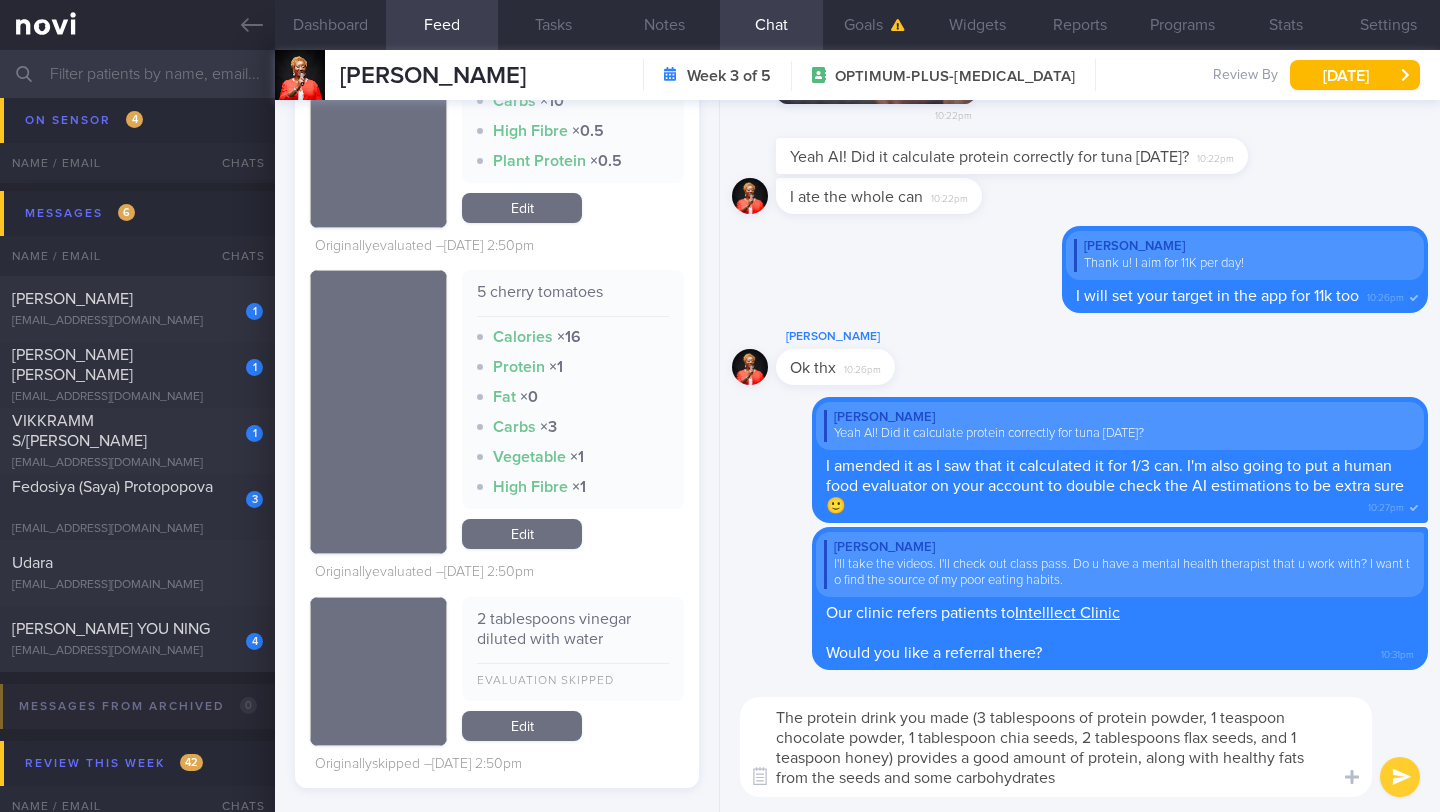 scroll, scrollTop: 14731, scrollLeft: 0, axis: vertical 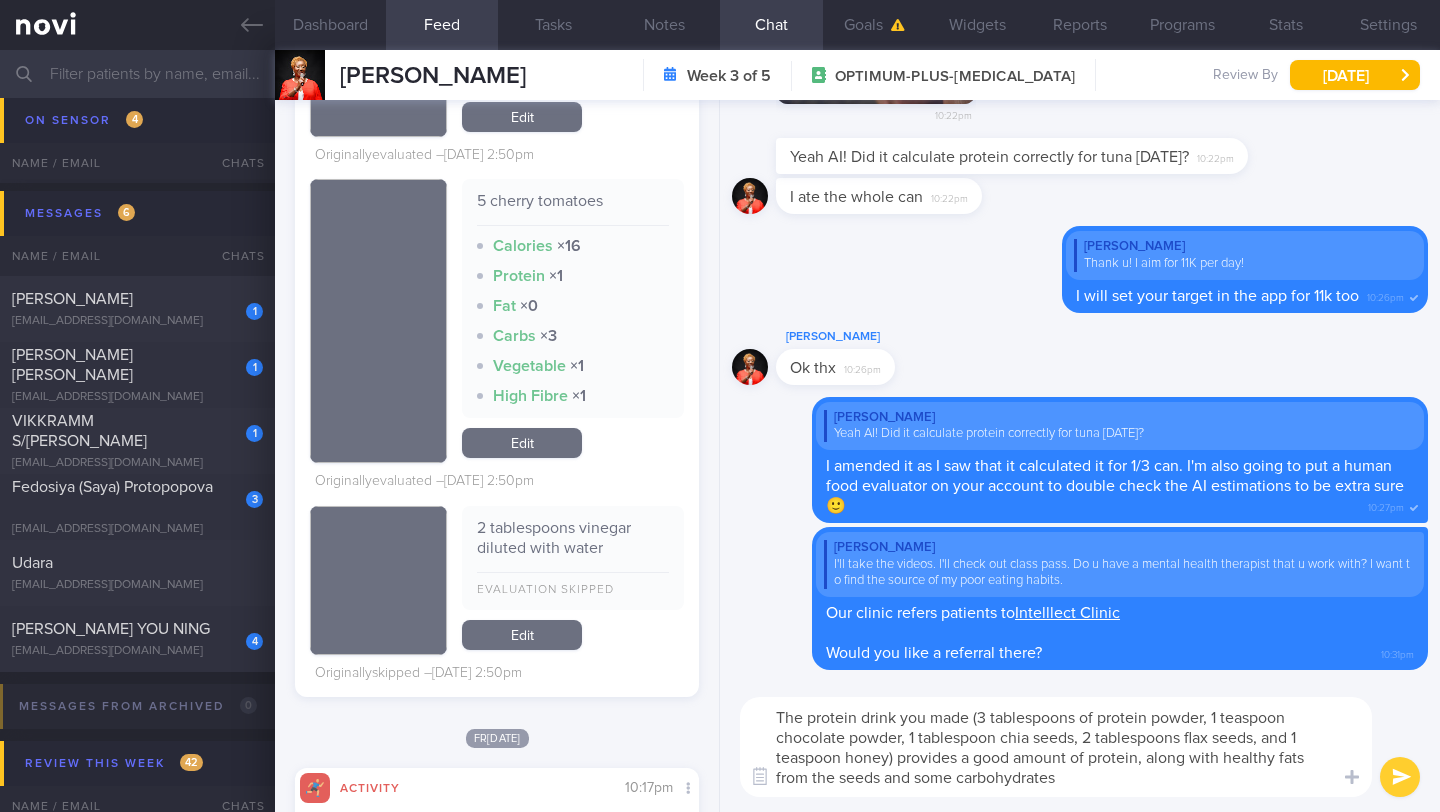 click on "The protein drink you made (3 tablespoons of protein powder, 1 teaspoon chocolate powder, 1 tablespoon chia seeds, 2 tablespoons flax seeds, and 1 teaspoon honey) provides a good amount of protein, along with healthy fats from the seeds and some carbohydrates" at bounding box center [1056, 747] 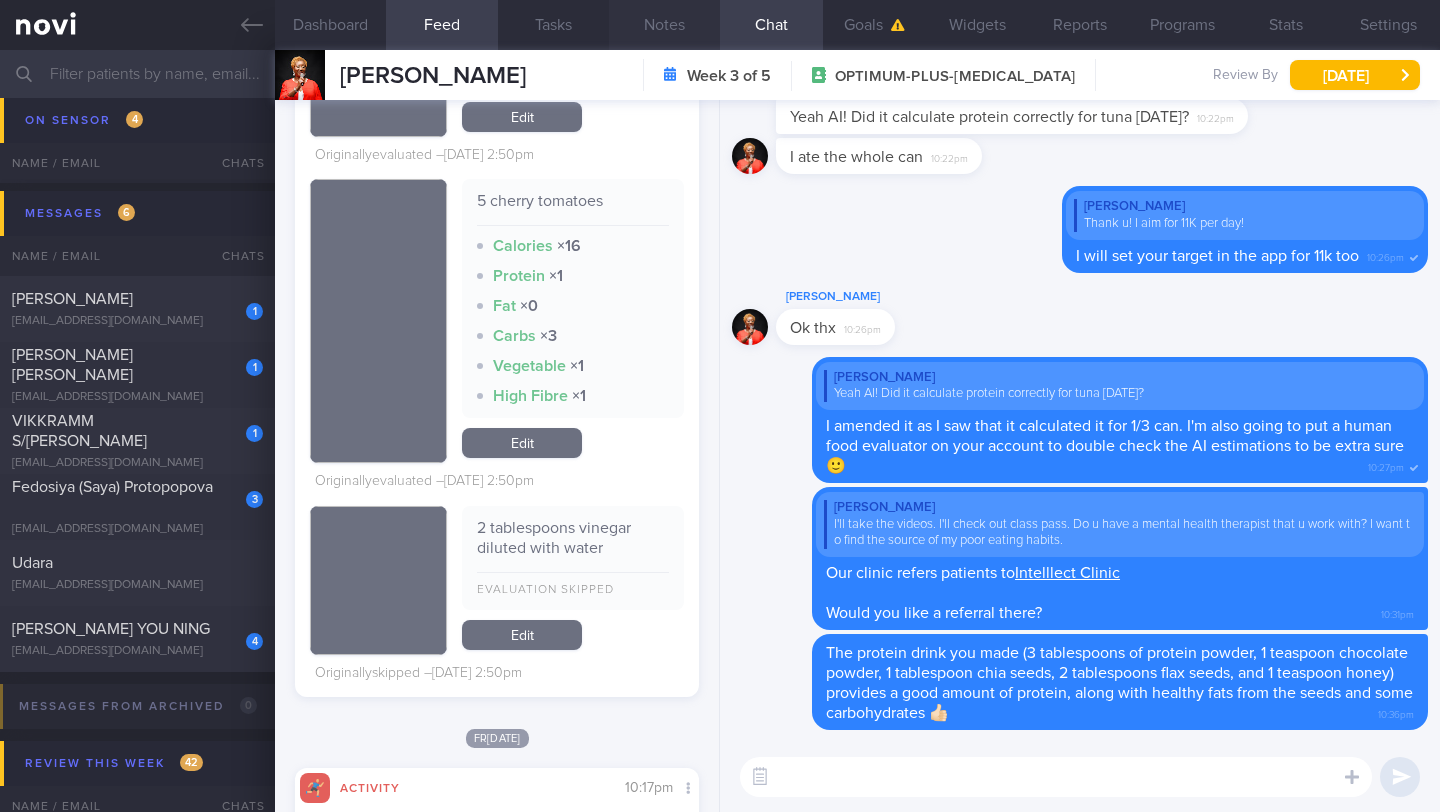 click on "Notes" at bounding box center (664, 25) 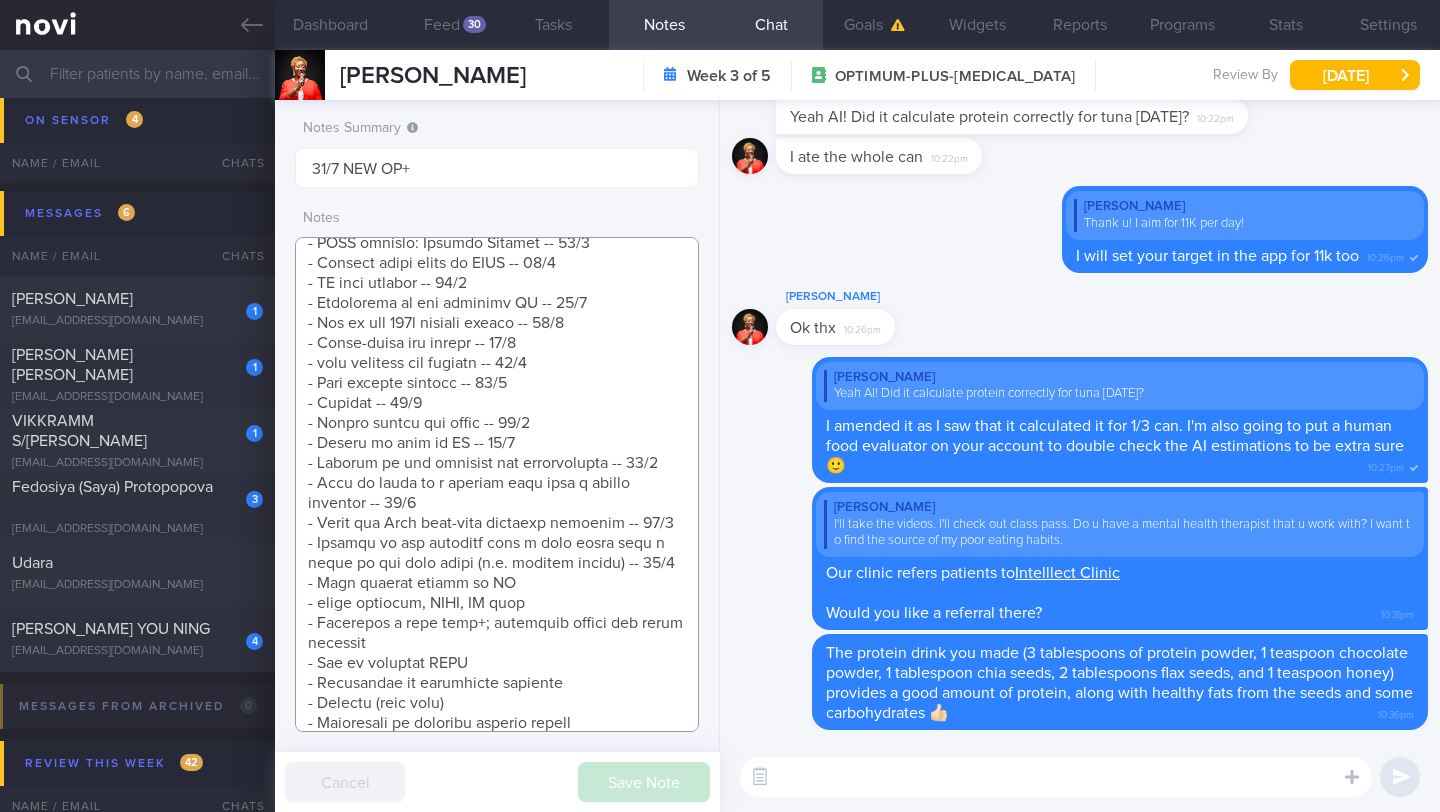 scroll, scrollTop: 1727, scrollLeft: 0, axis: vertical 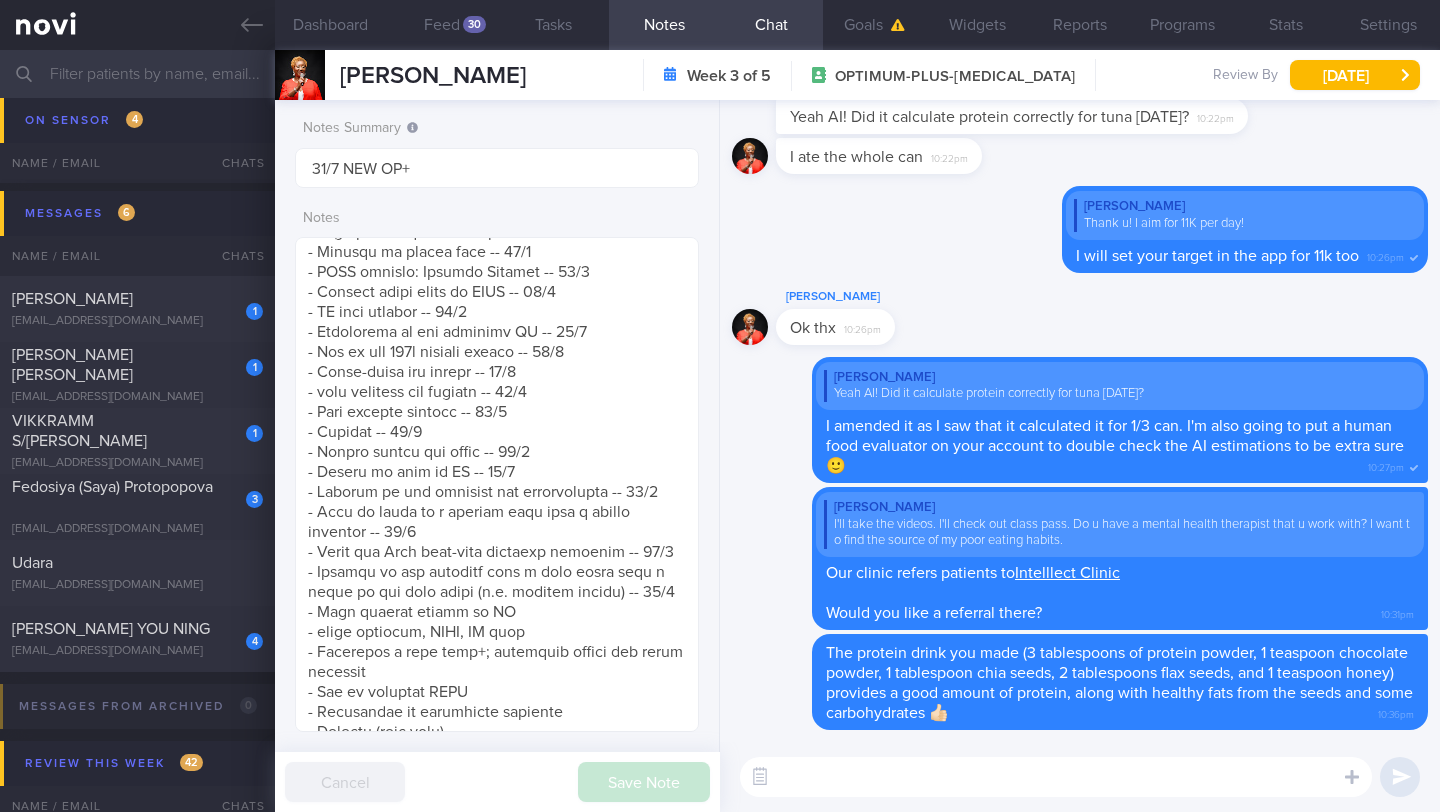 click at bounding box center (1056, 777) 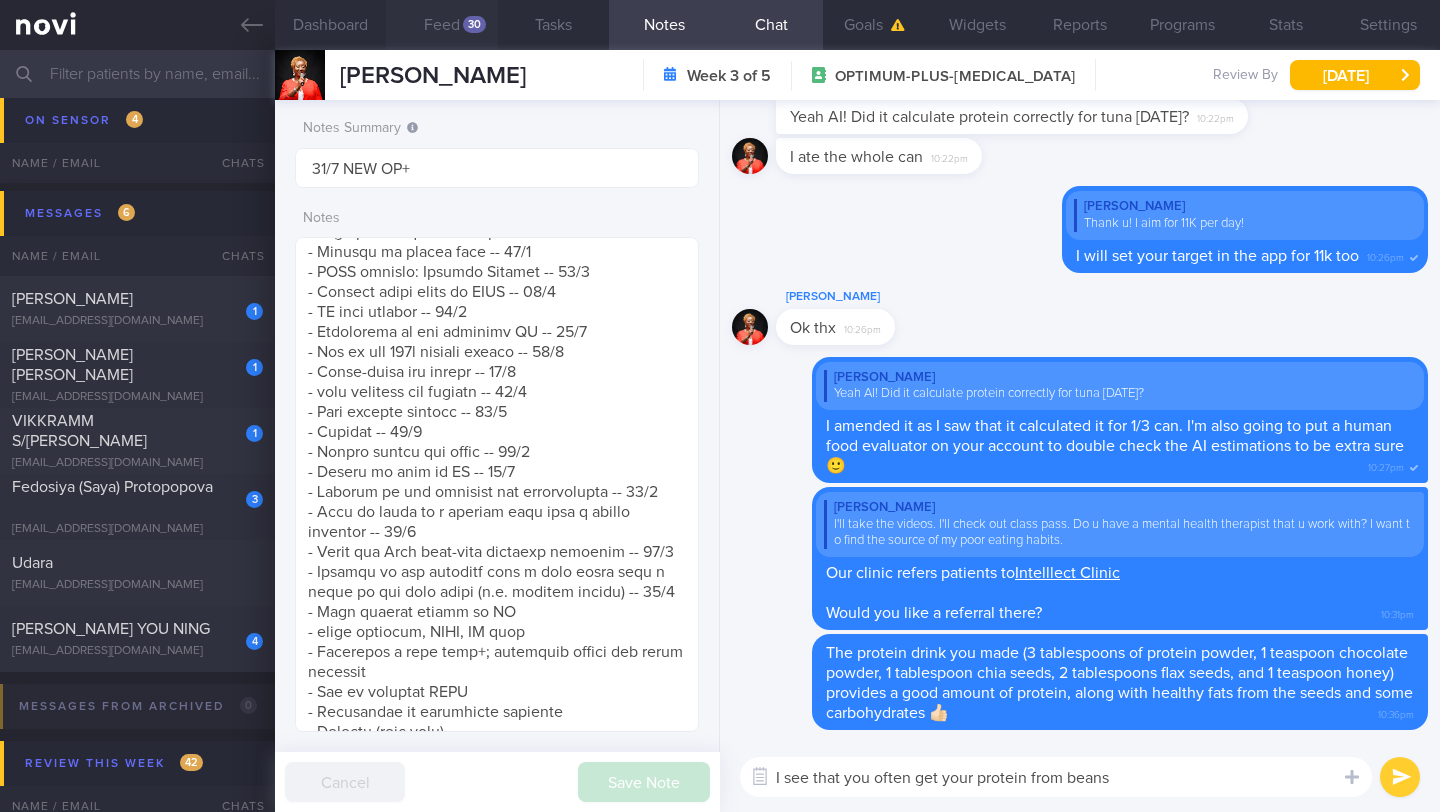 click on "Feed
30" at bounding box center (441, 25) 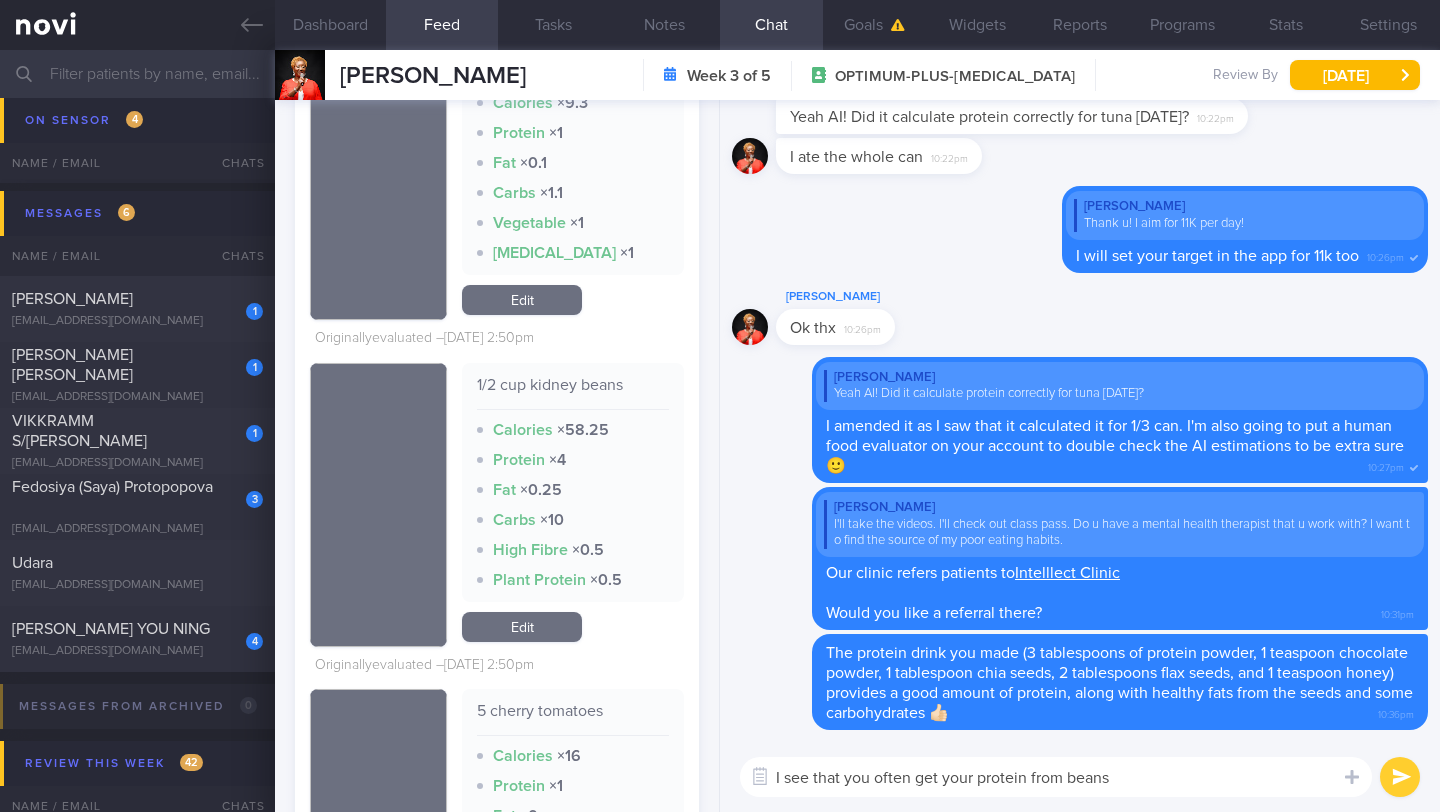 scroll, scrollTop: 14559, scrollLeft: 0, axis: vertical 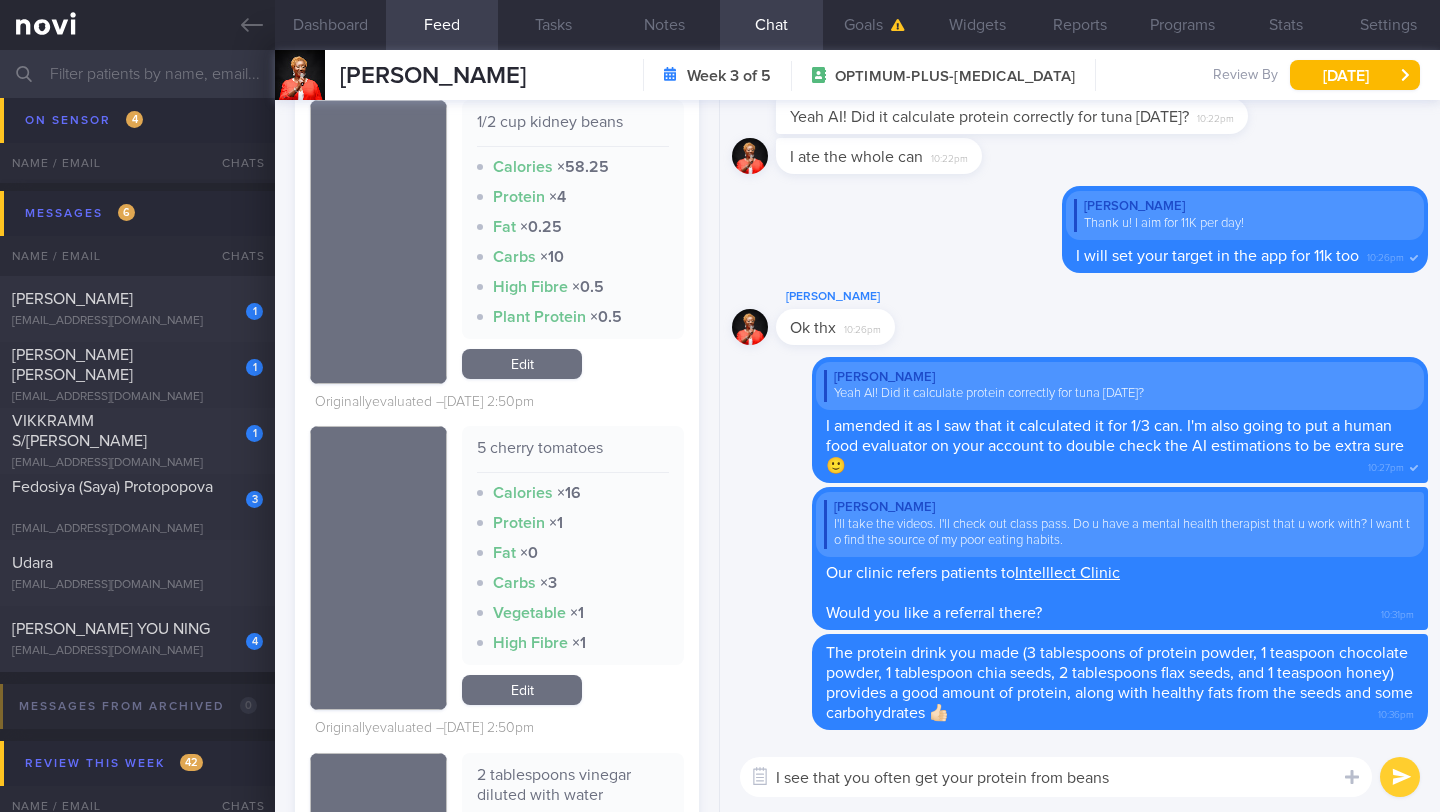 click on "I see that you often get your protein from beans" at bounding box center (1056, 777) 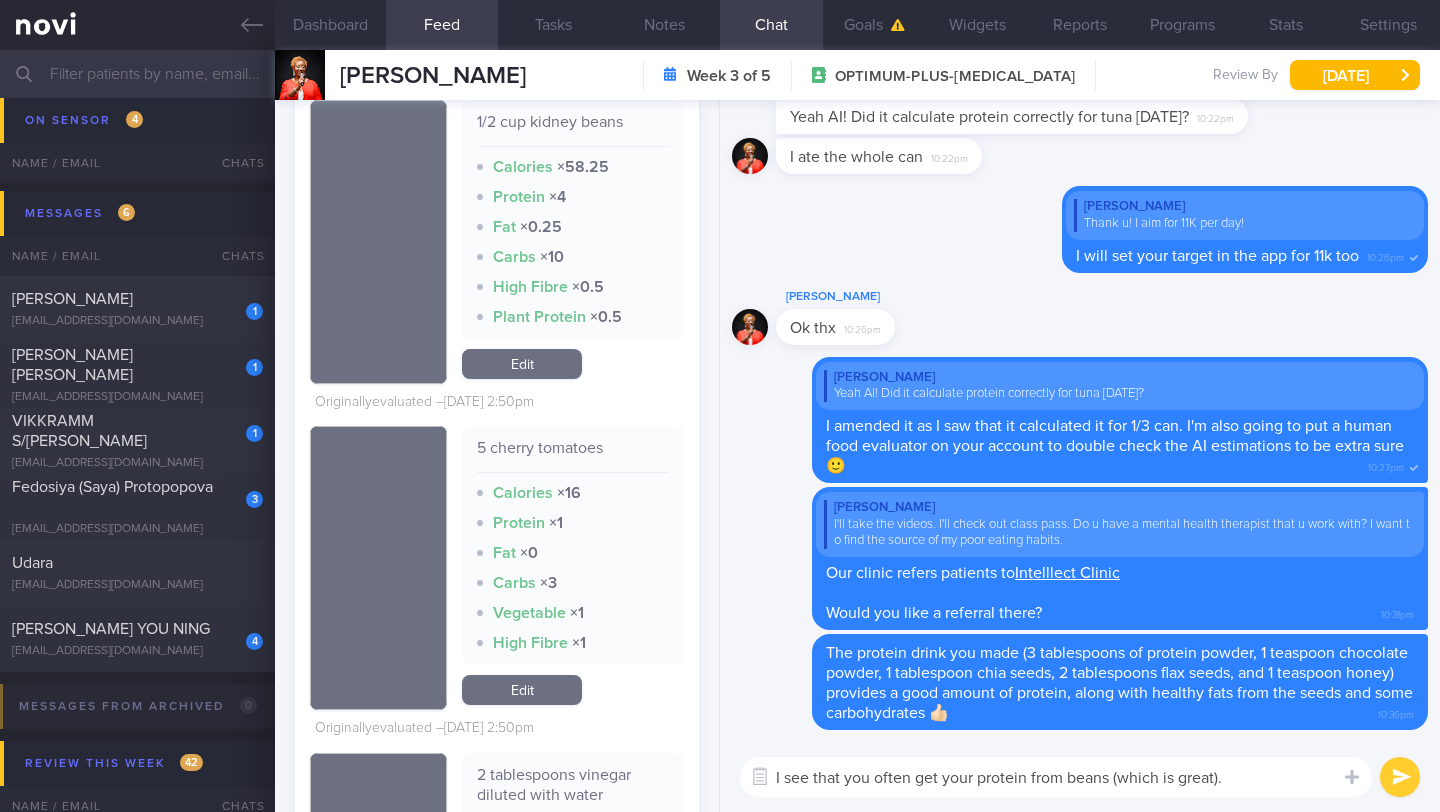 paste on "Fish and plant-based protein (e.g. tofu, tempeh, beans) have a lower protein density compared to other animal proteins (e.g. chicken, pork, egg) so you need to have a bigger portion to get the equivalent amount of protein." 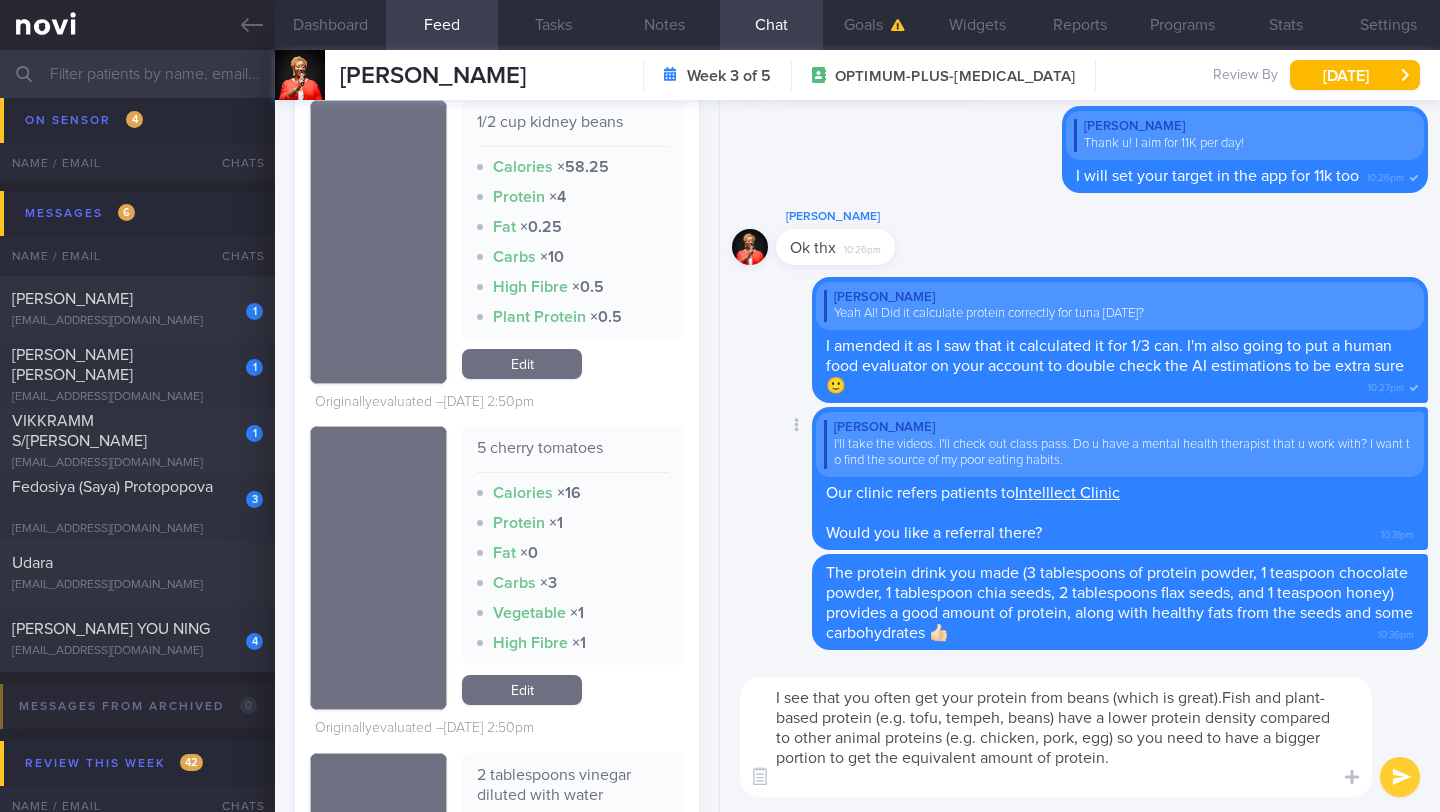 scroll, scrollTop: 0, scrollLeft: 0, axis: both 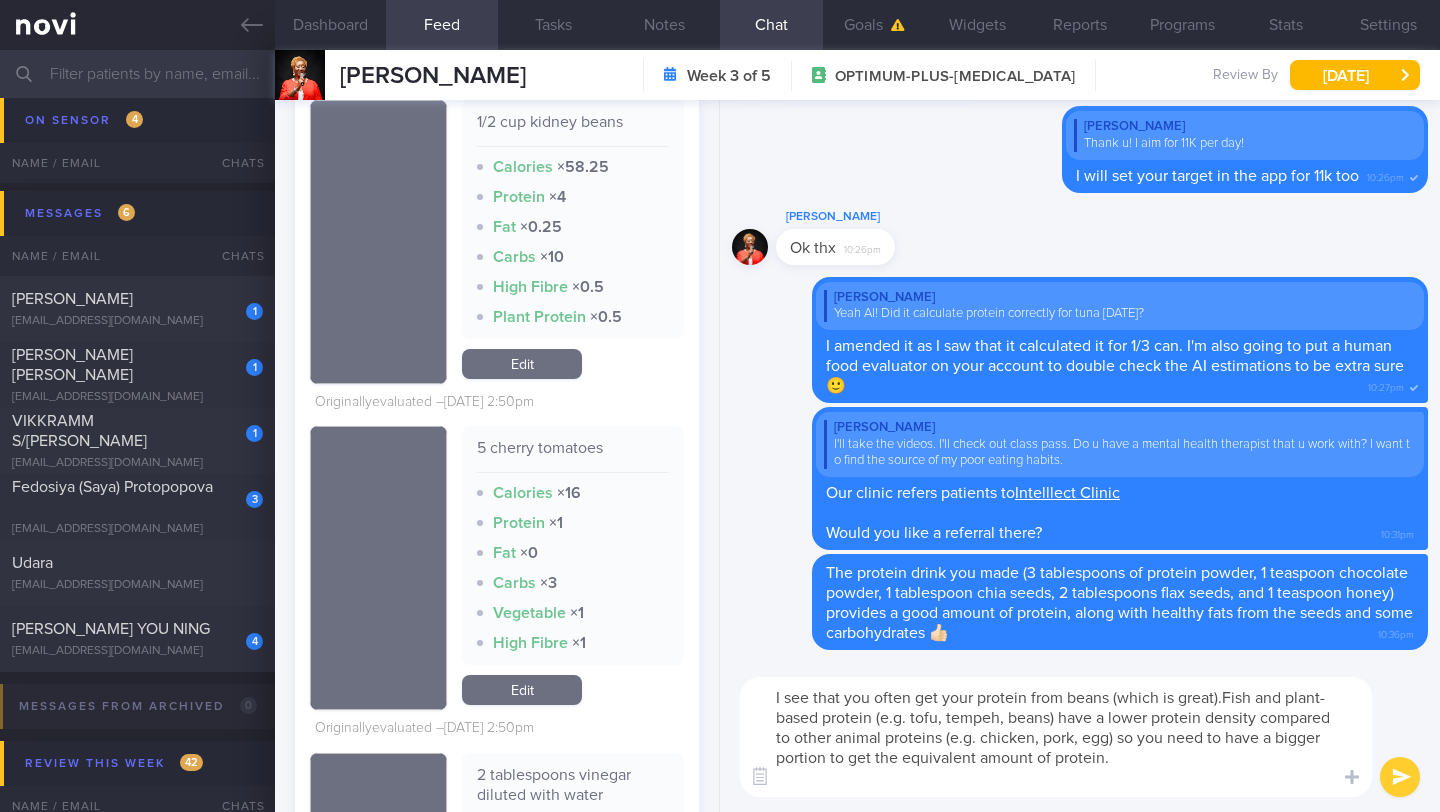 click on "I see that you often get your protein from beans (which is great).Fish and plant-based protein (e.g. tofu, tempeh, beans) have a lower protein density compared to other animal proteins (e.g. chicken, pork, egg) so you need to have a bigger portion to get the equivalent amount of protein." at bounding box center [1056, 737] 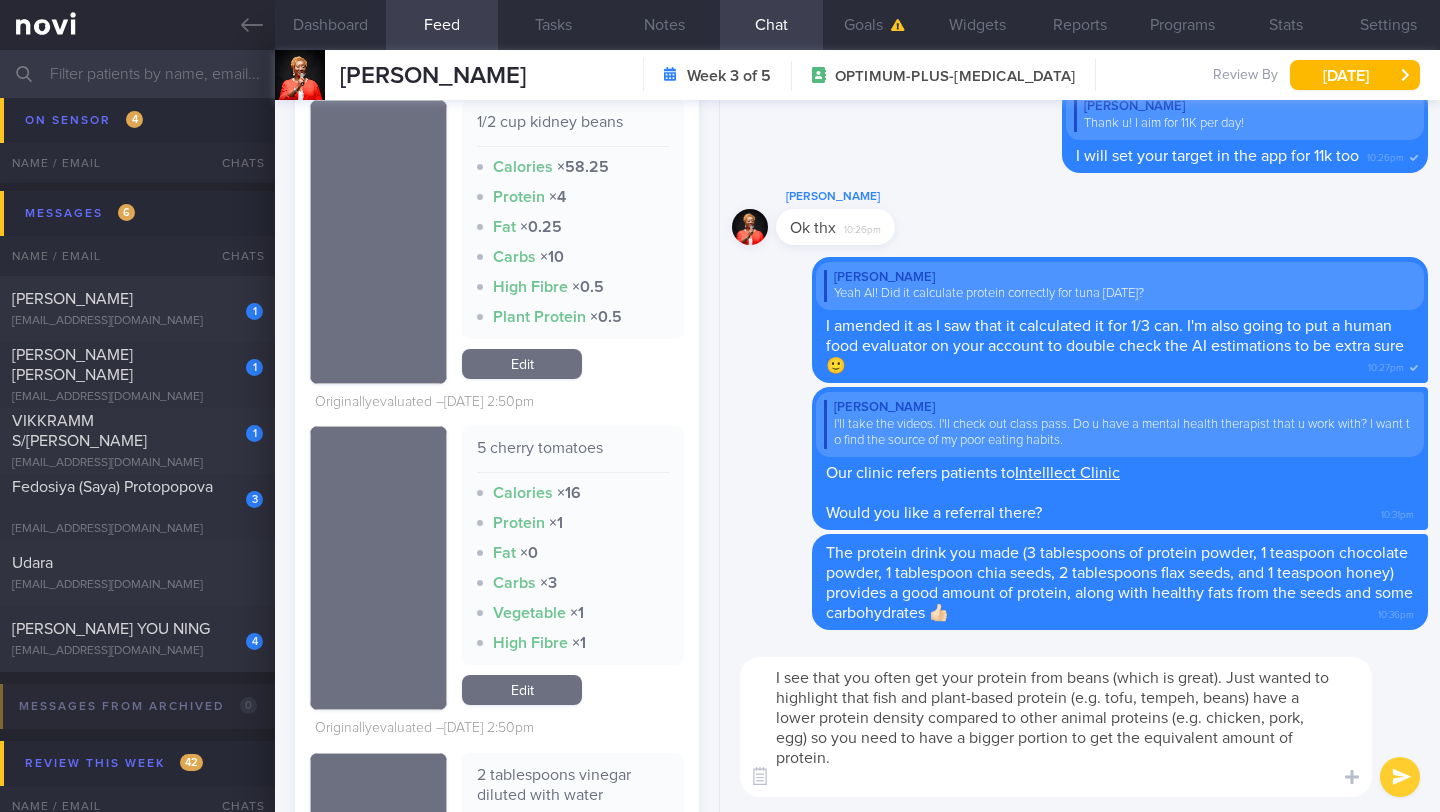 click on "I see that you often get your protein from beans (which is great). Just wanted to highlight that fish and plant-based protein (e.g. tofu, tempeh, beans) have a lower protein density compared to other animal proteins (e.g. chicken, pork, egg) so you need to have a bigger portion to get the equivalent amount of protein." at bounding box center [1056, 727] 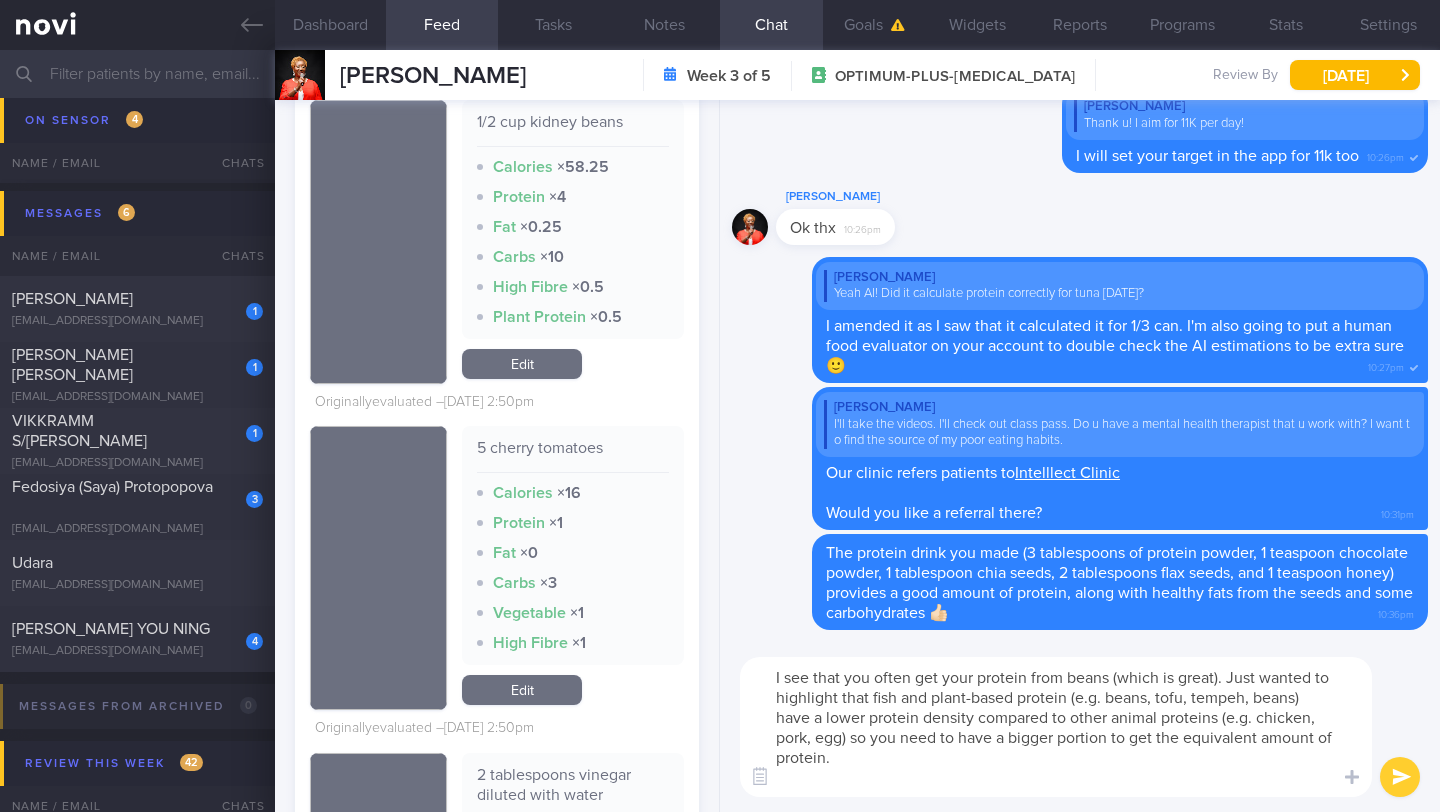 drag, startPoint x: 1254, startPoint y: 702, endPoint x: 1291, endPoint y: 699, distance: 37.12142 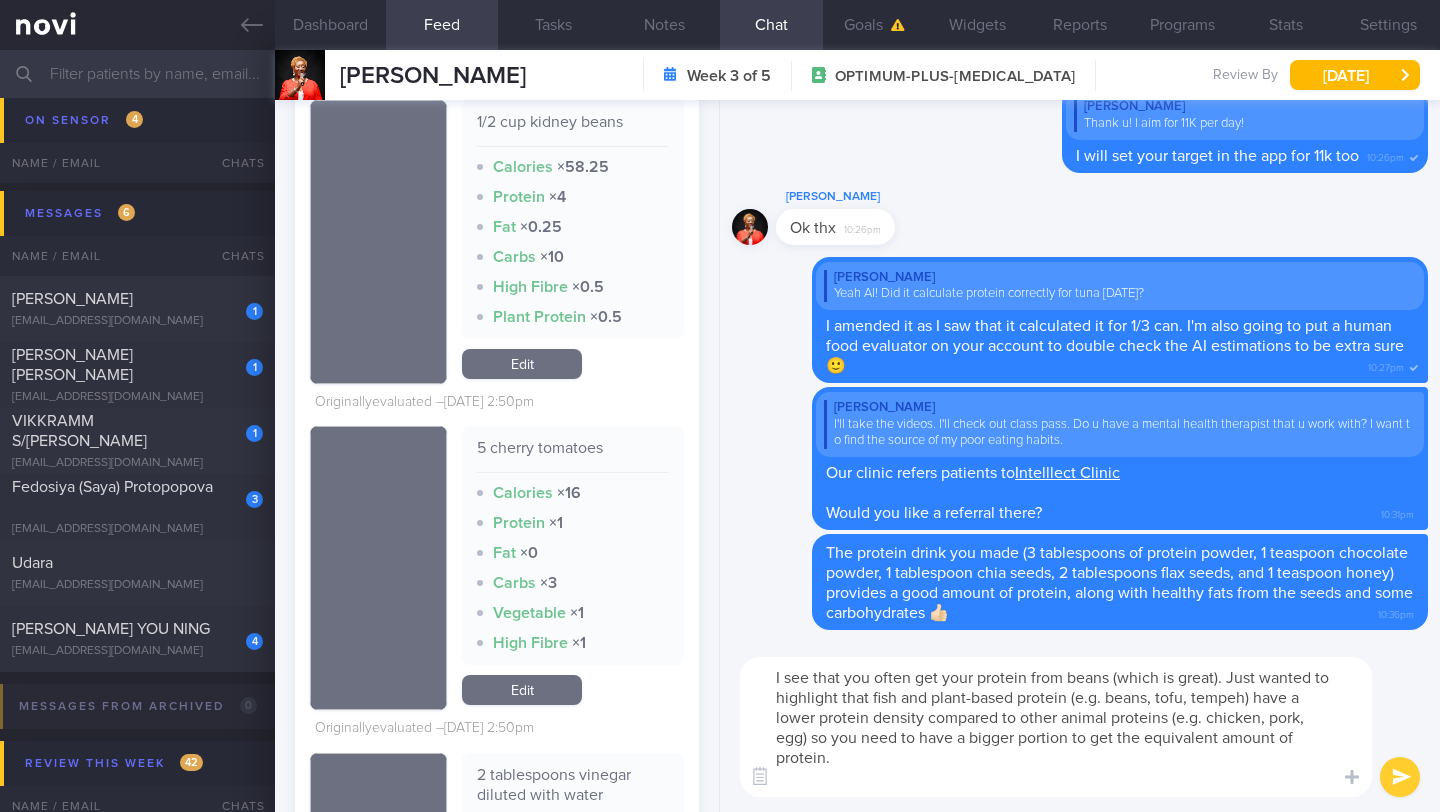 click on "I see that you often get your protein from beans (which is great). Just wanted to highlight that fish and plant-based protein (e.g. beans, tofu, tempeh) have a lower protein density compared to other animal proteins (e.g. chicken, pork, egg) so you need to have a bigger portion to get the equivalent amount of protein." at bounding box center [1056, 727] 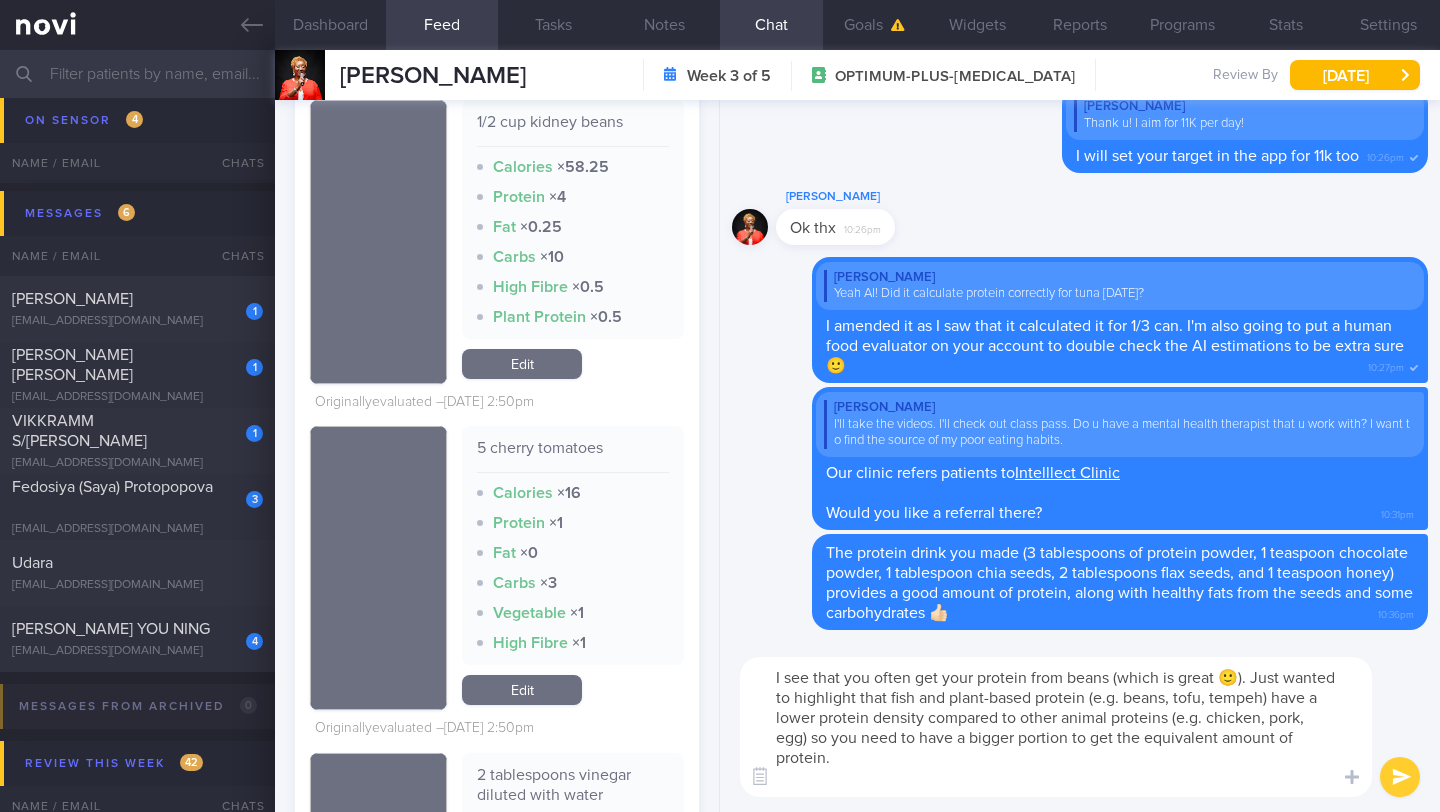 click on "I see that you often get your protein from beans (which is great 🙂). Just wanted to highlight that fish and plant-based protein (e.g. beans, tofu, tempeh) have a lower protein density compared to other animal proteins (e.g. chicken, pork, egg) so you need to have a bigger portion to get the equivalent amount of protein." at bounding box center [1056, 727] 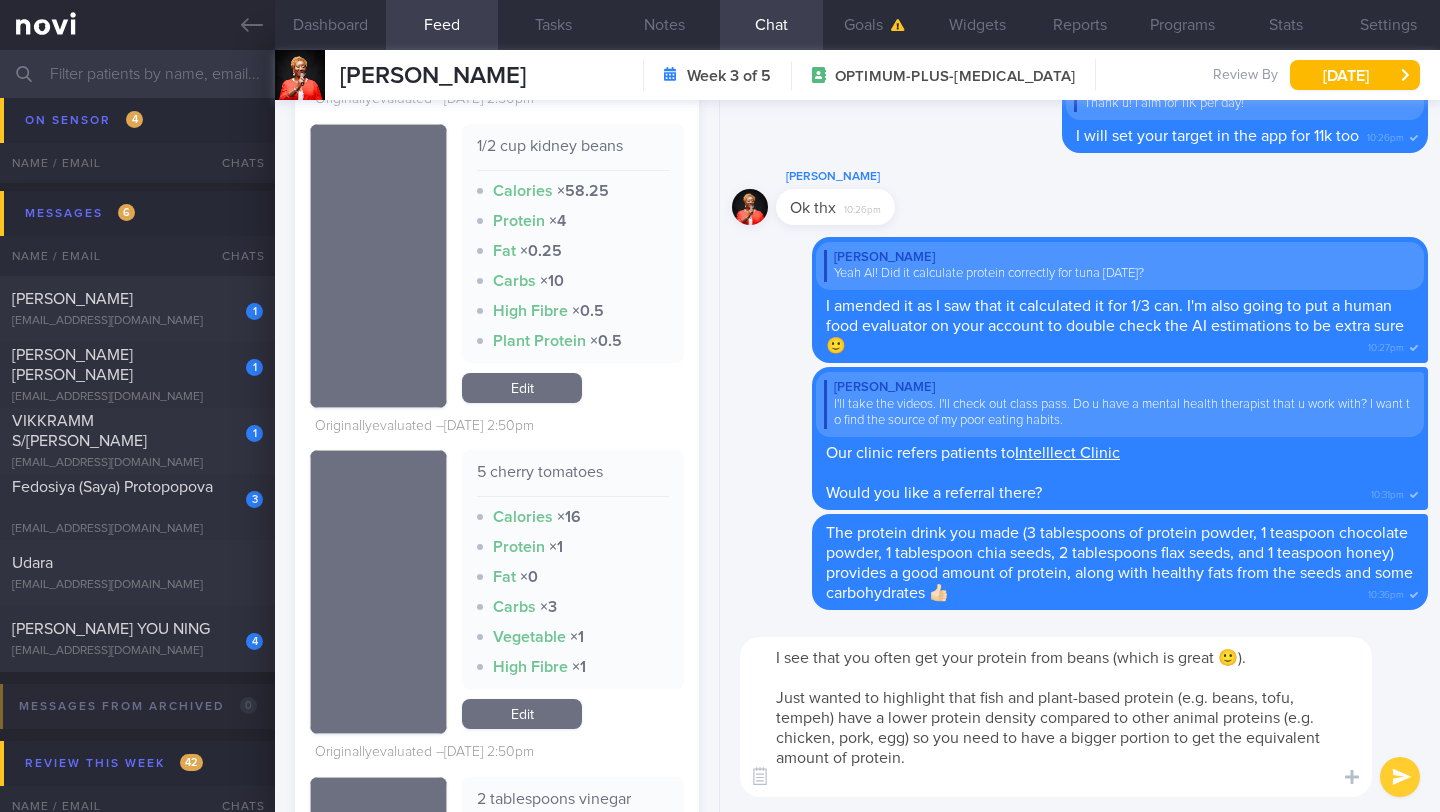 scroll, scrollTop: 14522, scrollLeft: 0, axis: vertical 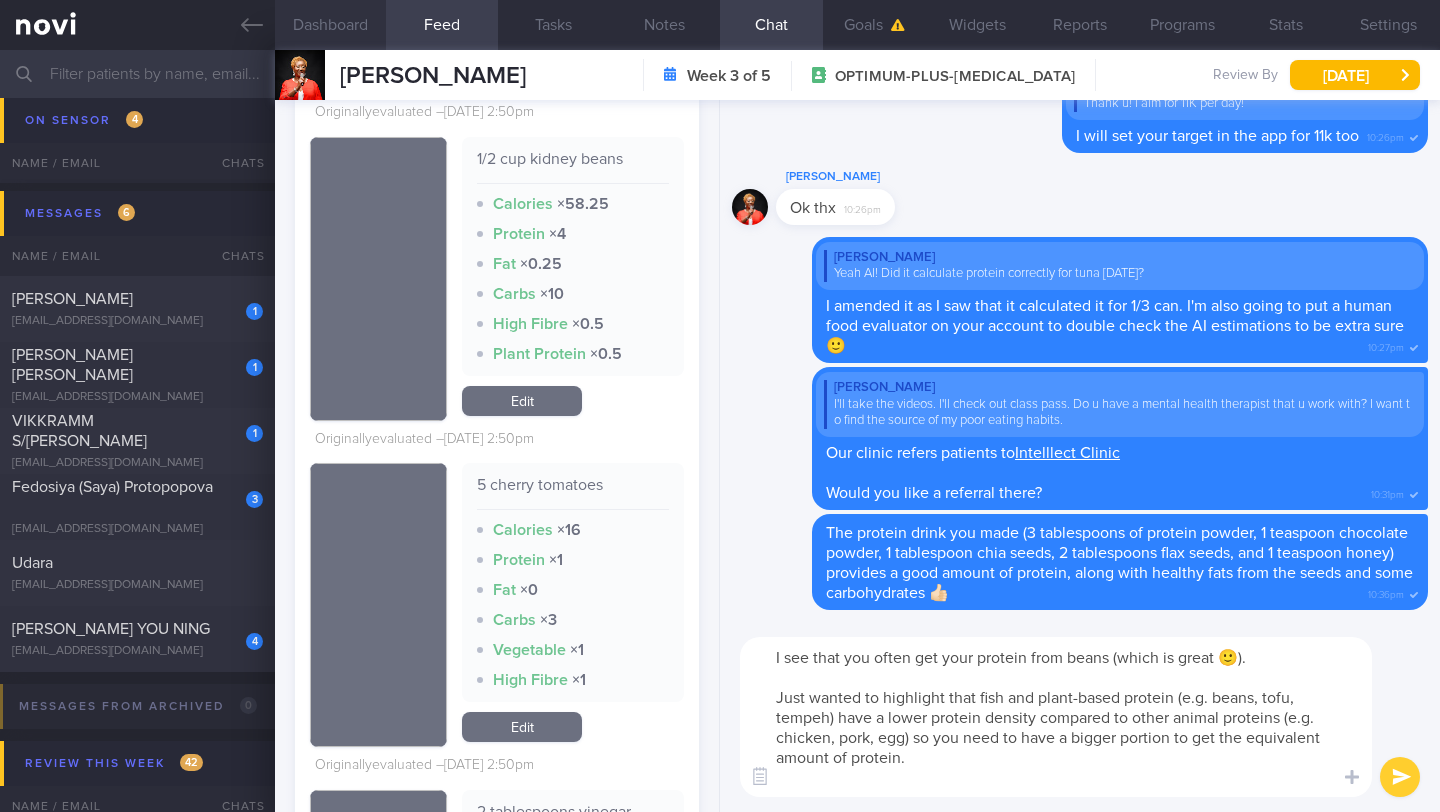 click on "Dashboard" at bounding box center (330, 25) 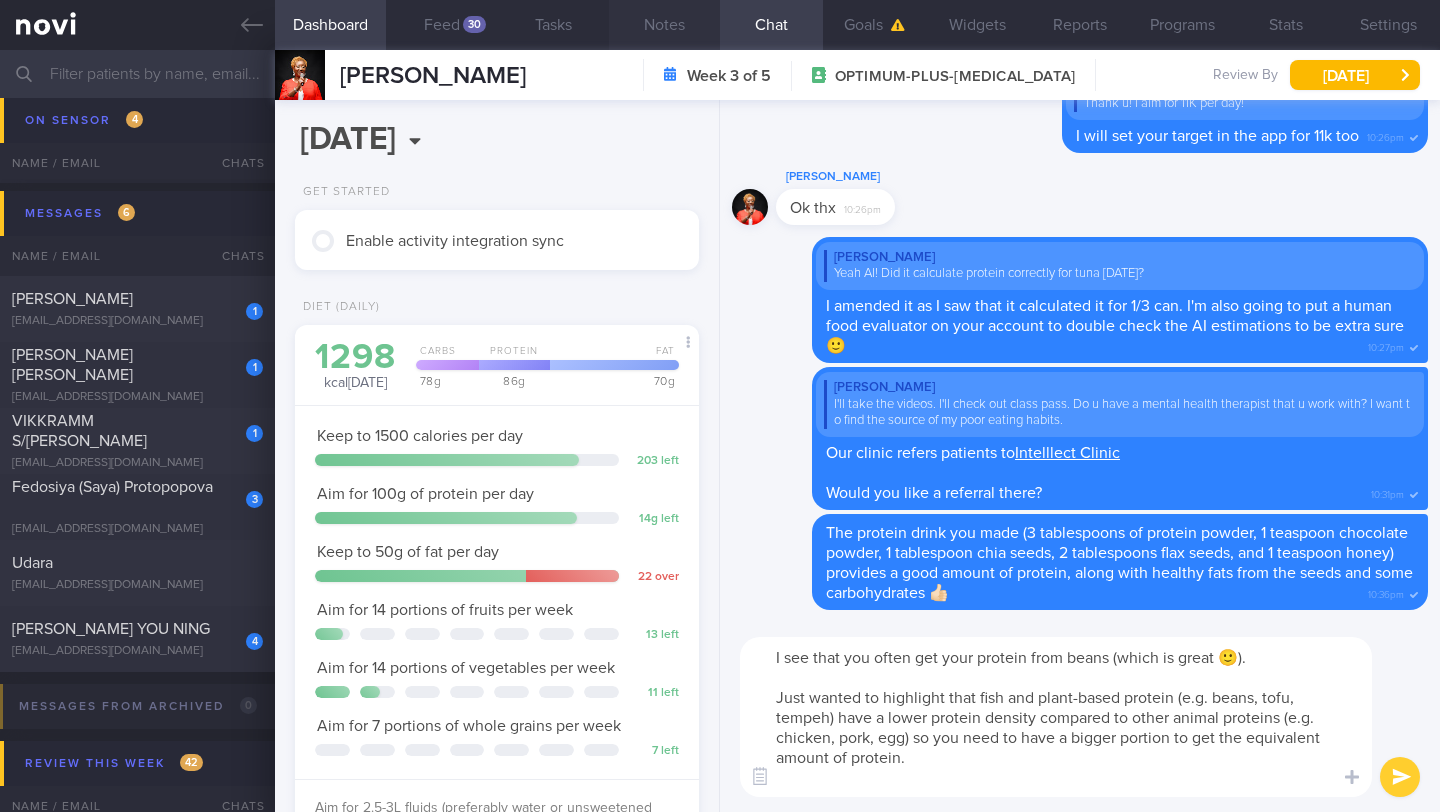 click on "Notes" at bounding box center [664, 25] 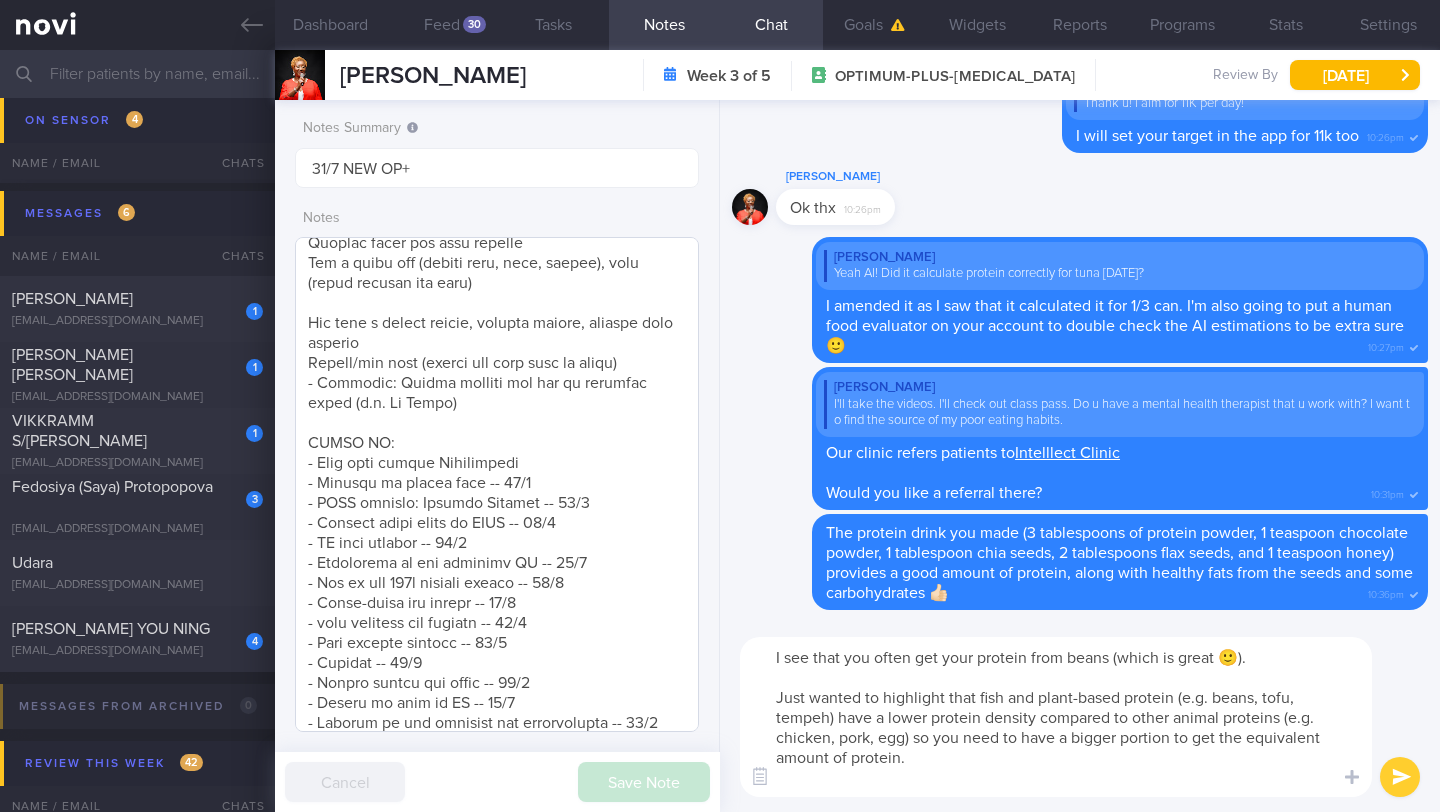 scroll, scrollTop: 1425, scrollLeft: 0, axis: vertical 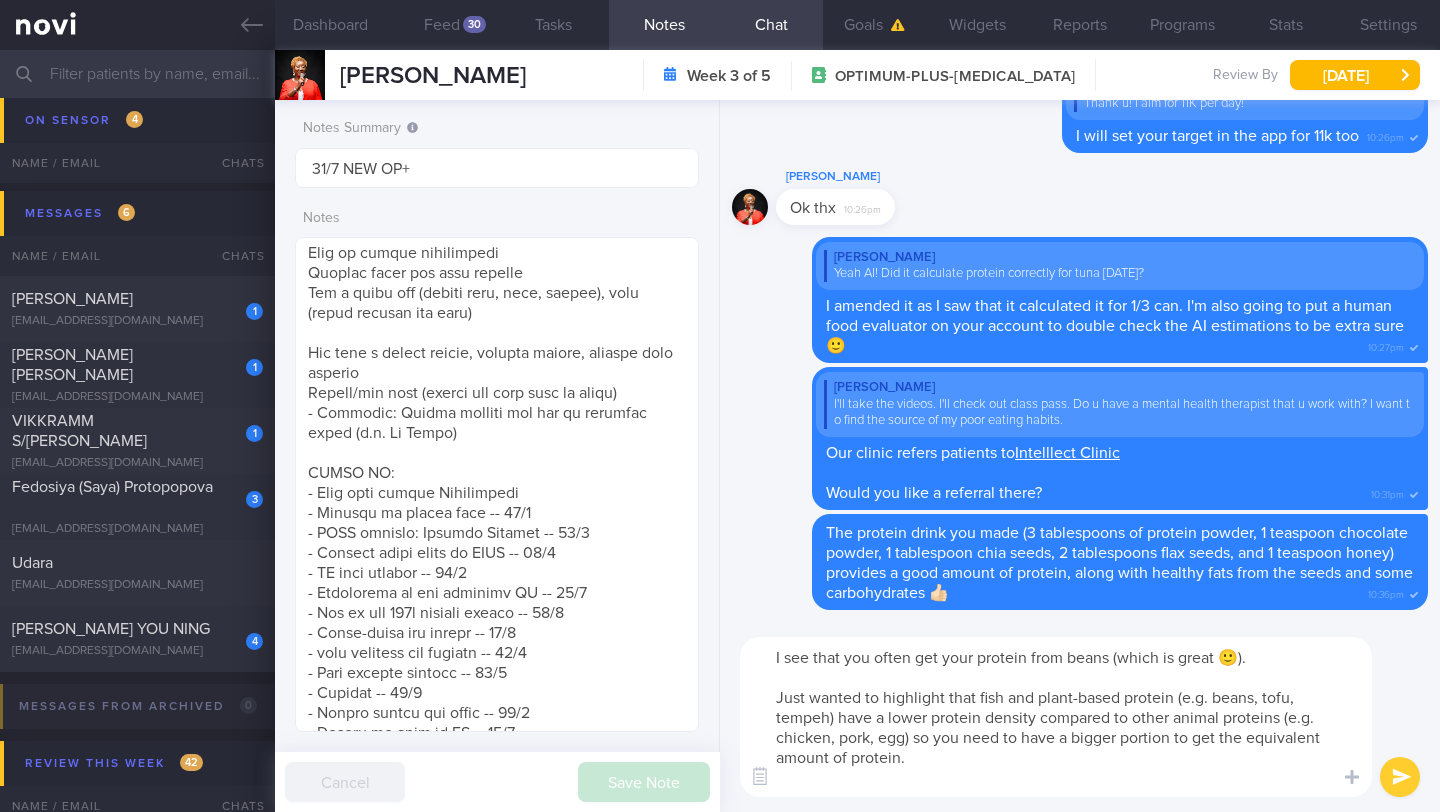 click on "I see that you often get your protein from beans (which is great 🙂).
Just wanted to highlight that fish and plant-based protein (e.g. beans, tofu, tempeh) have a lower protein density compared to other animal proteins (e.g. chicken, pork, egg) so you need to have a bigger portion to get the equivalent amount of protein." at bounding box center (1056, 717) 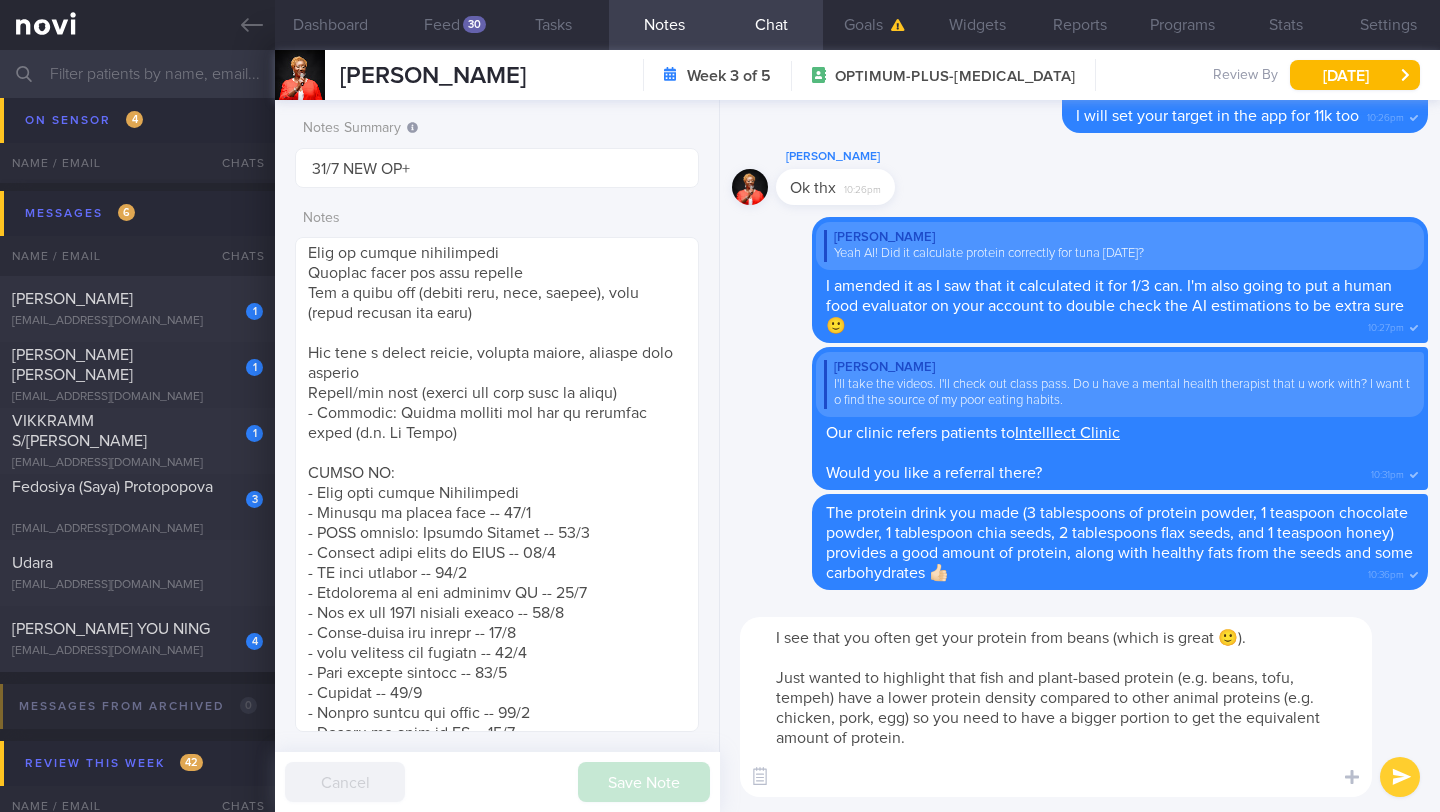 scroll, scrollTop: 0, scrollLeft: 0, axis: both 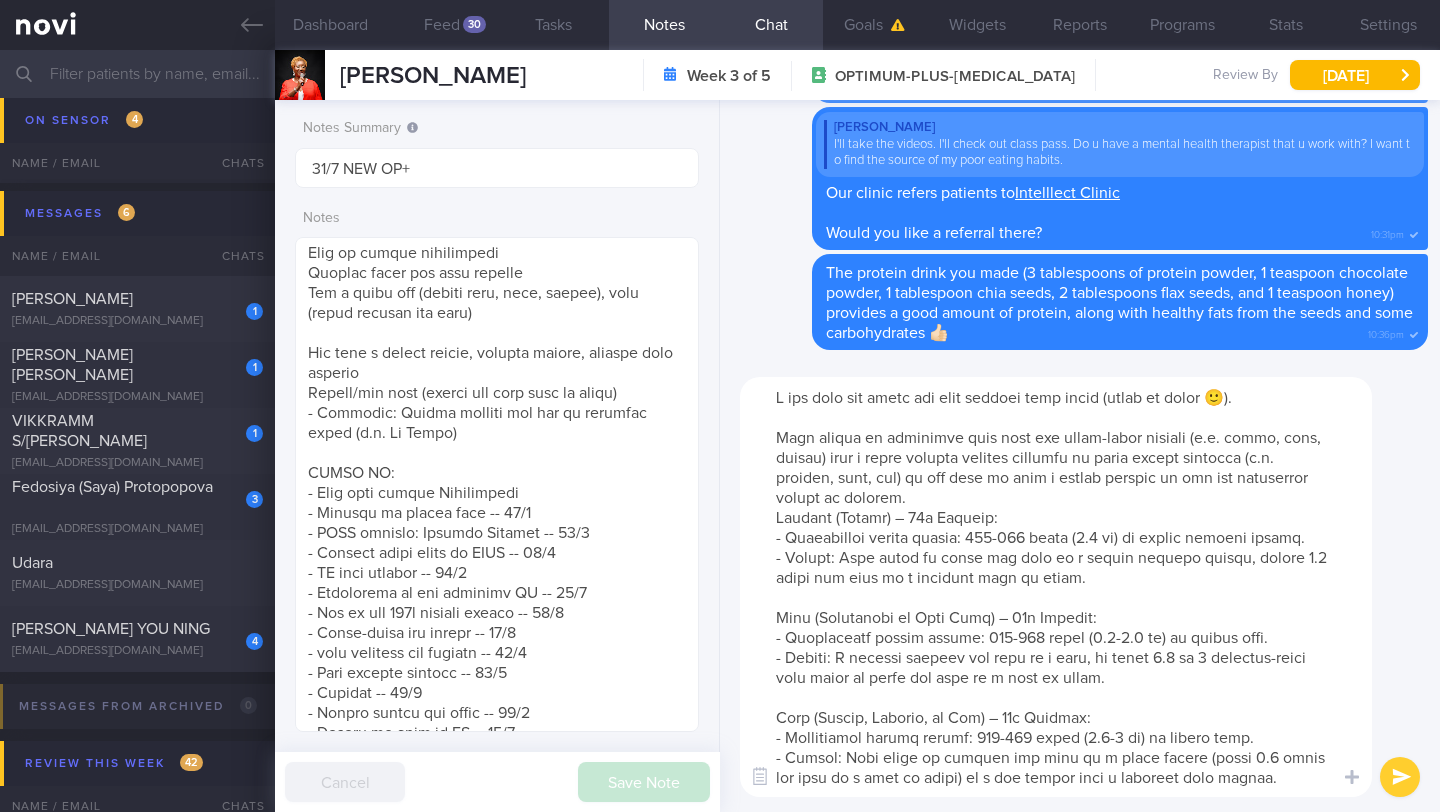 click at bounding box center (1056, 587) 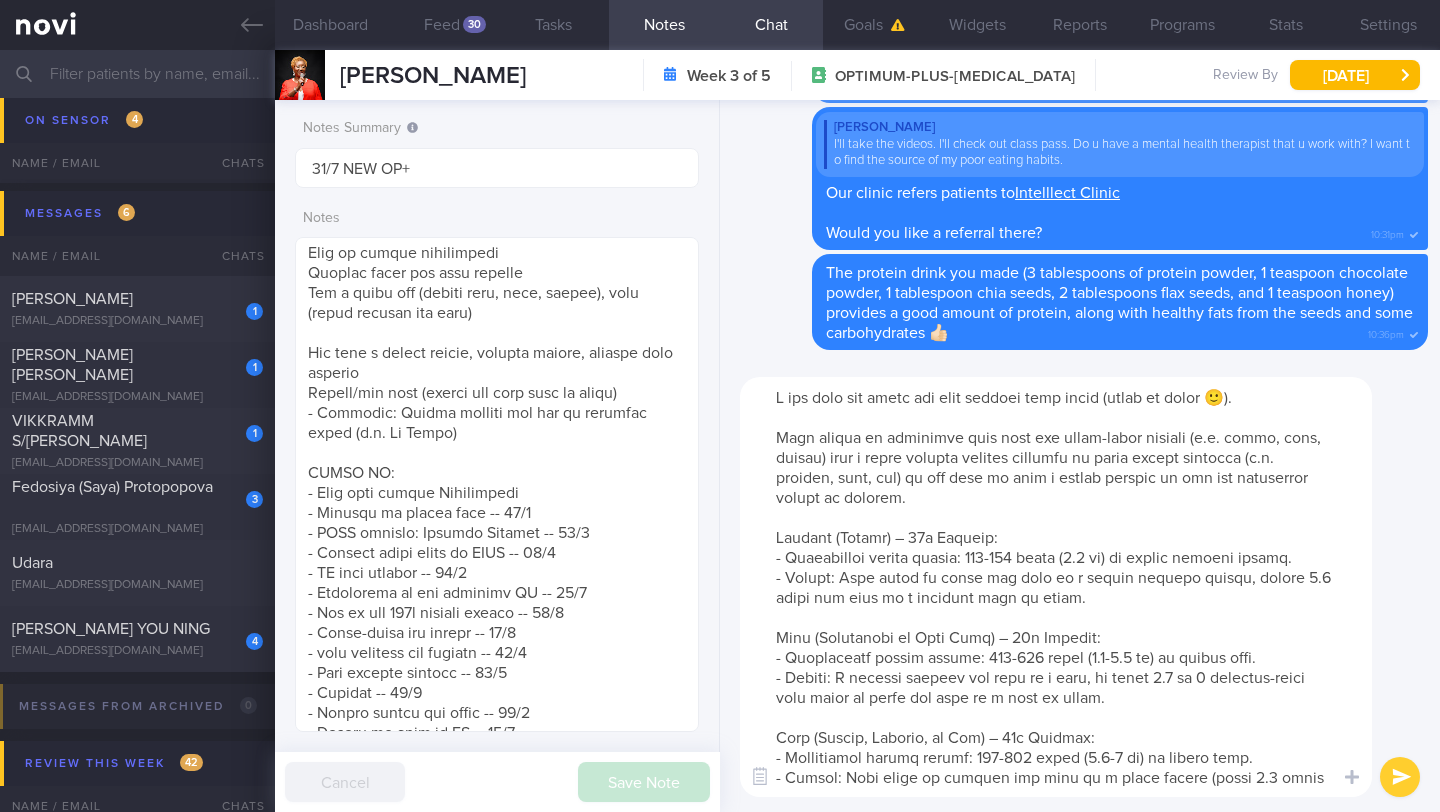 drag, startPoint x: 1140, startPoint y: 721, endPoint x: 733, endPoint y: 666, distance: 410.6994 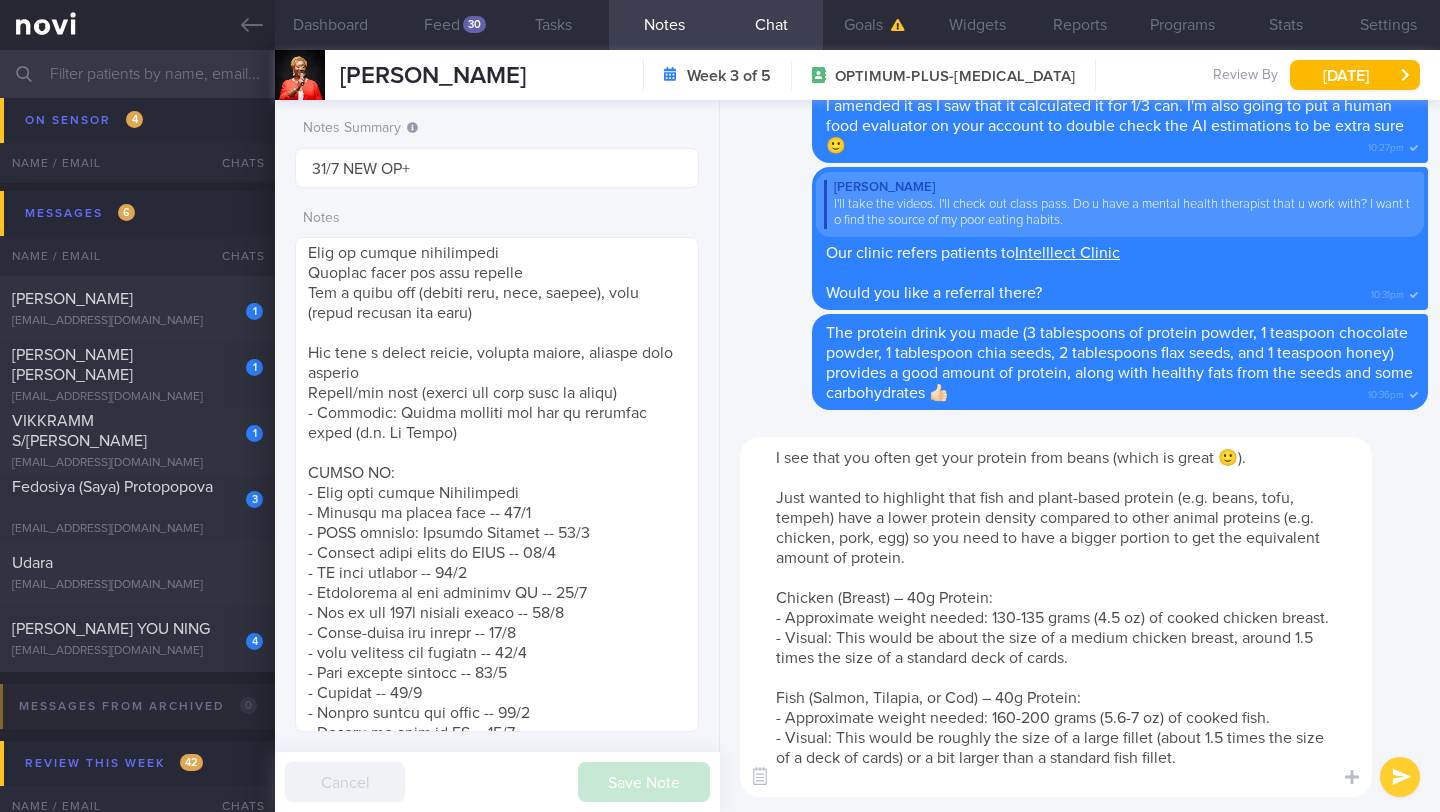 drag, startPoint x: 873, startPoint y: 548, endPoint x: 860, endPoint y: 549, distance: 13.038404 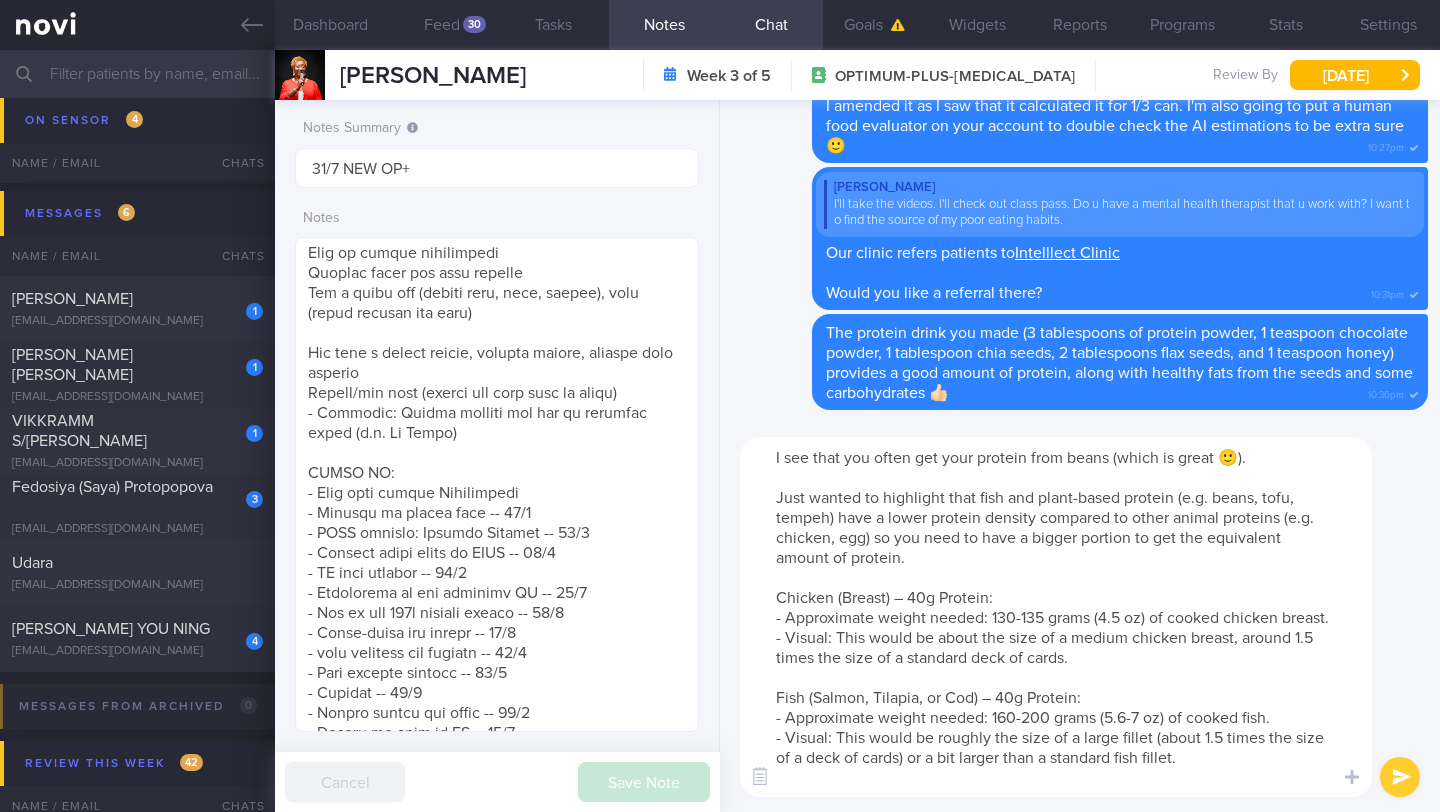 click on "I see that you often get your protein from beans (which is great 🙂).
Just wanted to highlight that fish and plant-based protein (e.g. beans, tofu, tempeh) have a lower protein density compared to other animal proteins (e.g. chicken, egg) so you need to have a bigger portion to get the equivalent amount of protein.
Chicken (Breast) – 40g Protein:
- Approximate weight needed: 130-135 grams (4.5 oz) of cooked chicken breast.
- Visual: This would be about the size of a medium chicken breast, around 1.5 times the size of a standard deck of cards.
Fish (Salmon, Tilapia, or Cod) – 40g Protein:
- Approximate weight needed: 160-200 grams (5.6-7 oz) of cooked fish.
- Visual: This would be roughly the size of a large fillet (about 1.5 times the size of a deck of cards) or a bit larger than a standard fish fillet." at bounding box center [1056, 617] 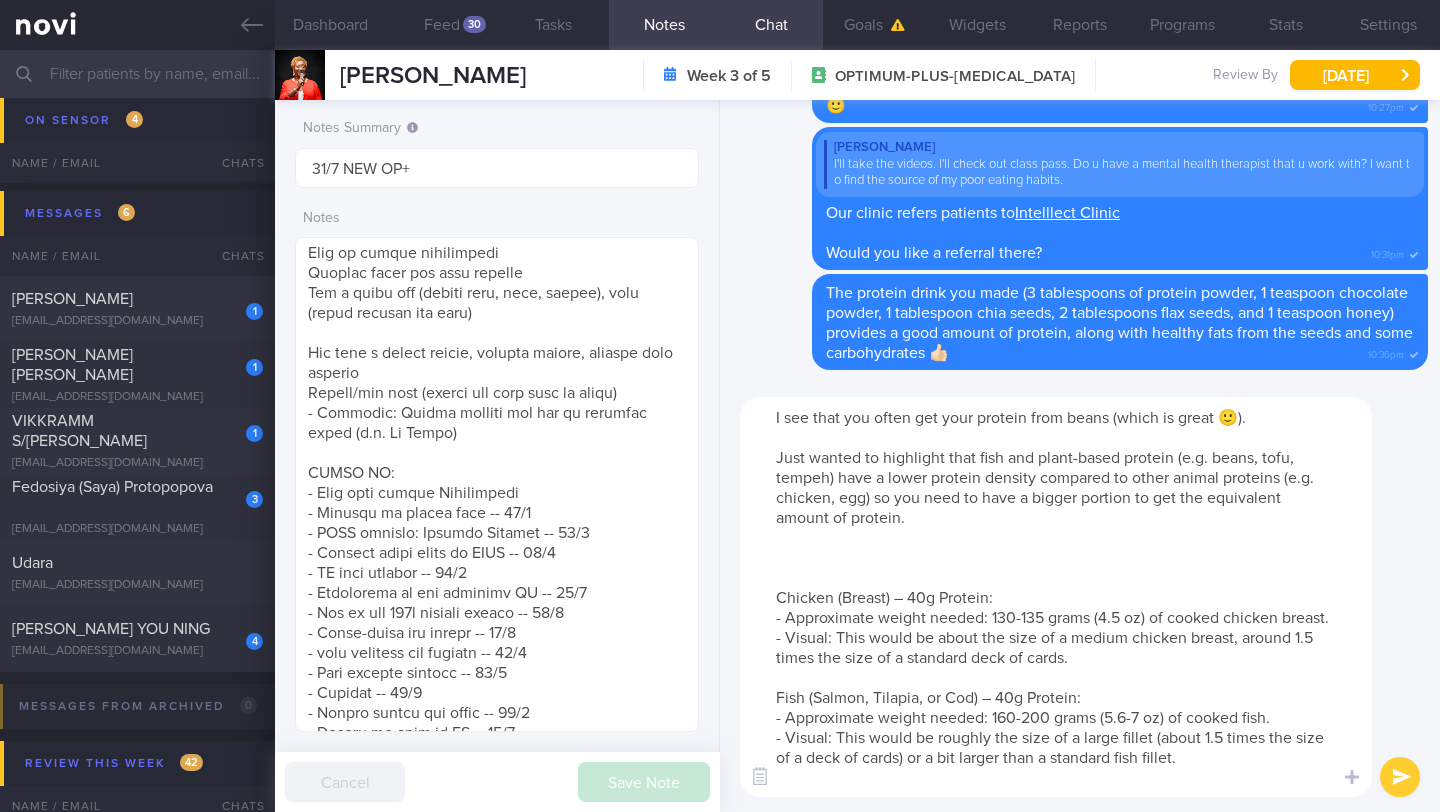paste on "To get the same amount of protein, you’d need to eat two to three times more of the plant-based options, which can also mean more carbs and calories.
To help meet your protein goals without going over your calorie limit, I’d recommend combining animal and plant-based proteins when possible. This way, you can boost your protein intake more efficiently while still staying within your calorie target 🙂" 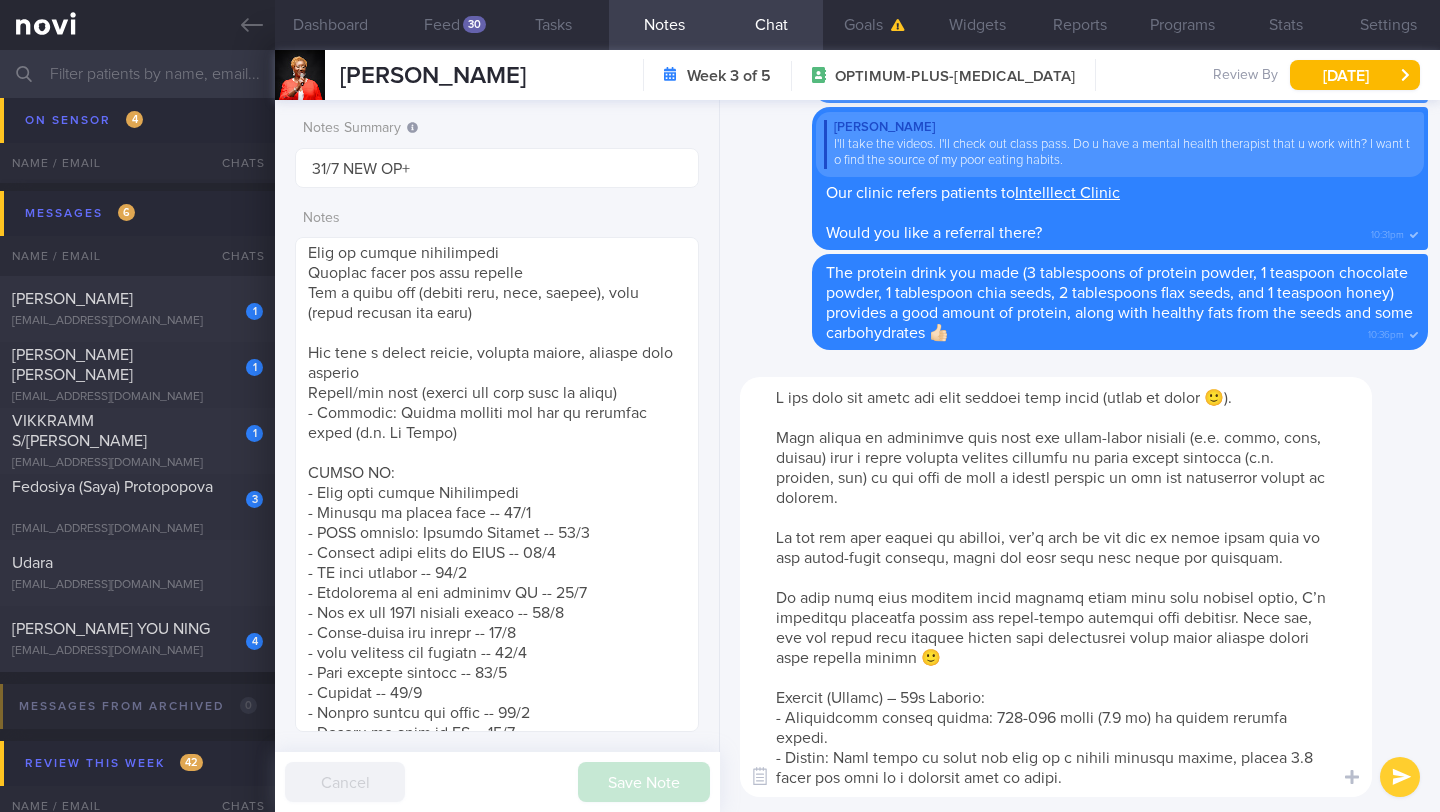 drag, startPoint x: 767, startPoint y: 529, endPoint x: 1330, endPoint y: 557, distance: 563.69586 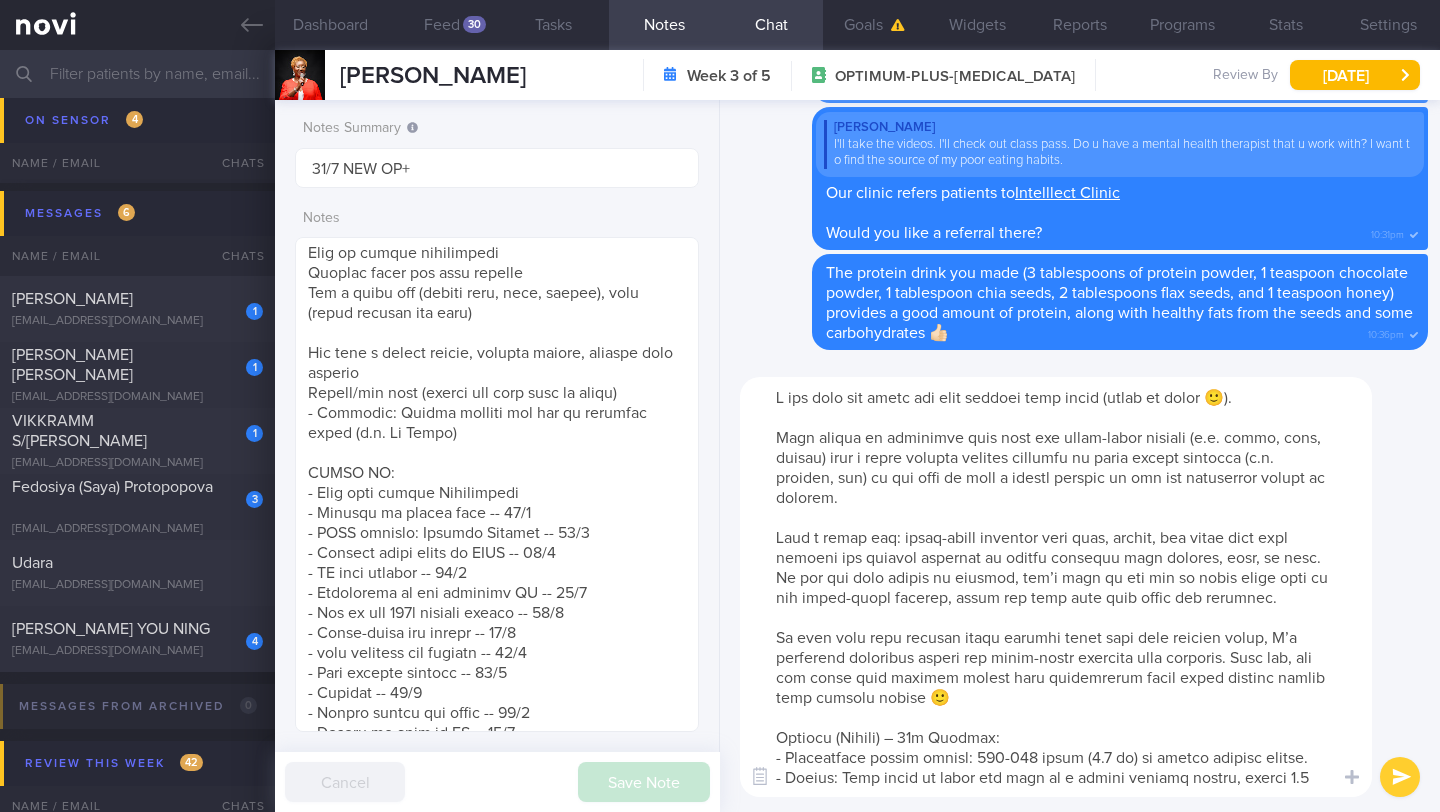 drag, startPoint x: 948, startPoint y: 497, endPoint x: 761, endPoint y: 442, distance: 194.9205 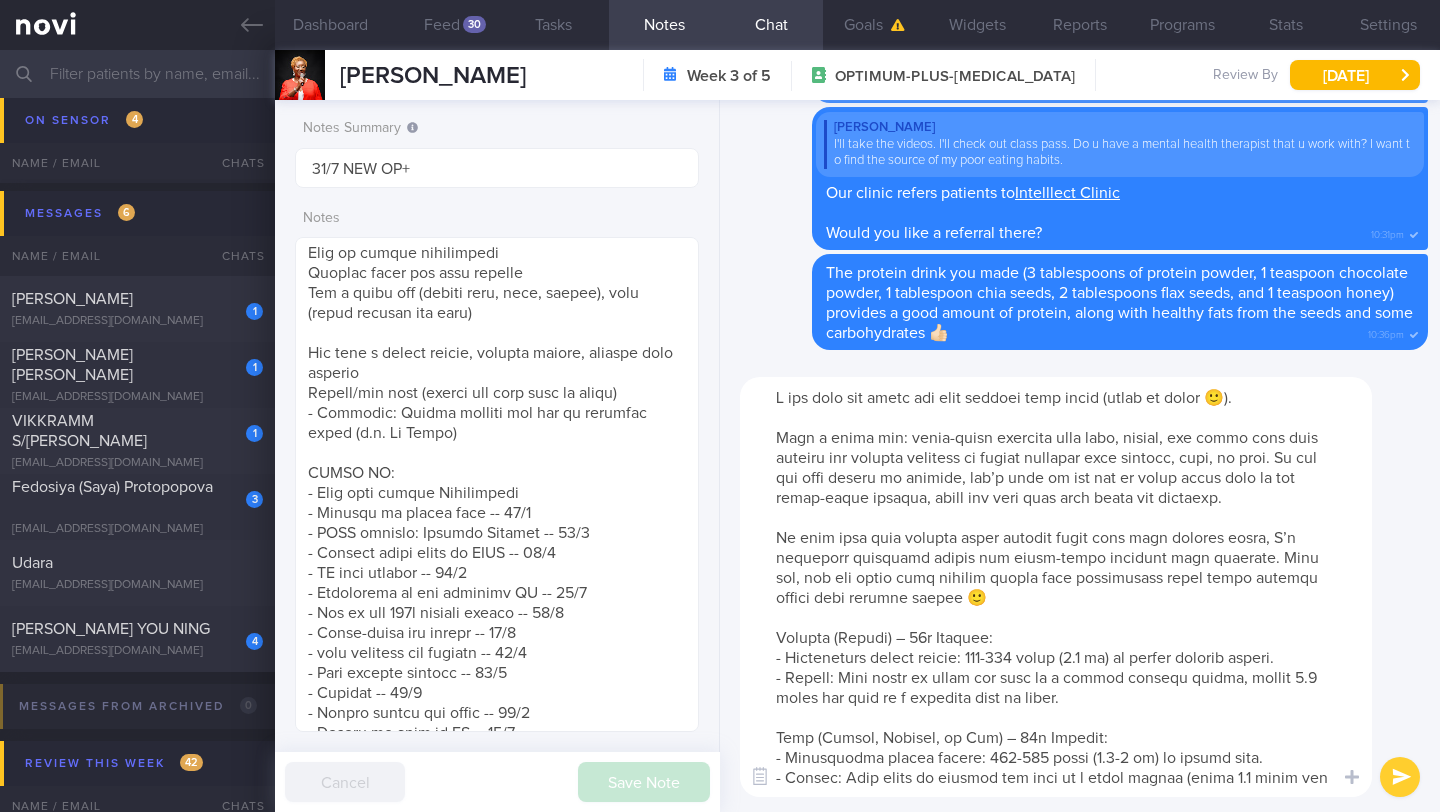 scroll, scrollTop: 27, scrollLeft: 0, axis: vertical 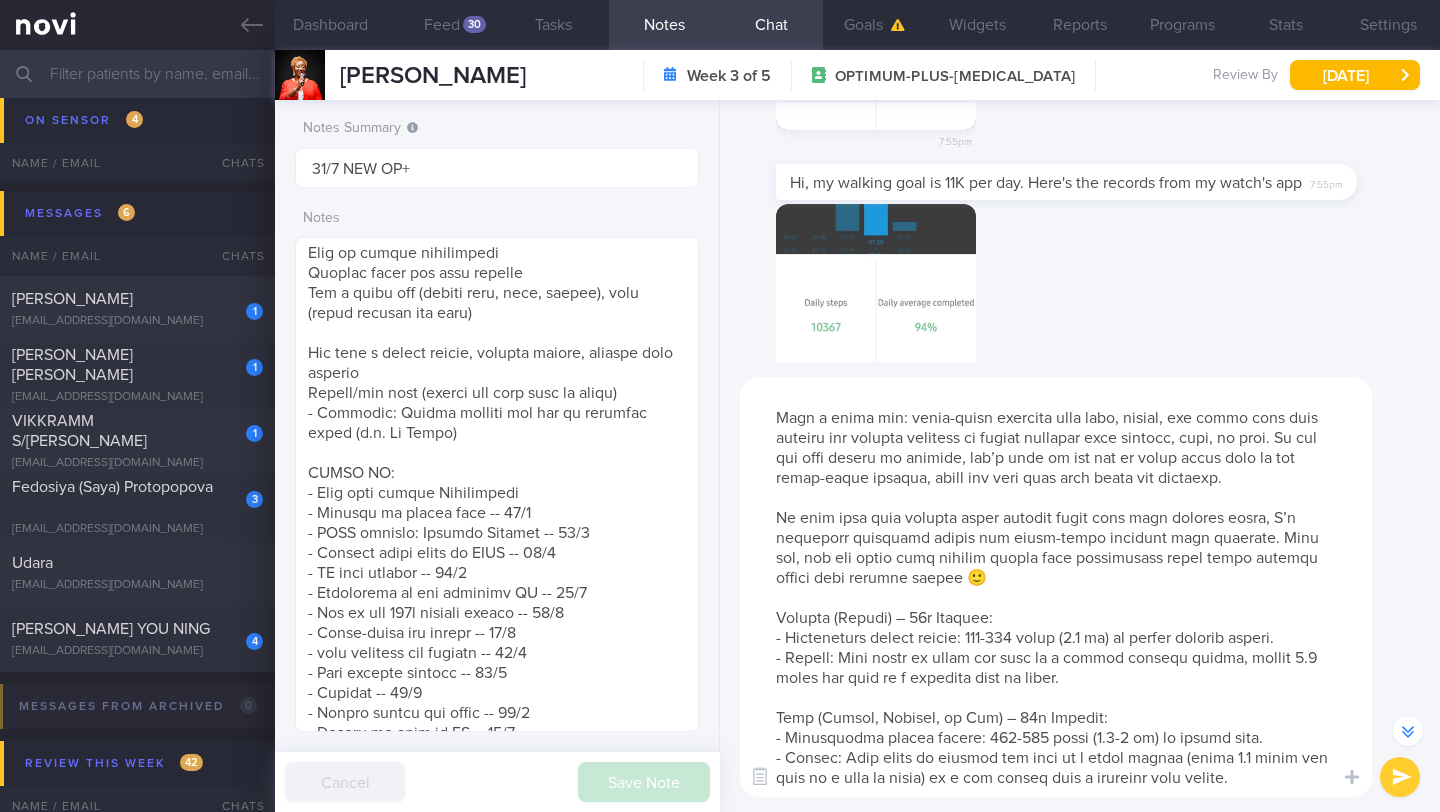 drag, startPoint x: 775, startPoint y: 581, endPoint x: 1229, endPoint y: 807, distance: 507.141 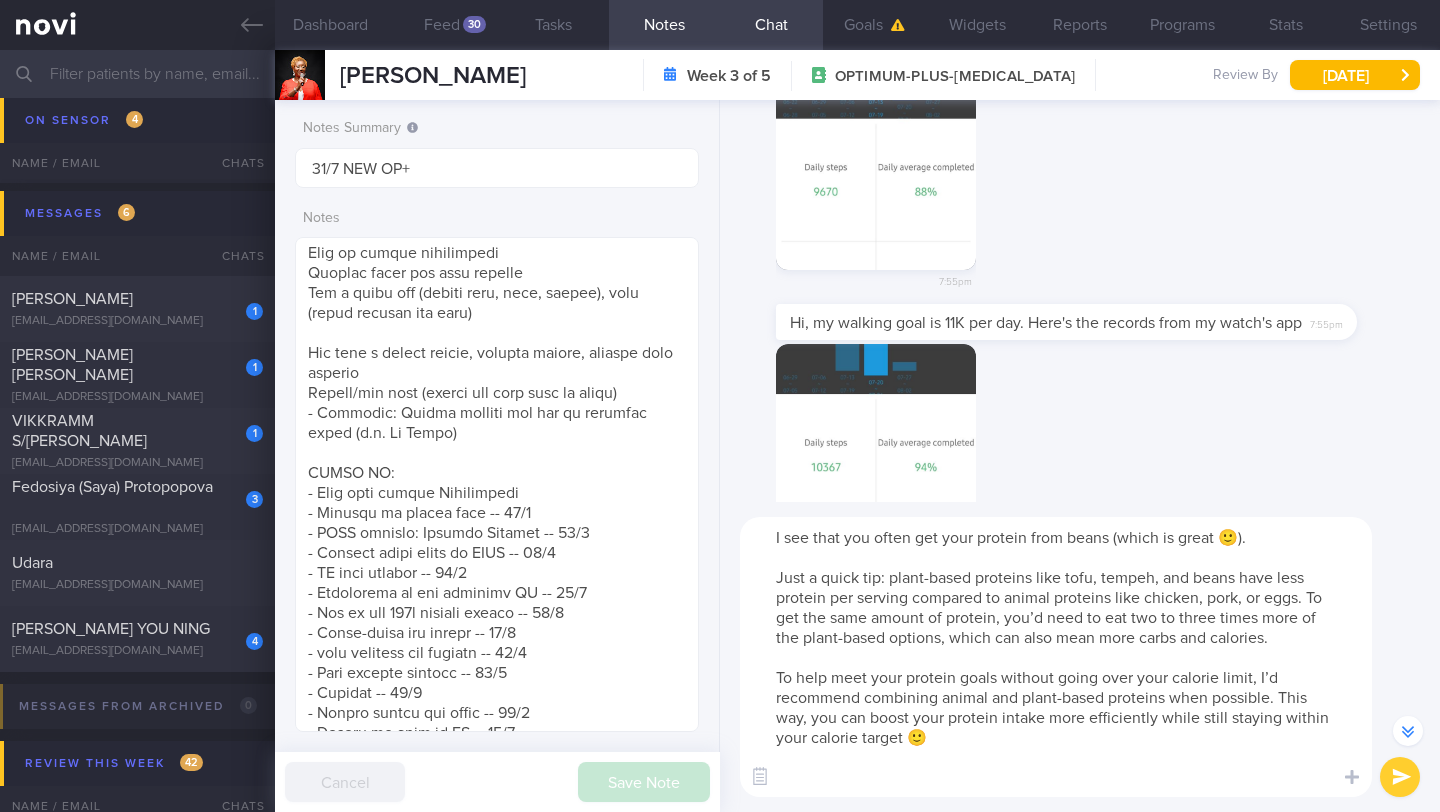 scroll, scrollTop: 0, scrollLeft: 0, axis: both 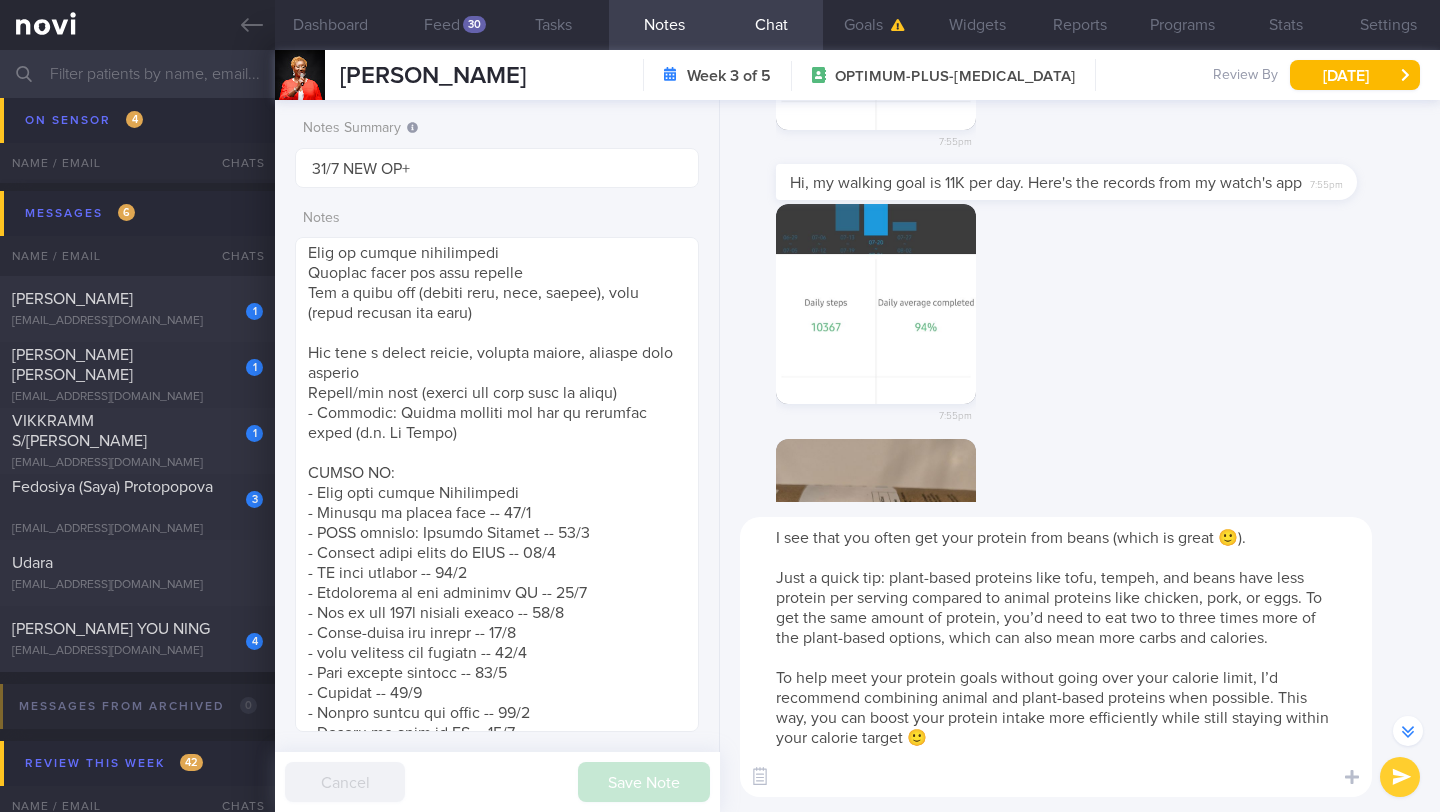click on "I see that you often get your protein from beans (which is great 🙂).
Just a quick tip: plant-based proteins like tofu, tempeh, and beans have less protein per serving compared to animal proteins like chicken, pork, or eggs. To get the same amount of protein, you’d need to eat two to three times more of the plant-based options, which can also mean more carbs and calories.
To help meet your protein goals without going over your calorie limit, I’d recommend combining animal and plant-based proteins when possible. This way, you can boost your protein intake more efficiently while still staying within your calorie target 🙂" at bounding box center (1056, 657) 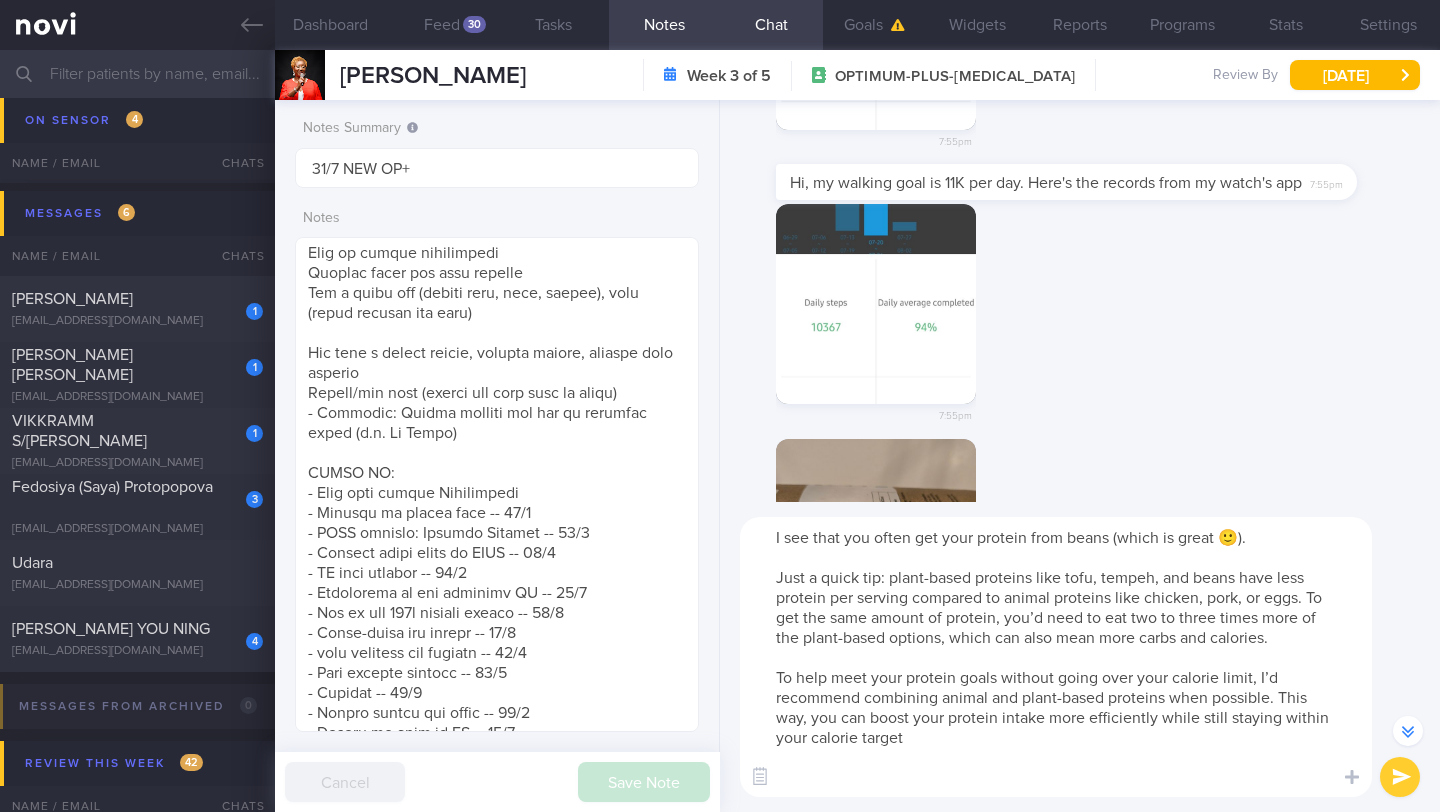type on "I see that you often get your protein from beans (which is great 🙂).
Just a quick tip: plant-based proteins like tofu, tempeh, and beans have less protein per serving compared to animal proteins like chicken, pork, or eggs. To get the same amount of protein, you’d need to eat two to three times more of the plant-based options, which can also mean more carbs and calories.
To help meet your protein goals without going over your calorie limit, I’d recommend combining animal and plant-based proteins when possible. This way, you can boost your protein intake more efficiently while still staying within your calorie target." 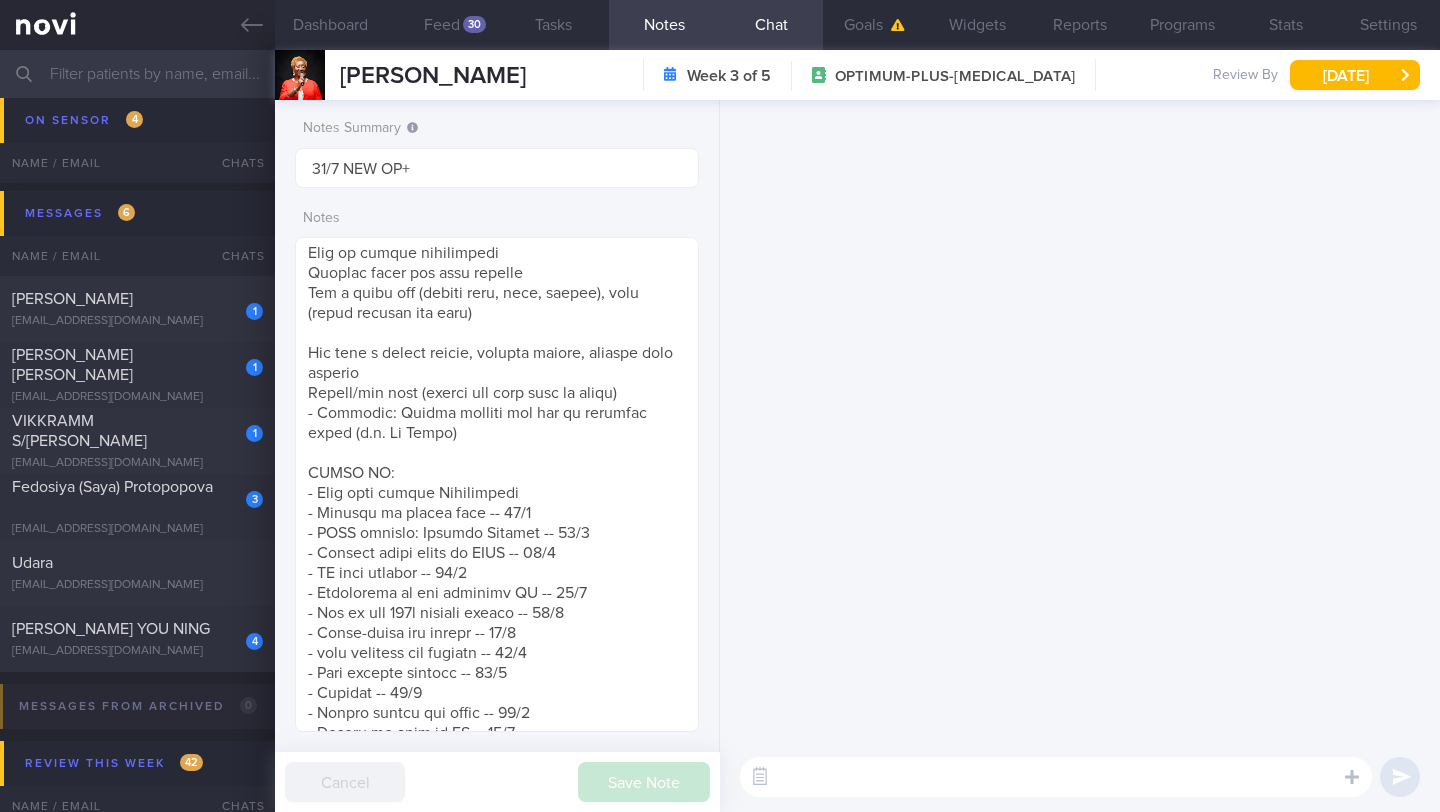 scroll, scrollTop: 0, scrollLeft: 0, axis: both 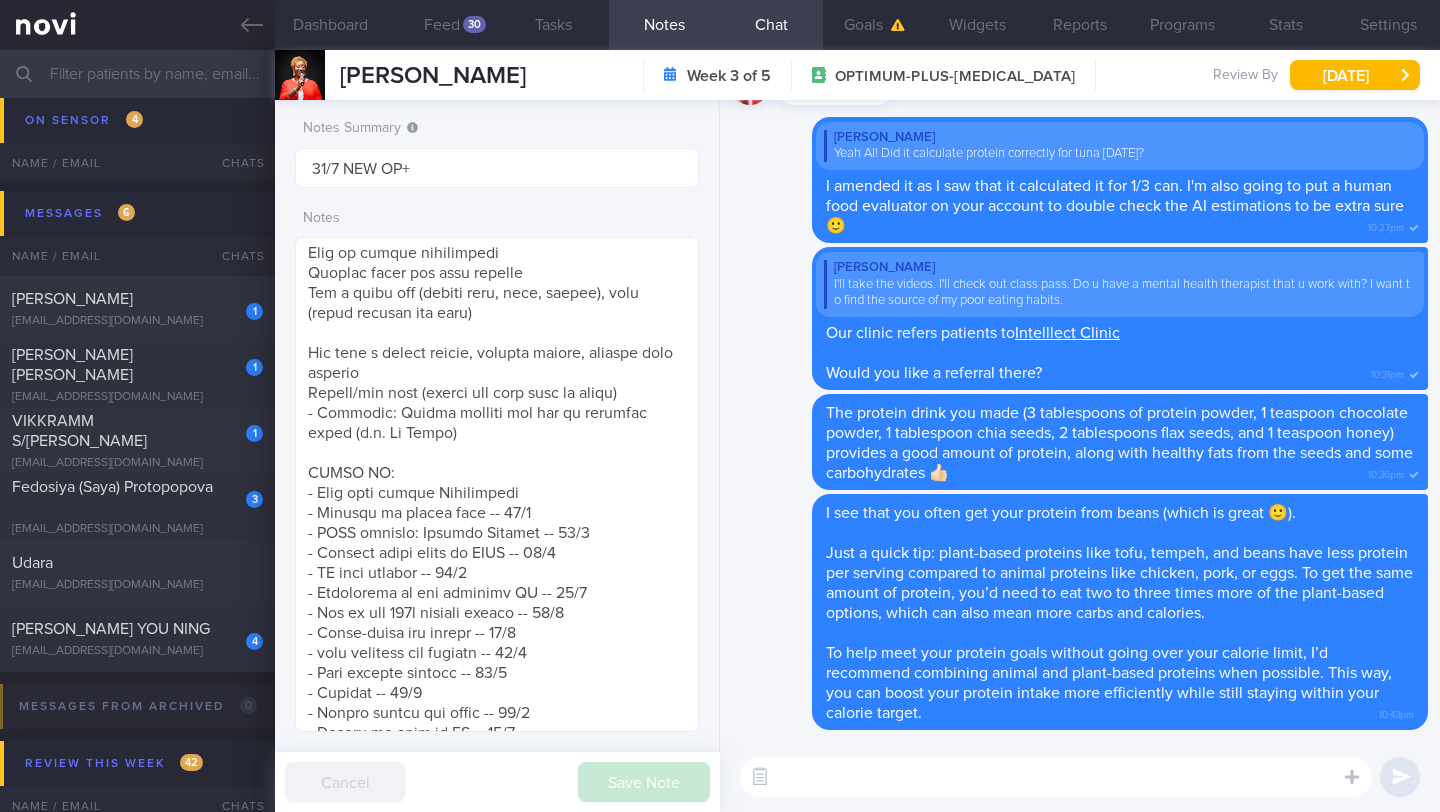 paste on "Chicken (Breast) – 40g Protein:
- Approximate weight needed: 130-135 grams (4.5 oz) of cooked chicken breast.
- Visual: This would be about the size of a medium chicken breast, around 1.5 times the size of a standard deck of cards.
Fish (Salmon, Tilapia, or Cod) – 40g Protein:
- Approximate weight needed: 160-200 grams (5.6-7 oz) of cooked fish.
- Visual: This would be roughly the size of a large fillet (about 1.5 times the size of a deck of cards) or a bit larger than a standard fish fillet." 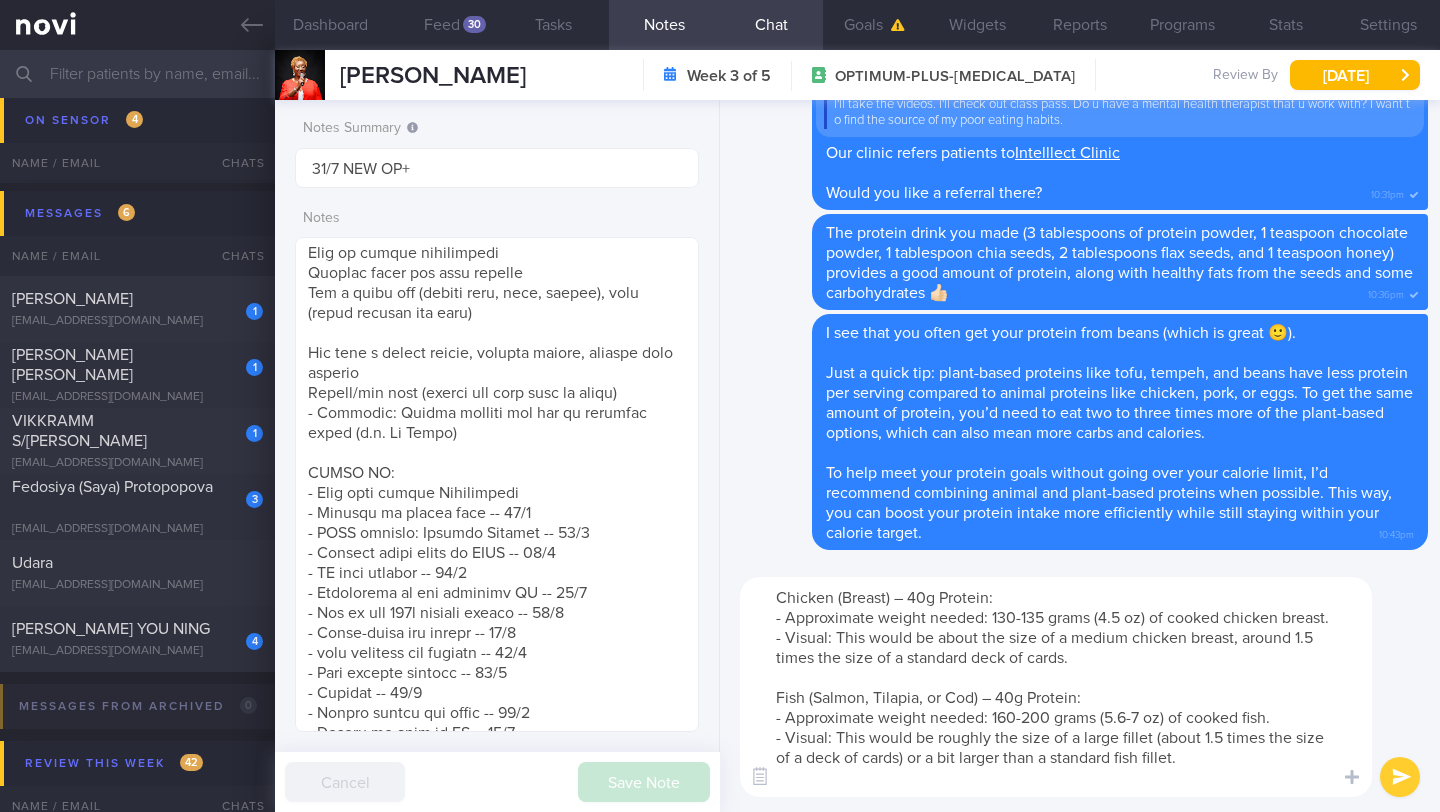 scroll, scrollTop: 0, scrollLeft: 0, axis: both 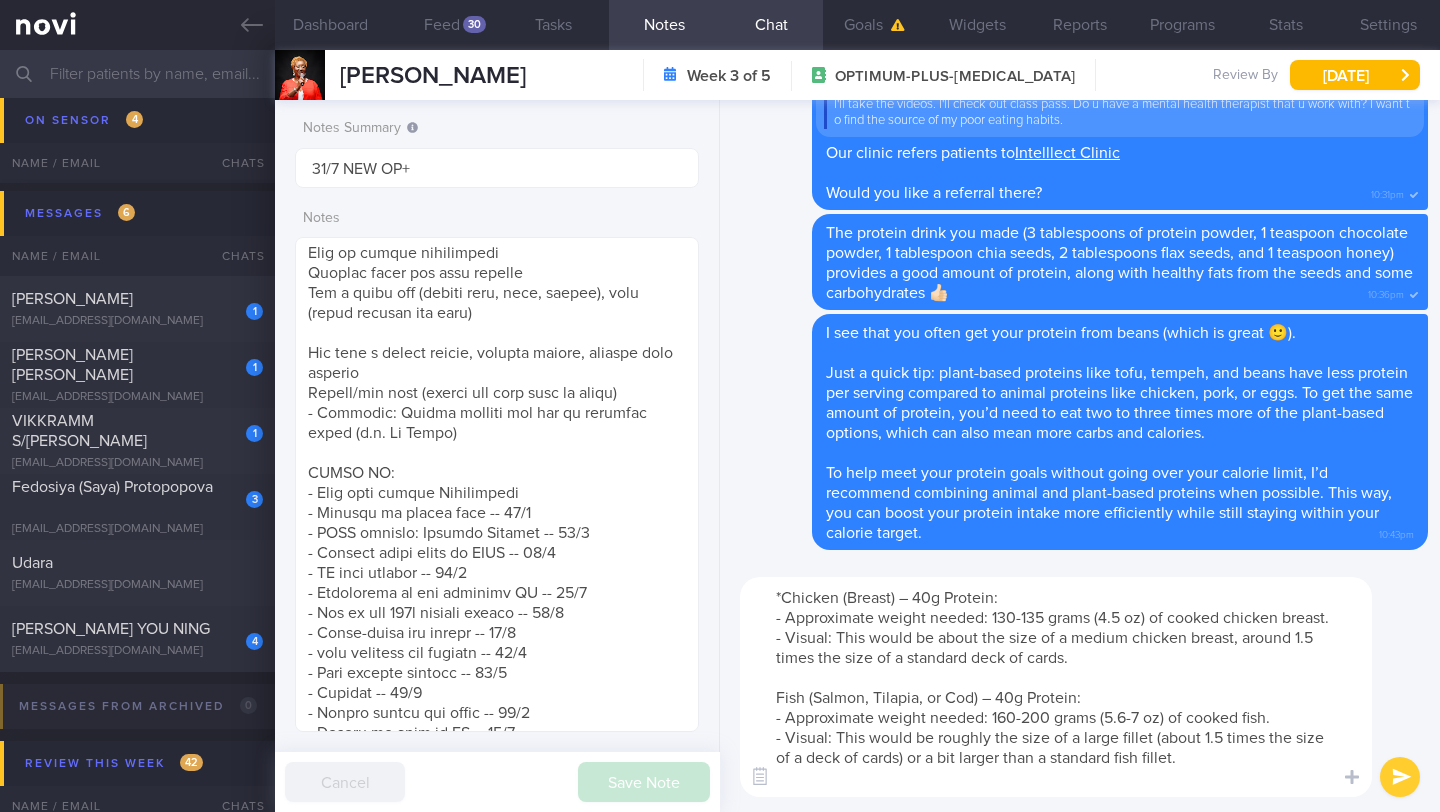 click on "*Chicken (Breast) – 40g Protein:
- Approximate weight needed: 130-135 grams (4.5 oz) of cooked chicken breast.
- Visual: This would be about the size of a medium chicken breast, around 1.5 times the size of a standard deck of cards.
Fish (Salmon, Tilapia, or Cod) – 40g Protein:
- Approximate weight needed: 160-200 grams (5.6-7 oz) of cooked fish.
- Visual: This would be roughly the size of a large fillet (about 1.5 times the size of a deck of cards) or a bit larger than a standard fish fillet." at bounding box center [1056, 687] 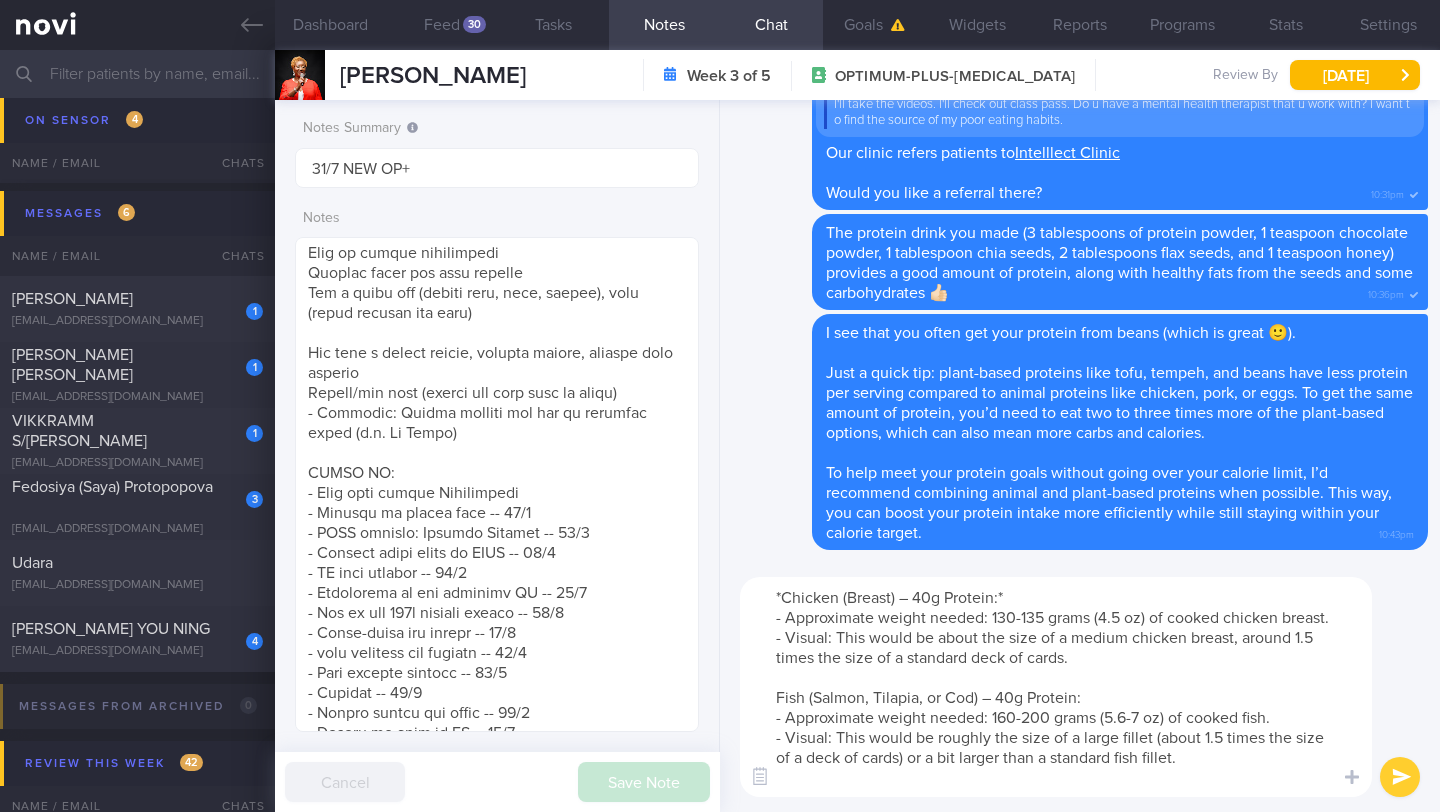 click on "*Chicken (Breast) – 40g Protein:*
- Approximate weight needed: 130-135 grams (4.5 oz) of cooked chicken breast.
- Visual: This would be about the size of a medium chicken breast, around 1.5 times the size of a standard deck of cards.
Fish (Salmon, Tilapia, or Cod) – 40g Protein:
- Approximate weight needed: 160-200 grams (5.6-7 oz) of cooked fish.
- Visual: This would be roughly the size of a large fillet (about 1.5 times the size of a deck of cards) or a bit larger than a standard fish fillet." at bounding box center [1056, 687] 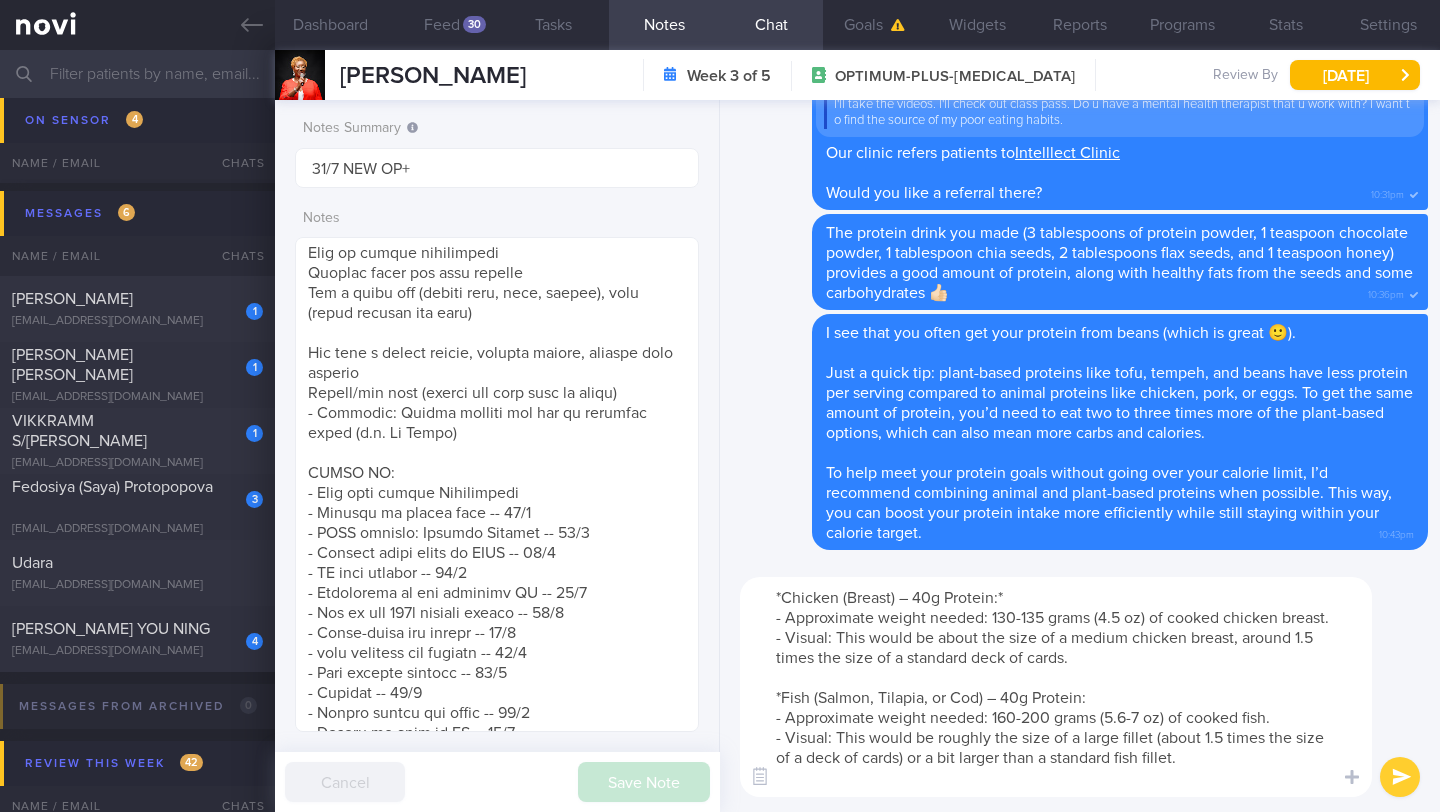 click on "*Chicken (Breast) – 40g Protein:*
- Approximate weight needed: 130-135 grams (4.5 oz) of cooked chicken breast.
- Visual: This would be about the size of a medium chicken breast, around 1.5 times the size of a standard deck of cards.
*Fish (Salmon, Tilapia, or Cod) – 40g Protein:
- Approximate weight needed: 160-200 grams (5.6-7 oz) of cooked fish.
- Visual: This would be roughly the size of a large fillet (about 1.5 times the size of a deck of cards) or a bit larger than a standard fish fillet." at bounding box center (1056, 687) 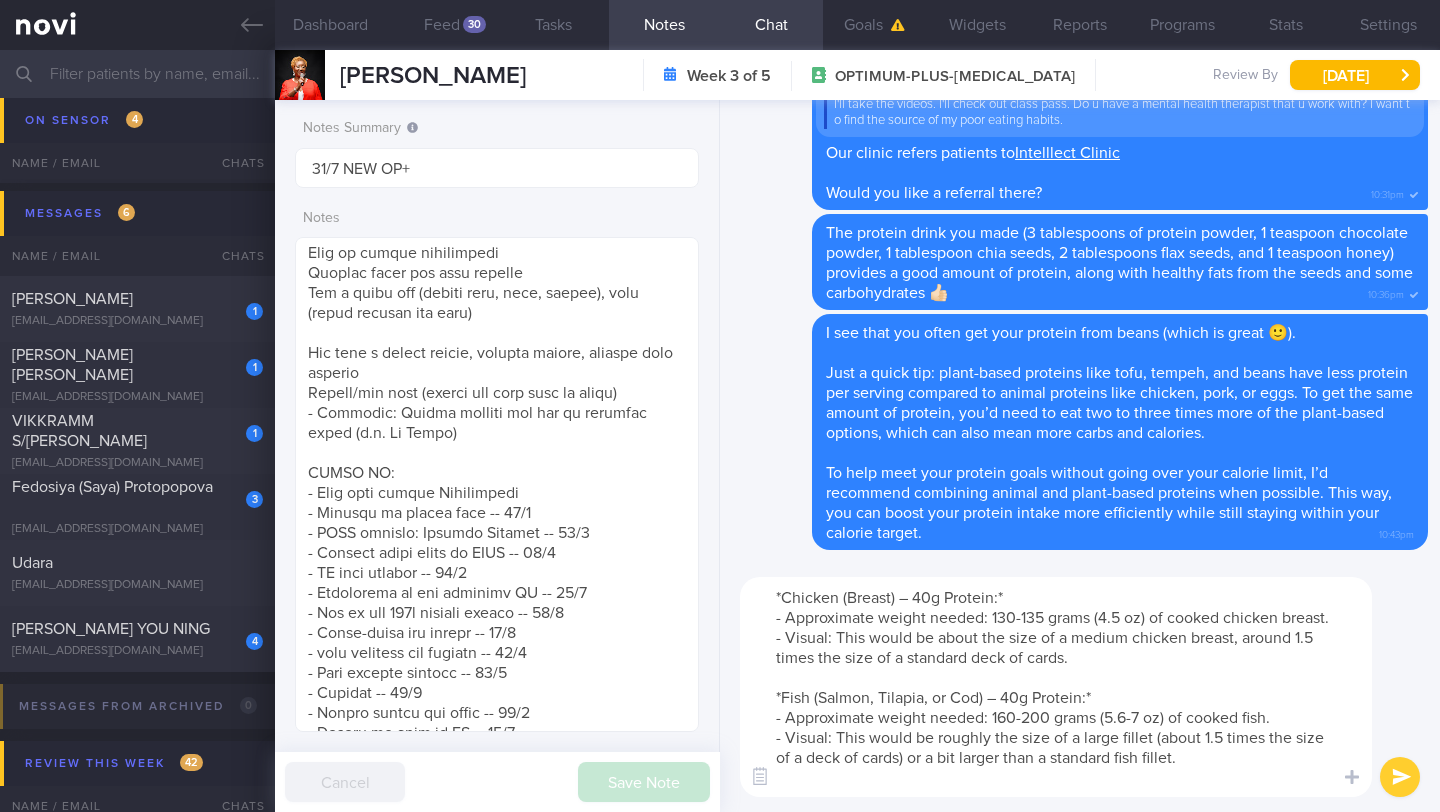 type on "*Chicken (Breast) – 40g Protein:*
- Approximate weight needed: 130-135 grams (4.5 oz) of cooked chicken breast.
- Visual: This would be about the size of a medium chicken breast, around 1.5 times the size of a standard deck of cards.
*Fish (Salmon, Tilapia, or Cod) – 40g Protein:*
- Approximate weight needed: 160-200 grams (5.6-7 oz) of cooked fish.
- Visual: This would be roughly the size of a large fillet (about 1.5 times the size of a deck of cards) or a bit larger than a standard fish fillet." 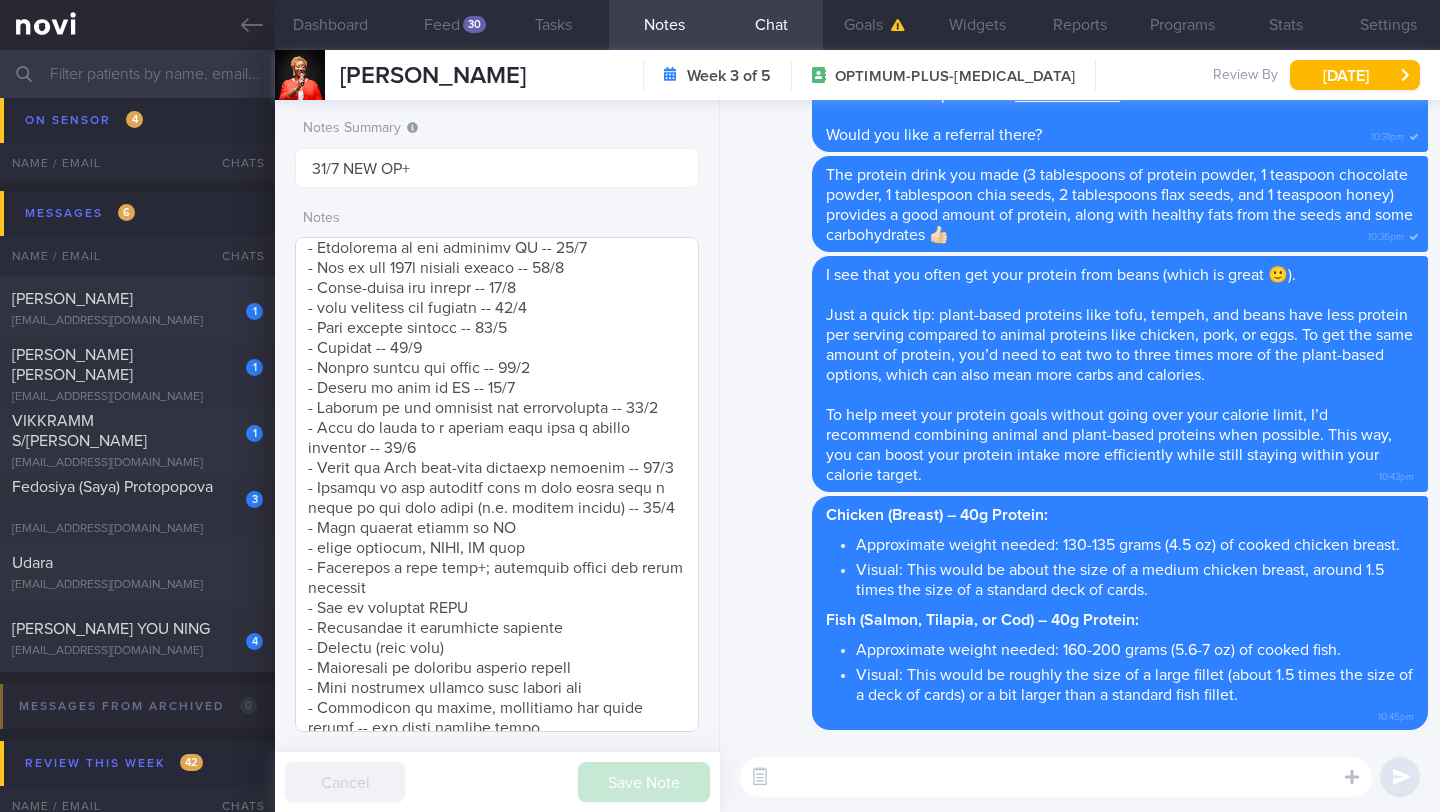 scroll, scrollTop: 1912, scrollLeft: 0, axis: vertical 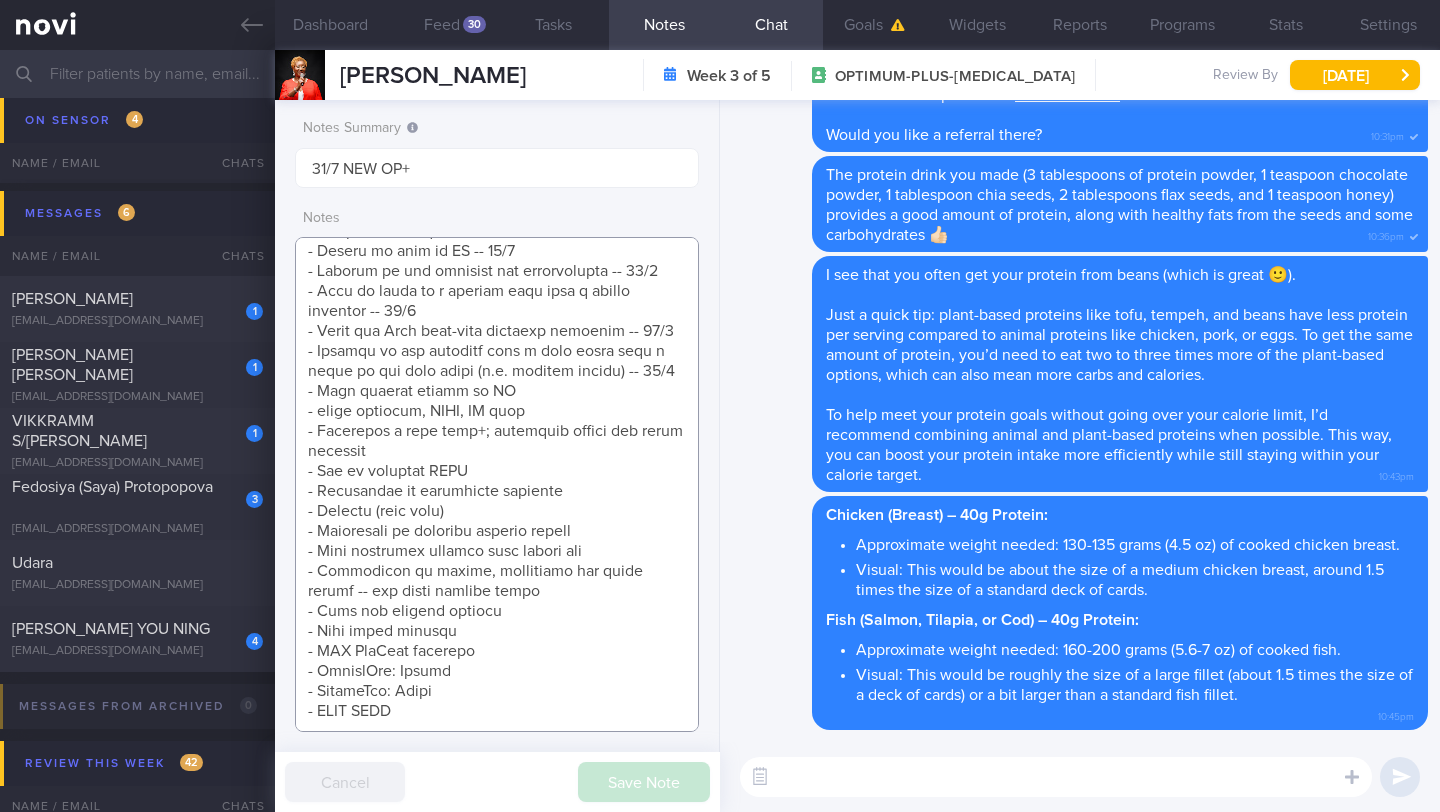 click at bounding box center [497, 484] 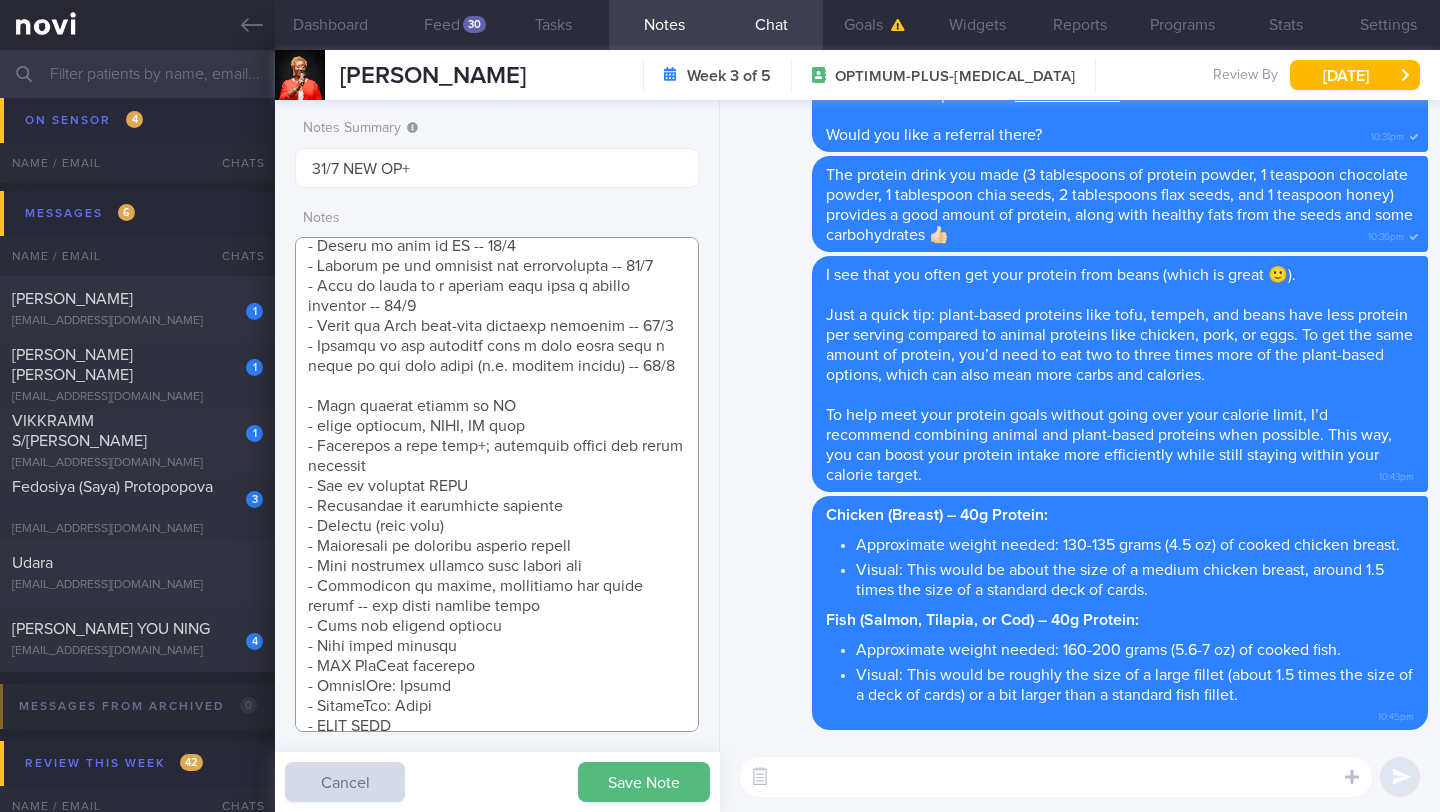 scroll, scrollTop: 1947, scrollLeft: 0, axis: vertical 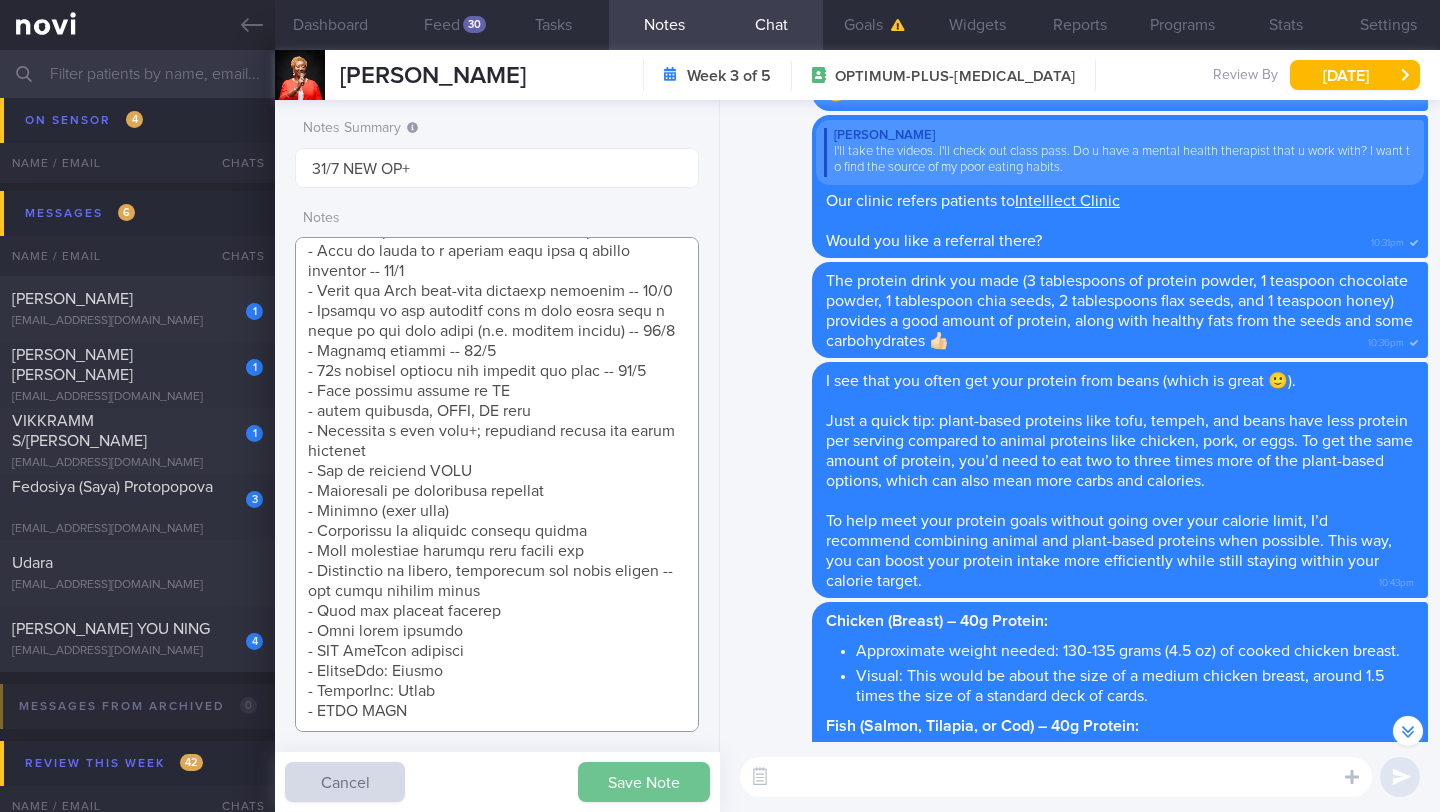 type on "NOTE: May find articles too long. Send summaries intstead
Suggested to try class pass -- look for spin and water aerobics classes
To send beginner gym workout
Suggest to buy a walking pad to use at home and walk after meals, while watching tv or talking to family/friends on the phone
stationary bike
To send cycling and walking routes in [GEOGRAPHIC_DATA]
Weight loss:
5%  (5kg -> 88kg) > 10% (9kg -> 84kg) > 15% (14kg -> 79kg)
SUPPORT NEEDED:
CHALLENGE:
Struggles w food nose+; [MEDICAL_DATA] and large portions
- DIET
- EXERCISE
- MEDS
- WEIGHT
- HbA1c/GMI
Wt trend:
WC:
Wt/WC =
Wt Targets:
- Pmhx: T2DM, HTN, HLD, Hepatic [MEDICAL_DATA], OSA on CPAP, [MEDICAL_DATA], Recurrent DVT ([MEDICAL_DATA]?- inconclusive), [MEDICAL_DATA] s/p [MEDICAL_DATA]
- Meds: [MEDICAL_DATA] 250mg OD, [MEDICAL_DATA] 15mg OD, [MEDICAL_DATA] 25mg OD, Vit D 600IU OD
K 1200mg OD
- Social hx: Divorced, Client buys groceries (orders mostly from Amazon, used to go to NTUC, now Cold Storage)
- Diet: Eats out for lunch and cooks 5/7 days for di..." 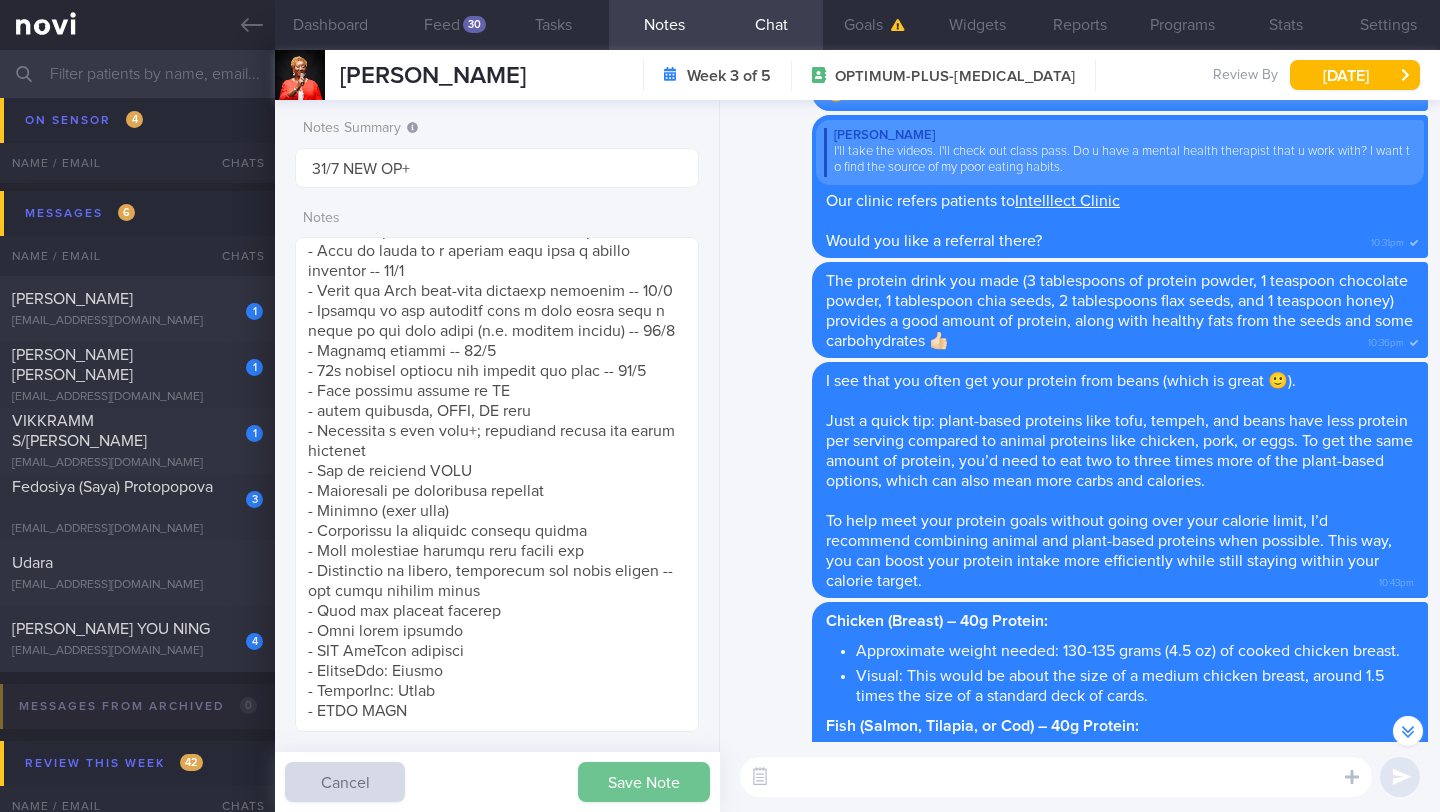 click on "Save Note" at bounding box center (644, 782) 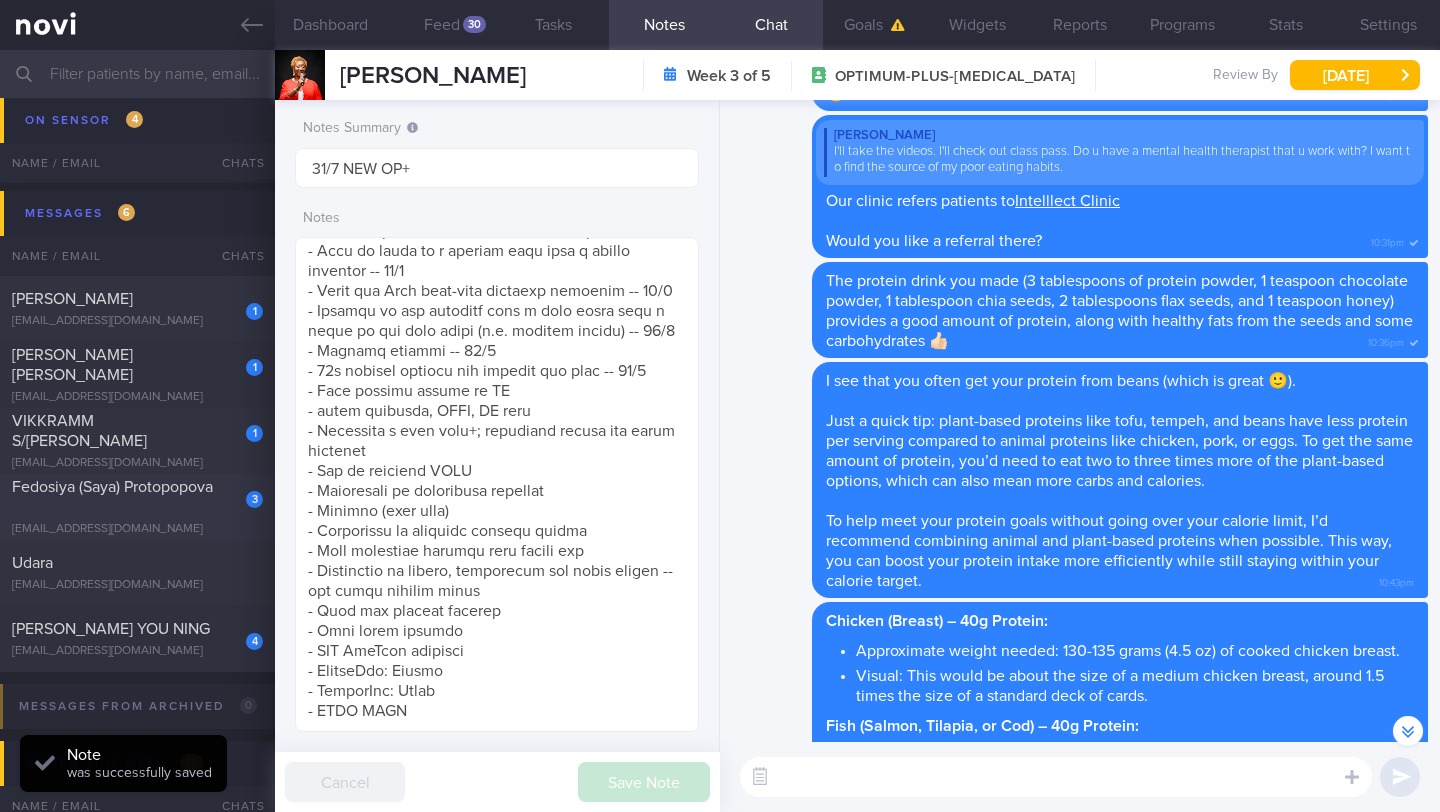 click on "Fedosiya (Saya) Protopopova" at bounding box center (135, 497) 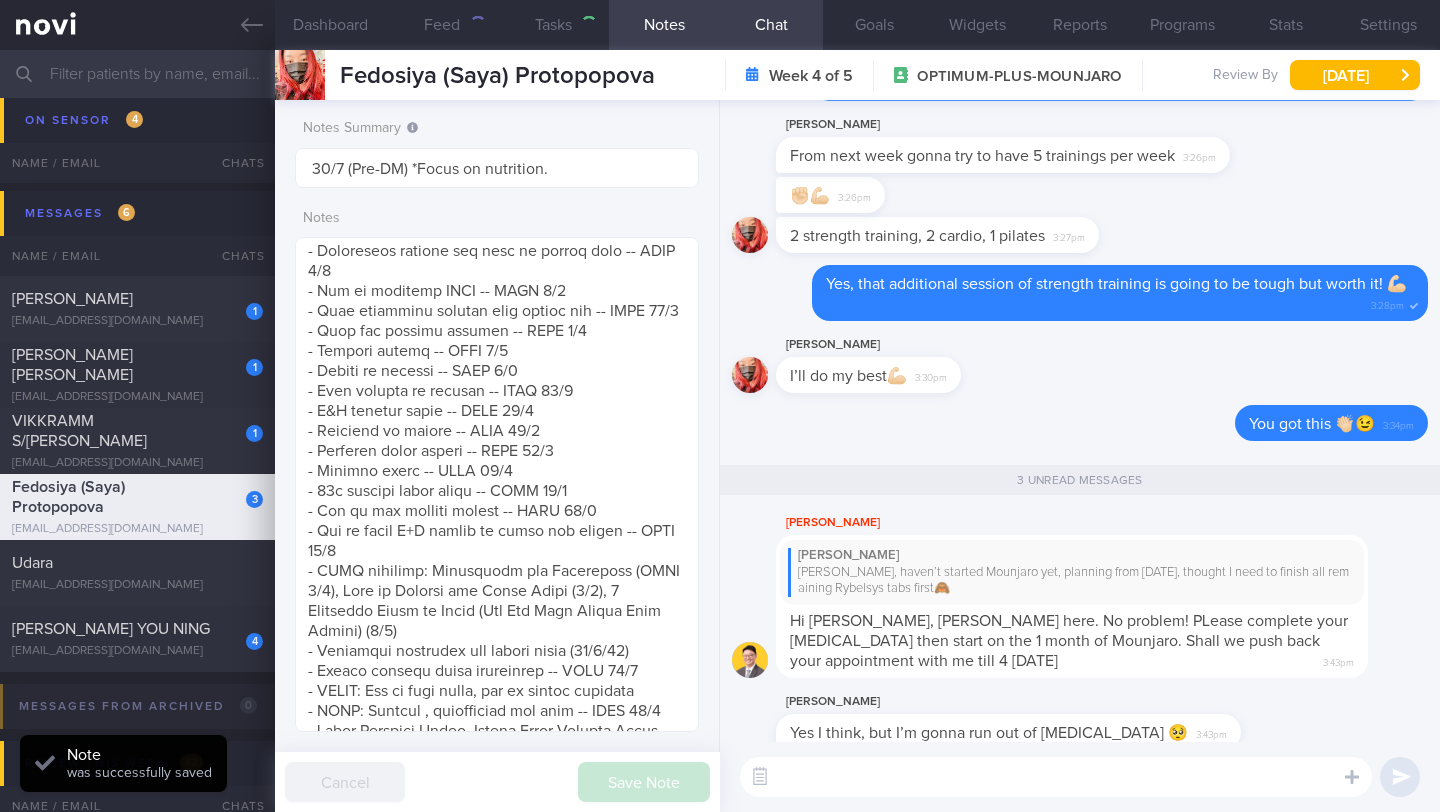 scroll, scrollTop: 0, scrollLeft: 0, axis: both 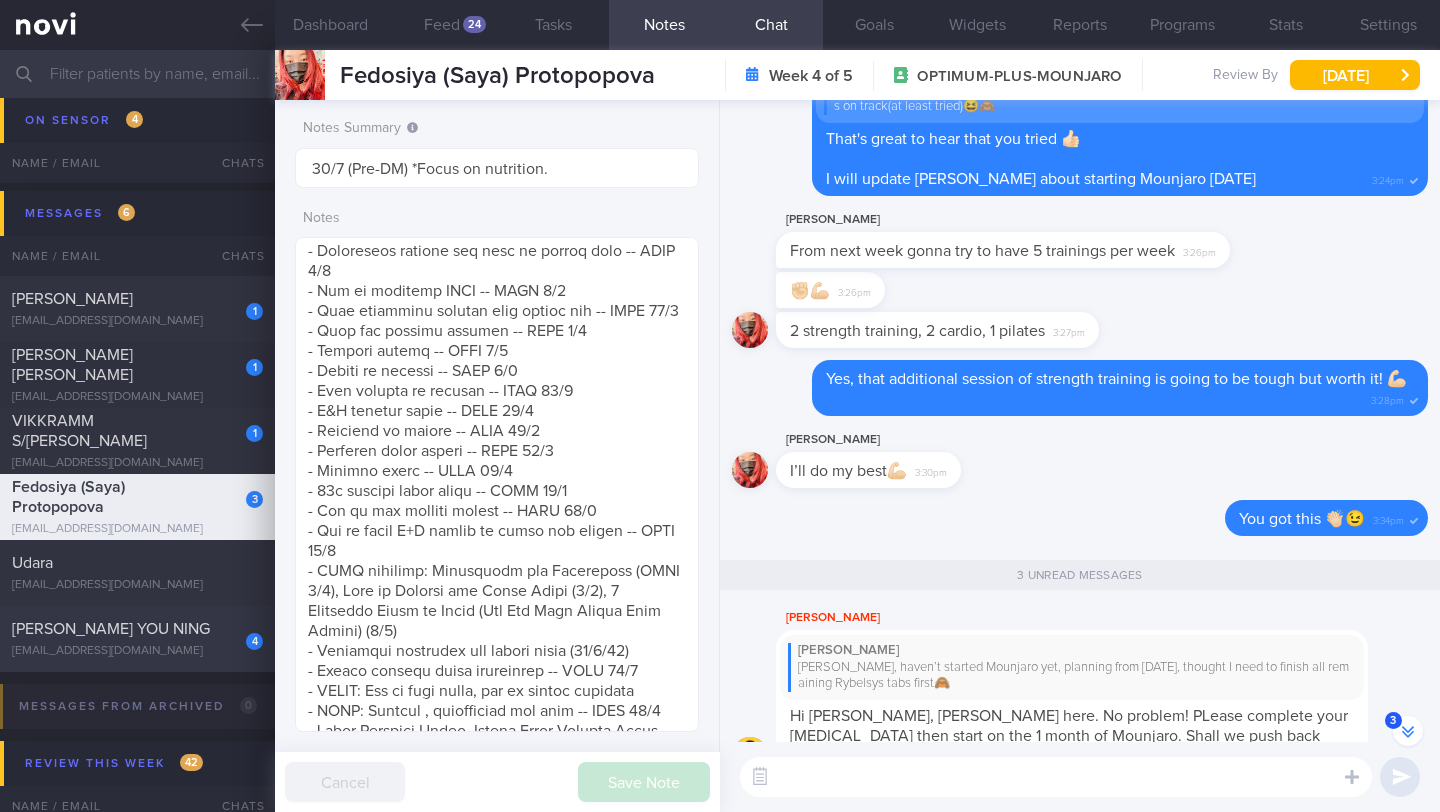 click on "[PERSON_NAME] YOU NING" at bounding box center [111, 629] 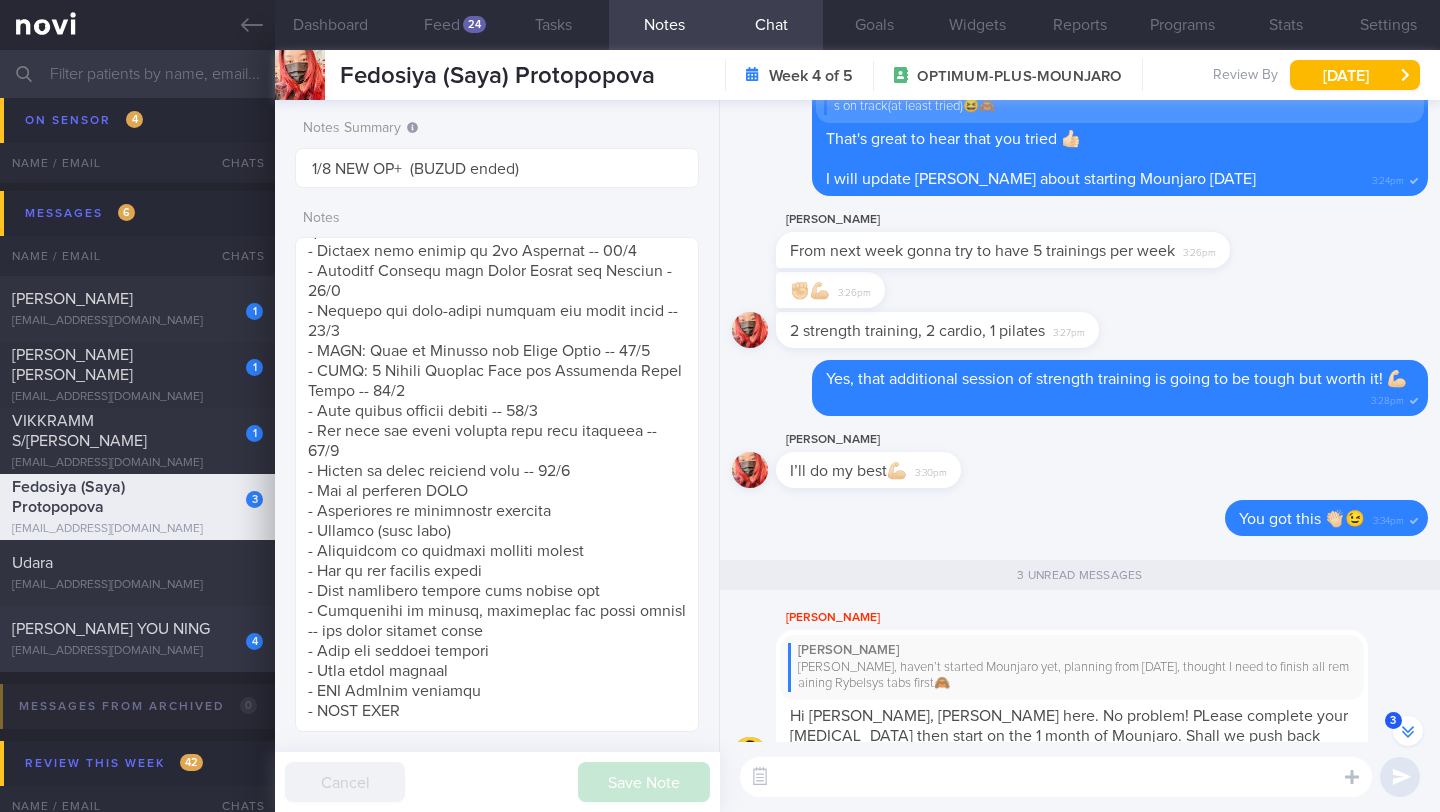 select on "7" 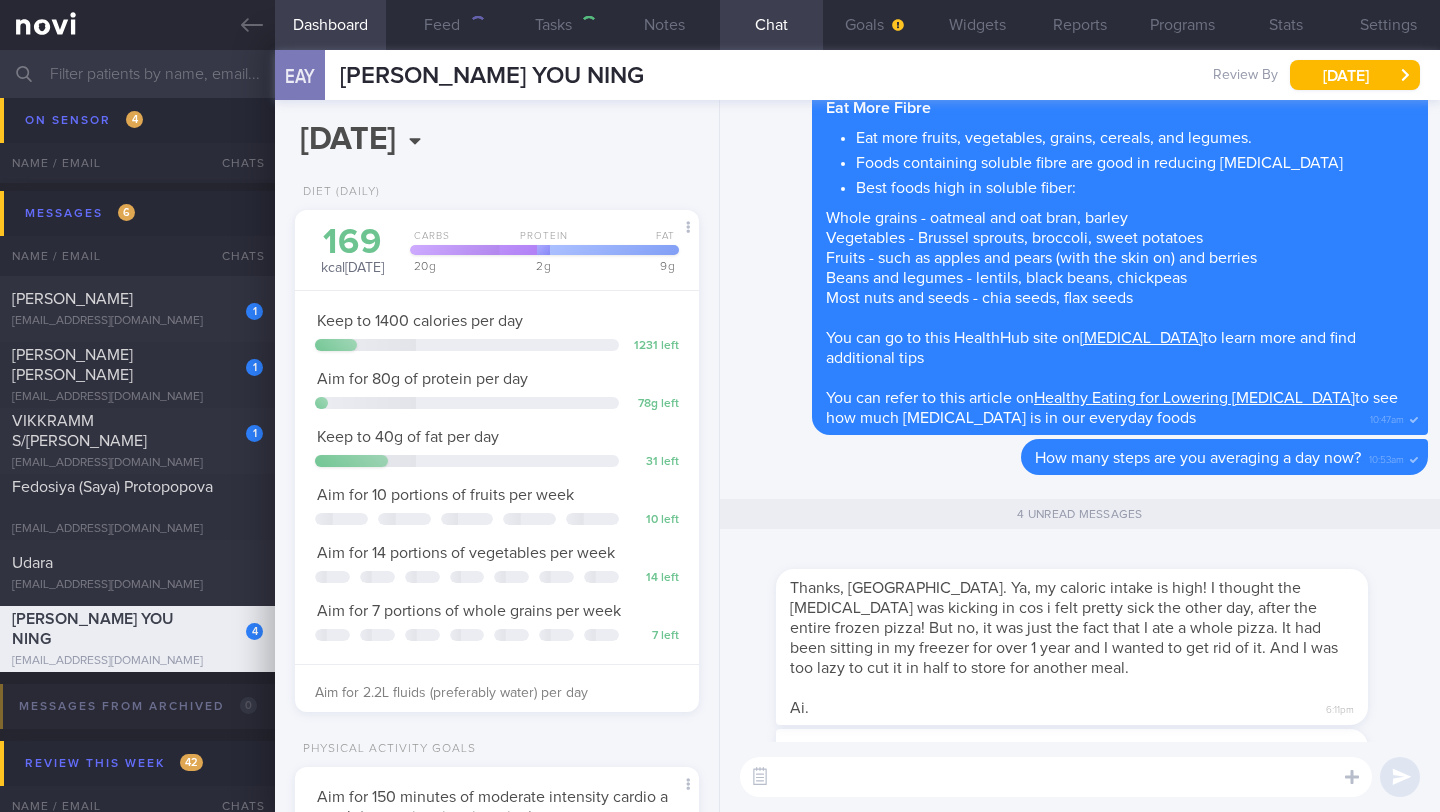 scroll, scrollTop: 0, scrollLeft: 0, axis: both 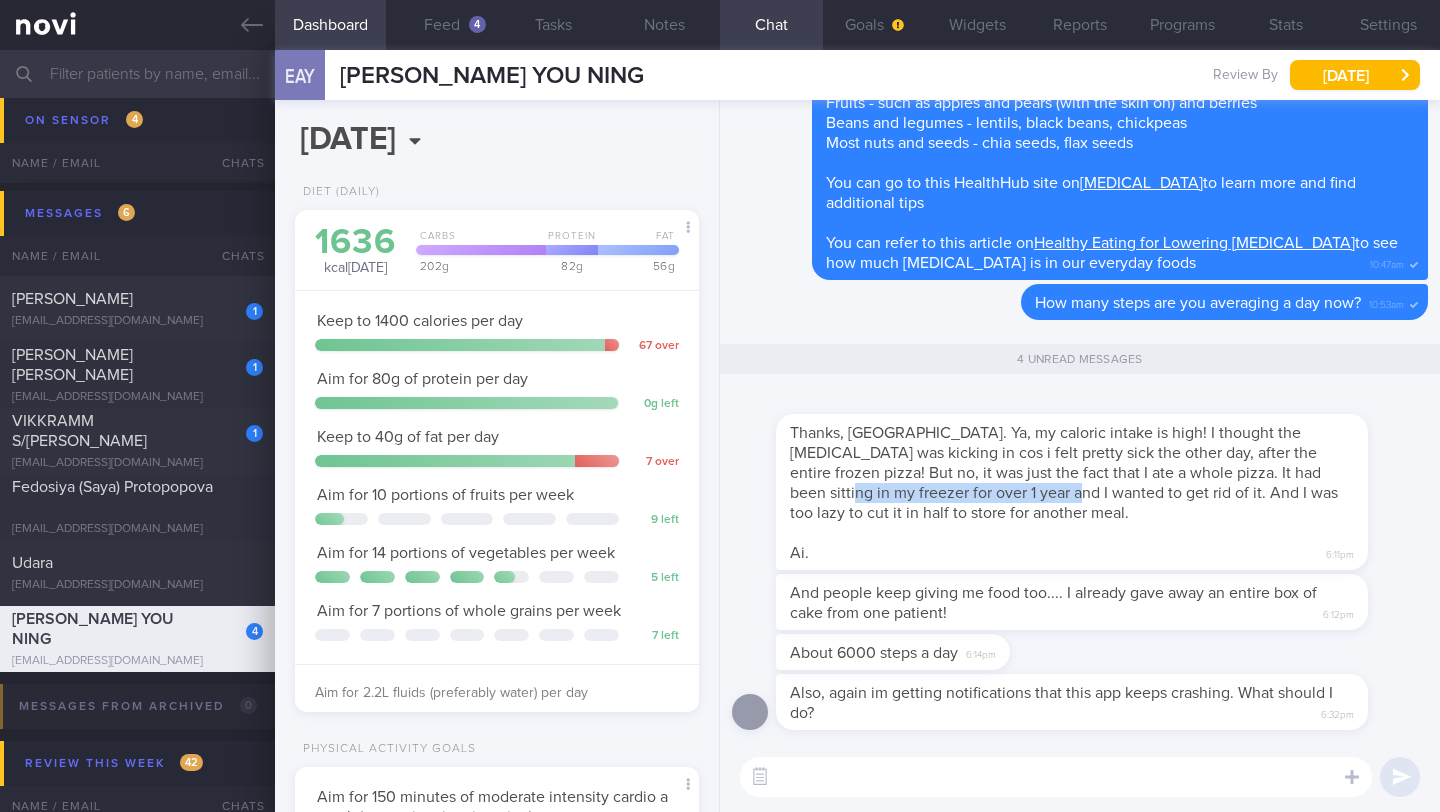 drag, startPoint x: 787, startPoint y: 491, endPoint x: 1021, endPoint y: 502, distance: 234.2584 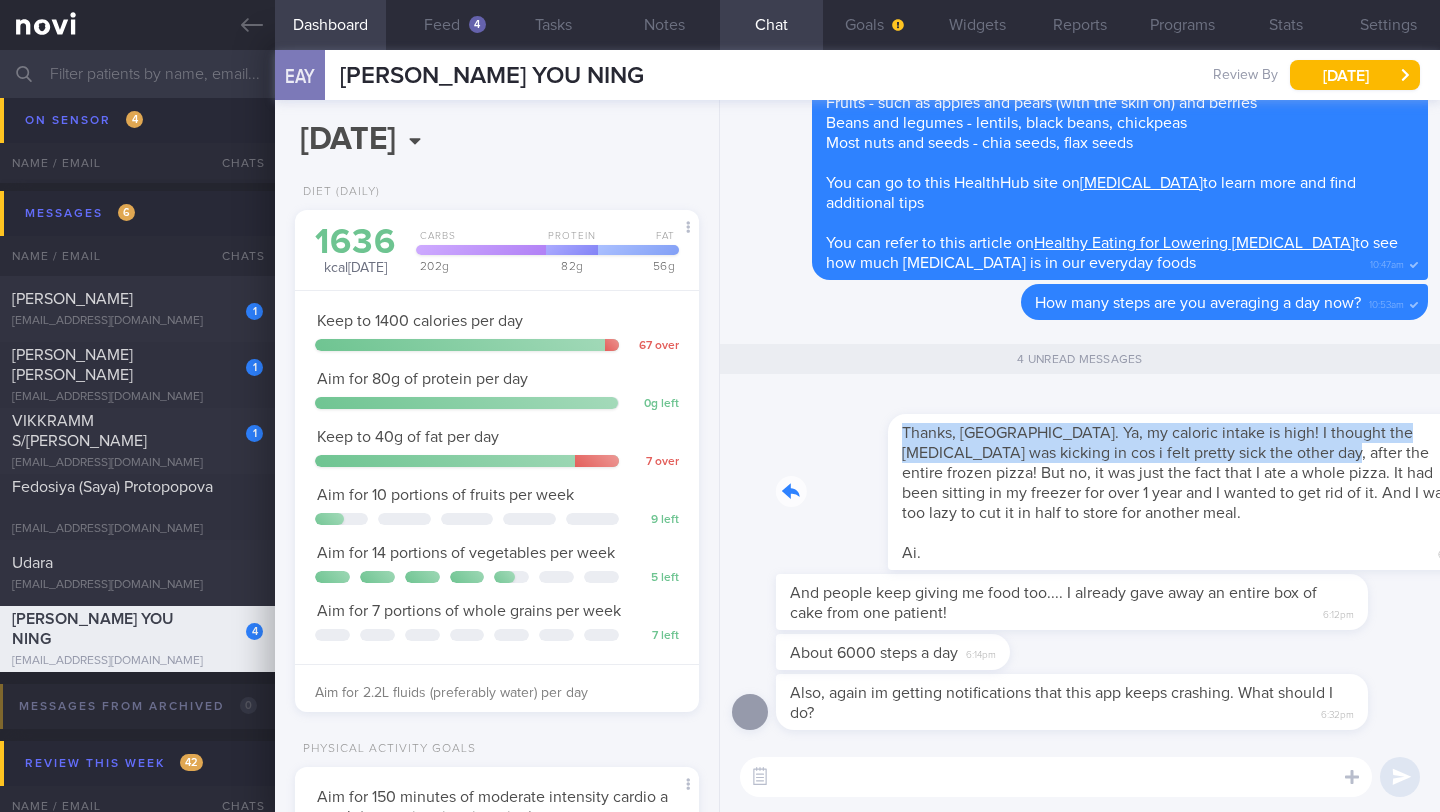 drag, startPoint x: 783, startPoint y: 442, endPoint x: 1194, endPoint y: 456, distance: 411.23837 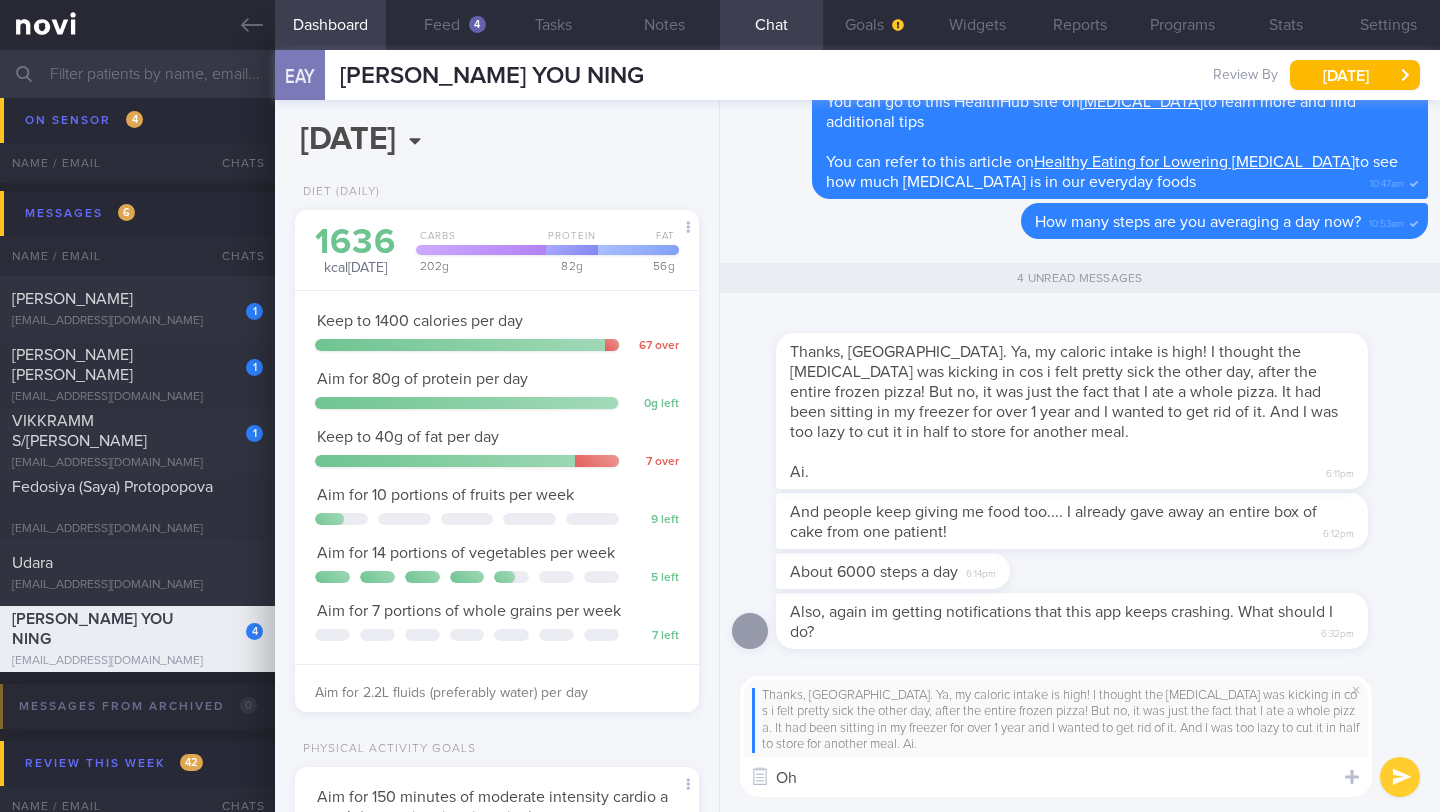 type on "O" 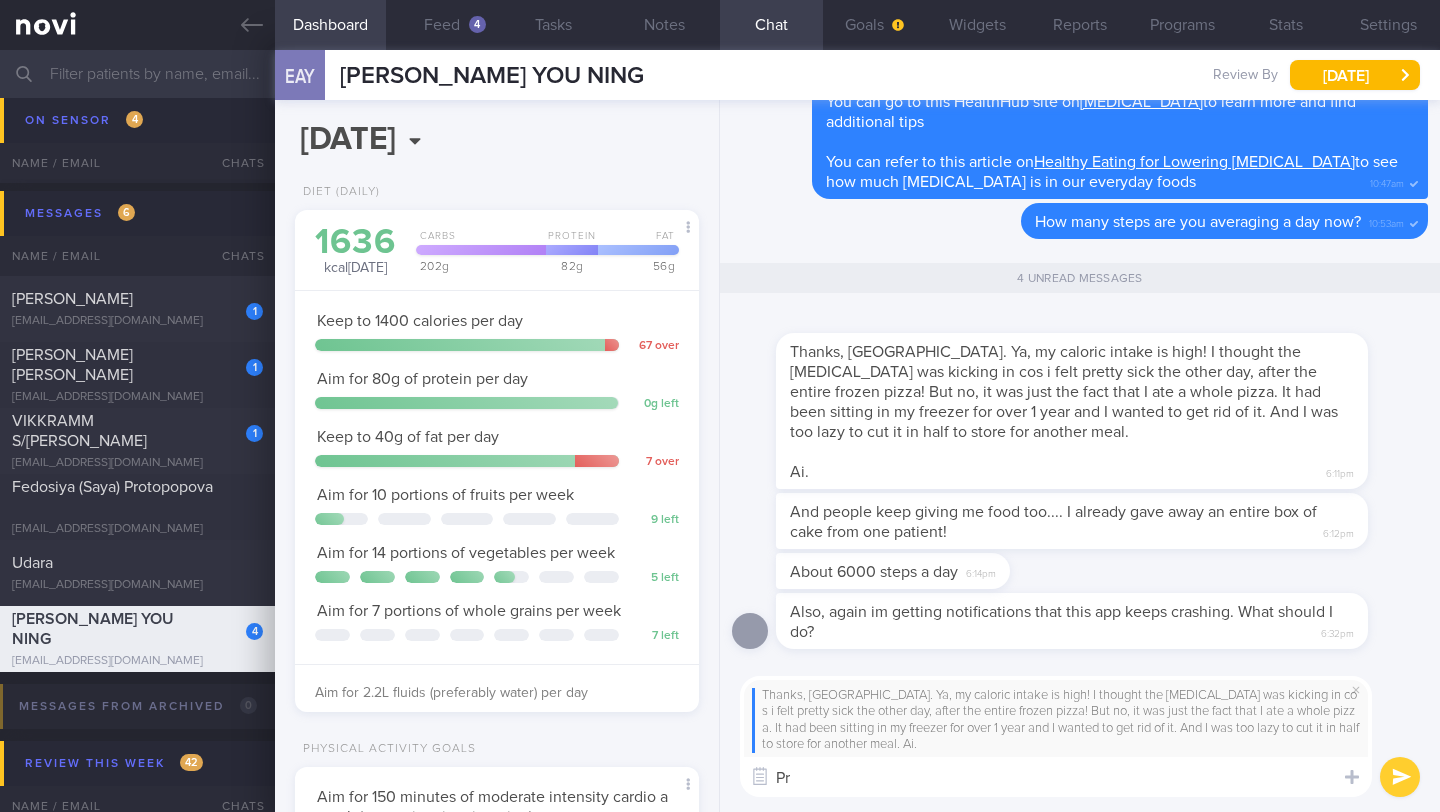 type on "P" 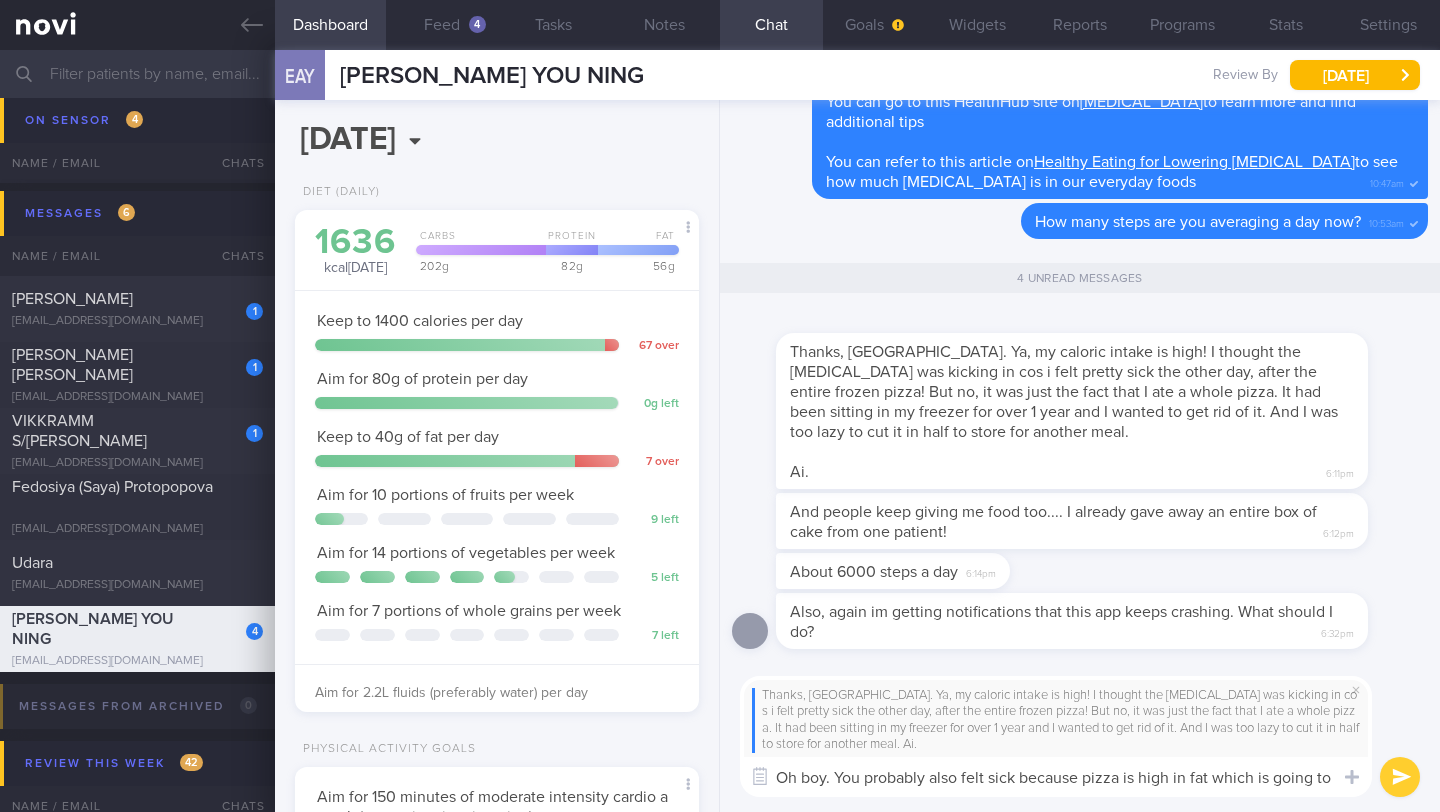 scroll, scrollTop: 0, scrollLeft: 0, axis: both 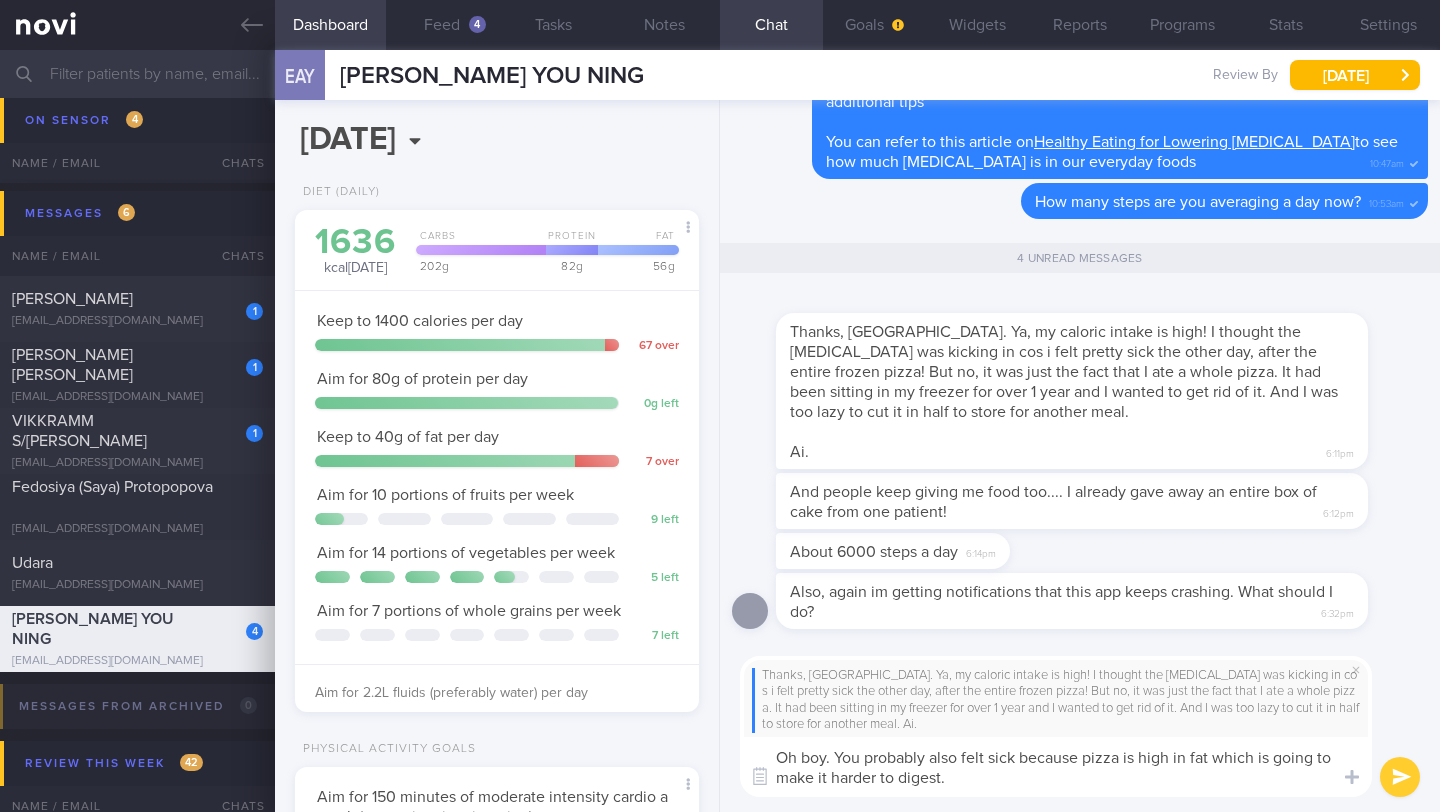 drag, startPoint x: 825, startPoint y: 762, endPoint x: 803, endPoint y: 757, distance: 22.561028 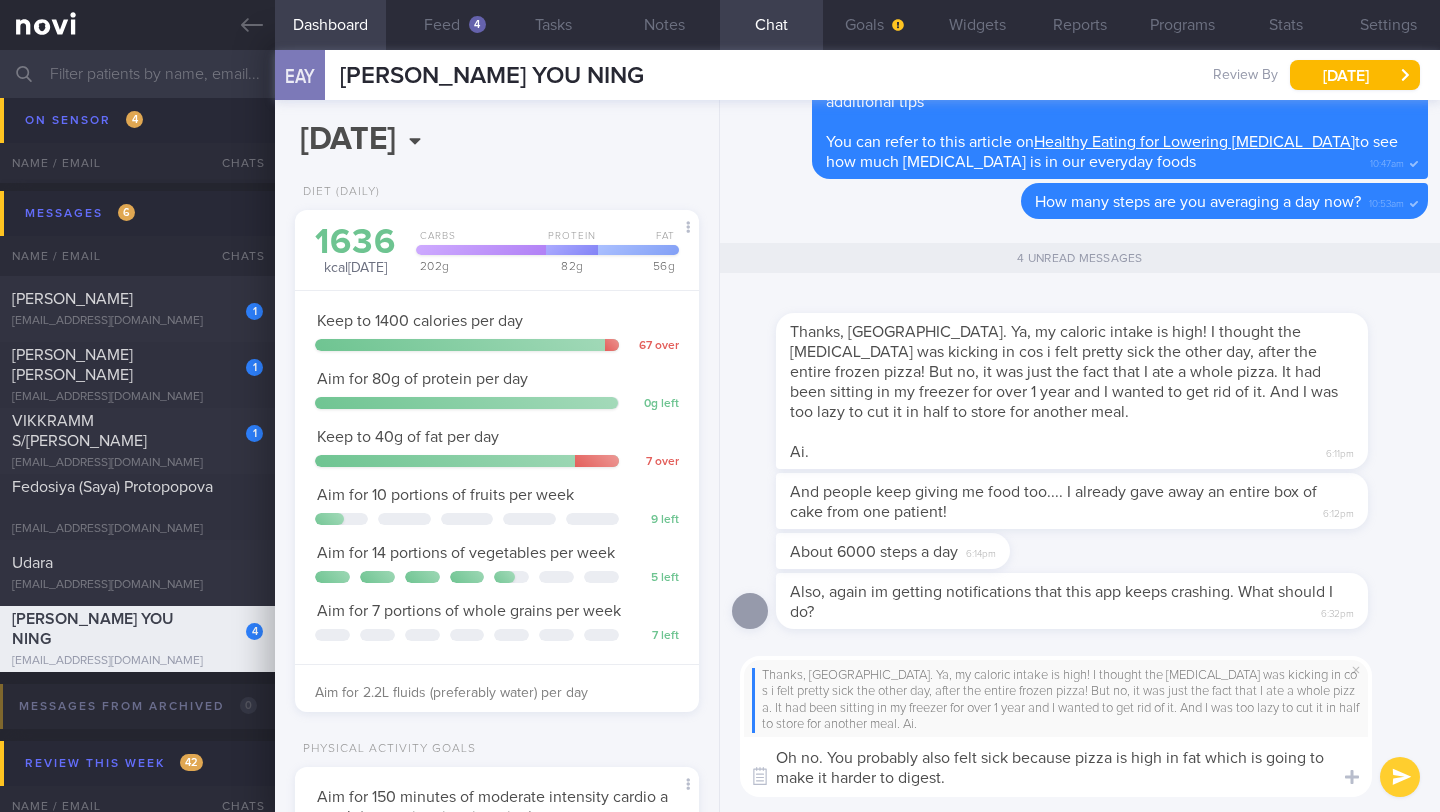 click on "Oh no. You probably also felt sick because pizza is high in fat which is going to make it harder to digest." at bounding box center [1056, 767] 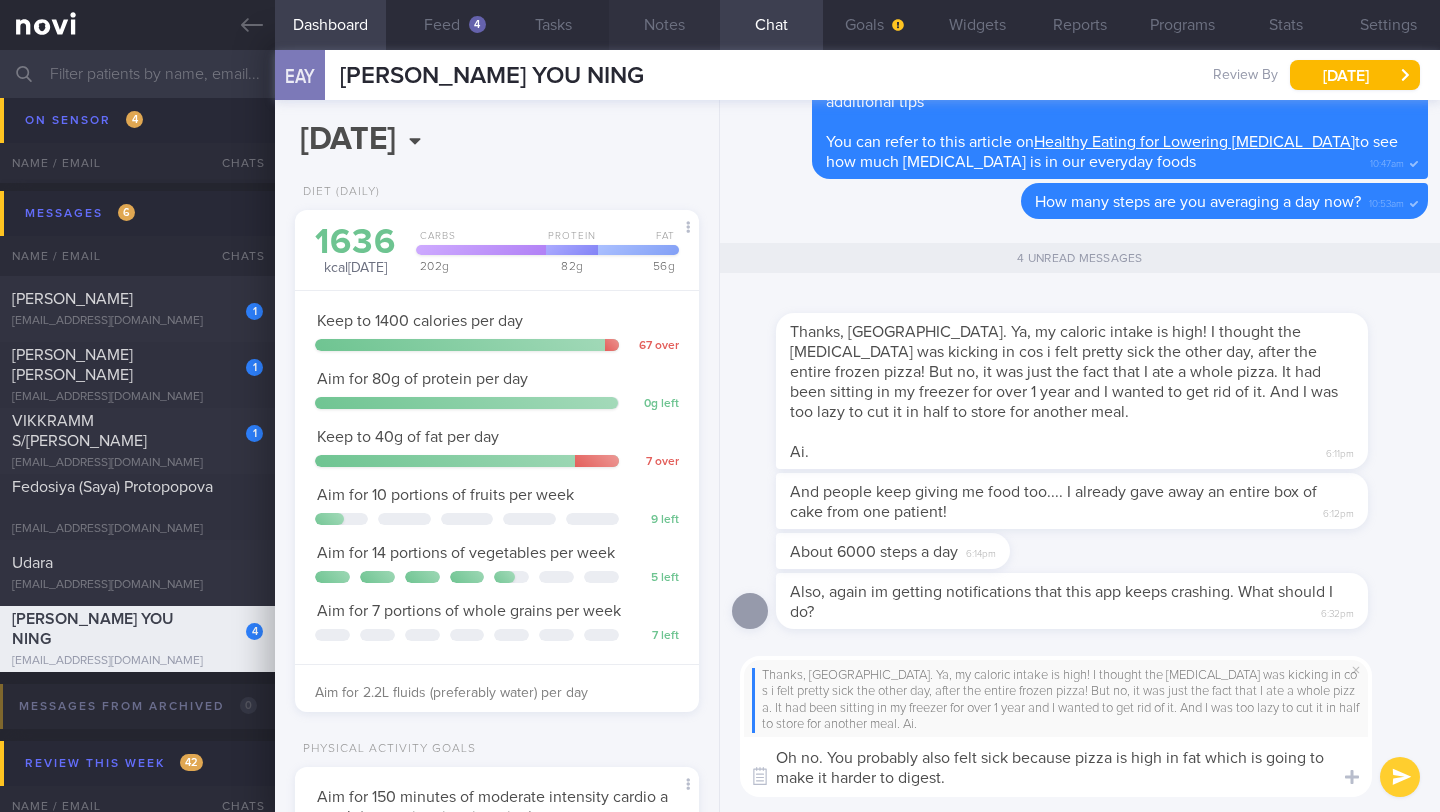 click on "Notes" at bounding box center [664, 25] 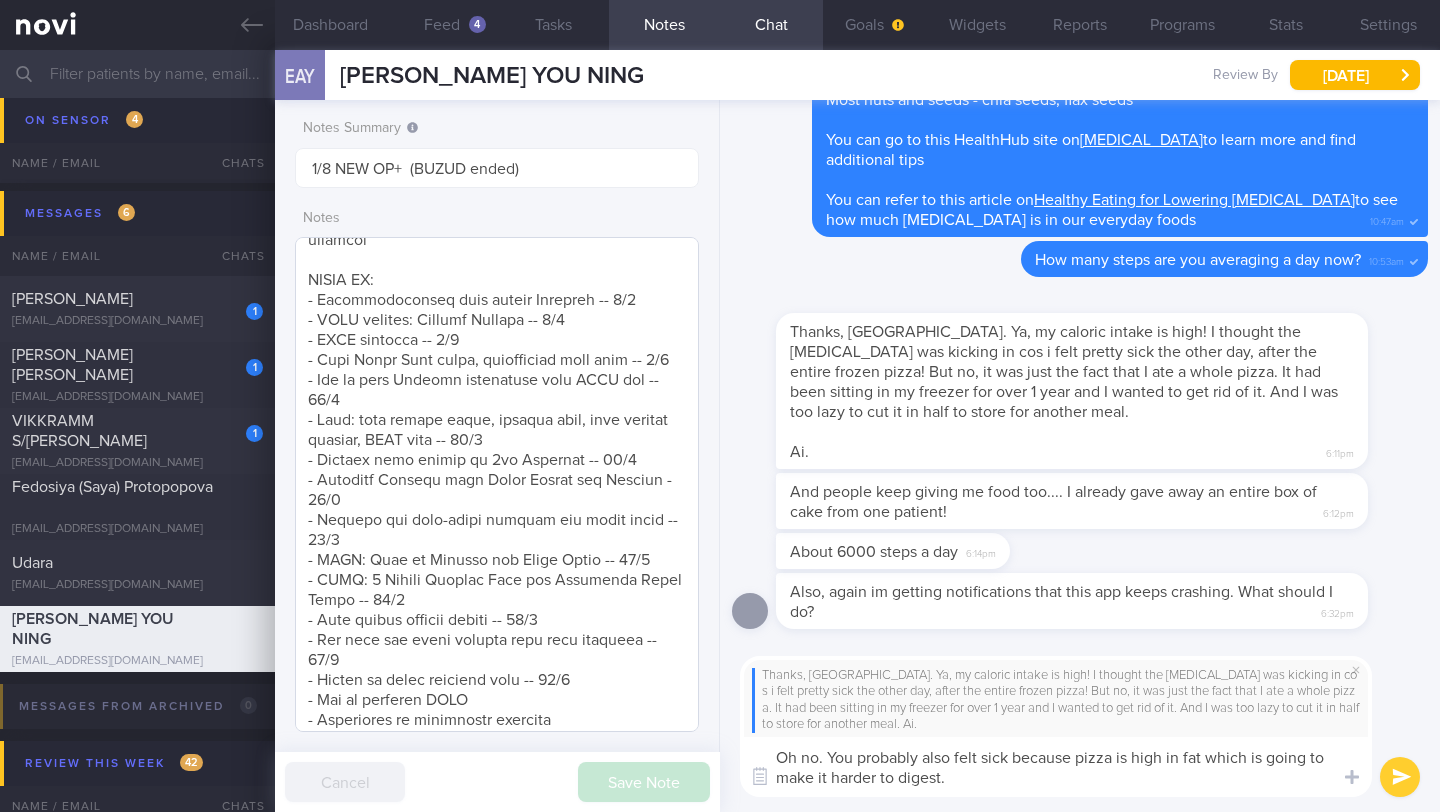 scroll, scrollTop: 1257, scrollLeft: 0, axis: vertical 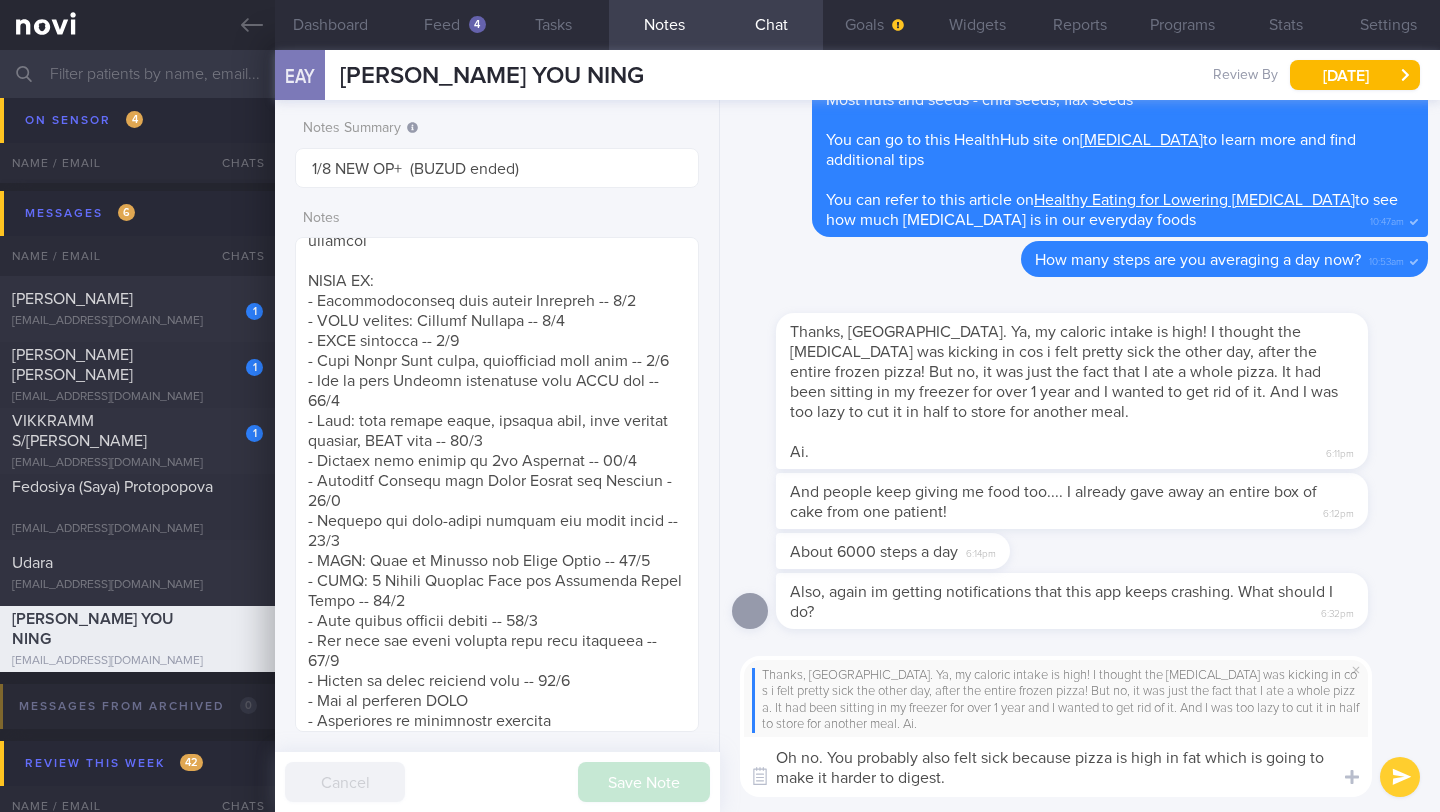 click on "Oh no. You probably also felt sick because pizza is high in fat which is going to make it harder to digest." at bounding box center [1056, 767] 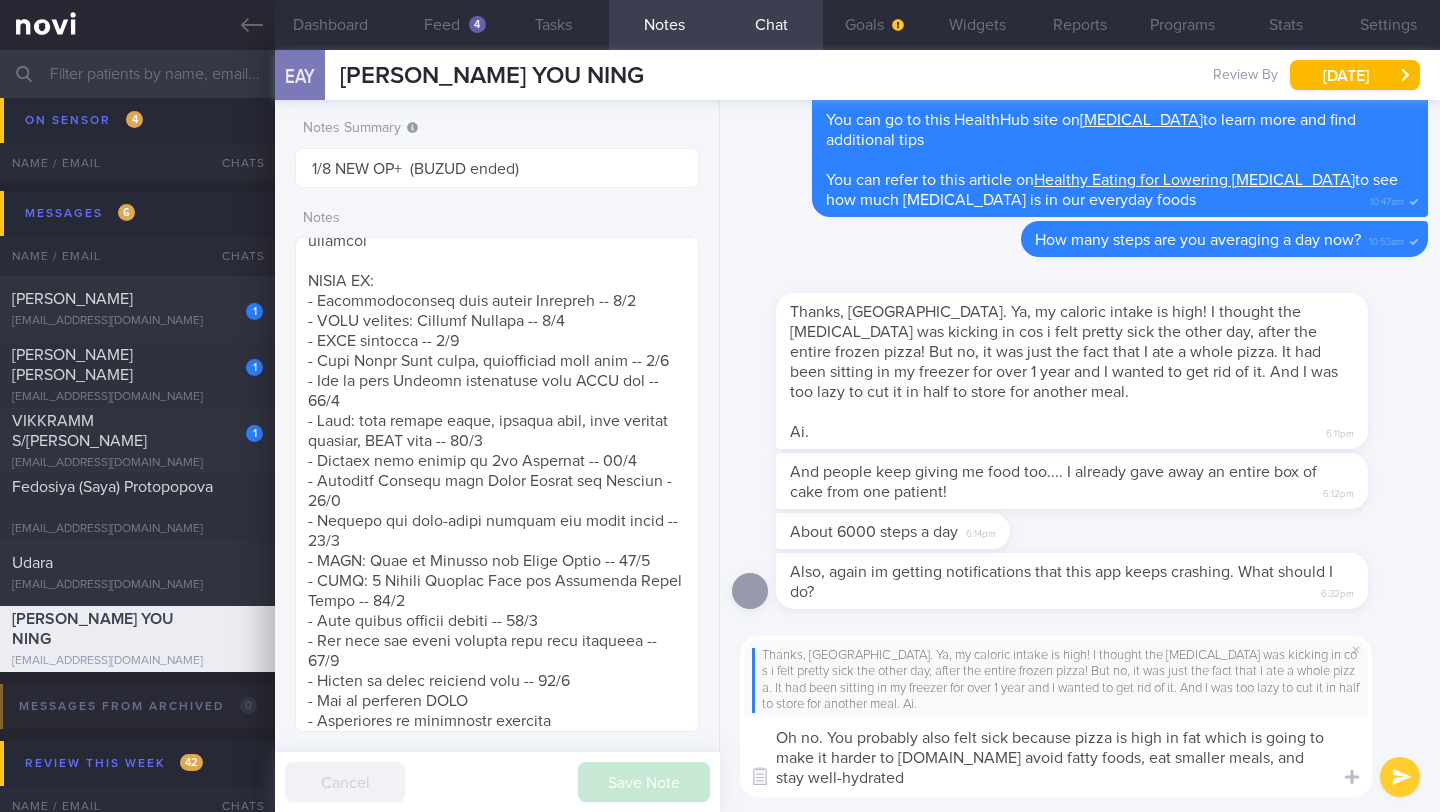 scroll, scrollTop: 0, scrollLeft: 0, axis: both 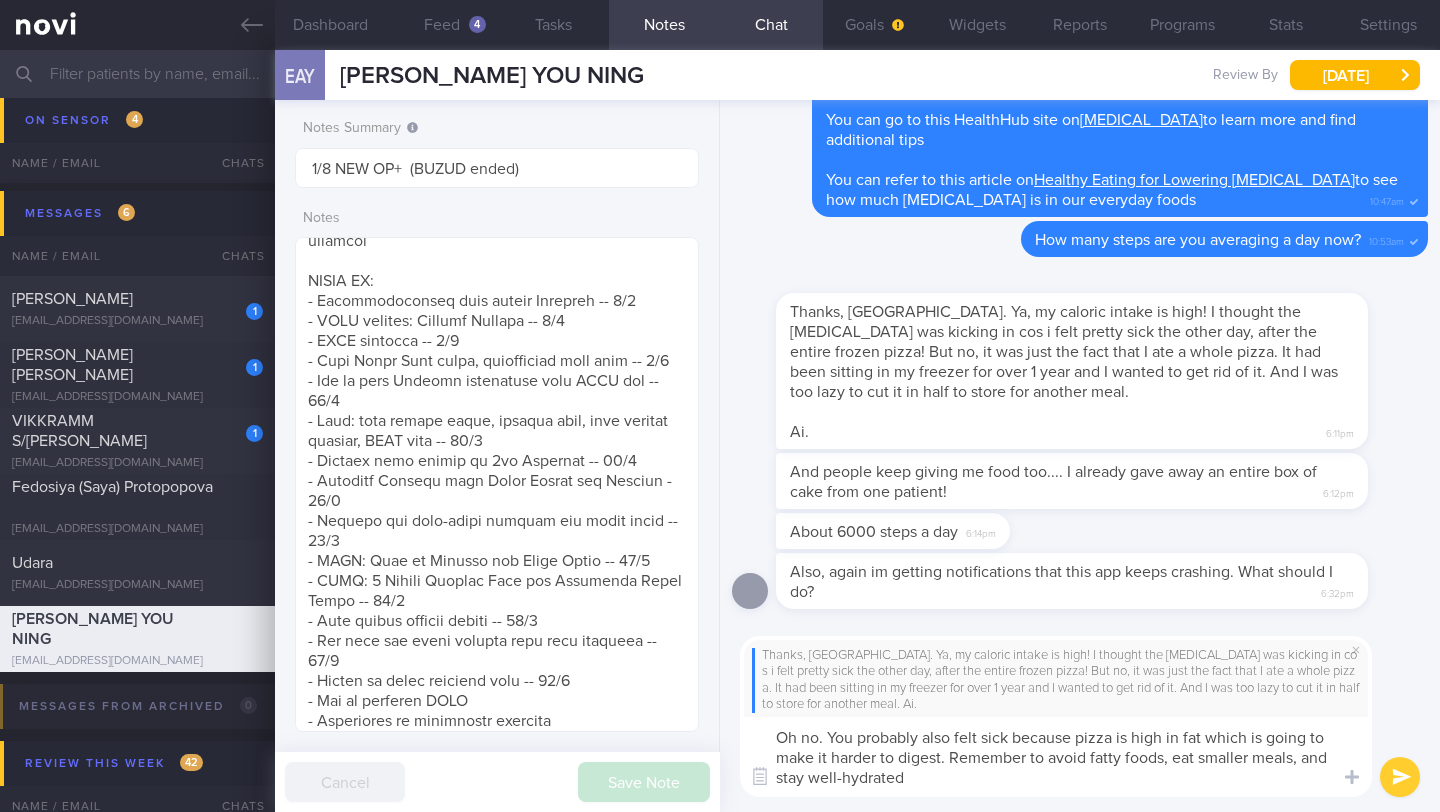 click on "Oh no. You probably also felt sick because pizza is high in fat which is going to make it harder to digest. Remember to avoid fatty foods, eat smaller meals, and stay well-hydrated" at bounding box center [1056, 757] 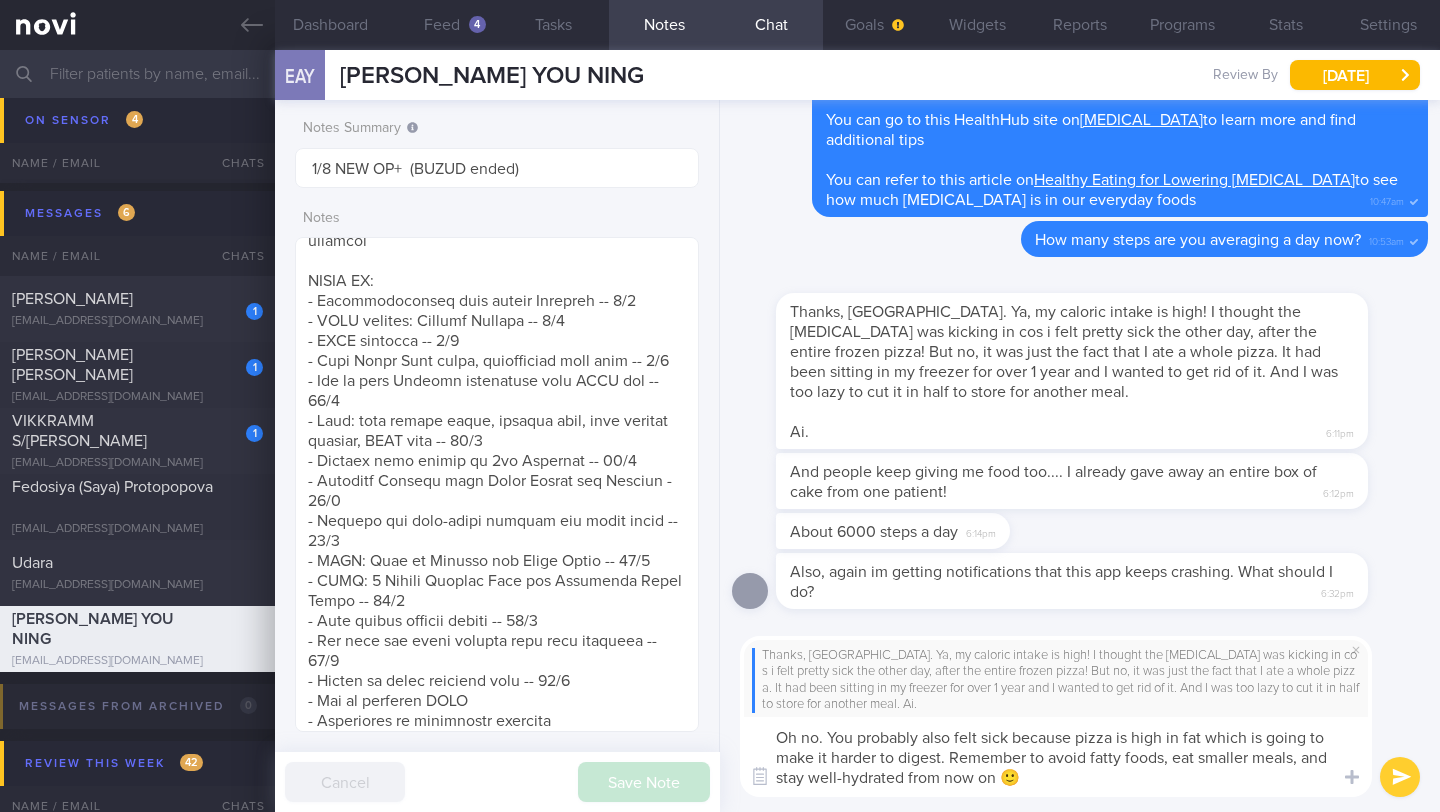click on "Oh no. You probably also felt sick because pizza is high in fat which is going to make it harder to digest. Remember to avoid fatty foods, eat smaller meals, and stay well-hydrated from now on 🙂" at bounding box center (1056, 757) 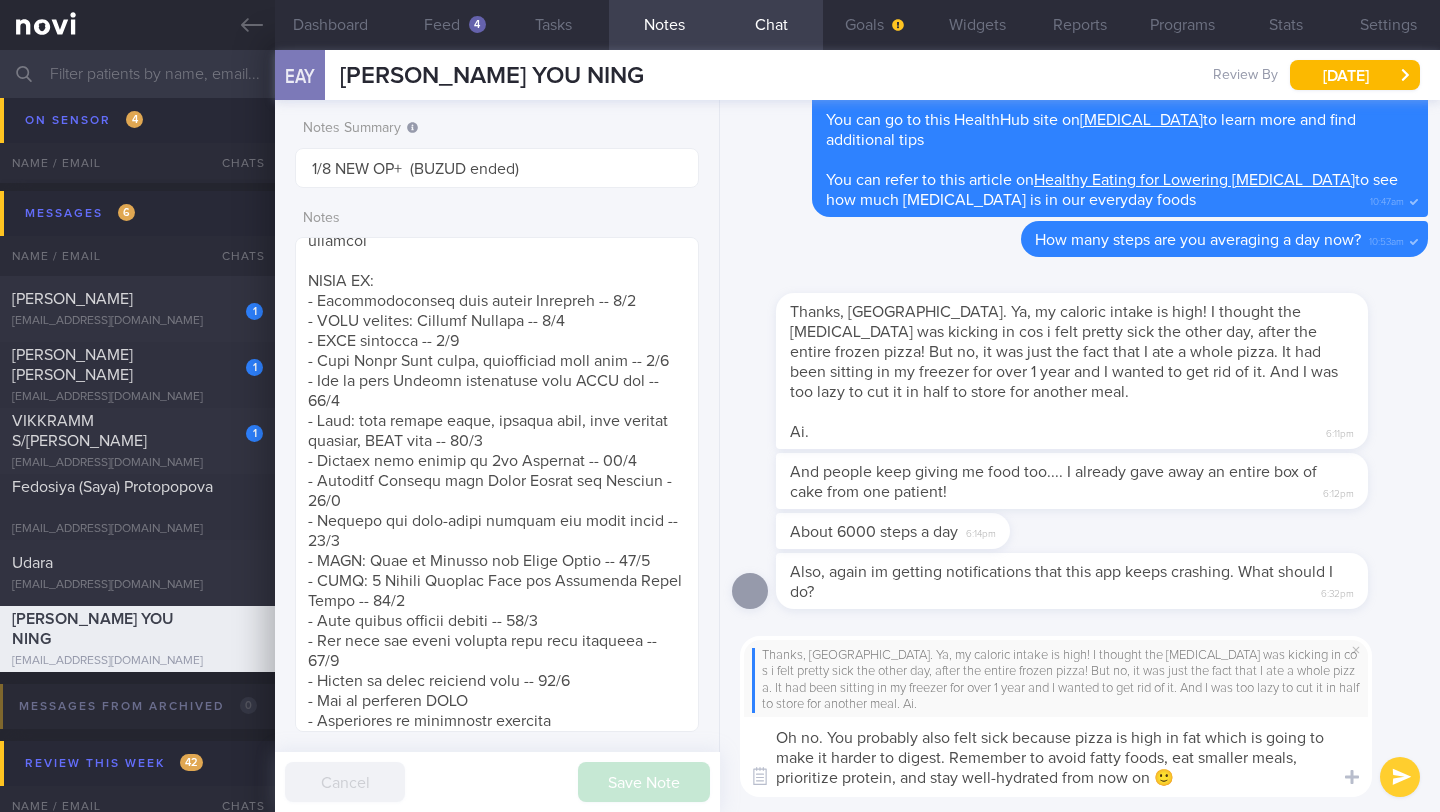 type on "Oh no. You probably also felt sick because pizza is high in fat which is going to make it harder to digest. Remember to avoid fatty foods, eat smaller meals, prioritize protein, and stay well-hydrated from now on 🙂" 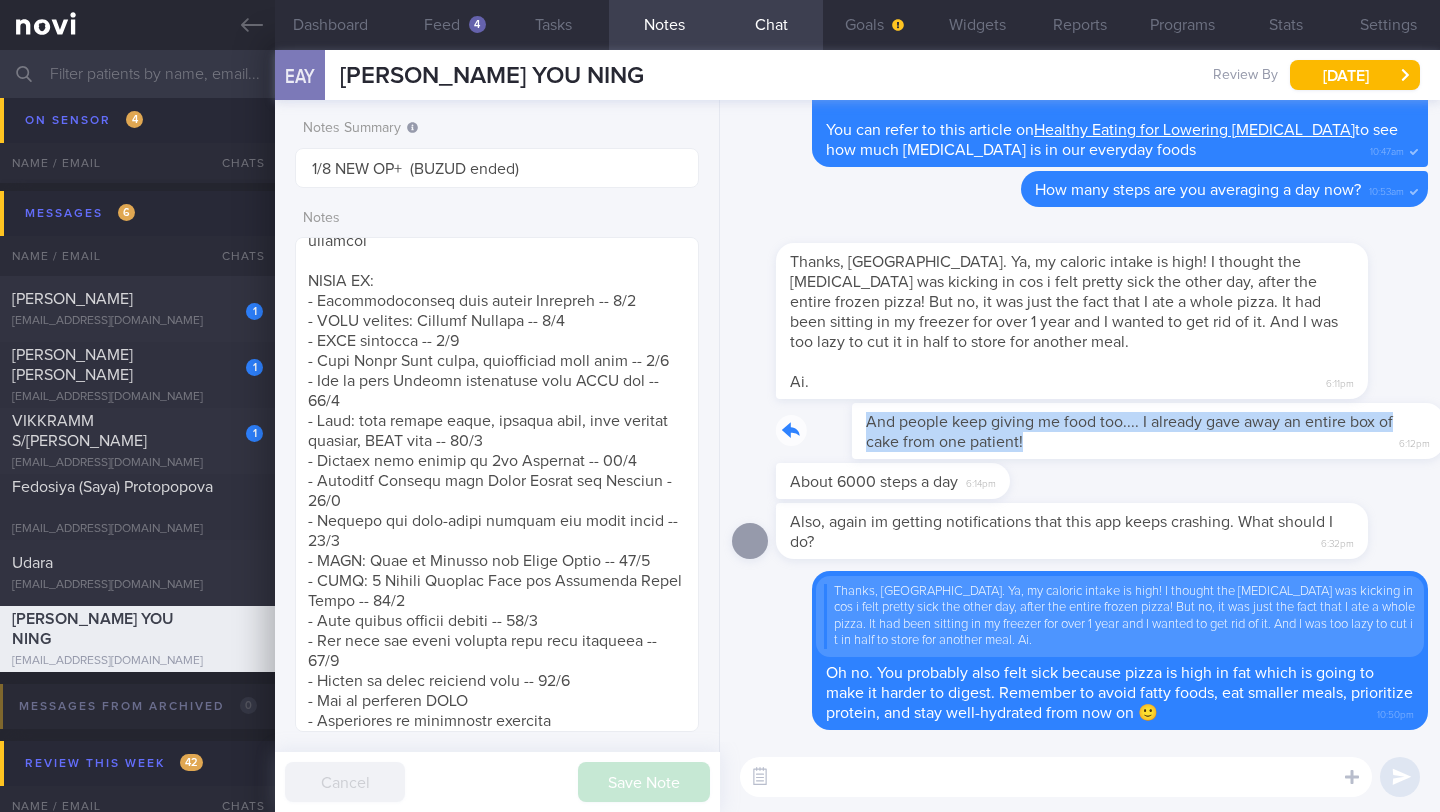 drag, startPoint x: 783, startPoint y: 427, endPoint x: 977, endPoint y: 434, distance: 194.12625 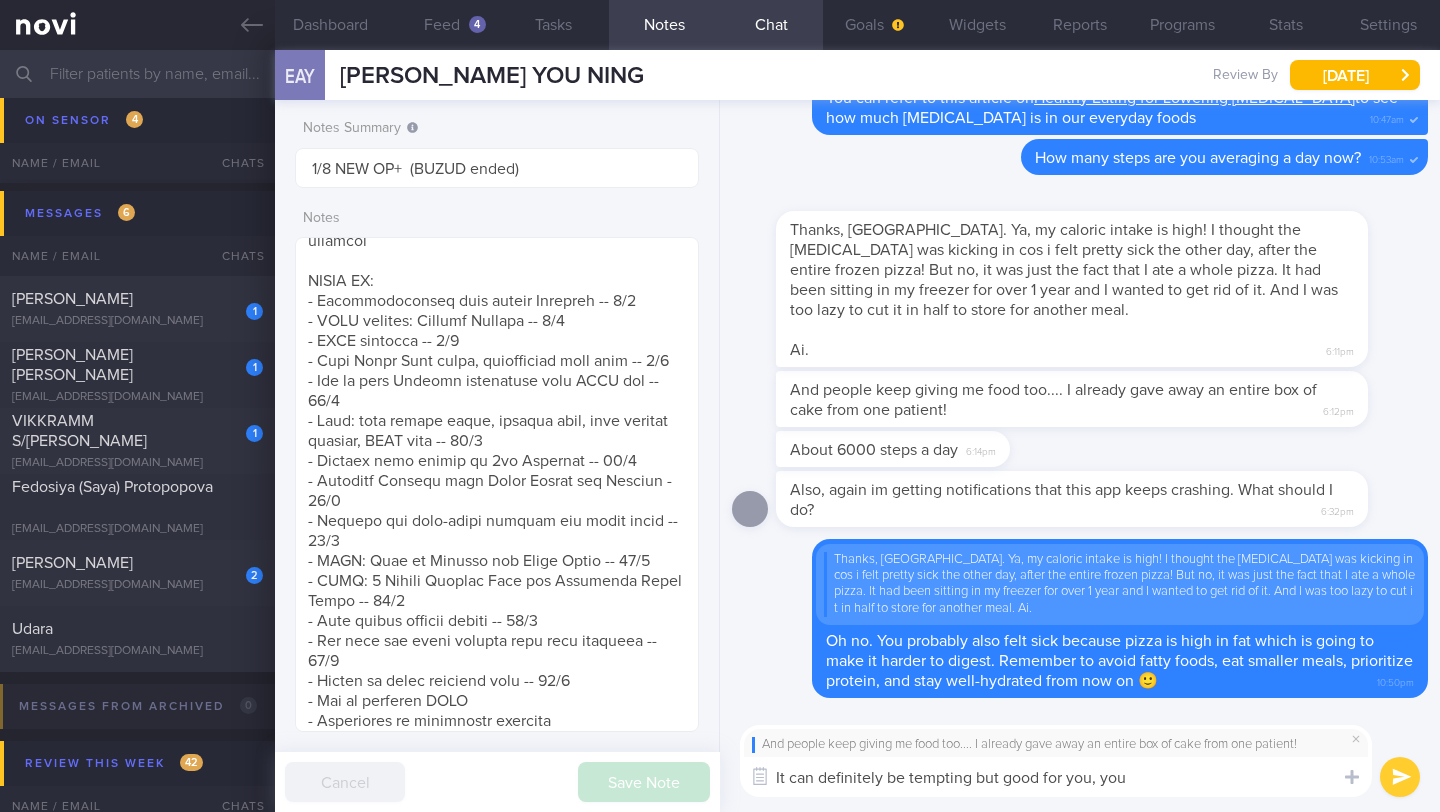 scroll, scrollTop: 999820, scrollLeft: 999639, axis: both 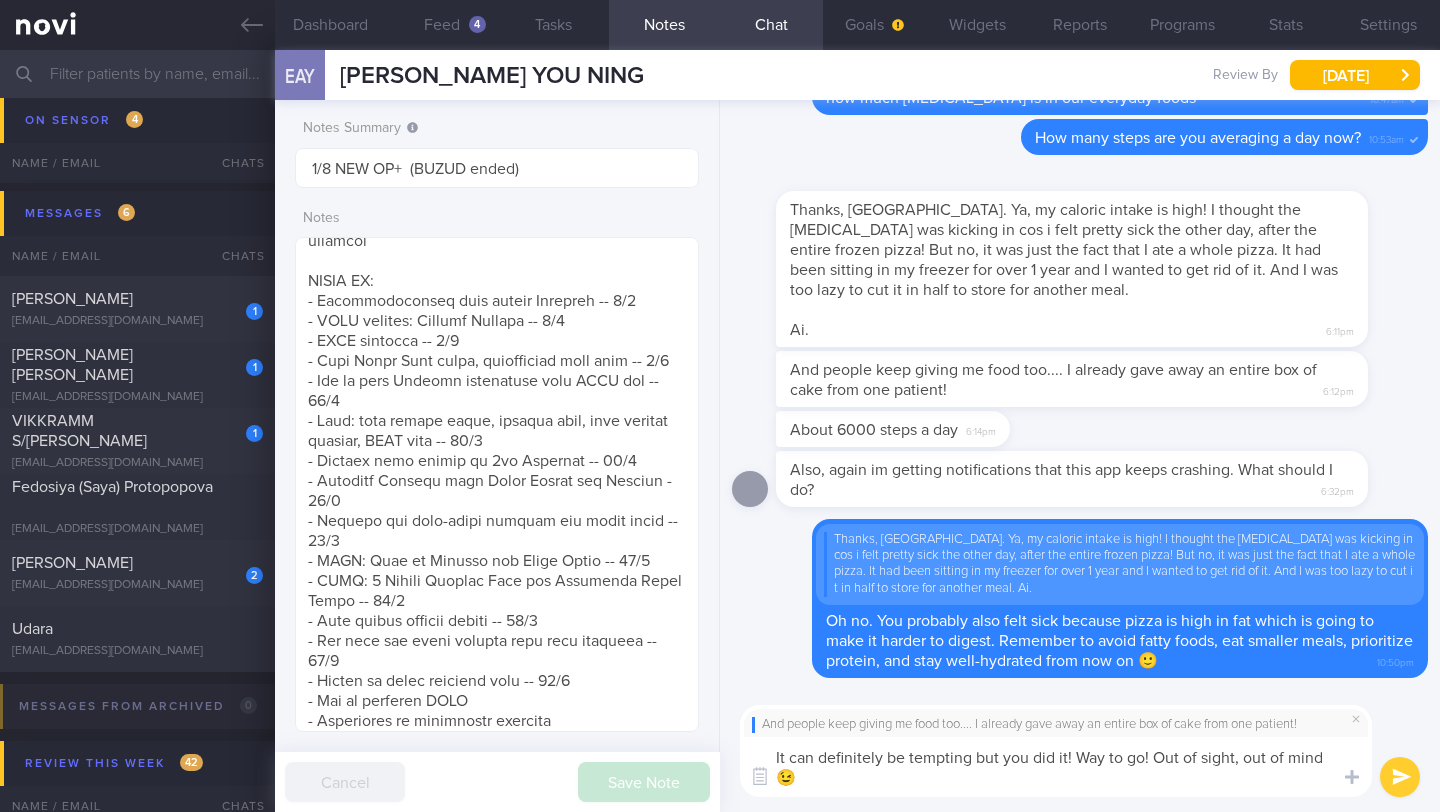 type on "It can definitely be tempting but you did it! Way to go! Out of sight, out of mind 😉" 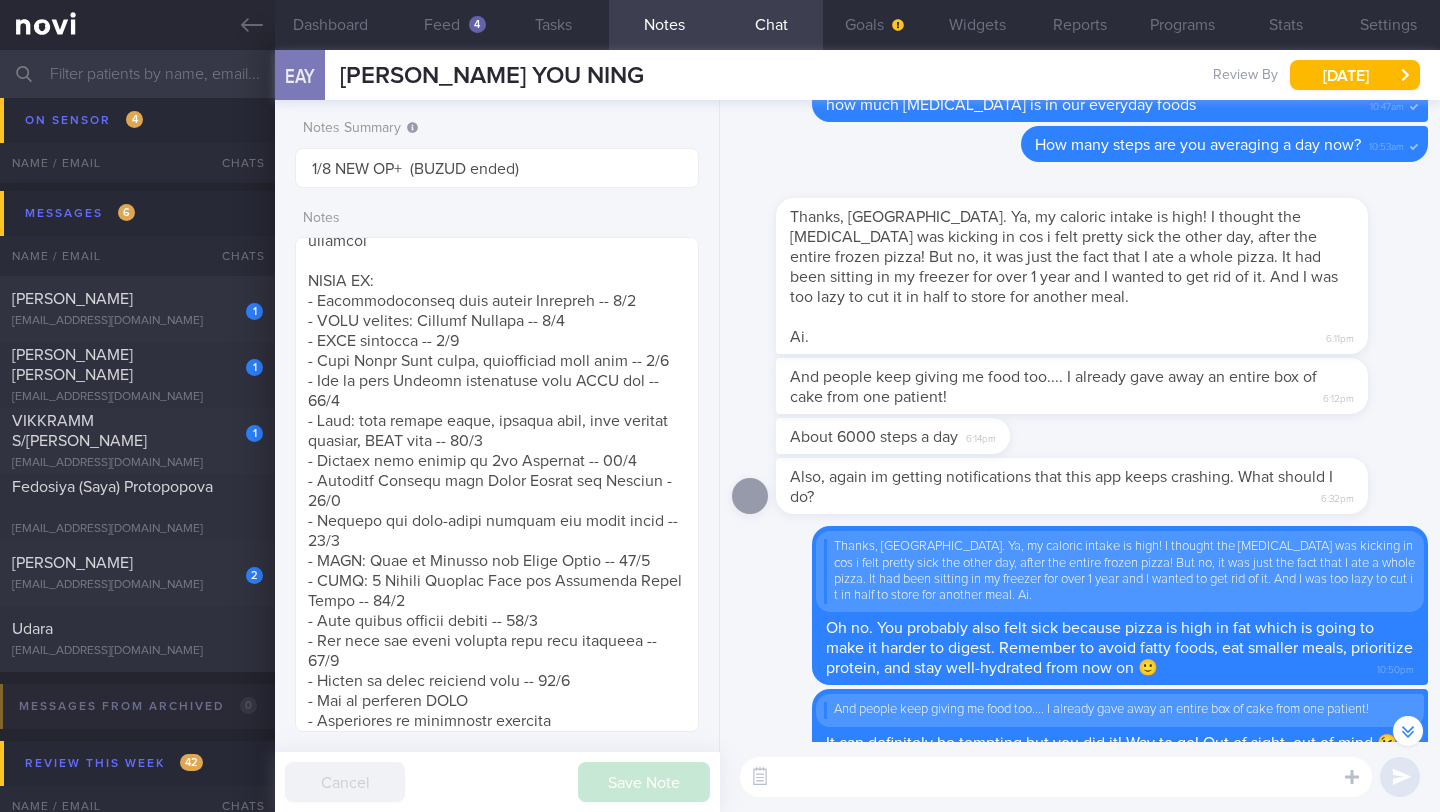 scroll, scrollTop: -150, scrollLeft: 0, axis: vertical 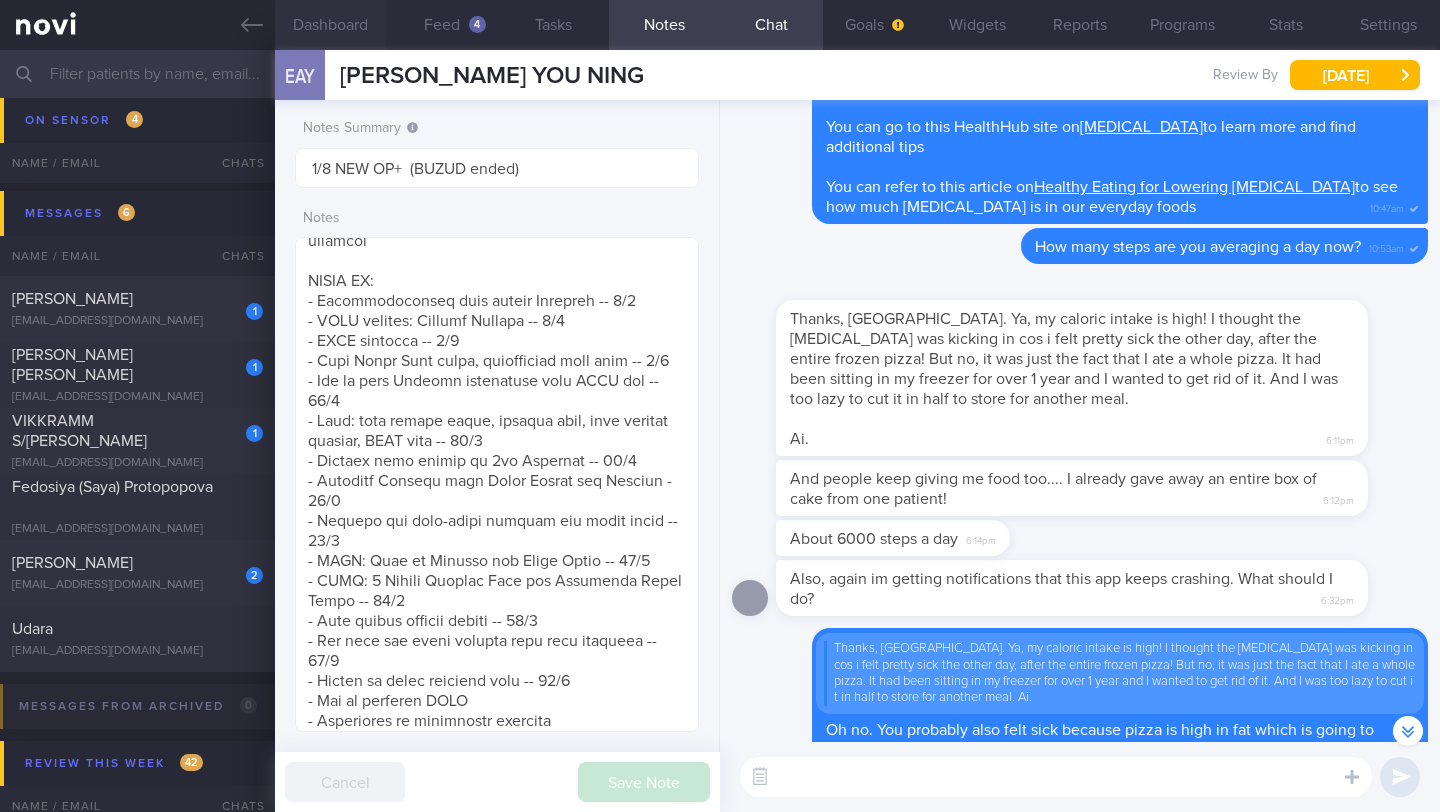 click on "Dashboard" at bounding box center (330, 25) 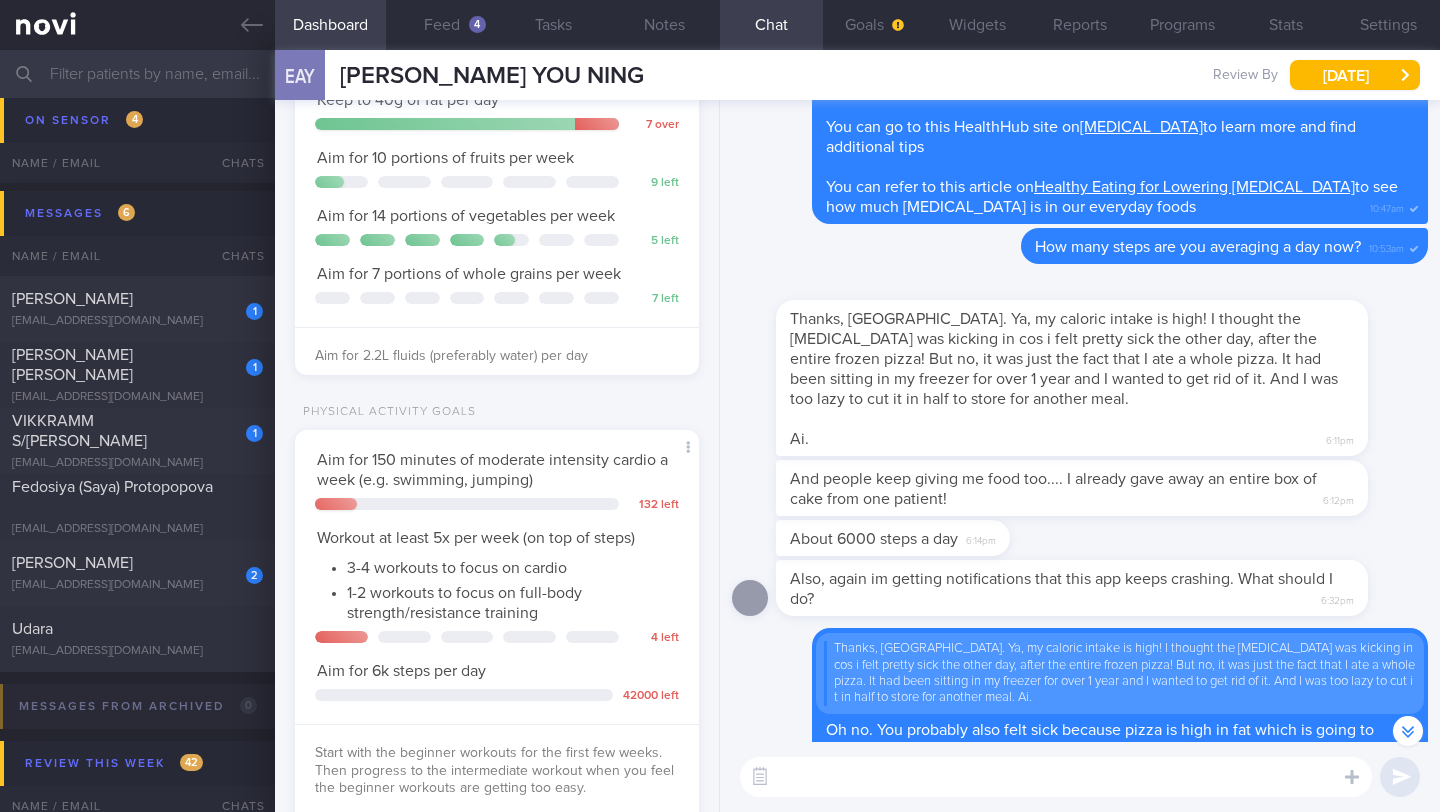 scroll, scrollTop: 340, scrollLeft: 0, axis: vertical 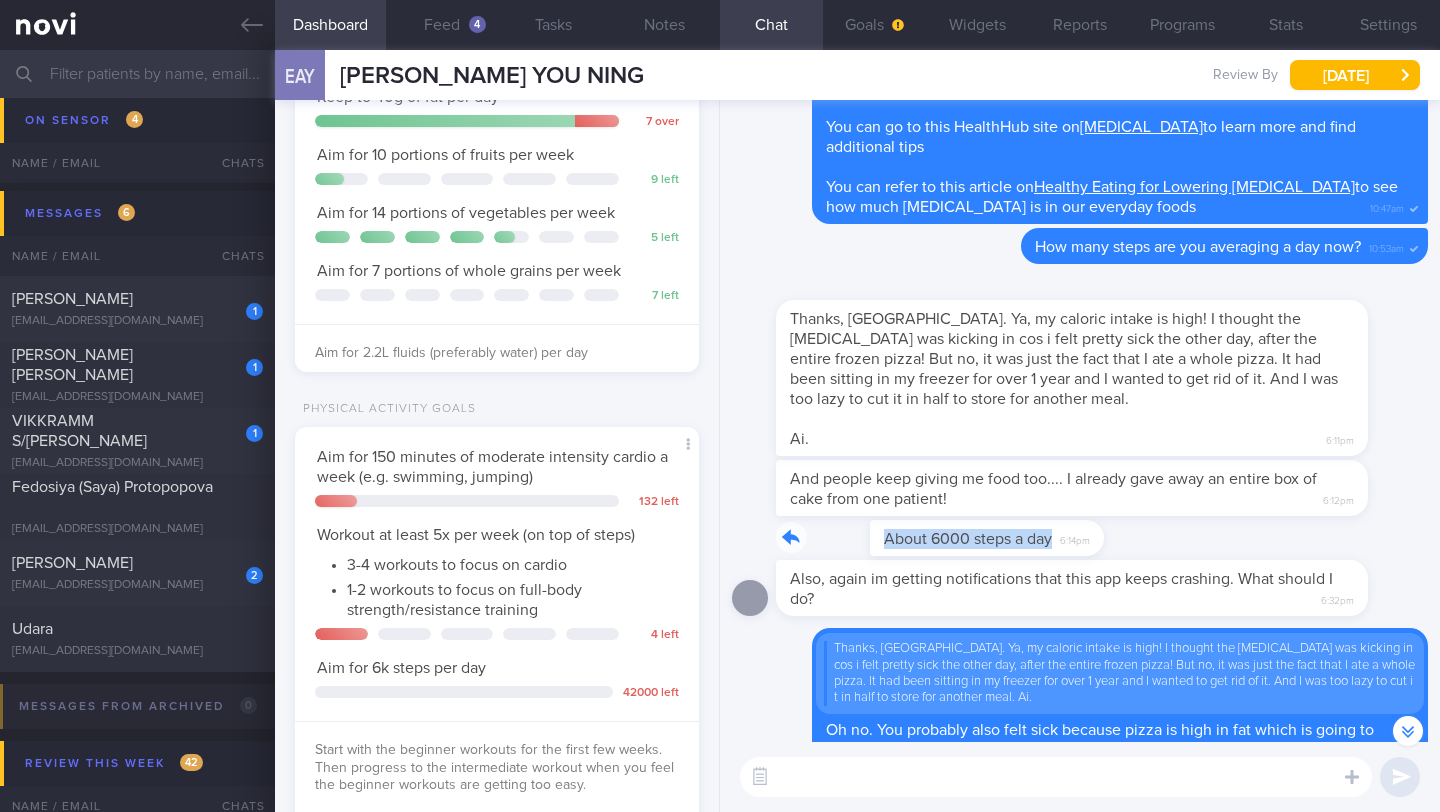 drag, startPoint x: 782, startPoint y: 547, endPoint x: 1023, endPoint y: 558, distance: 241.2509 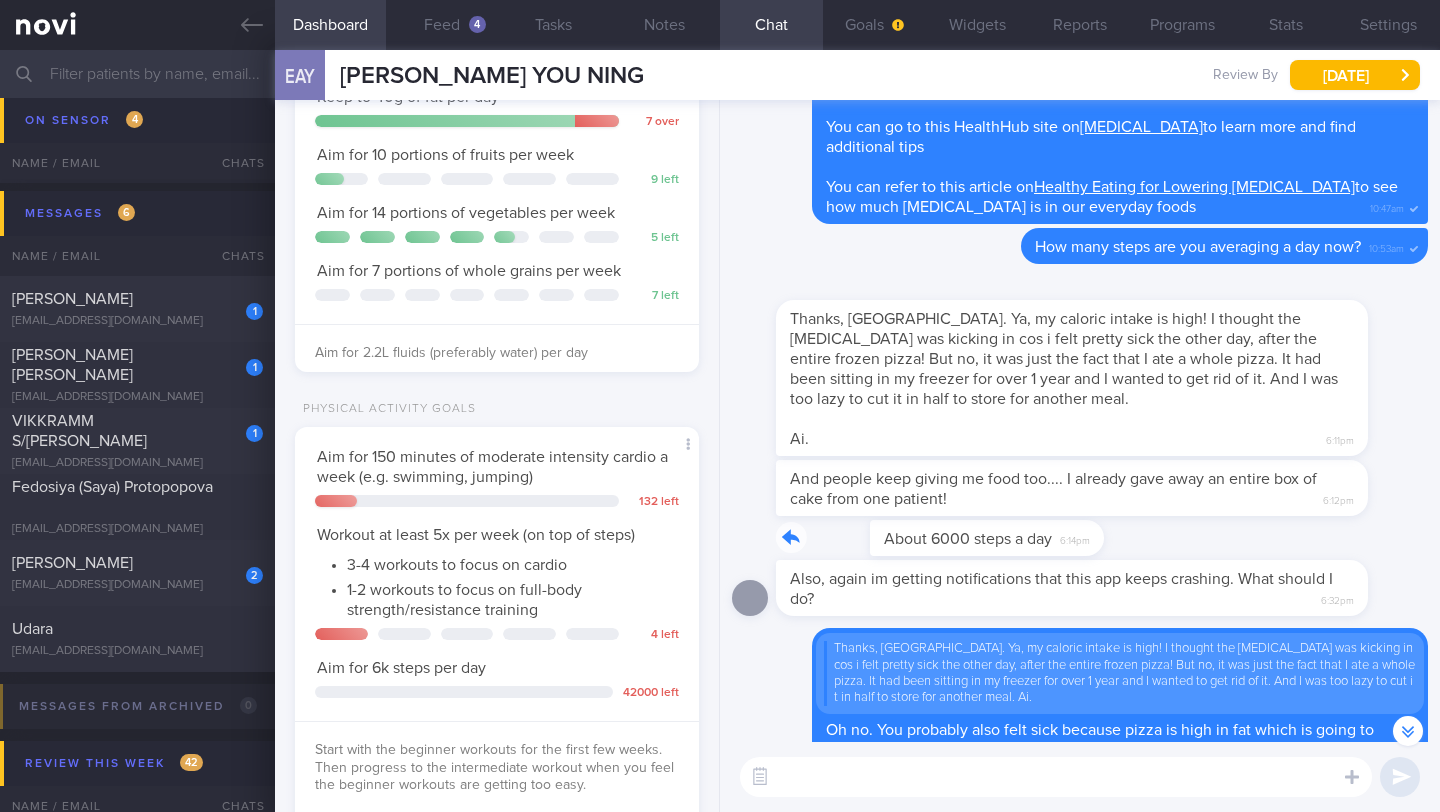 scroll, scrollTop: -182, scrollLeft: 0, axis: vertical 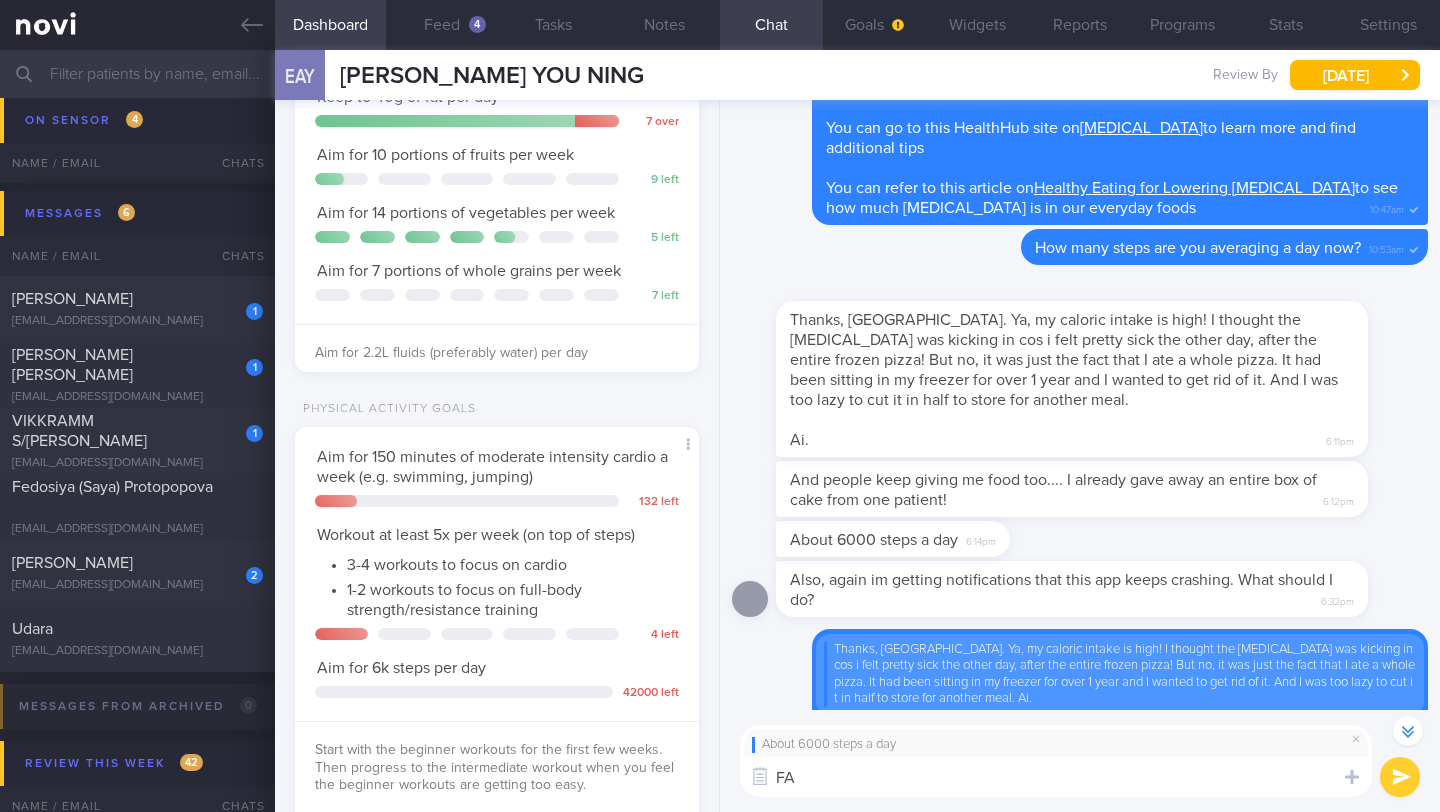type on "F" 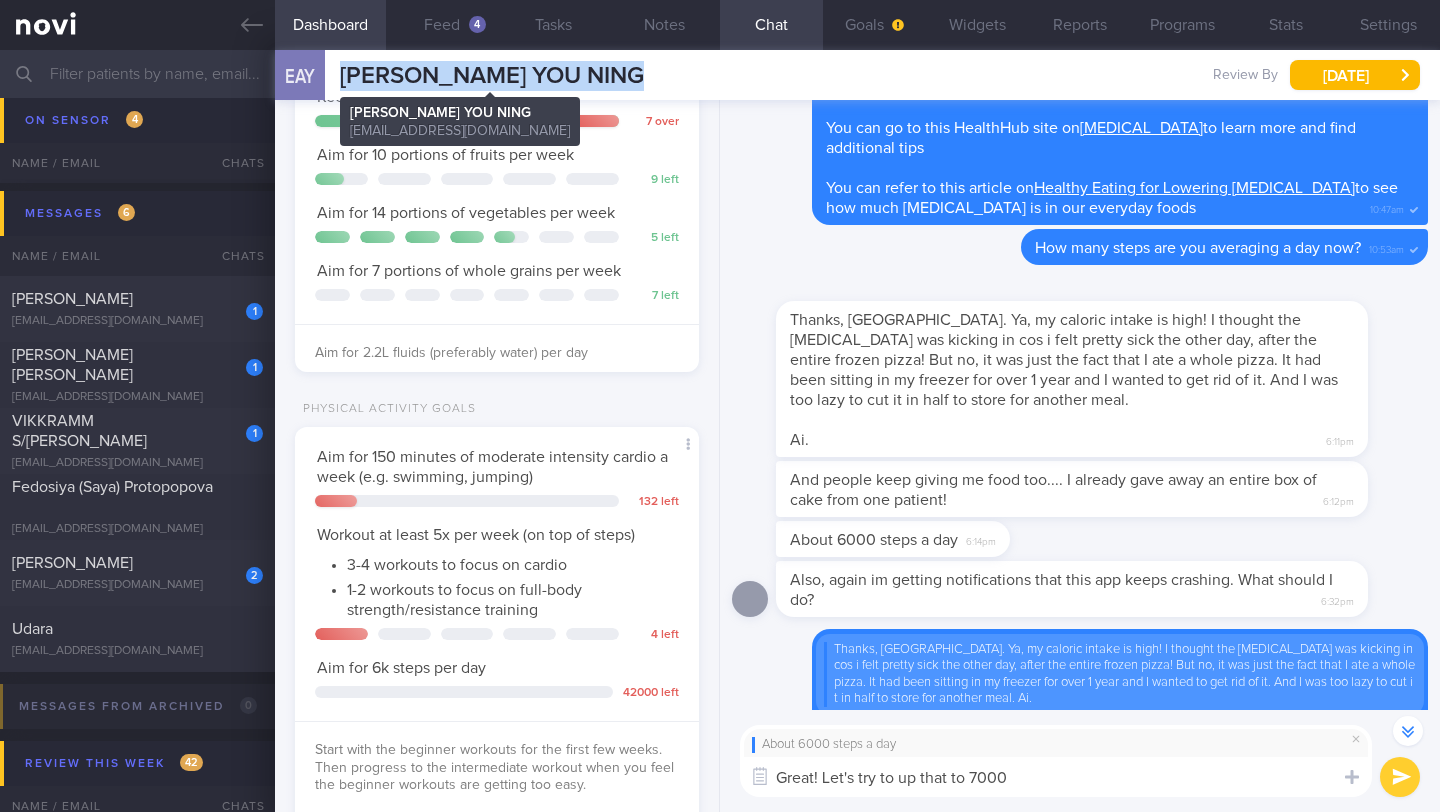 drag, startPoint x: 642, startPoint y: 77, endPoint x: 346, endPoint y: 85, distance: 296.1081 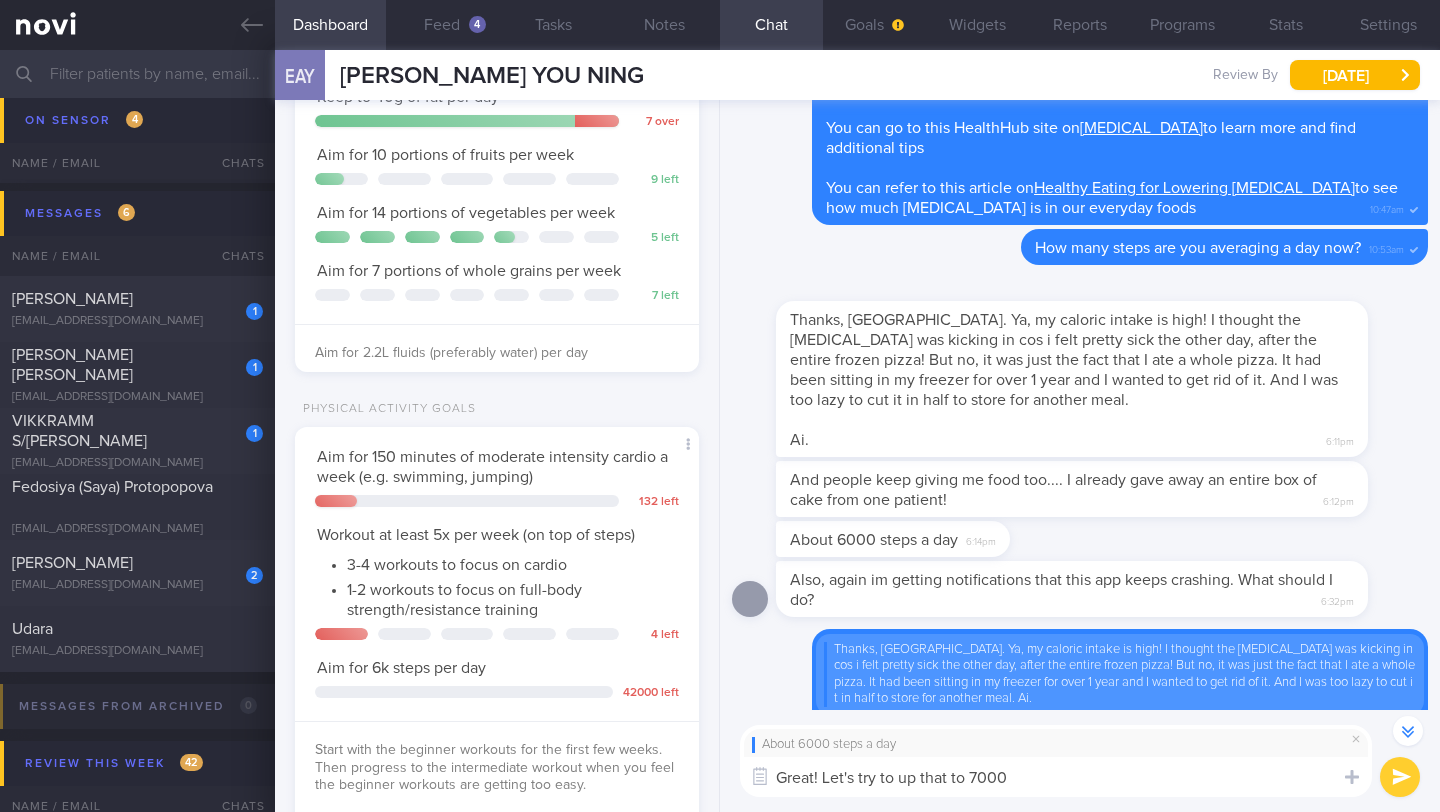 click on "Great! Let's try to up that to 7000" at bounding box center (1056, 777) 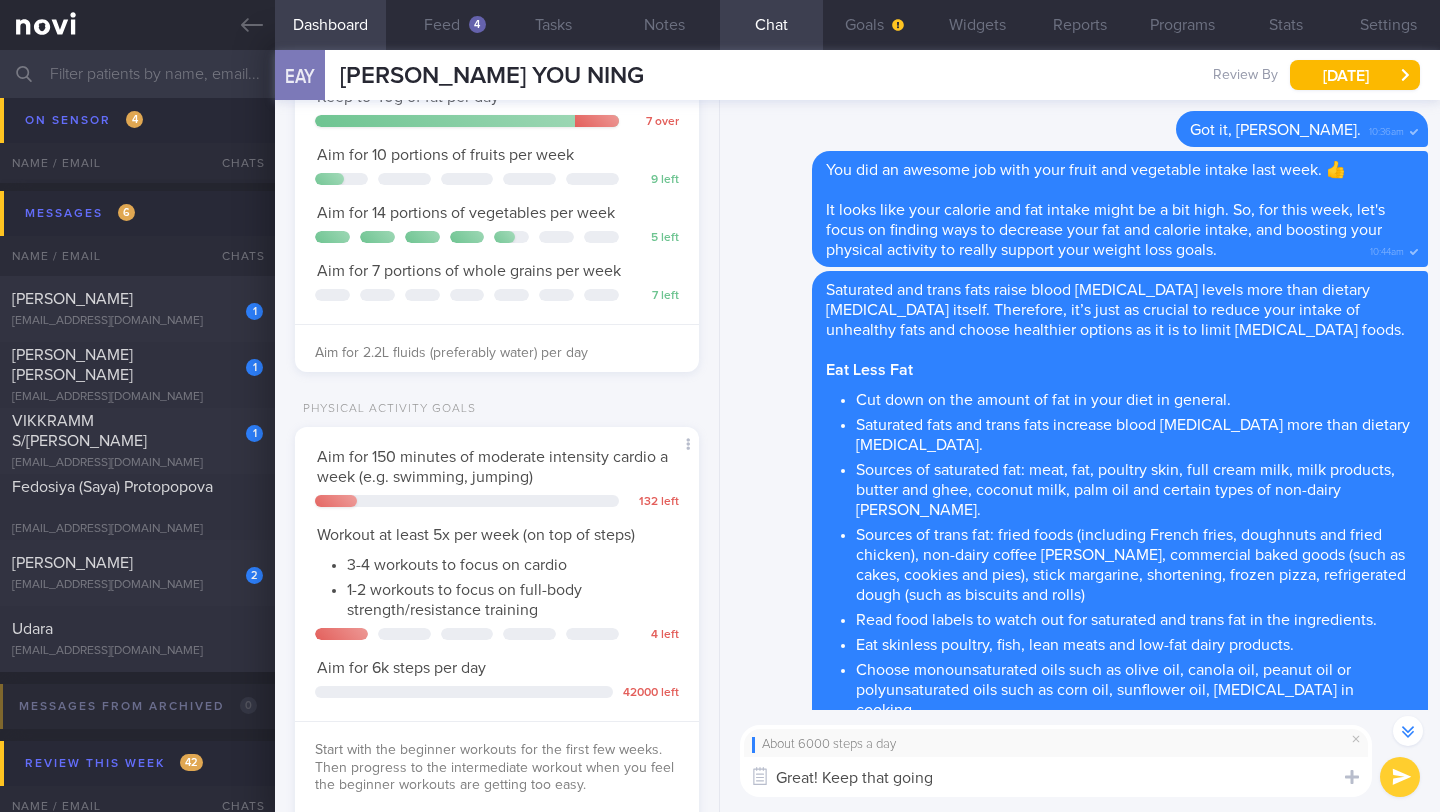scroll, scrollTop: -1272, scrollLeft: 0, axis: vertical 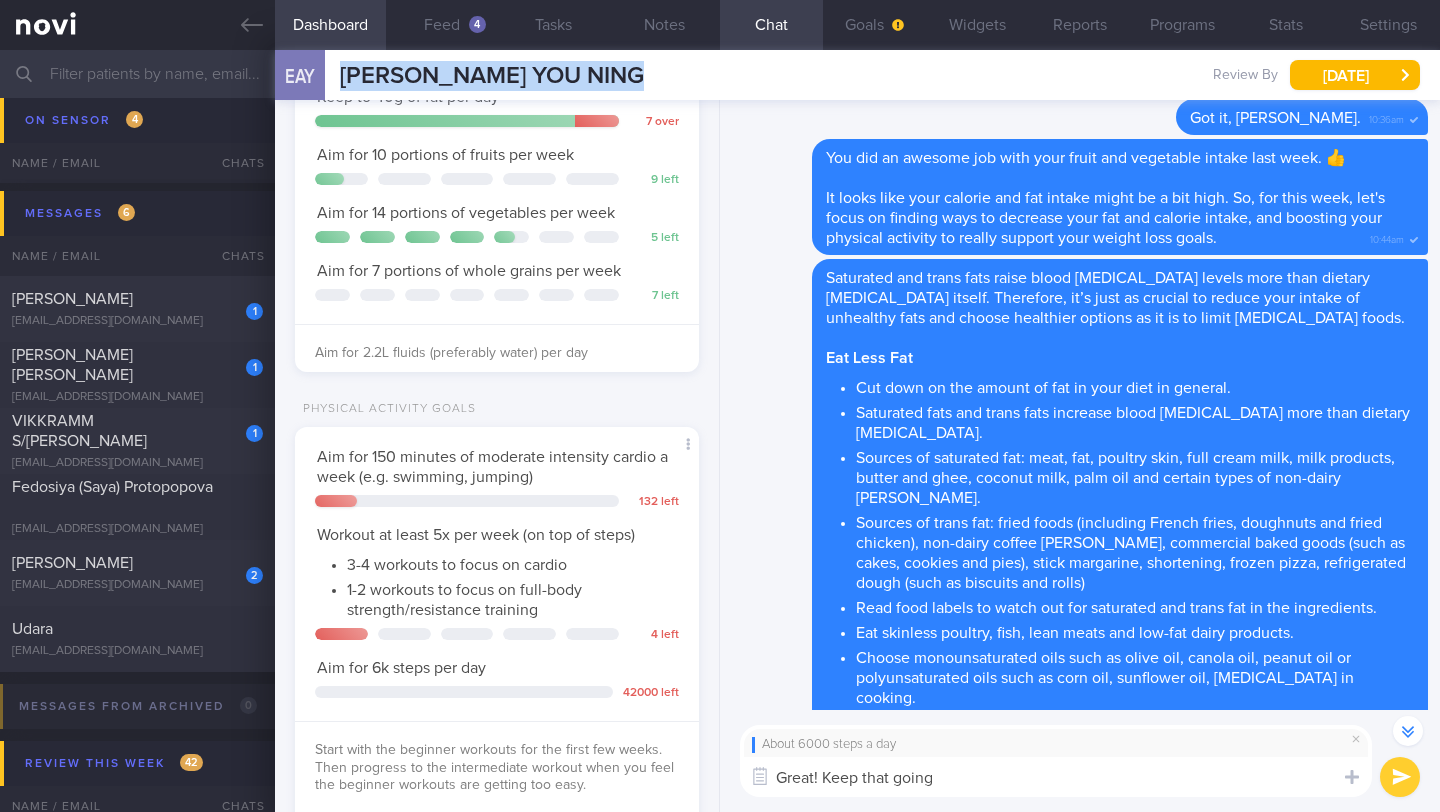 drag, startPoint x: 369, startPoint y: 80, endPoint x: 658, endPoint y: 77, distance: 289.01556 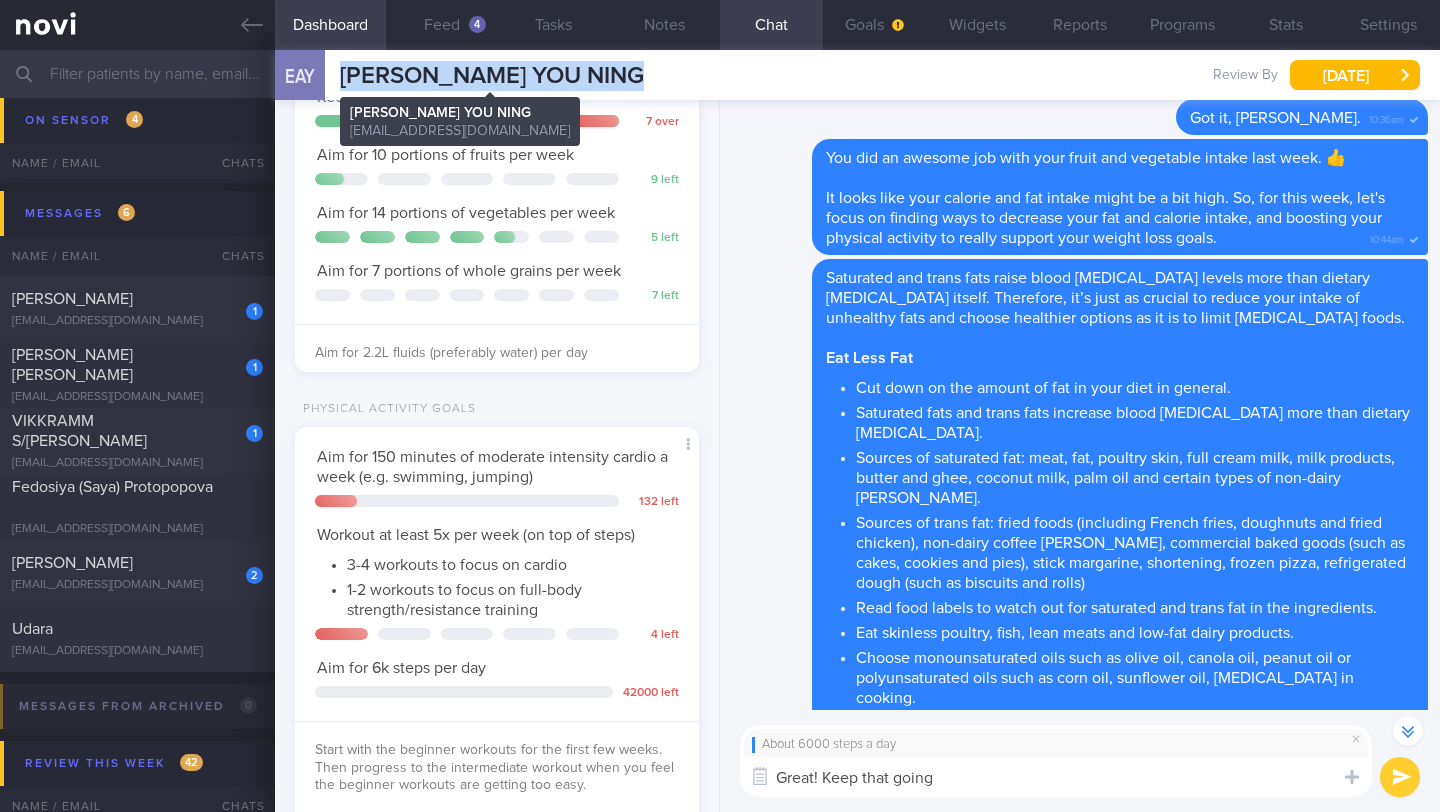 copy on "[PERSON_NAME] YOU NING" 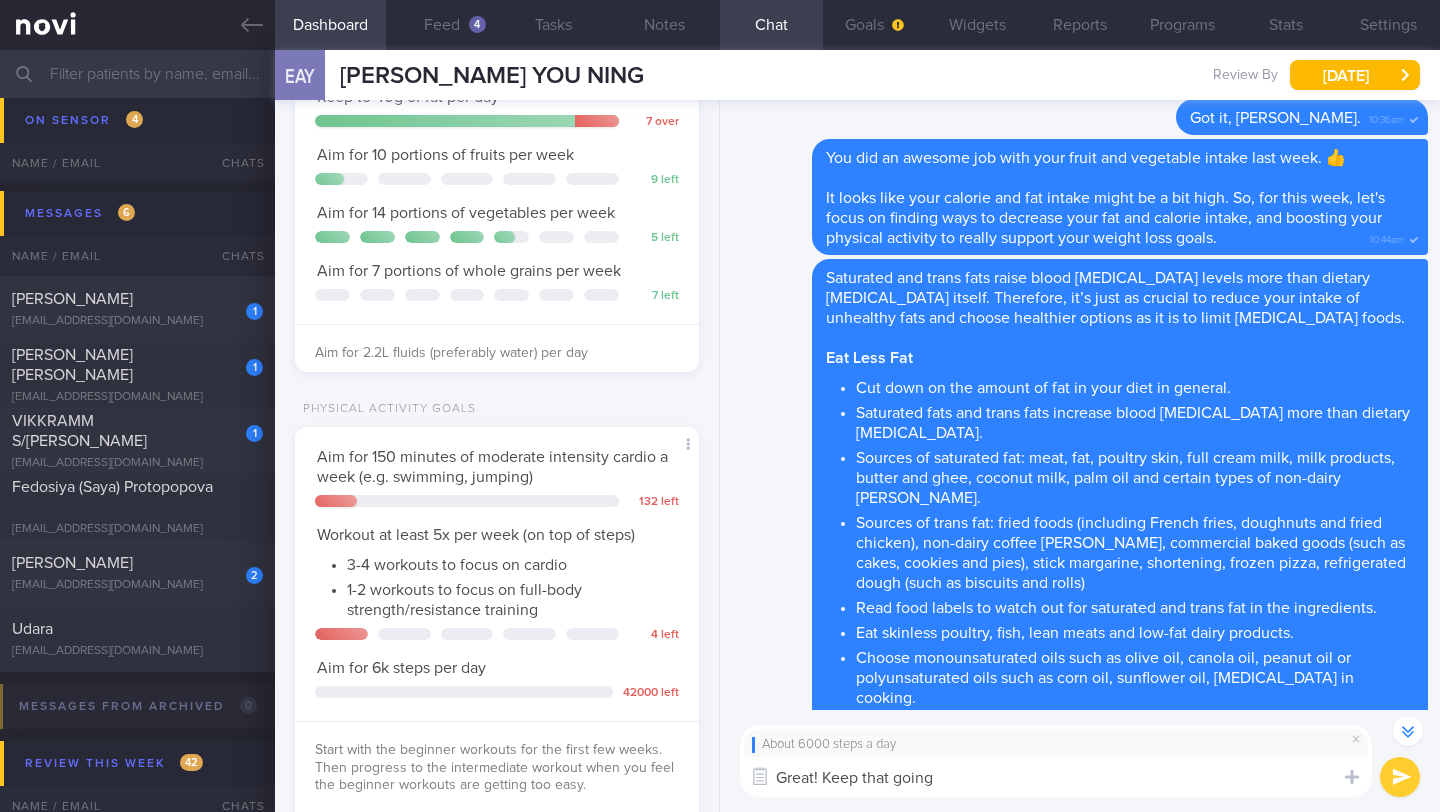 click on "Great! Keep that going" at bounding box center (1056, 777) 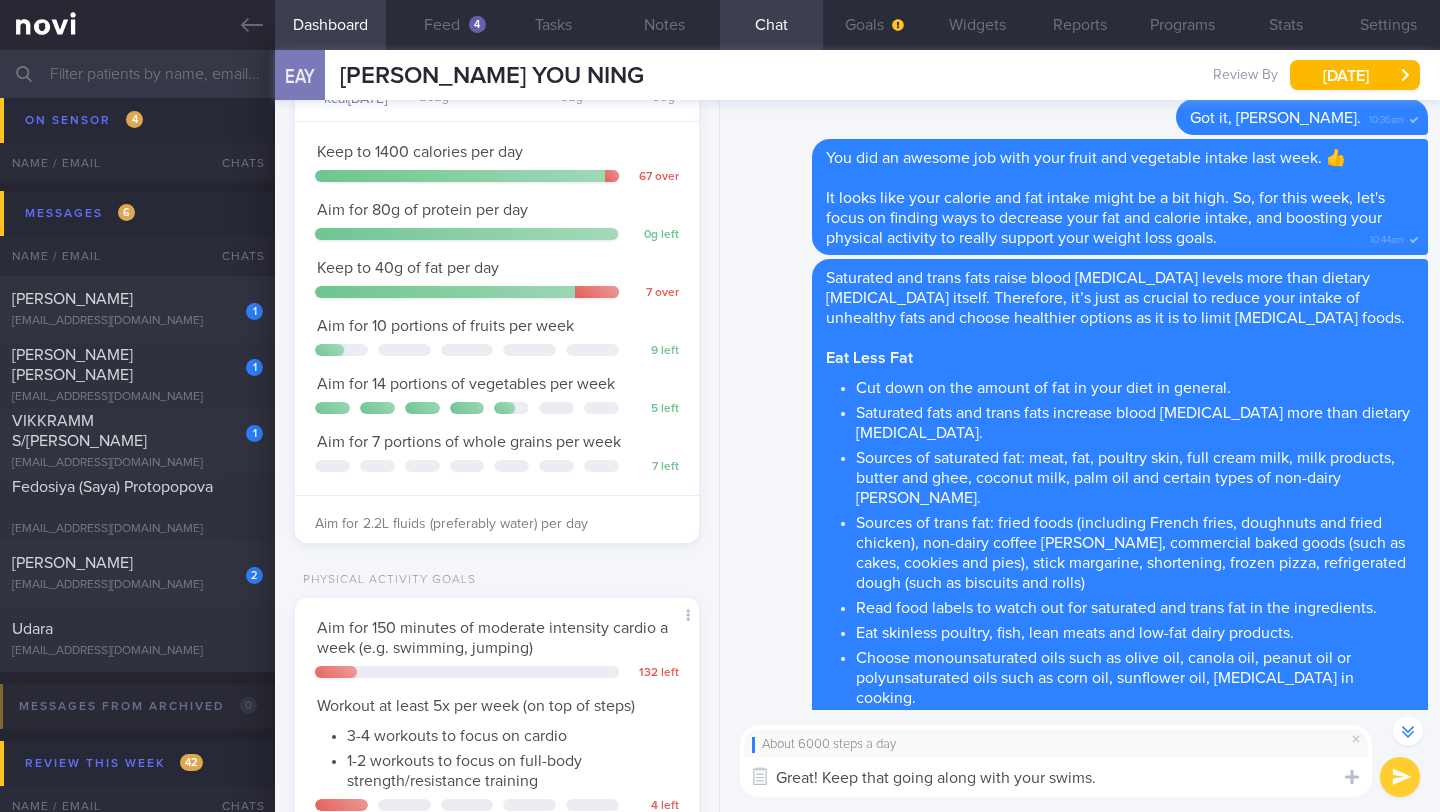 scroll, scrollTop: 857, scrollLeft: 0, axis: vertical 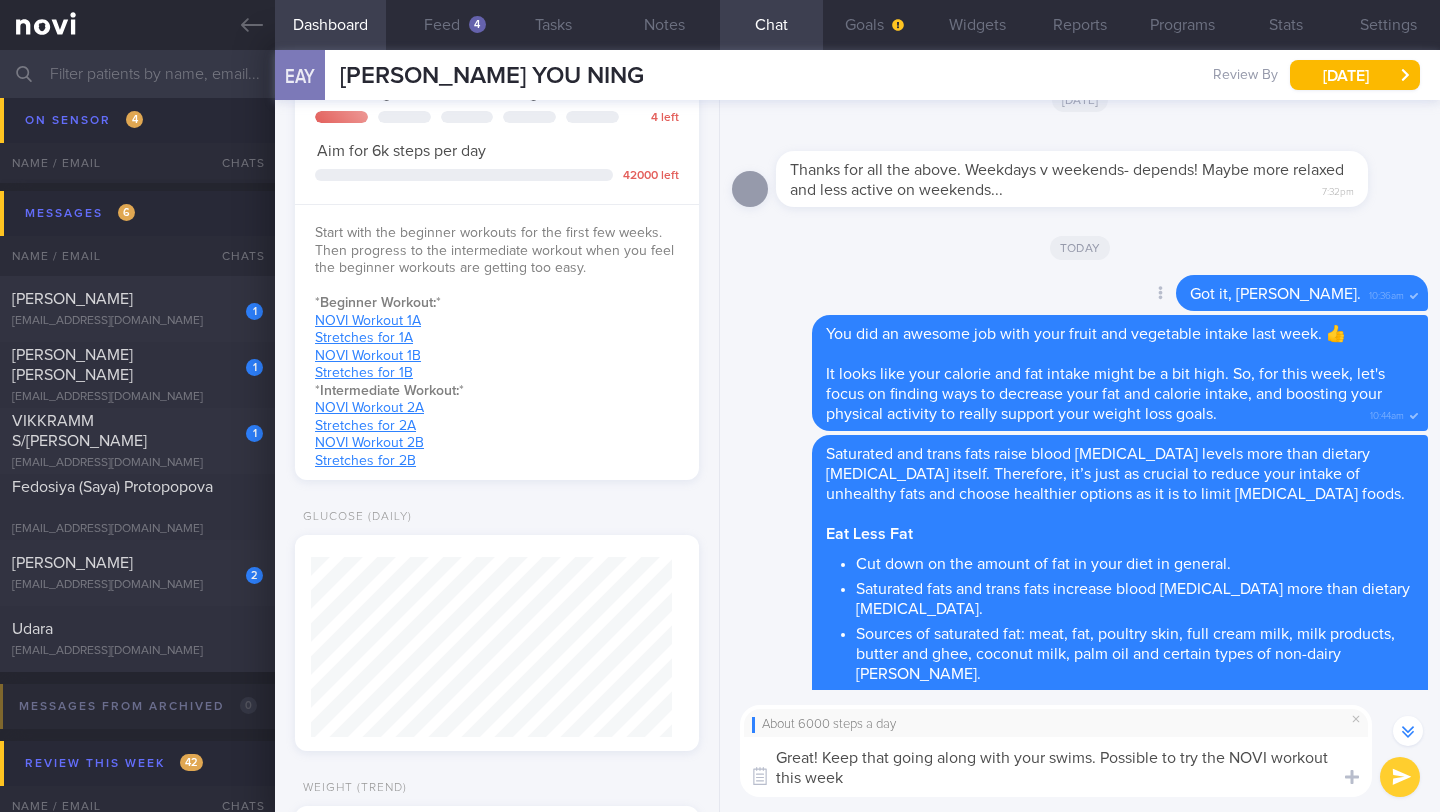 type on "Great! Keep that going along with your swims. Possible to try the NOVI workout this week?" 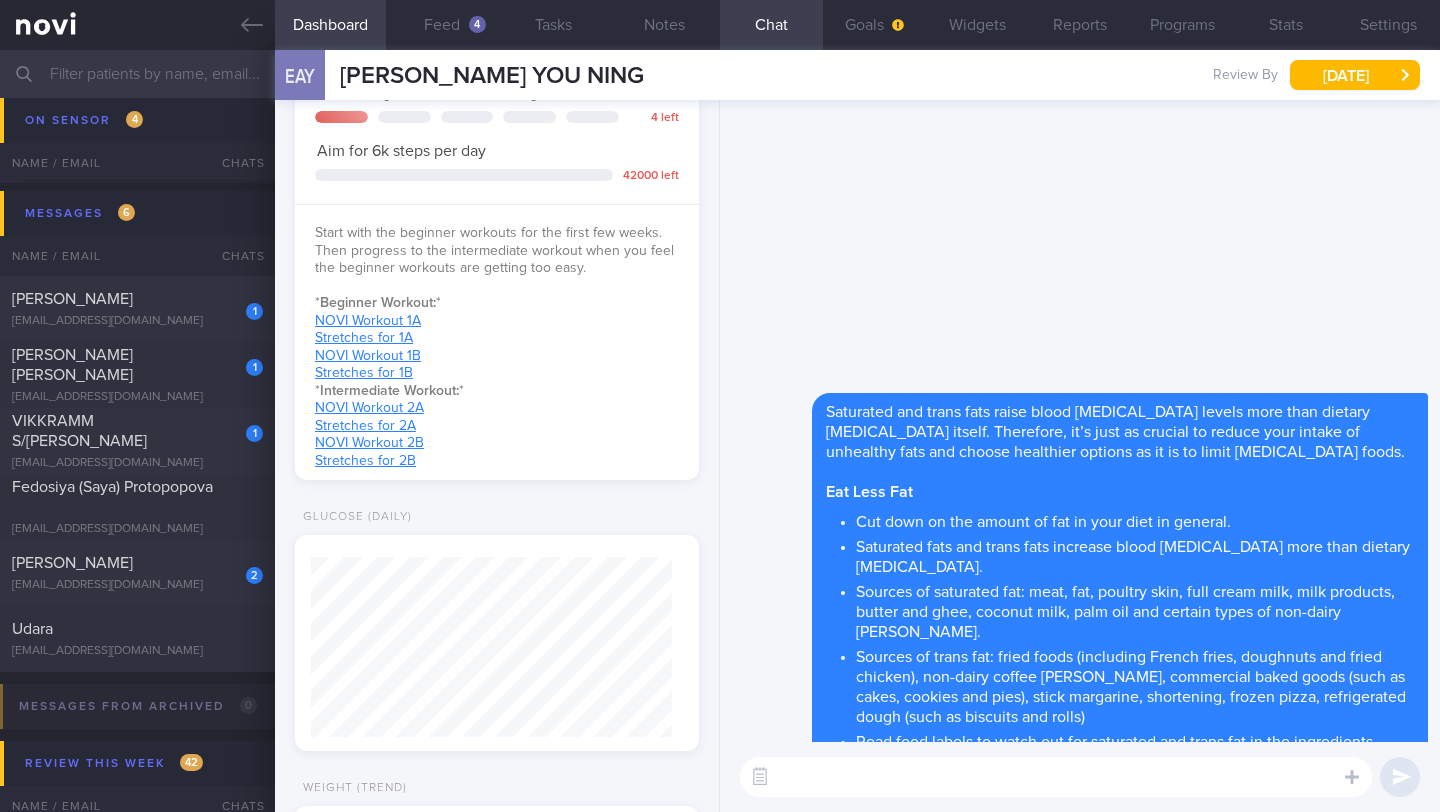 scroll, scrollTop: 0, scrollLeft: 0, axis: both 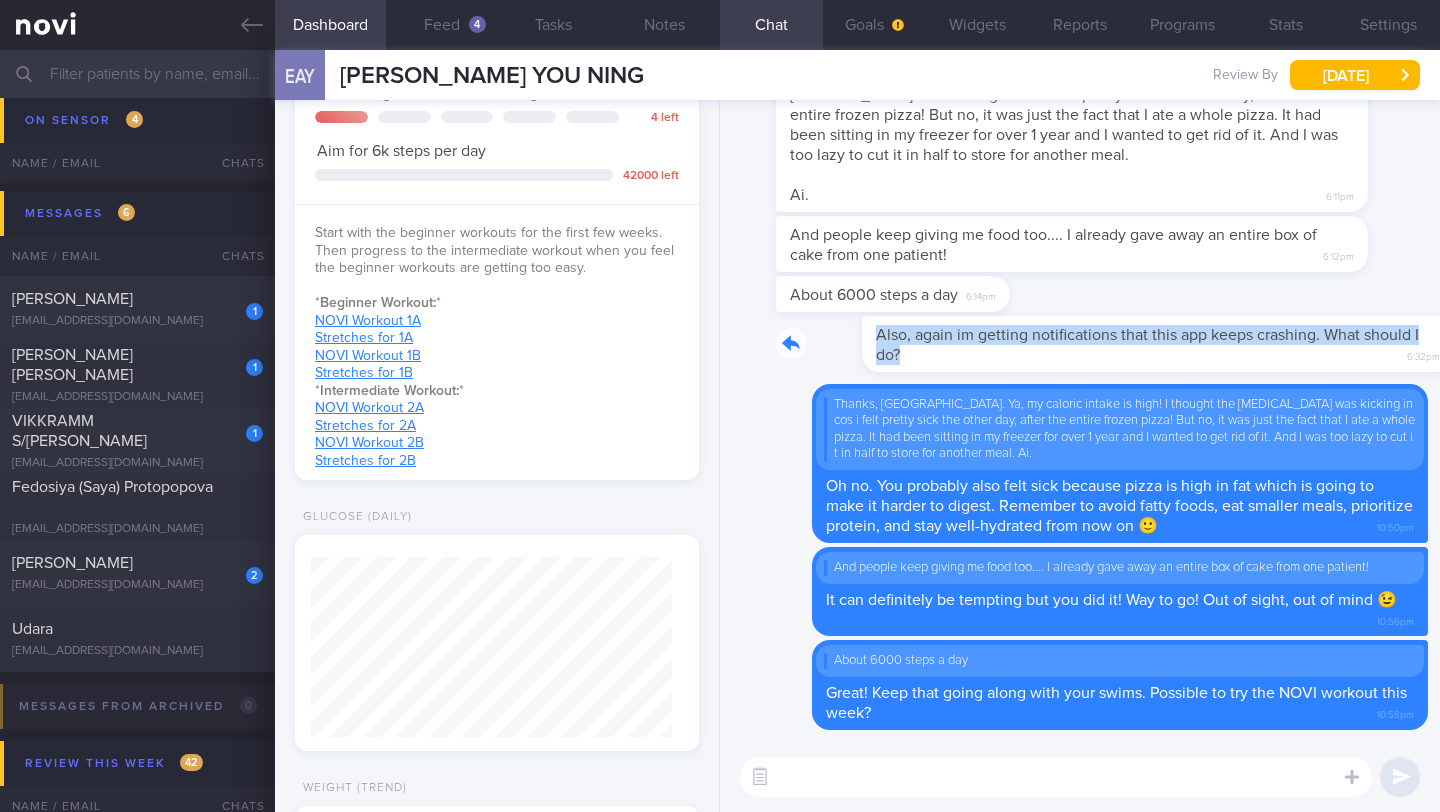 drag, startPoint x: 788, startPoint y: 342, endPoint x: 976, endPoint y: 347, distance: 188.06648 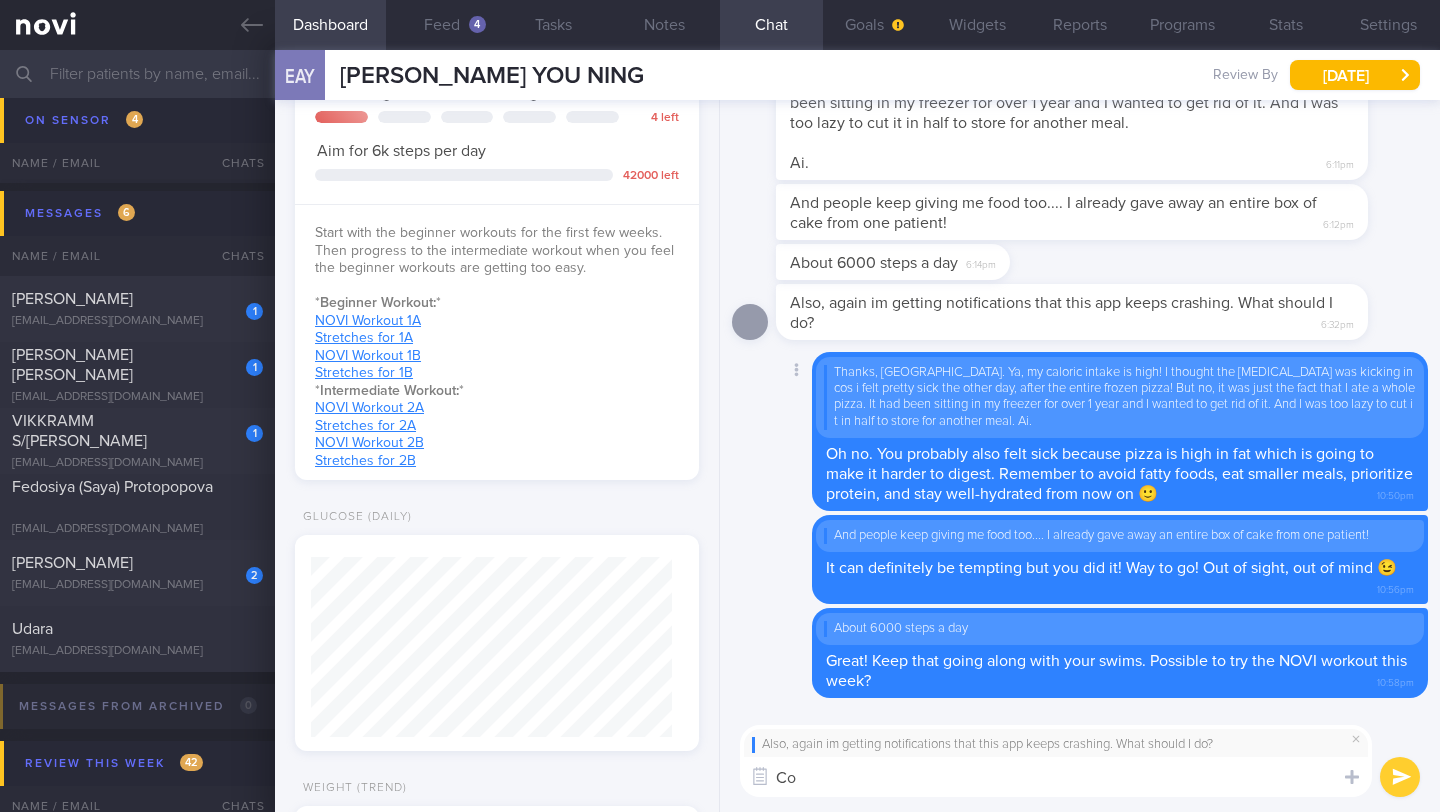 type on "C" 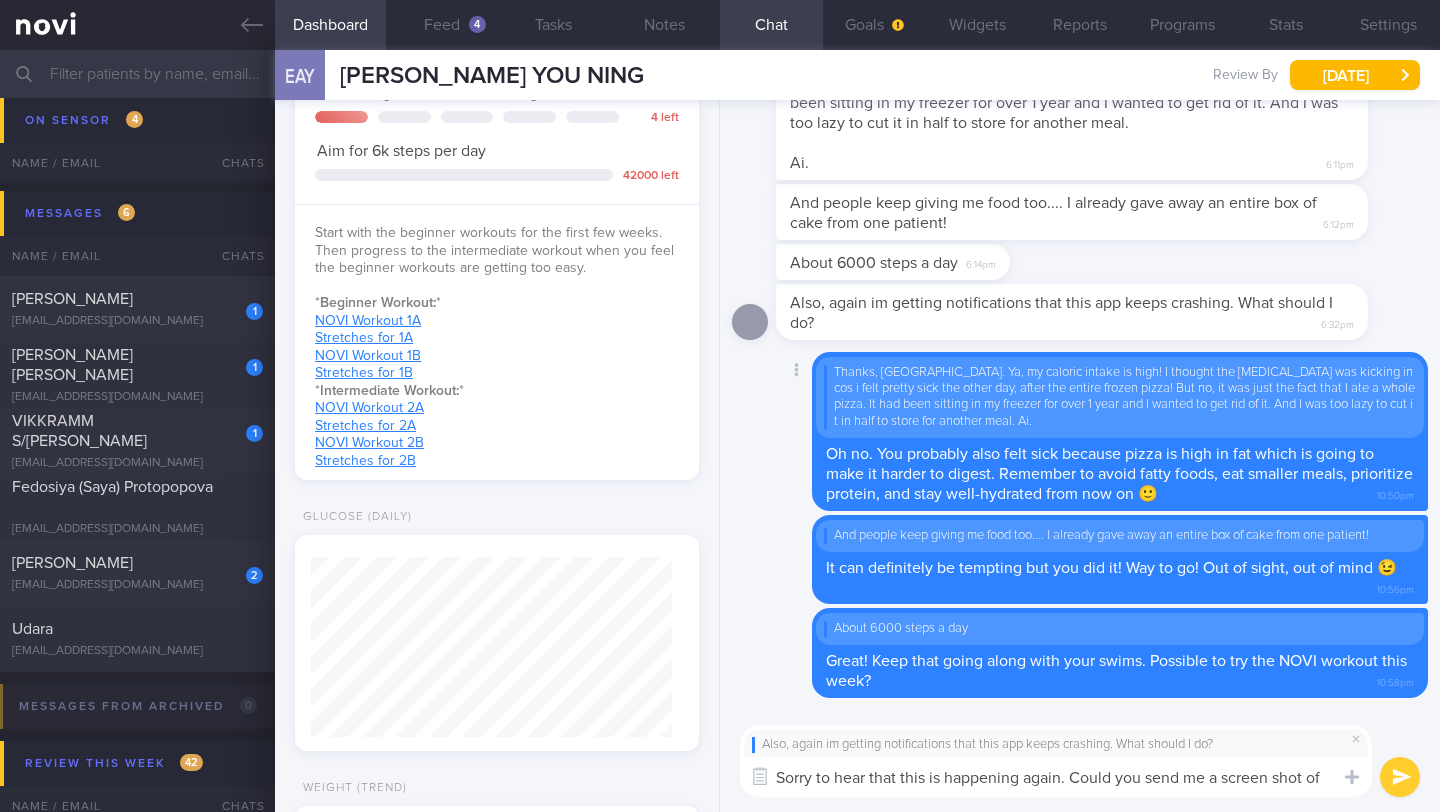 scroll, scrollTop: 0, scrollLeft: 0, axis: both 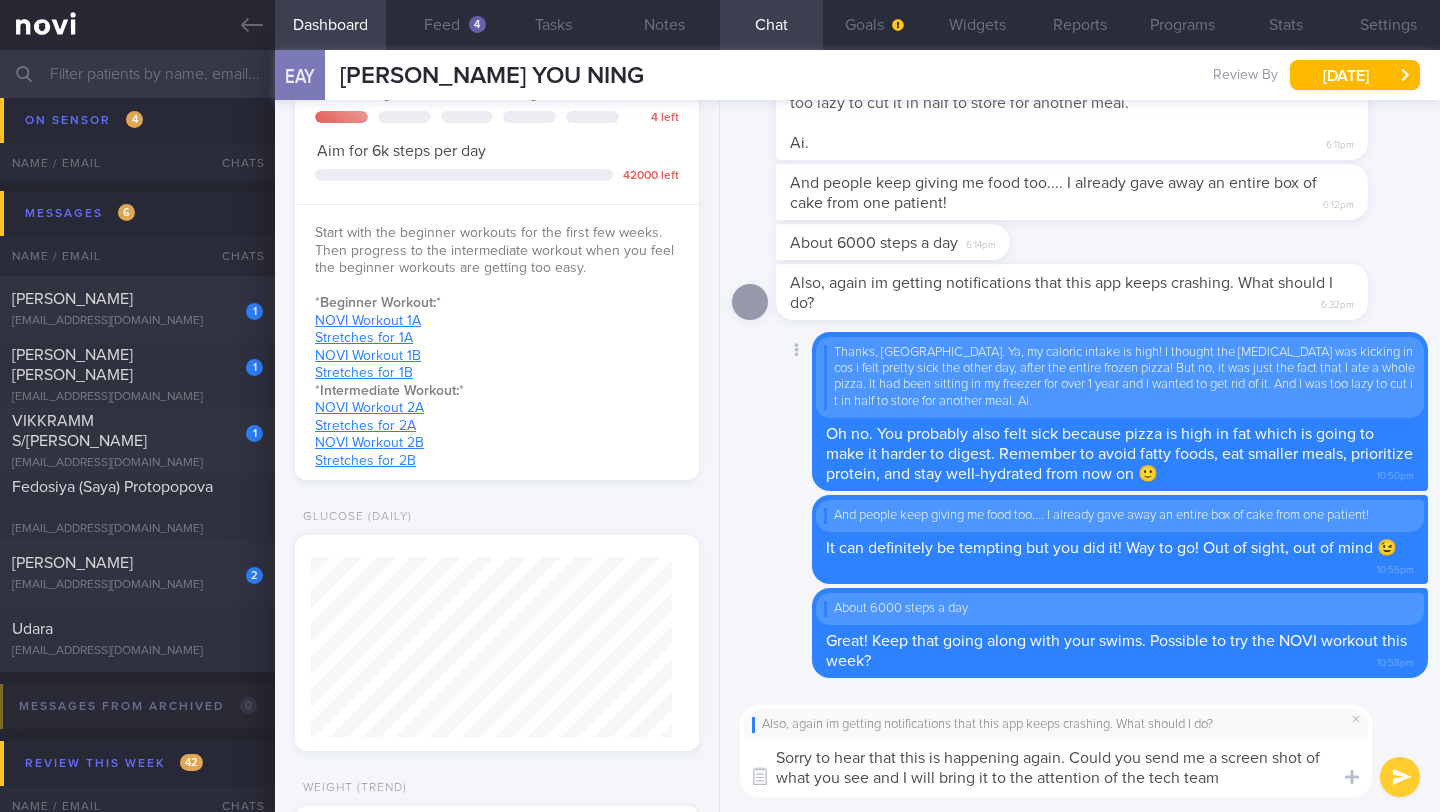 type on "Sorry to hear that this is happening again. Could you send me a screen shot of what you see and I will bring it to the attention of the tech team?" 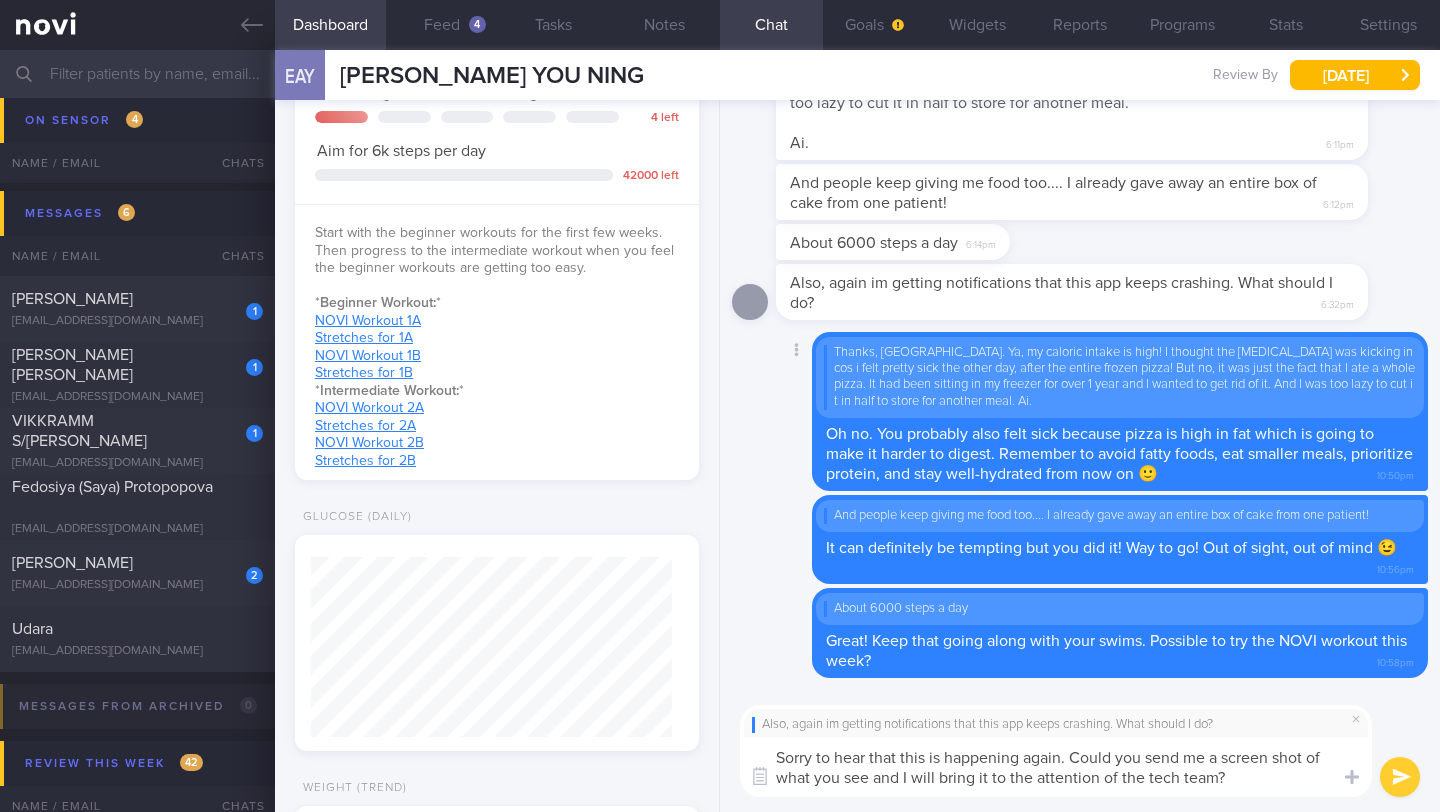 type 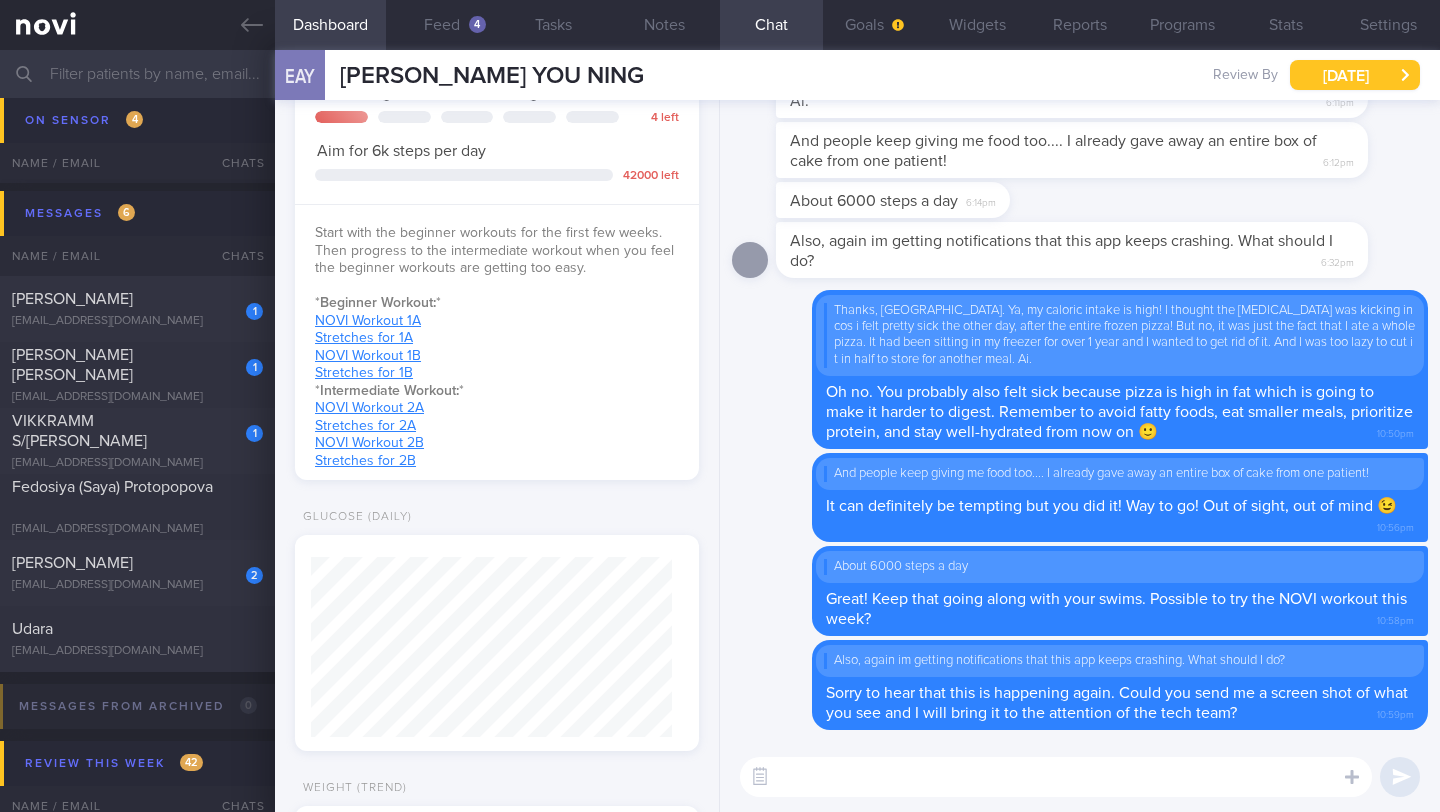 click on "[DATE]" at bounding box center (1355, 75) 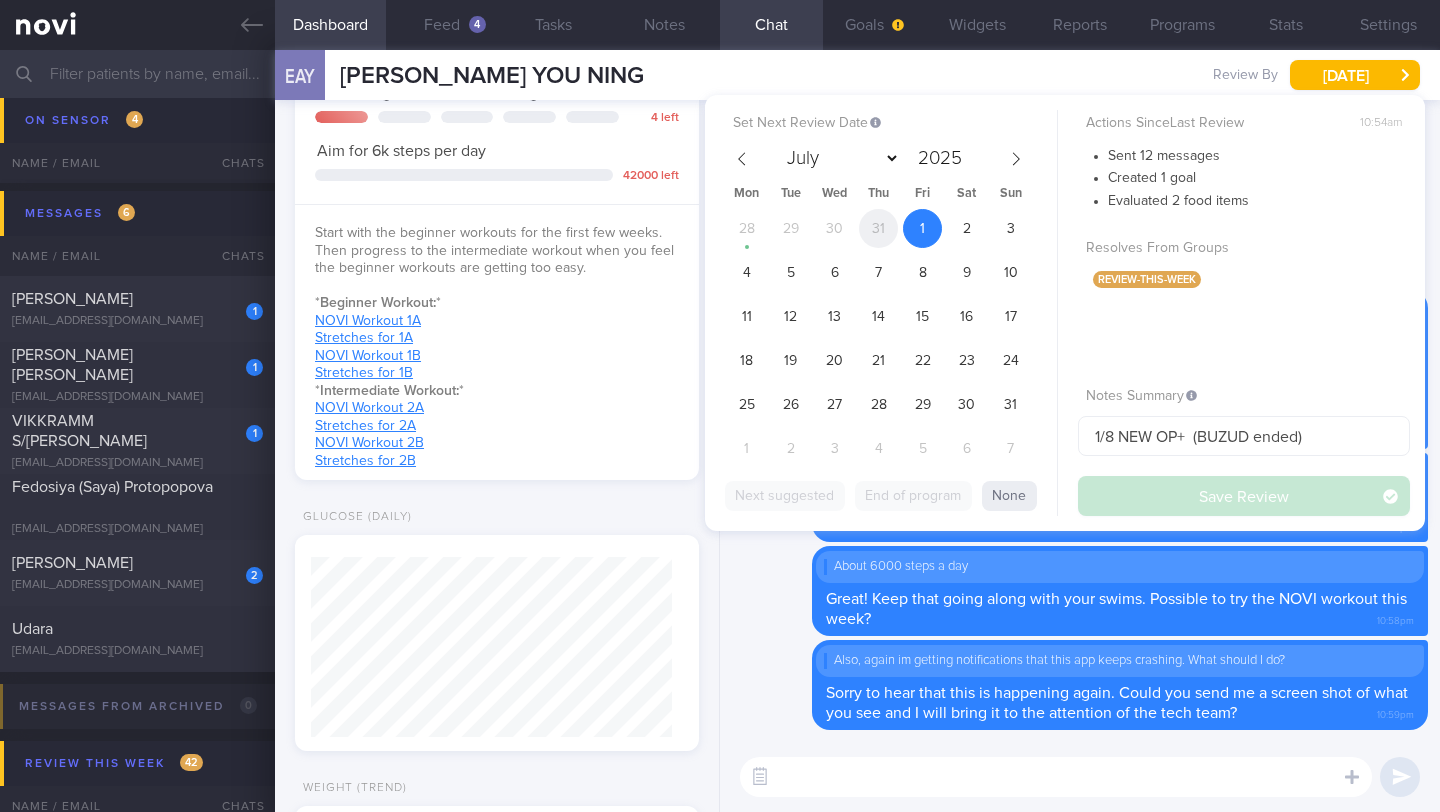 click on "31" at bounding box center (878, 228) 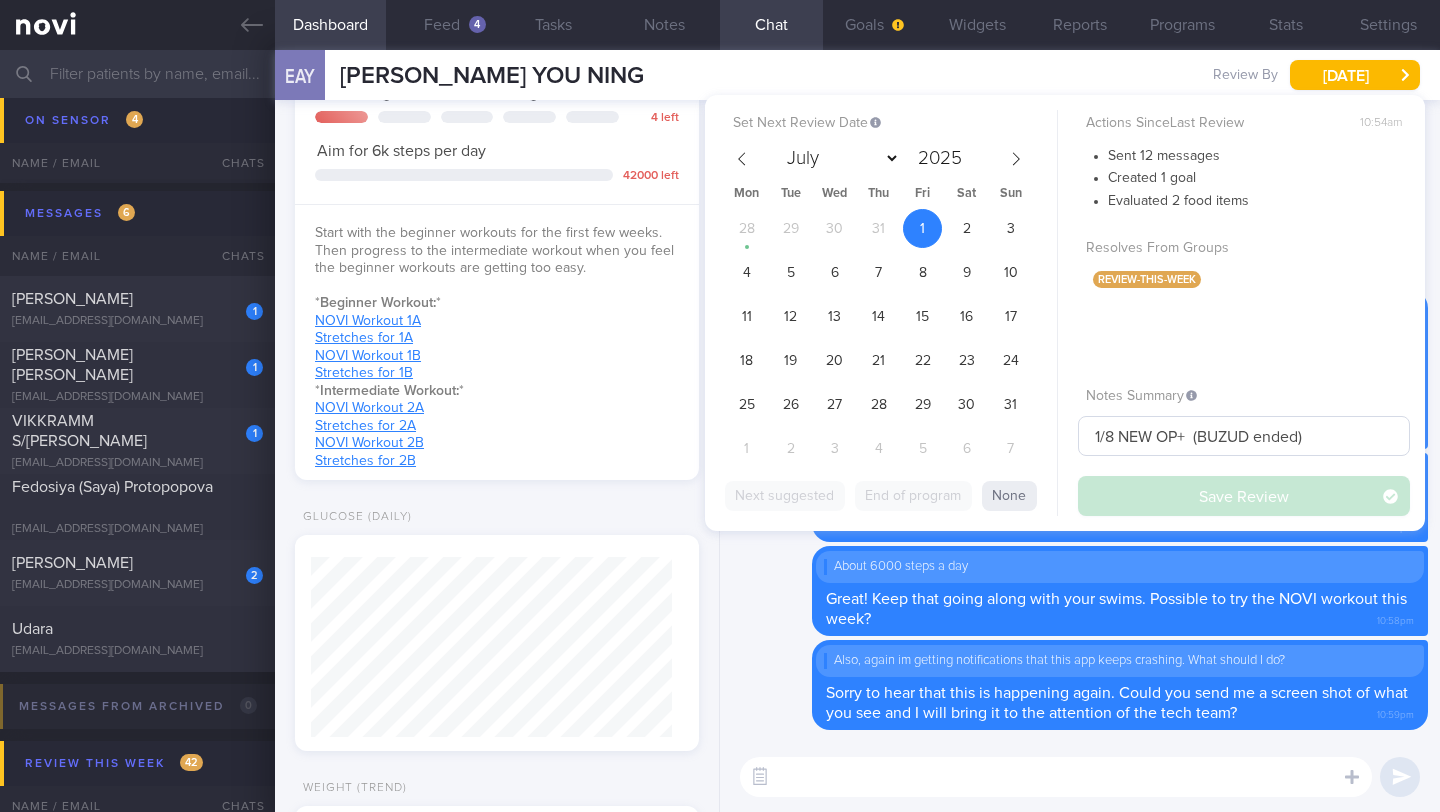 select on "6" 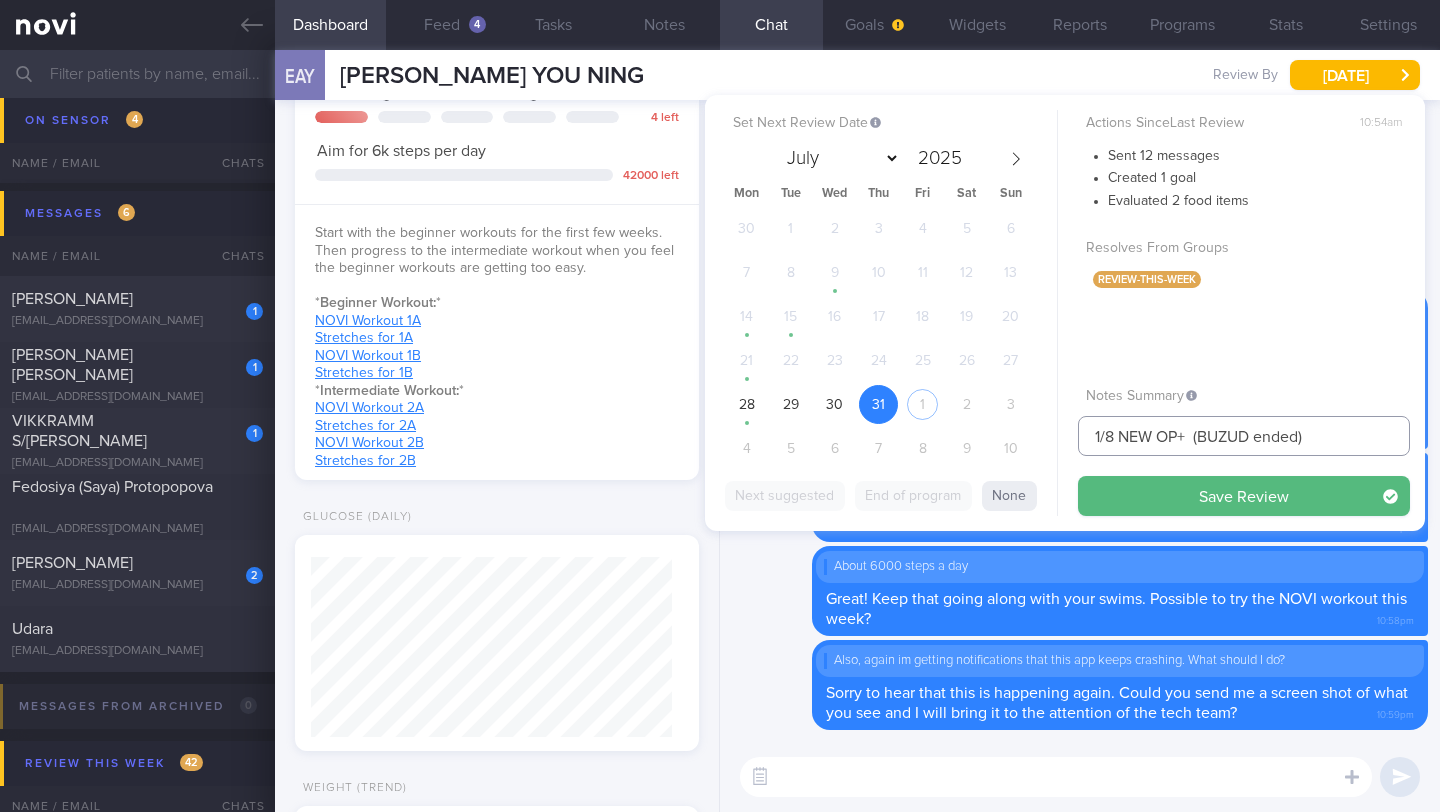 drag, startPoint x: 1112, startPoint y: 435, endPoint x: 1073, endPoint y: 431, distance: 39.20459 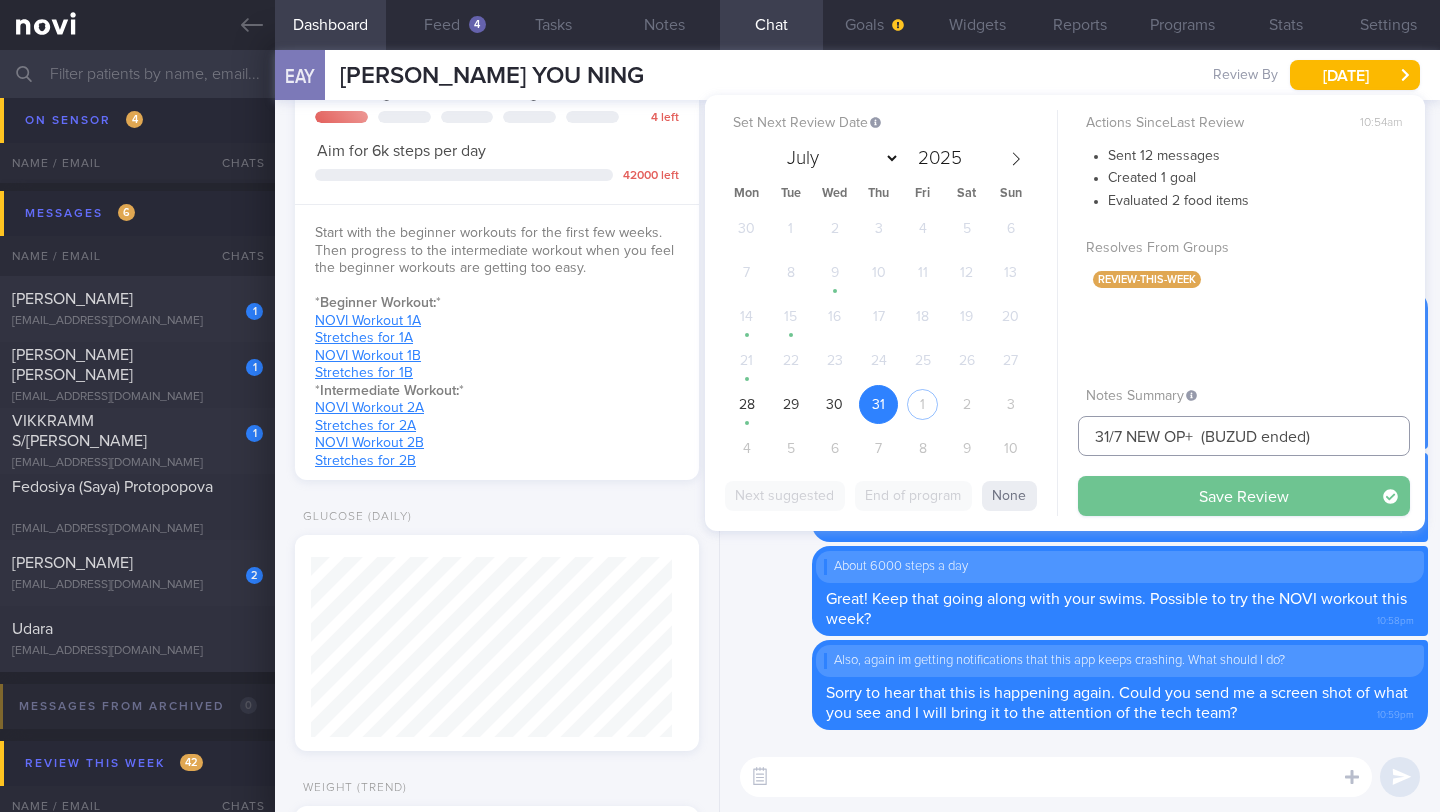 type on "31/7 NEW OP+  (BUZUD ended)" 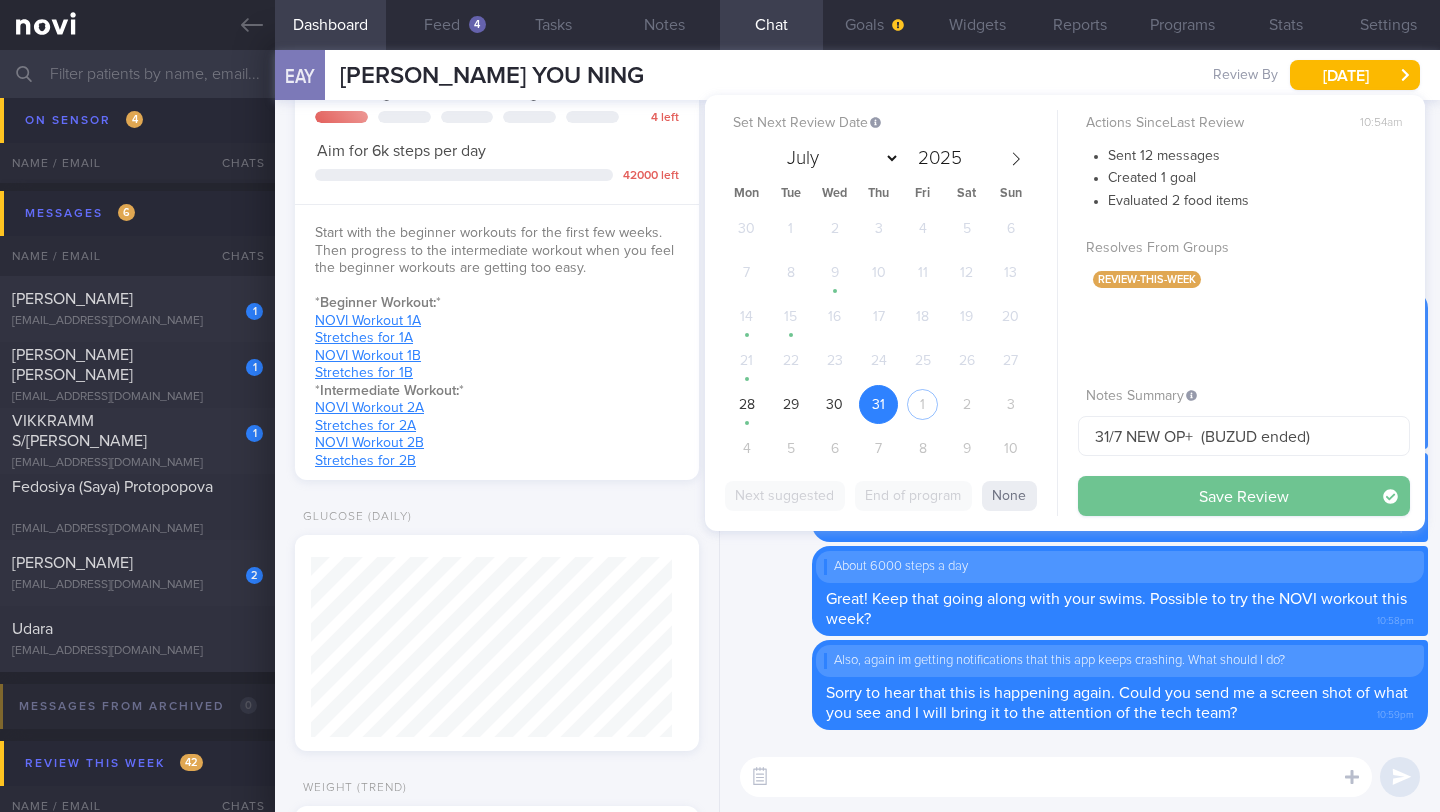 click on "Save Review" at bounding box center (1244, 496) 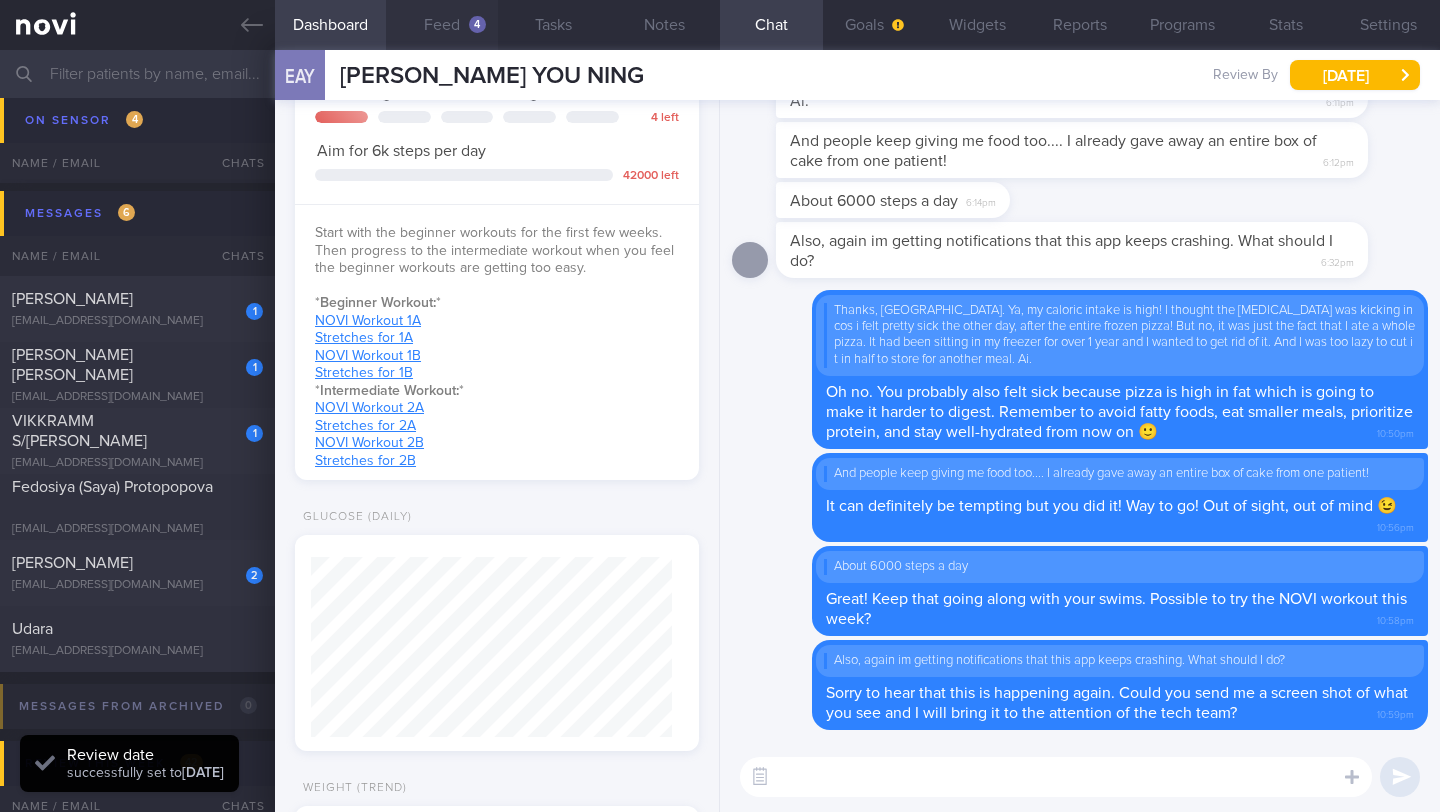 type on "31/7 NEW OP+  (BUZUD ended)" 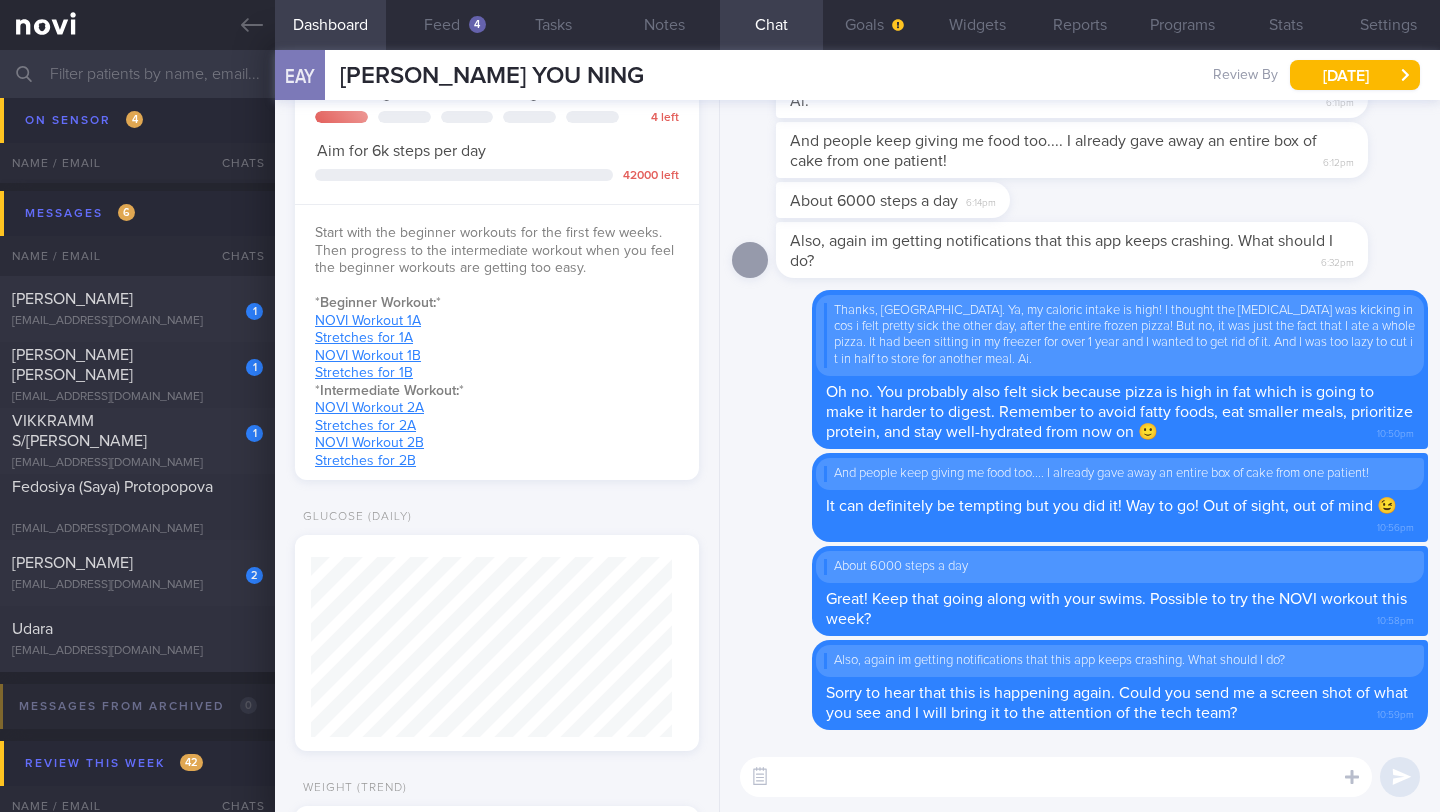 scroll, scrollTop: 999820, scrollLeft: 999639, axis: both 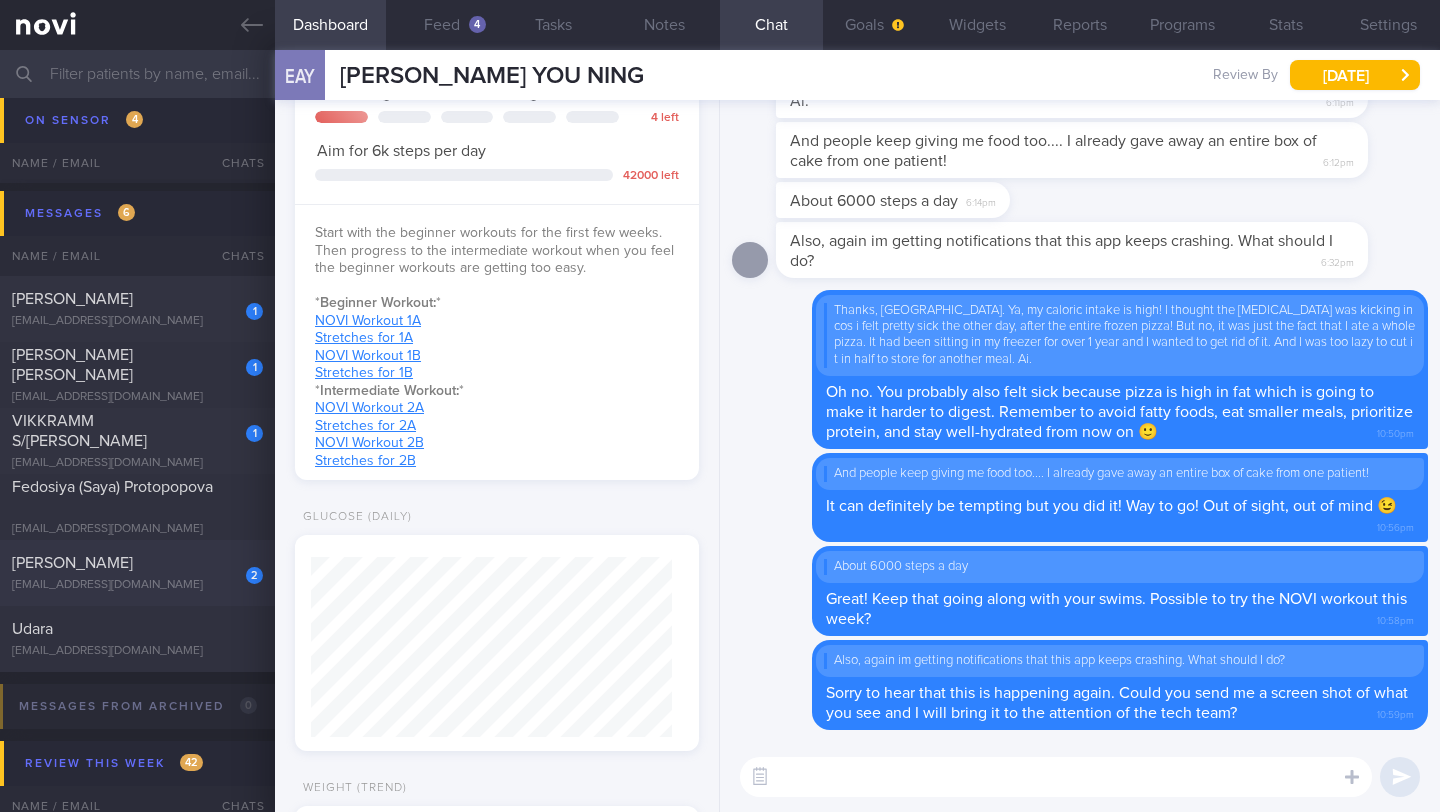 click on "[PERSON_NAME]" at bounding box center (135, 563) 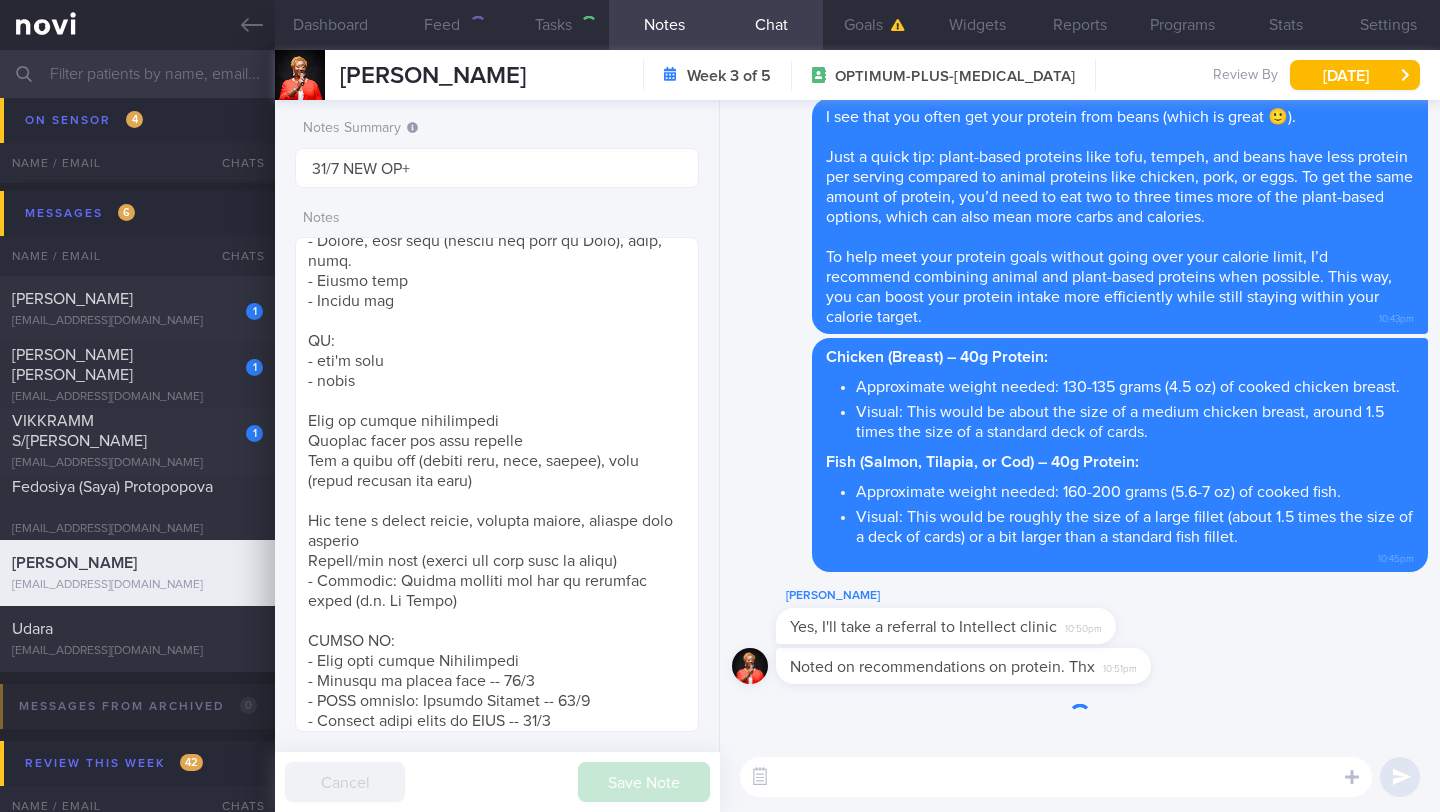 scroll, scrollTop: 0, scrollLeft: 0, axis: both 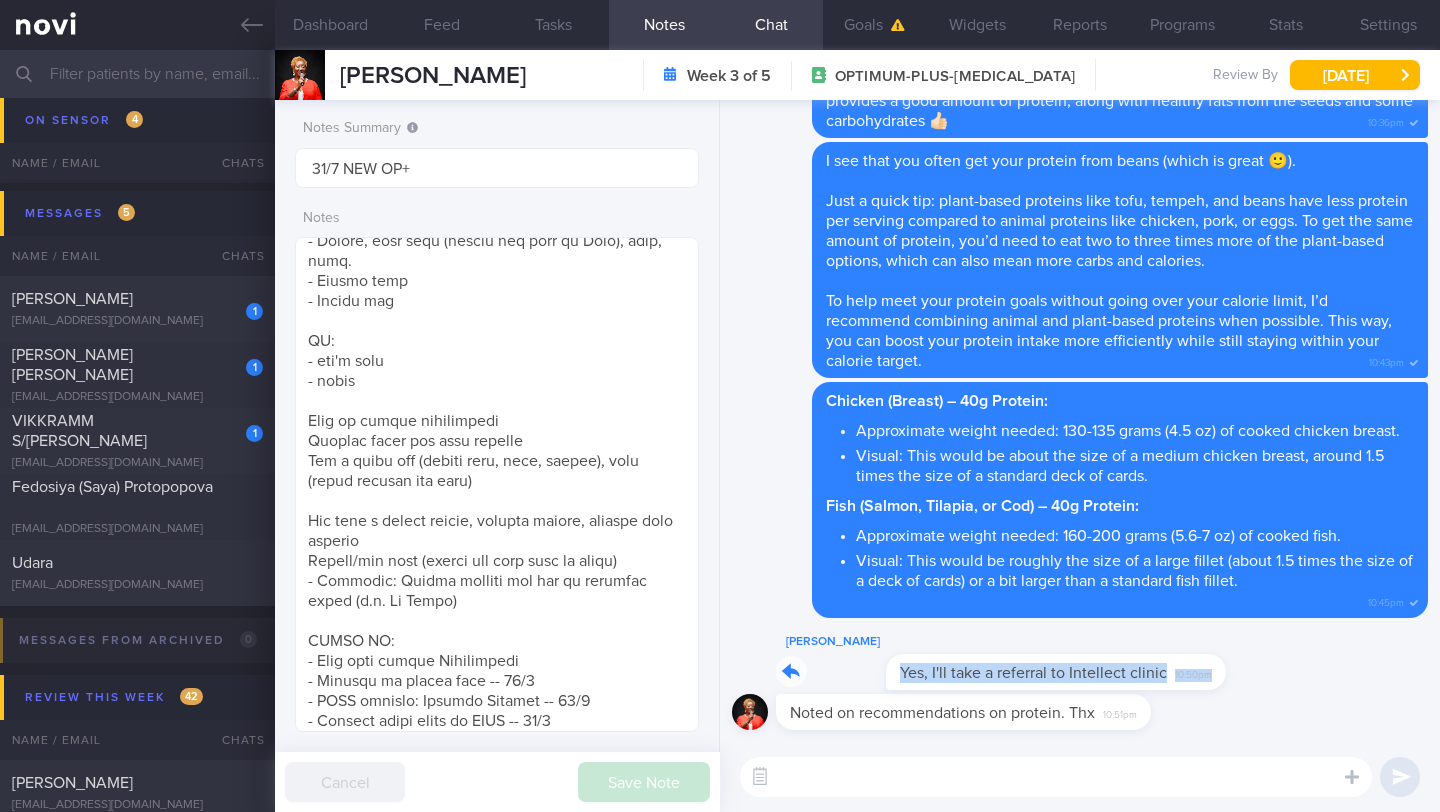 drag, startPoint x: 786, startPoint y: 674, endPoint x: 1097, endPoint y: 681, distance: 311.07877 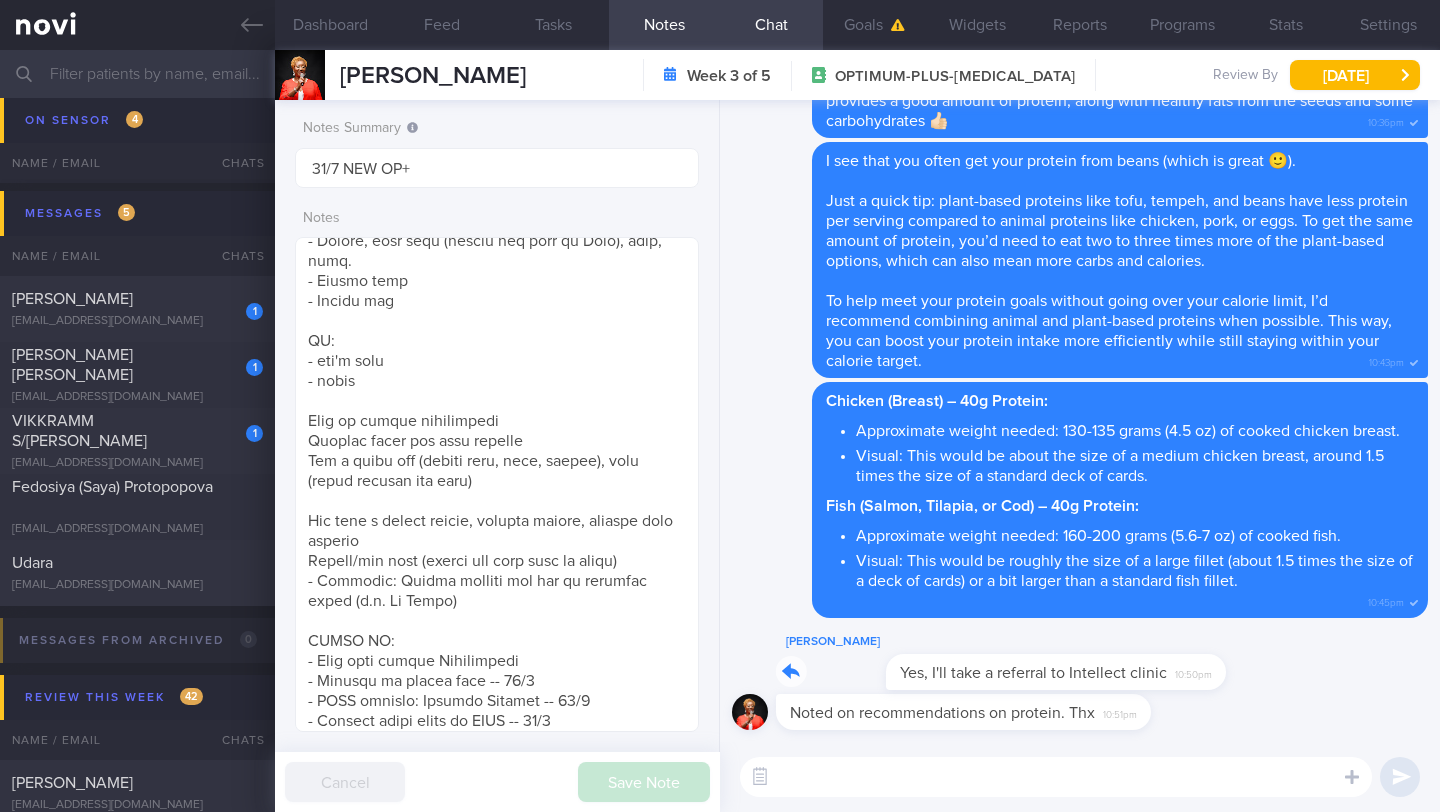 scroll, scrollTop: -48, scrollLeft: 0, axis: vertical 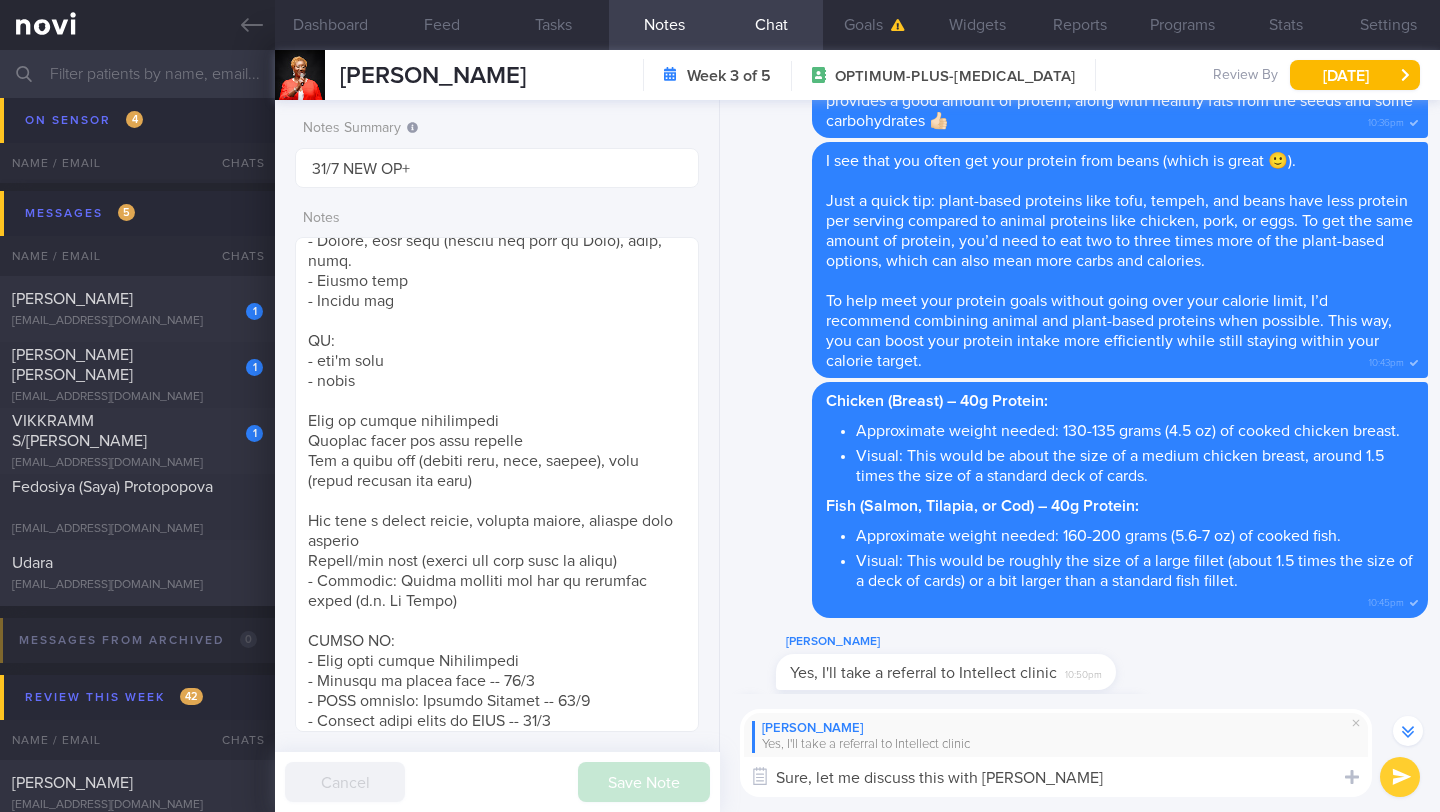 type on "Sure, let me discuss this with [PERSON_NAME] 🙂" 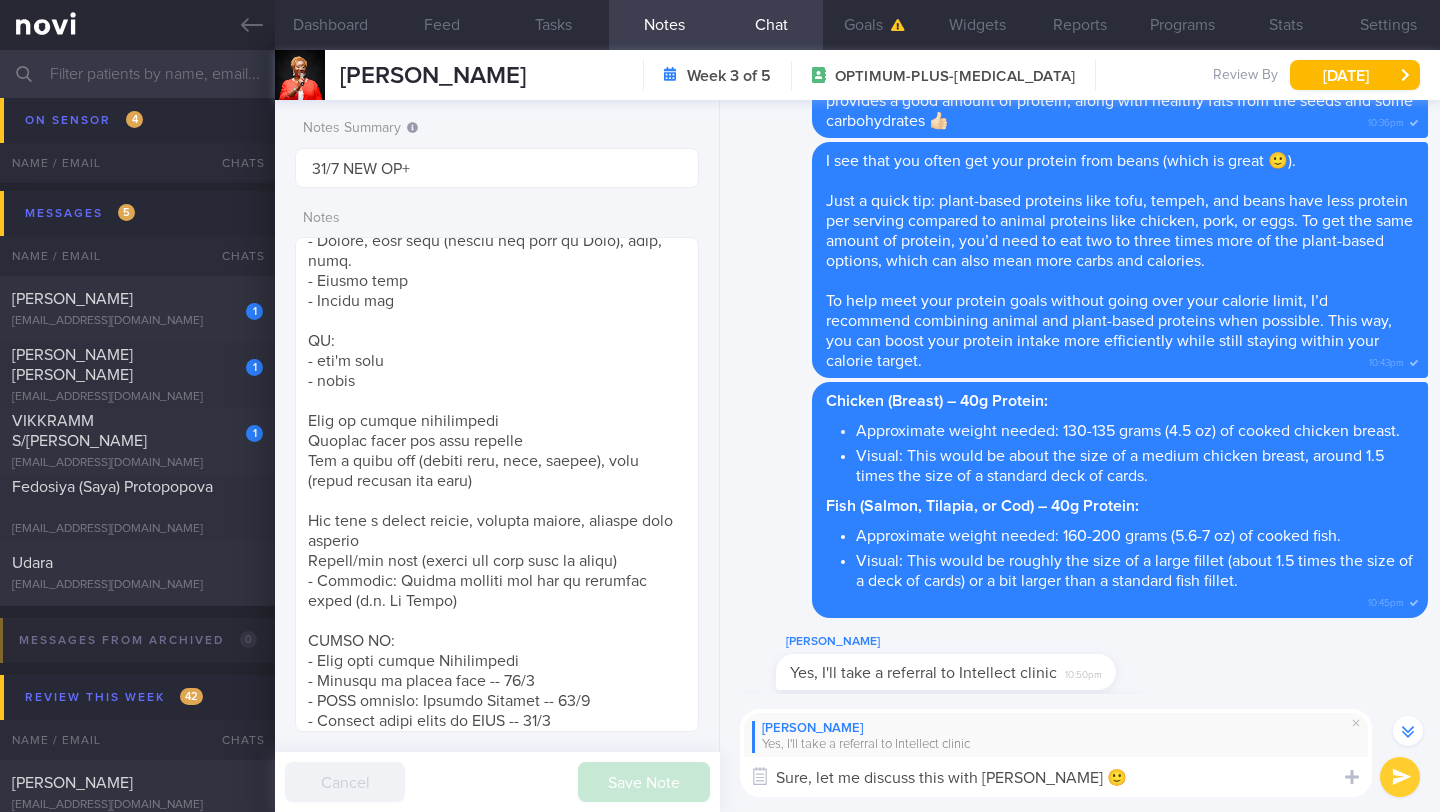 type 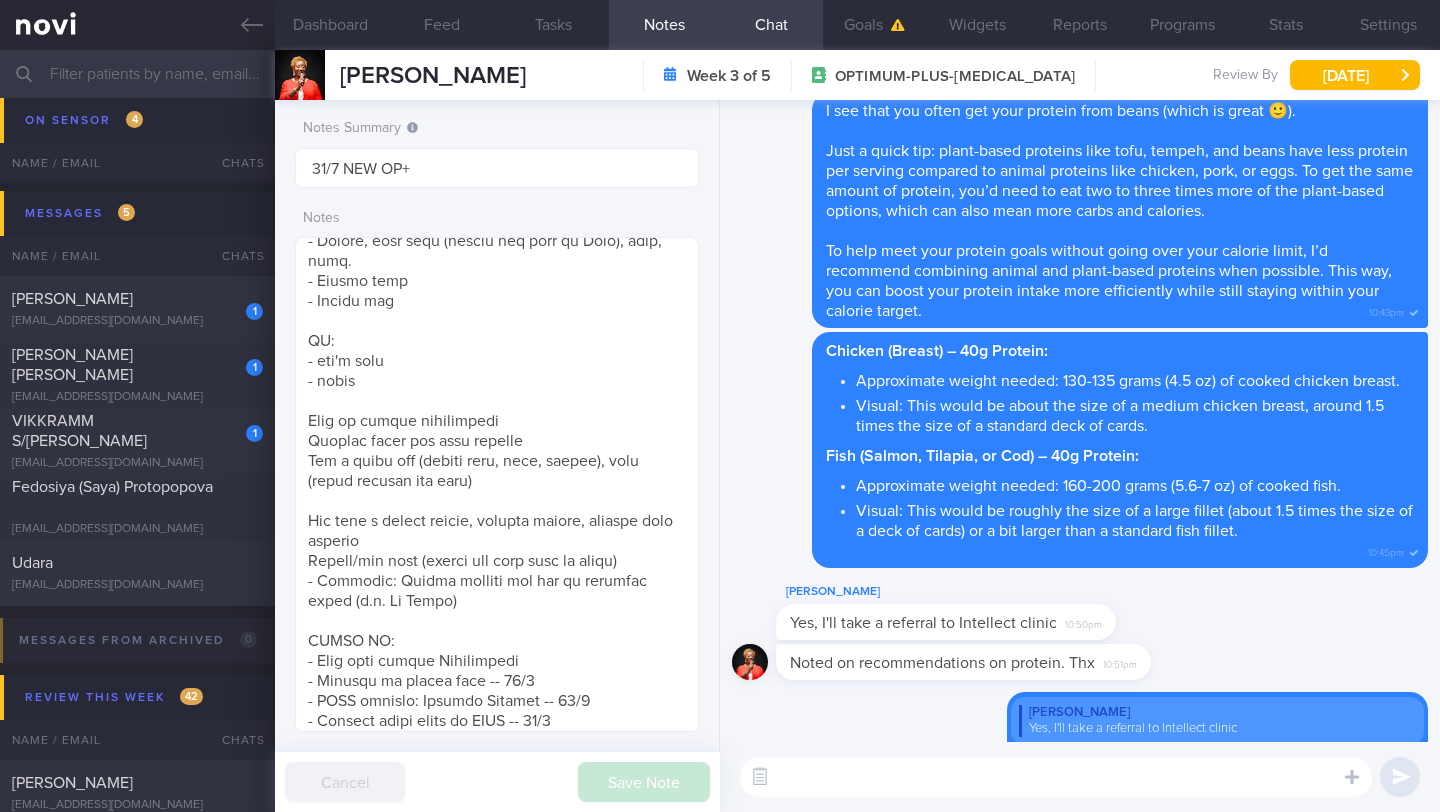 scroll, scrollTop: 0, scrollLeft: 0, axis: both 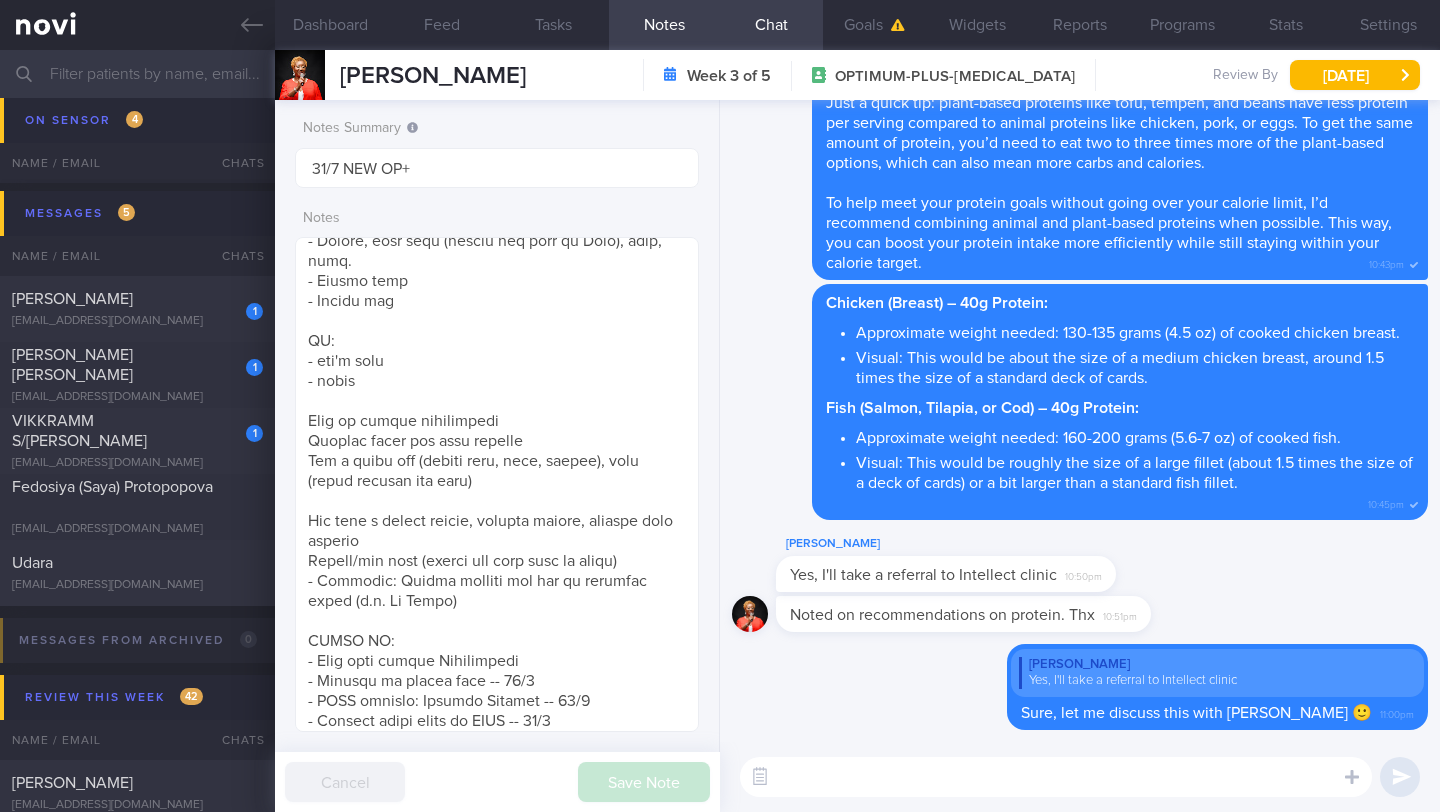 click at bounding box center [720, 74] 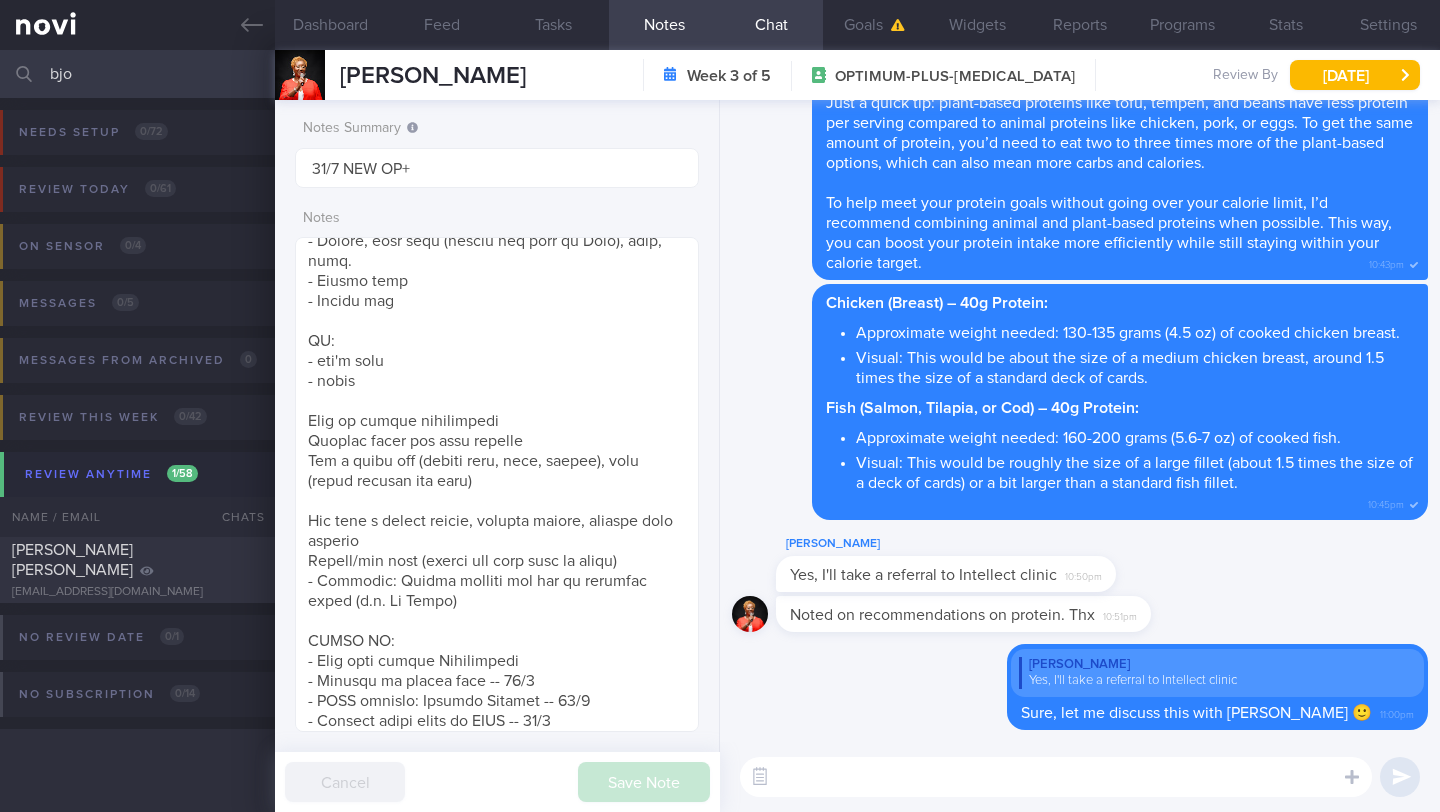 scroll, scrollTop: 0, scrollLeft: 0, axis: both 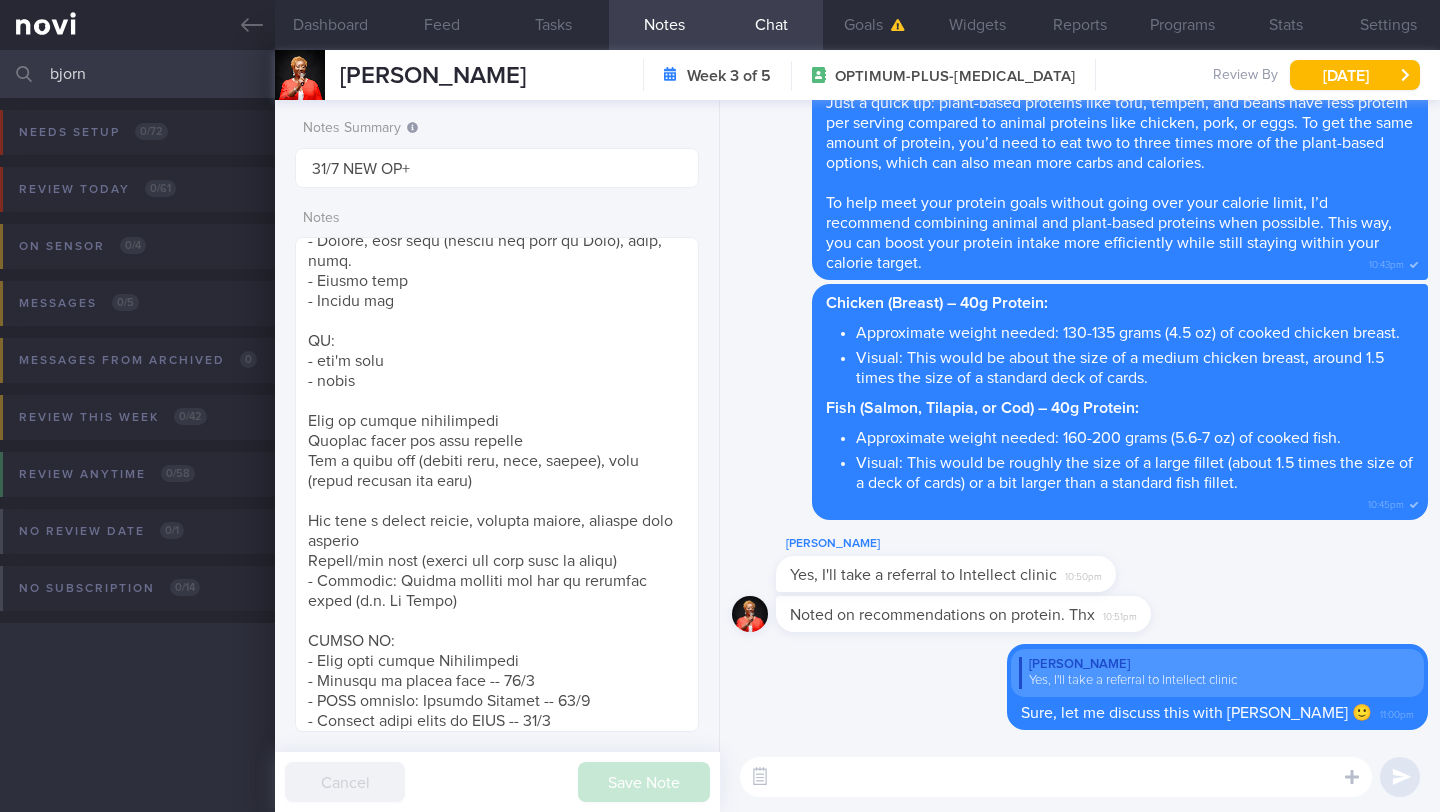 click on "bjorn" at bounding box center (720, 74) 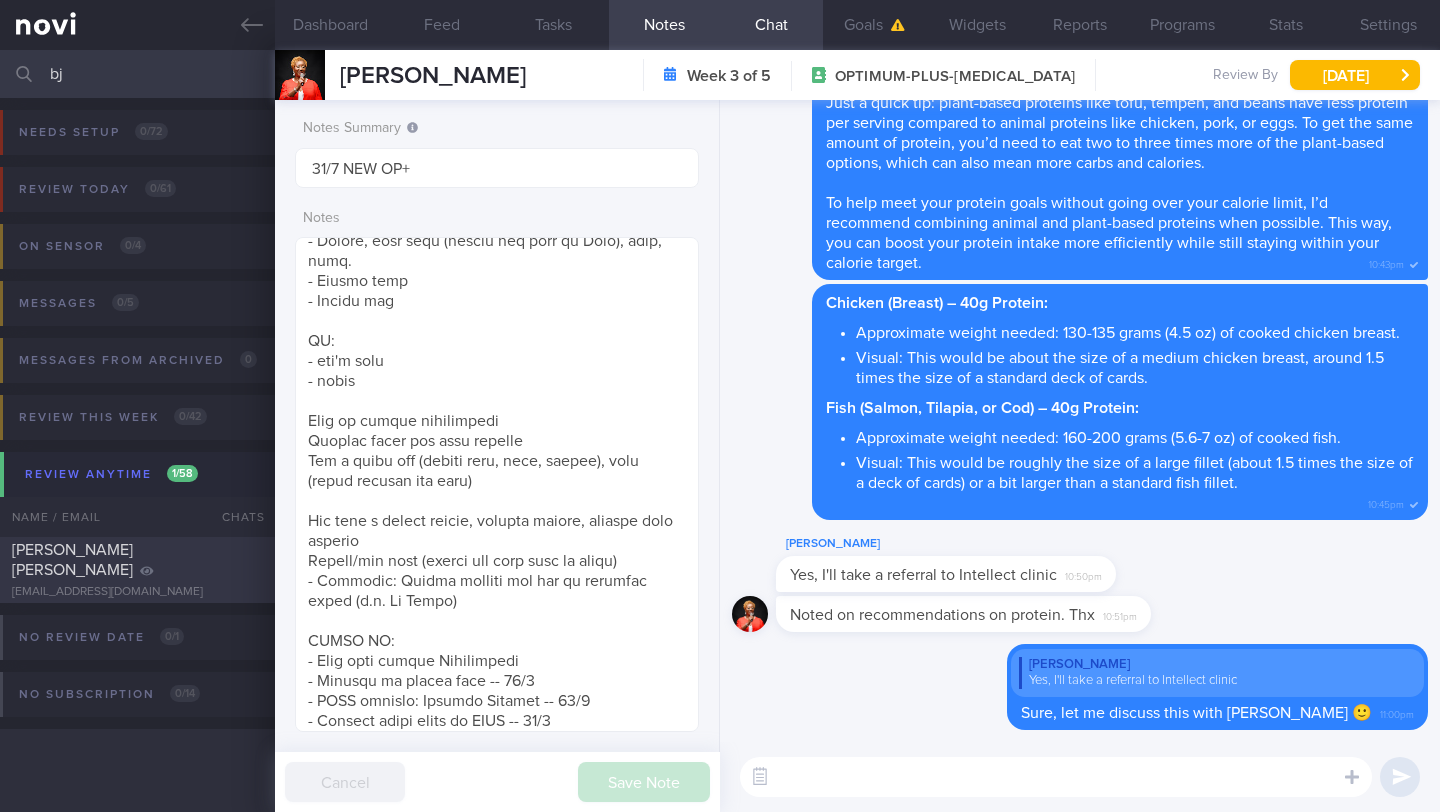 type on "bj" 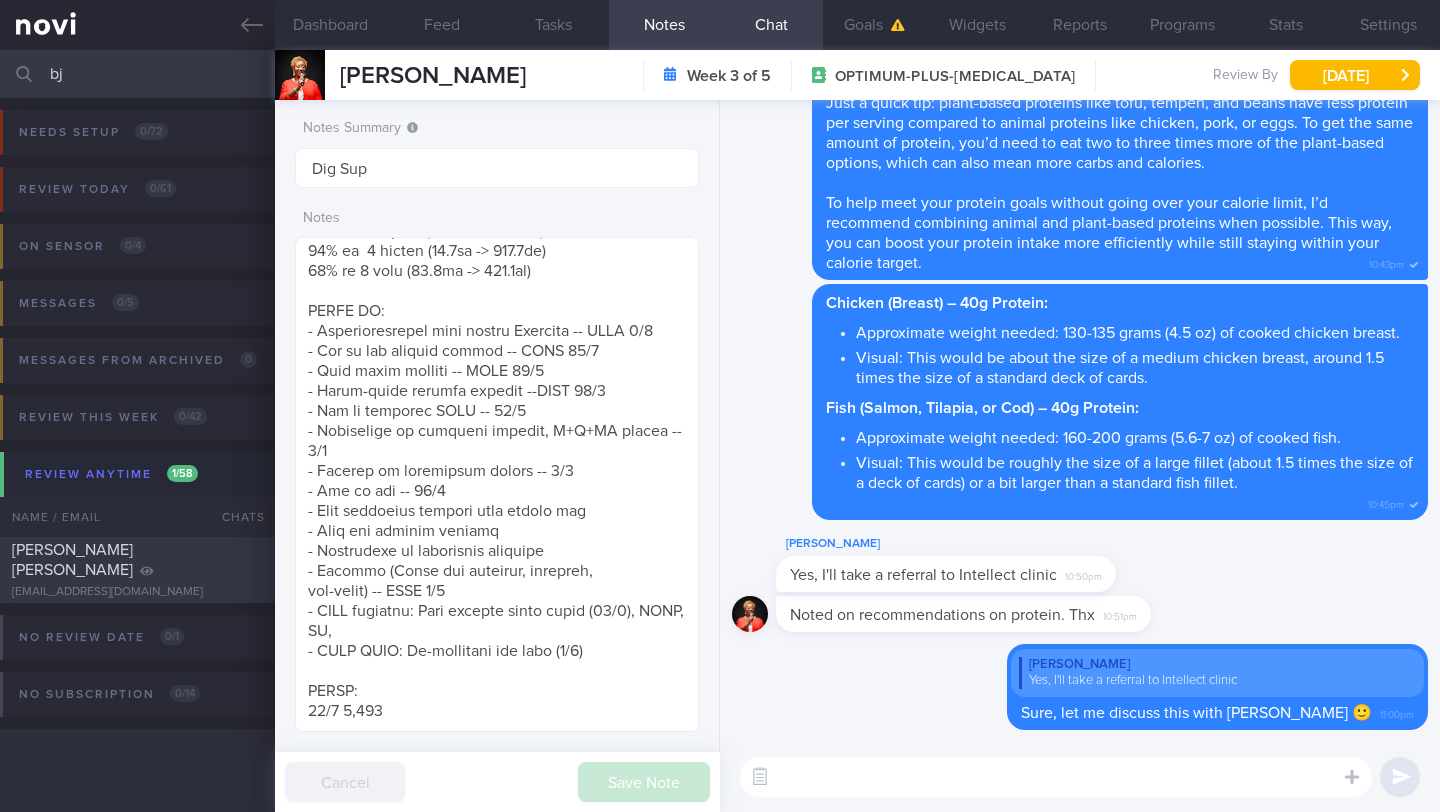 select on "7" 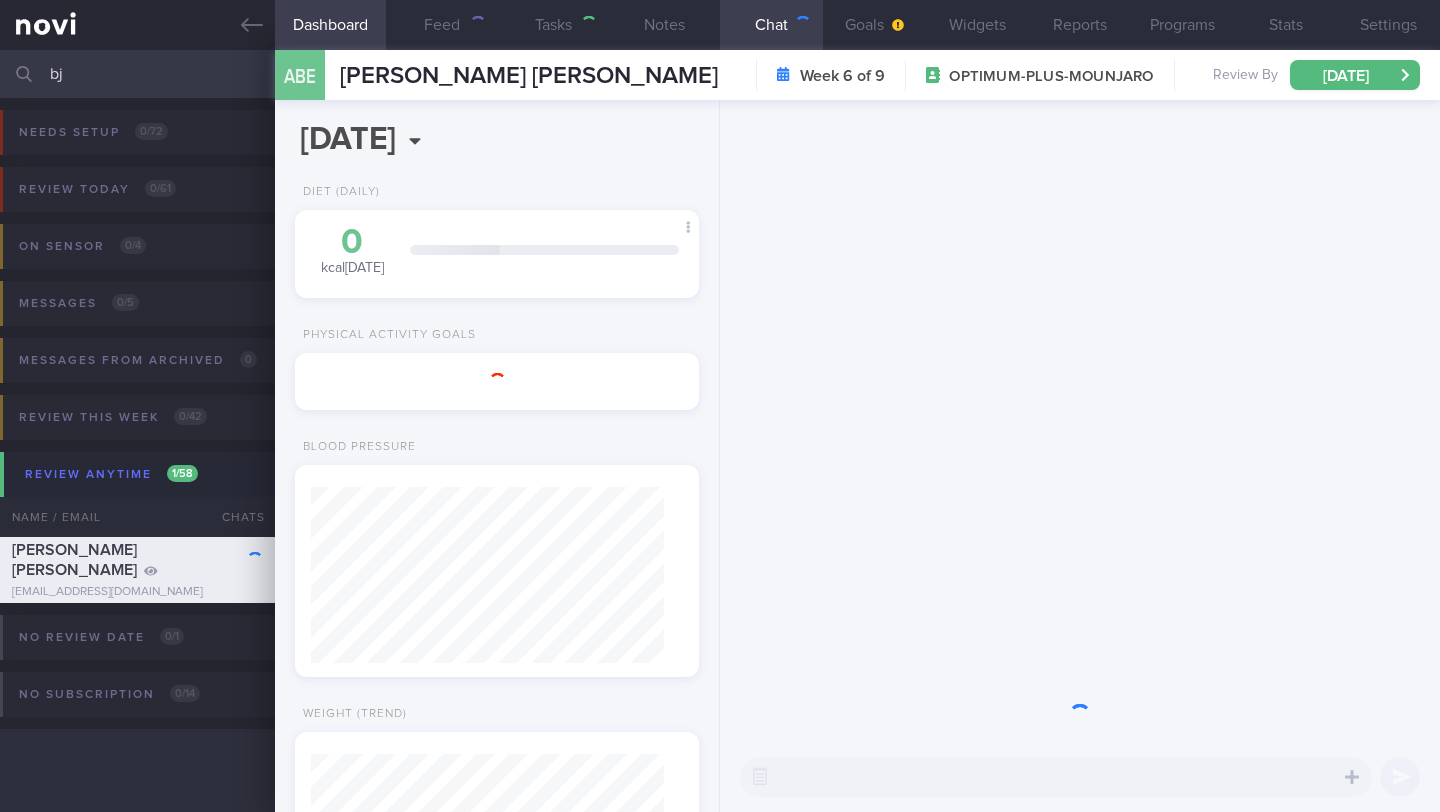 scroll, scrollTop: 1147, scrollLeft: 0, axis: vertical 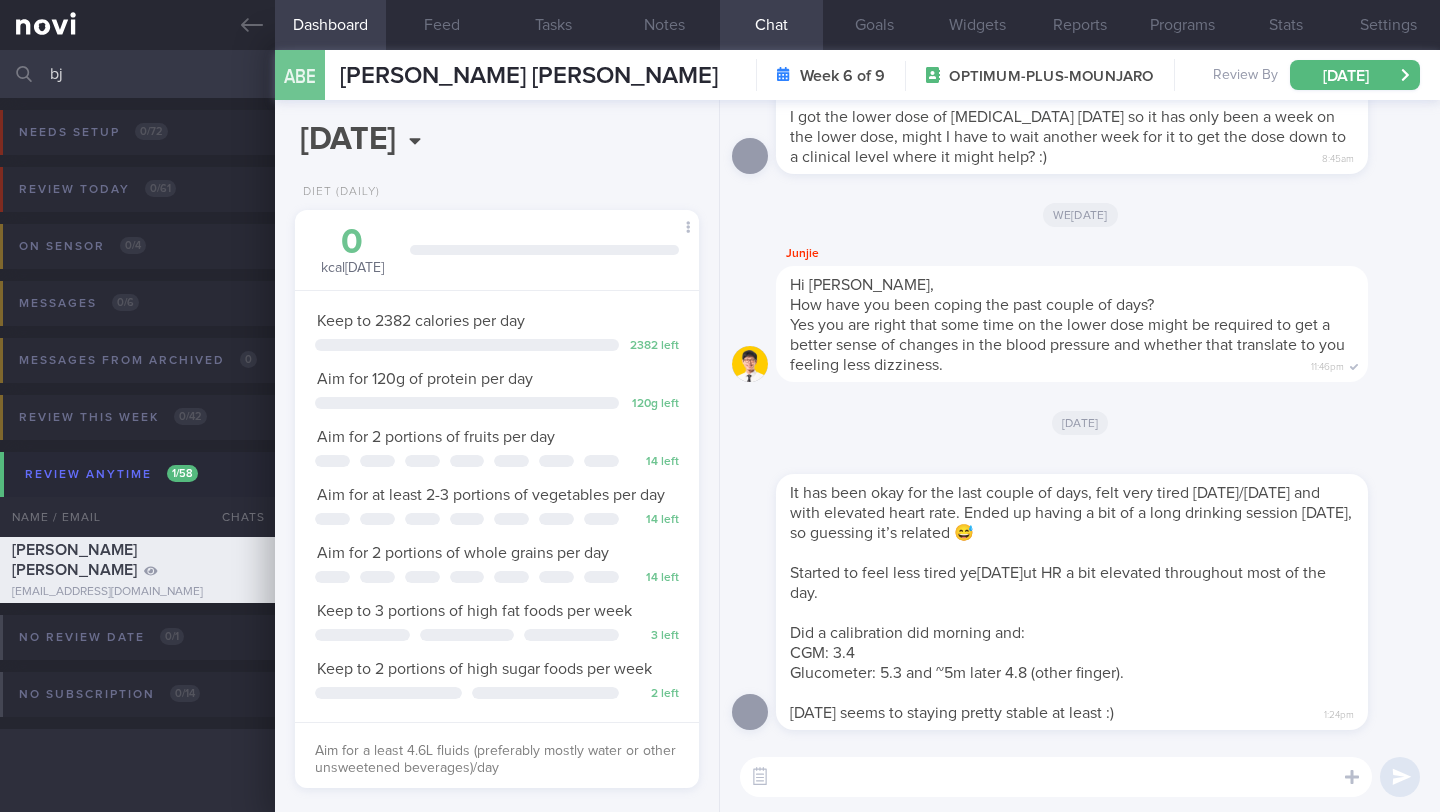 click on "bj" at bounding box center [720, 74] 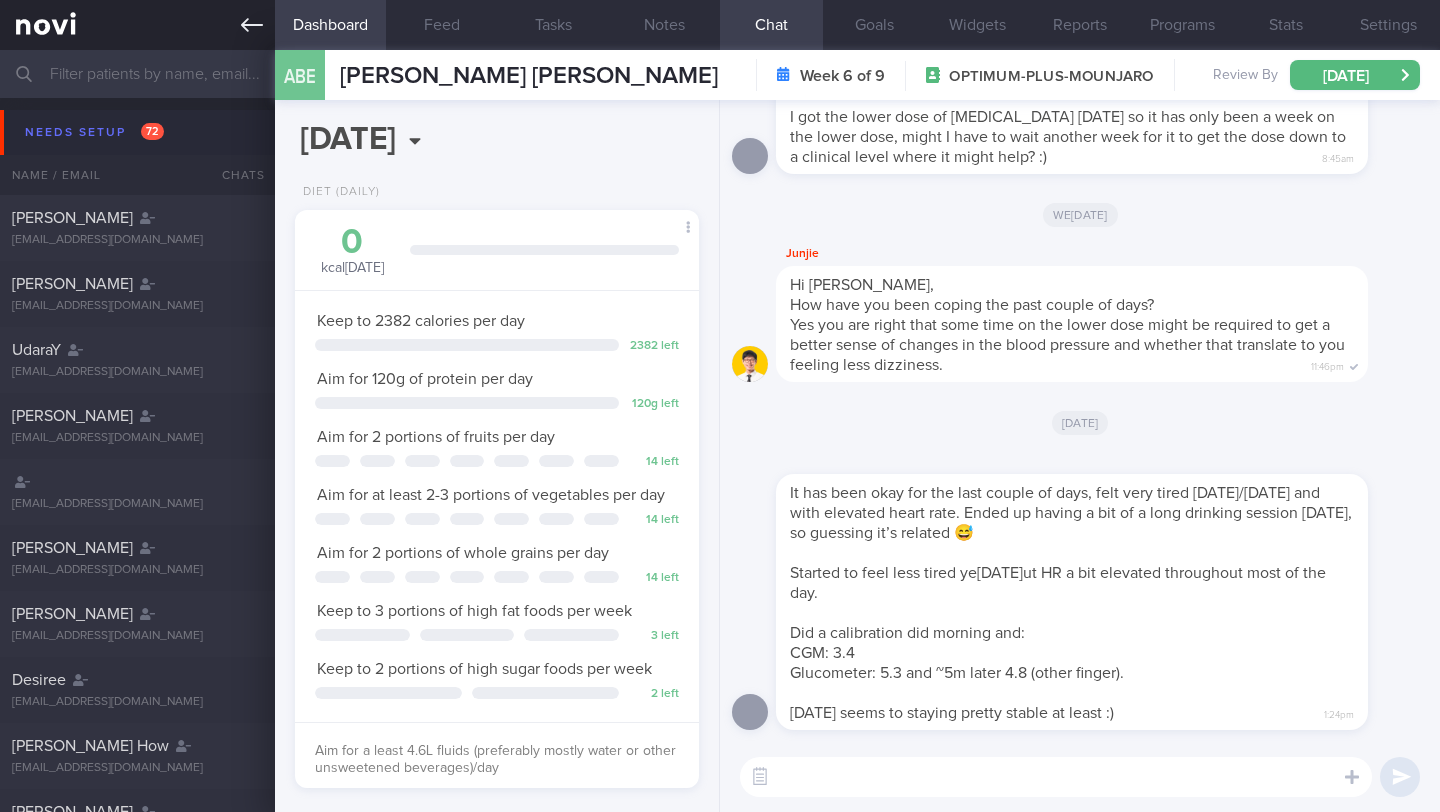 type 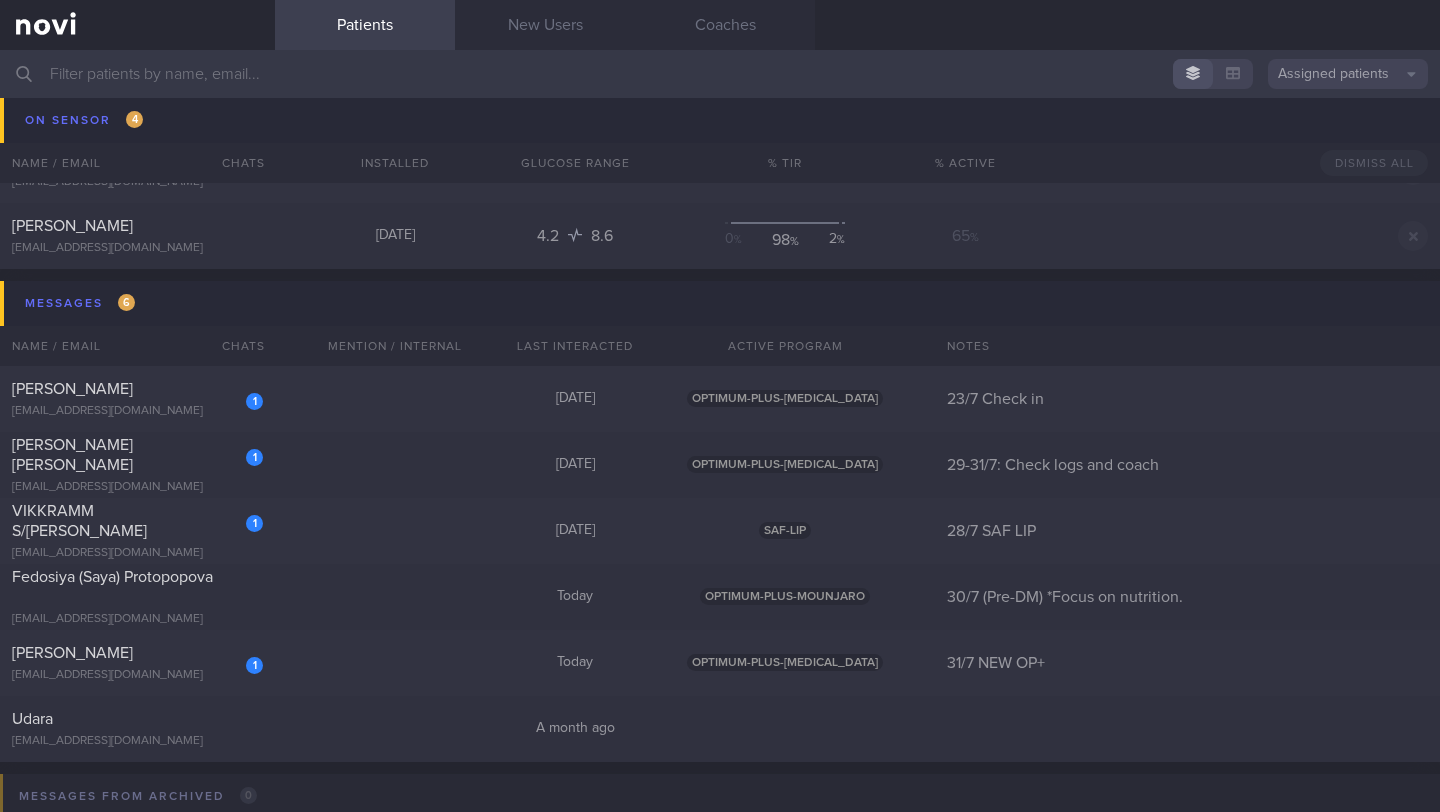 scroll, scrollTop: 8975, scrollLeft: 0, axis: vertical 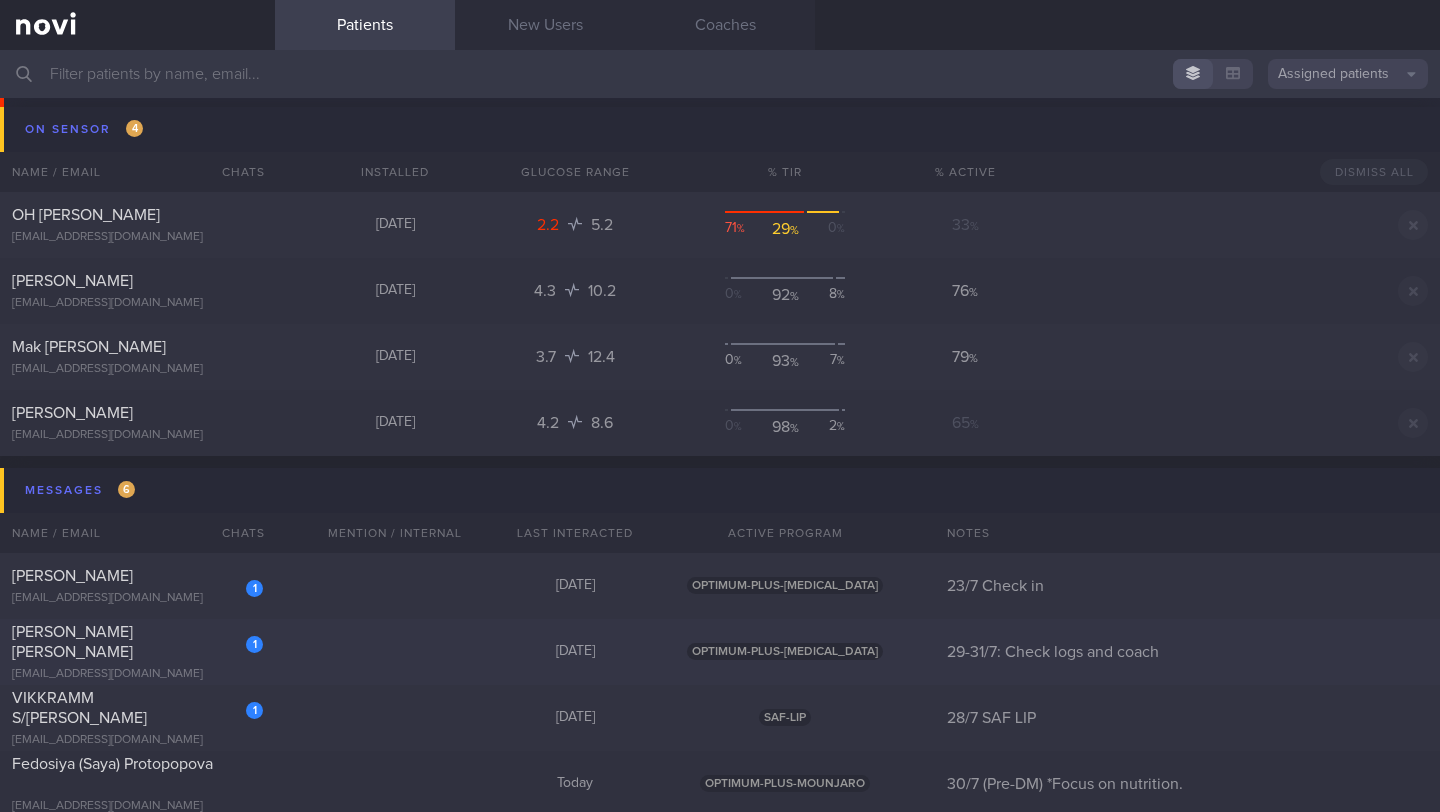 click on "1
[PERSON_NAME] [PERSON_NAME]
[EMAIL_ADDRESS][DOMAIN_NAME]
[DATE]
OPTIMUM-PLUS-[MEDICAL_DATA]
29-31/7: Check logs and coach" 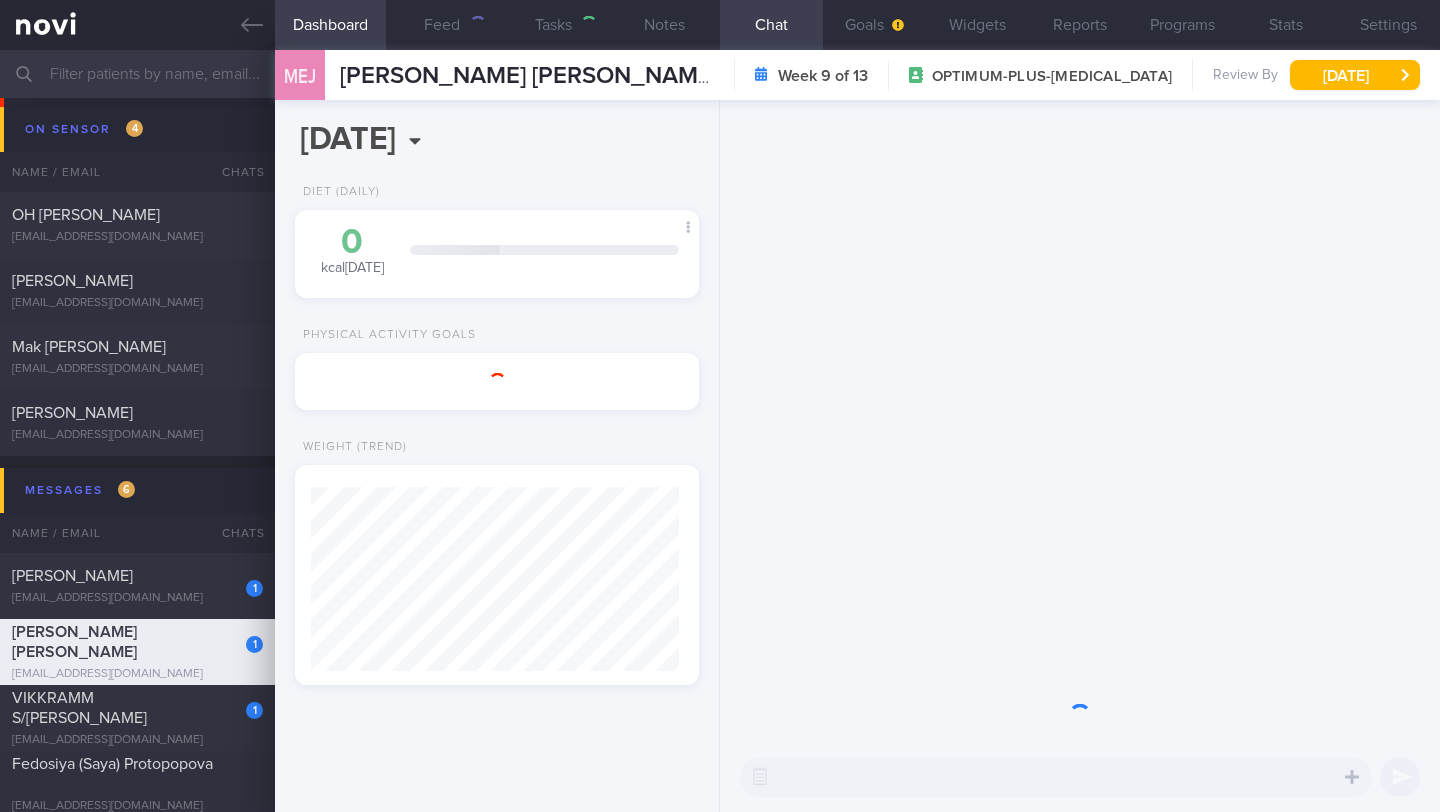 scroll, scrollTop: 999816, scrollLeft: 999632, axis: both 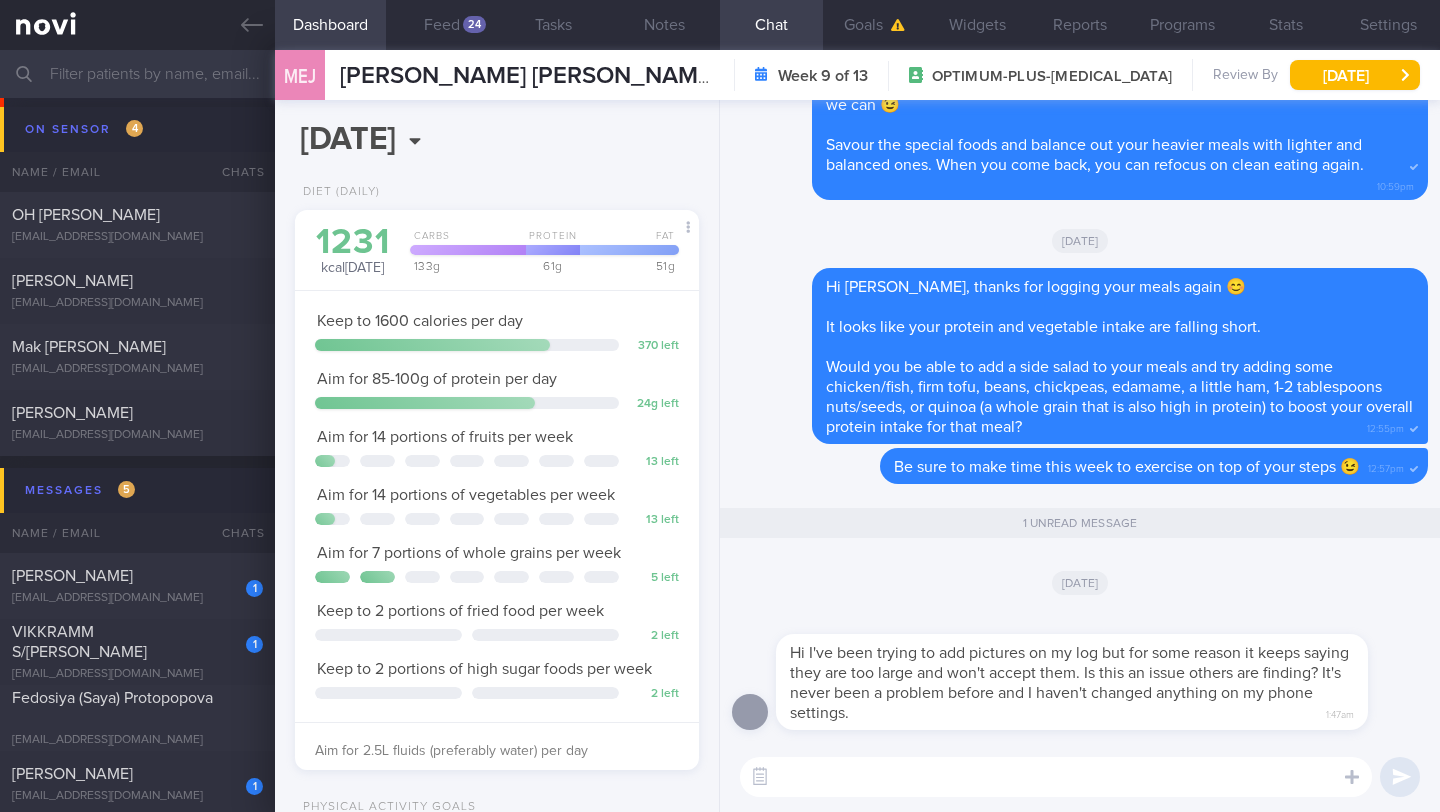 click at bounding box center [1056, 777] 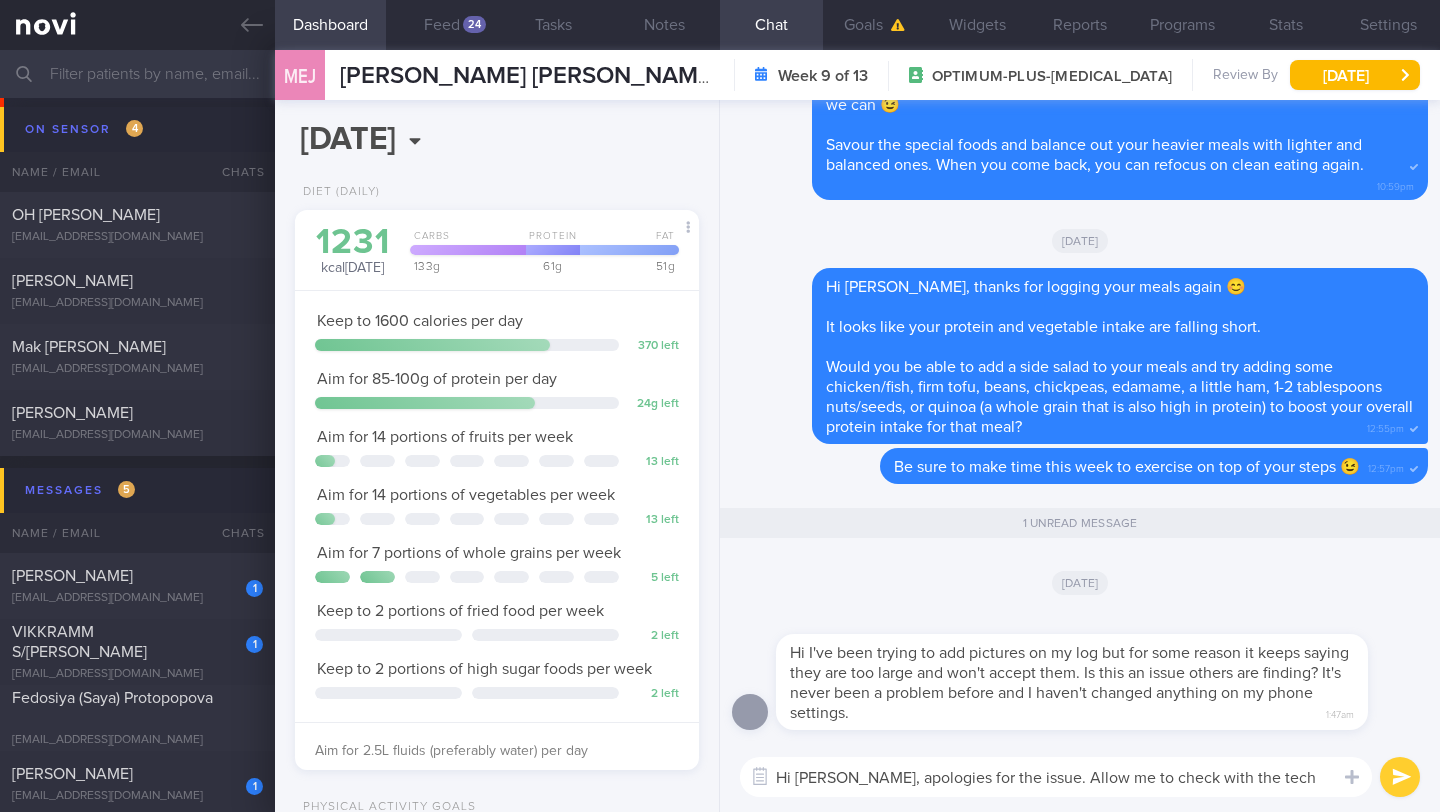 type on "Hi [PERSON_NAME], apologies for the issue. Allow me to check with the tech team on this" 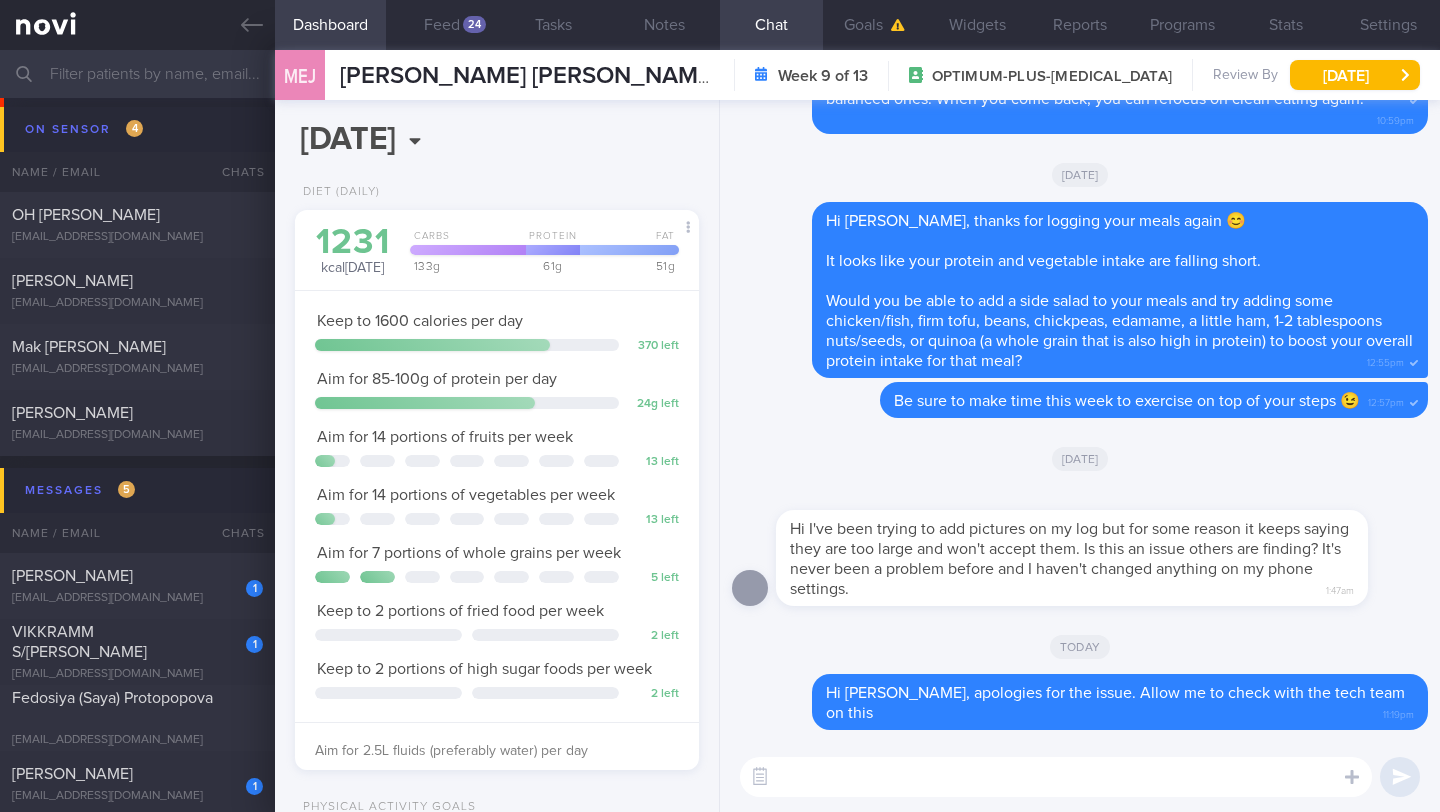 scroll, scrollTop: 999795, scrollLeft: 999647, axis: both 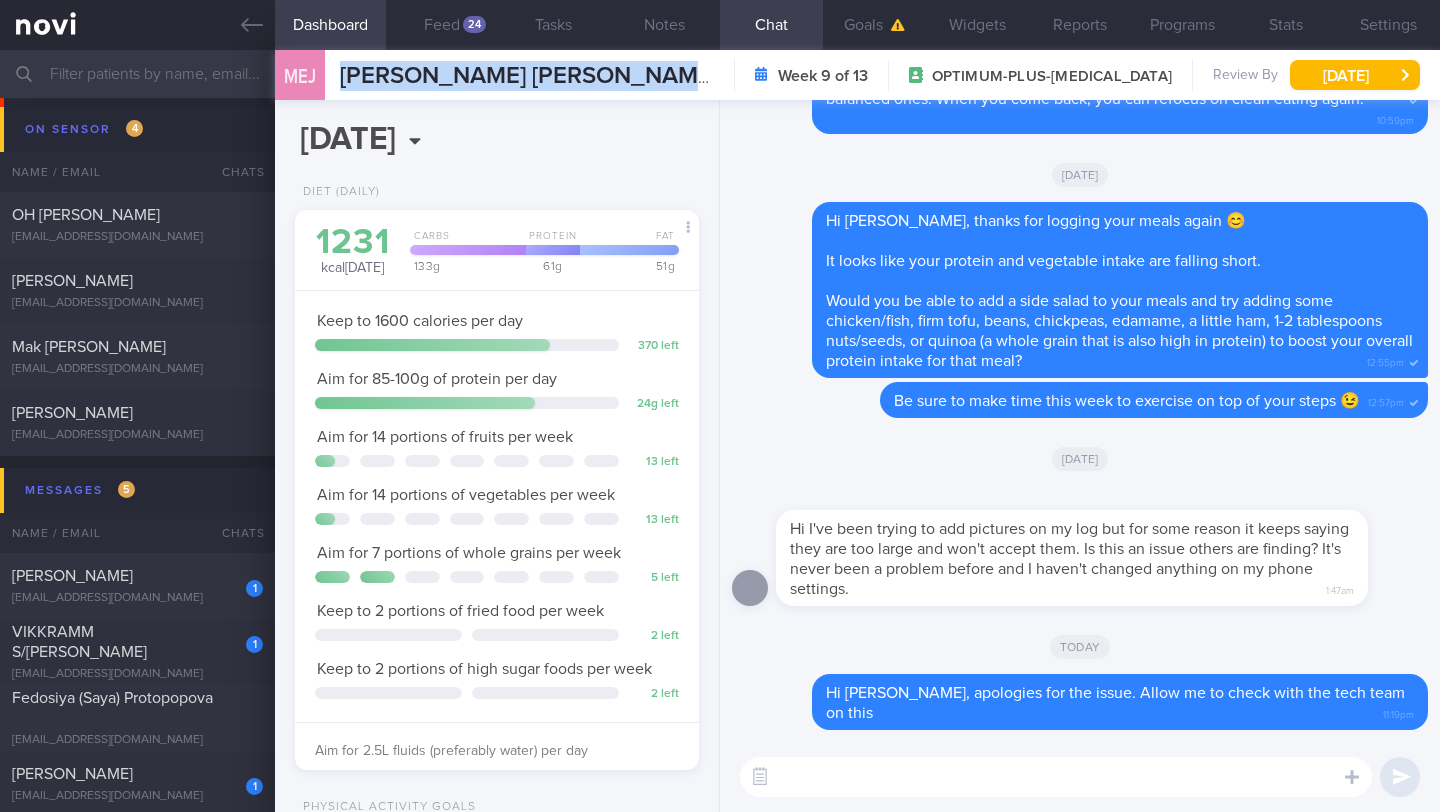 drag, startPoint x: 331, startPoint y: 78, endPoint x: 736, endPoint y: 81, distance: 405.0111 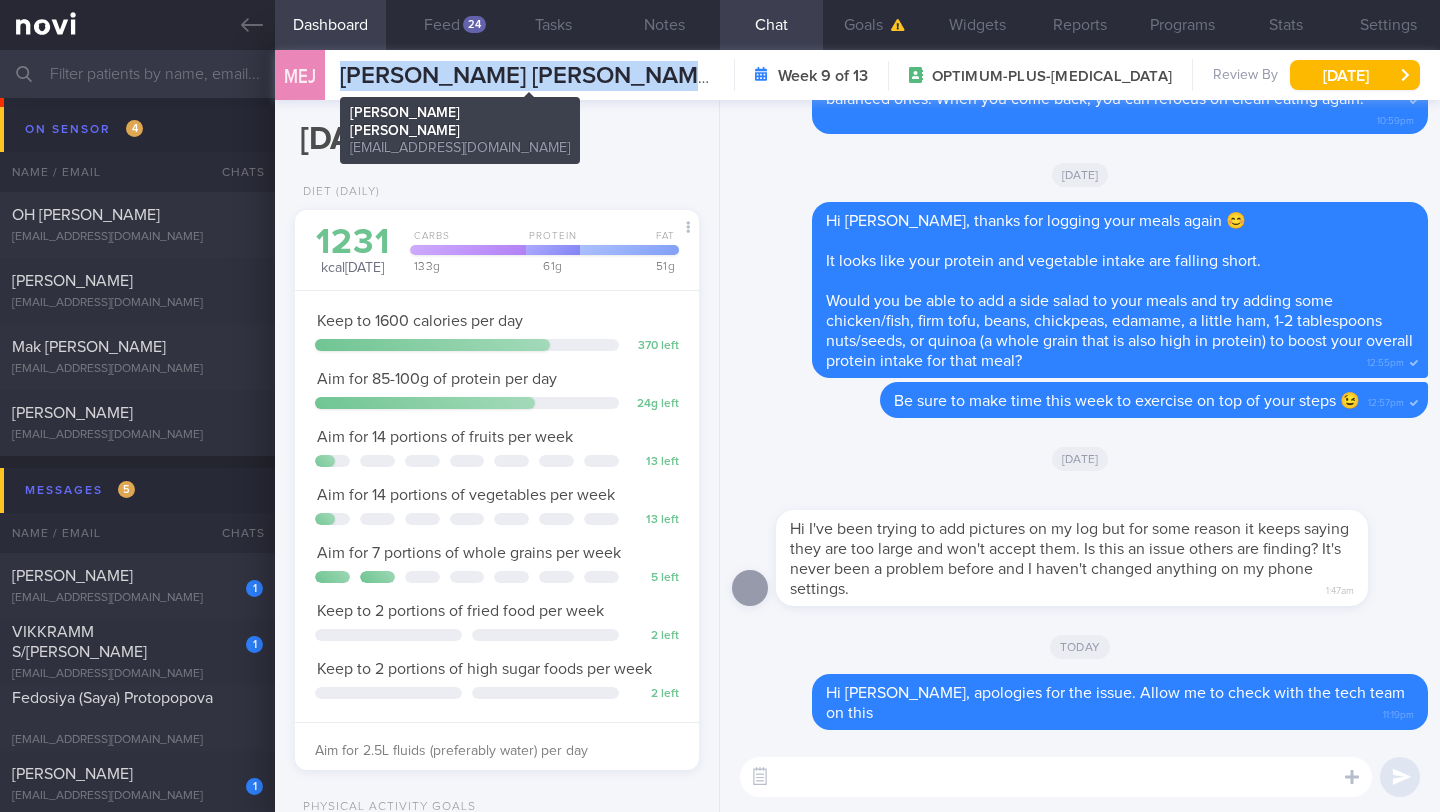 copy on "[PERSON_NAME] [PERSON_NAME]" 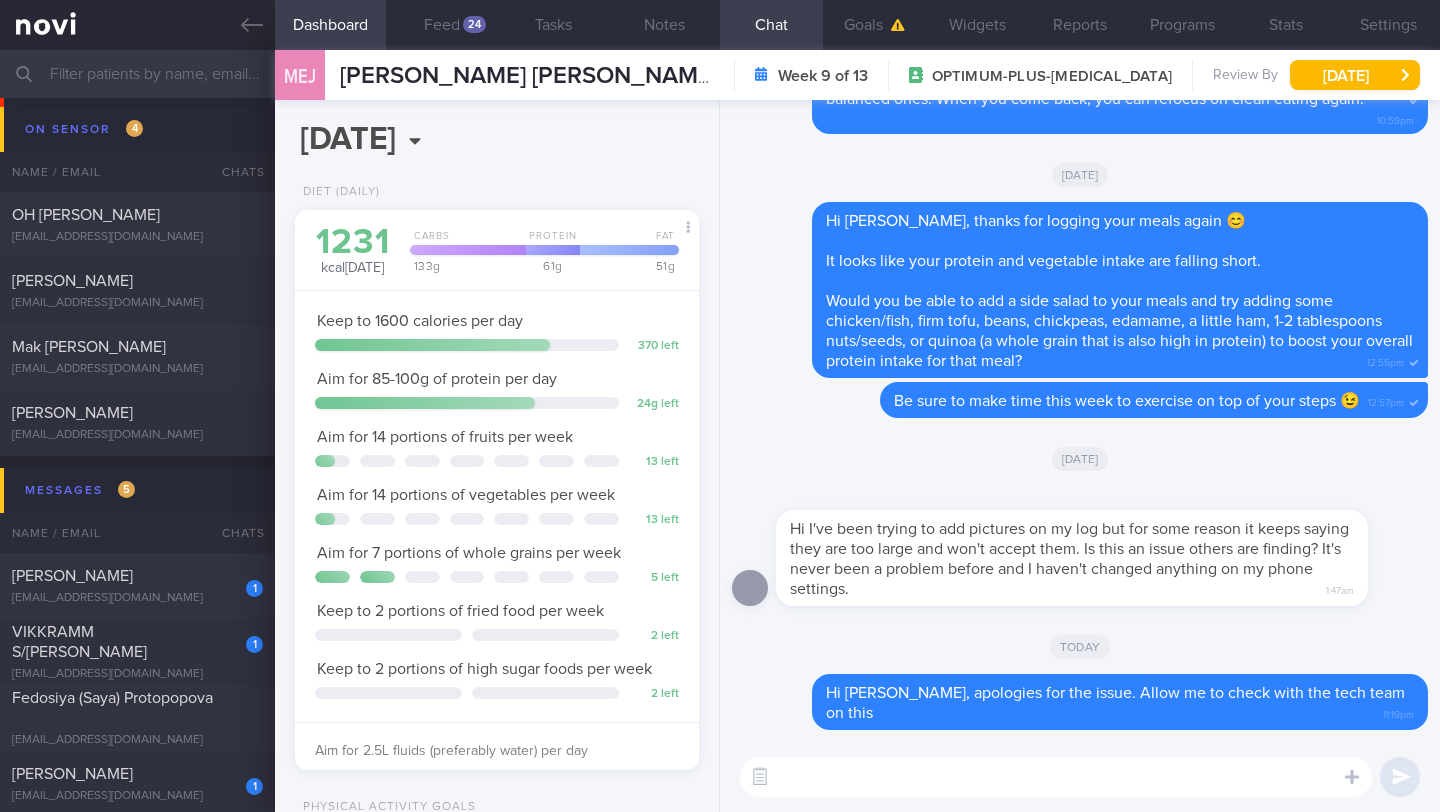 click at bounding box center (1056, 777) 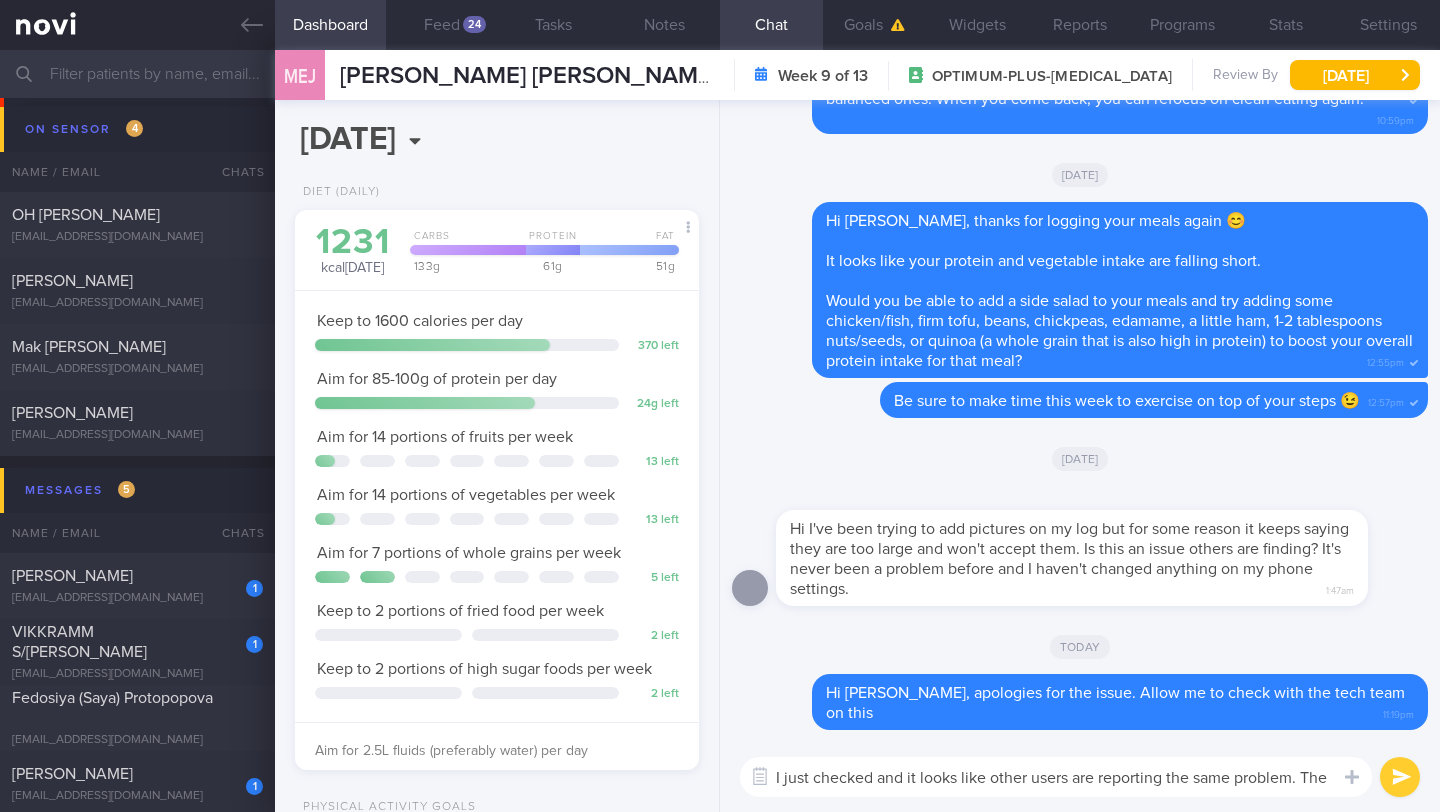 scroll, scrollTop: 0, scrollLeft: 0, axis: both 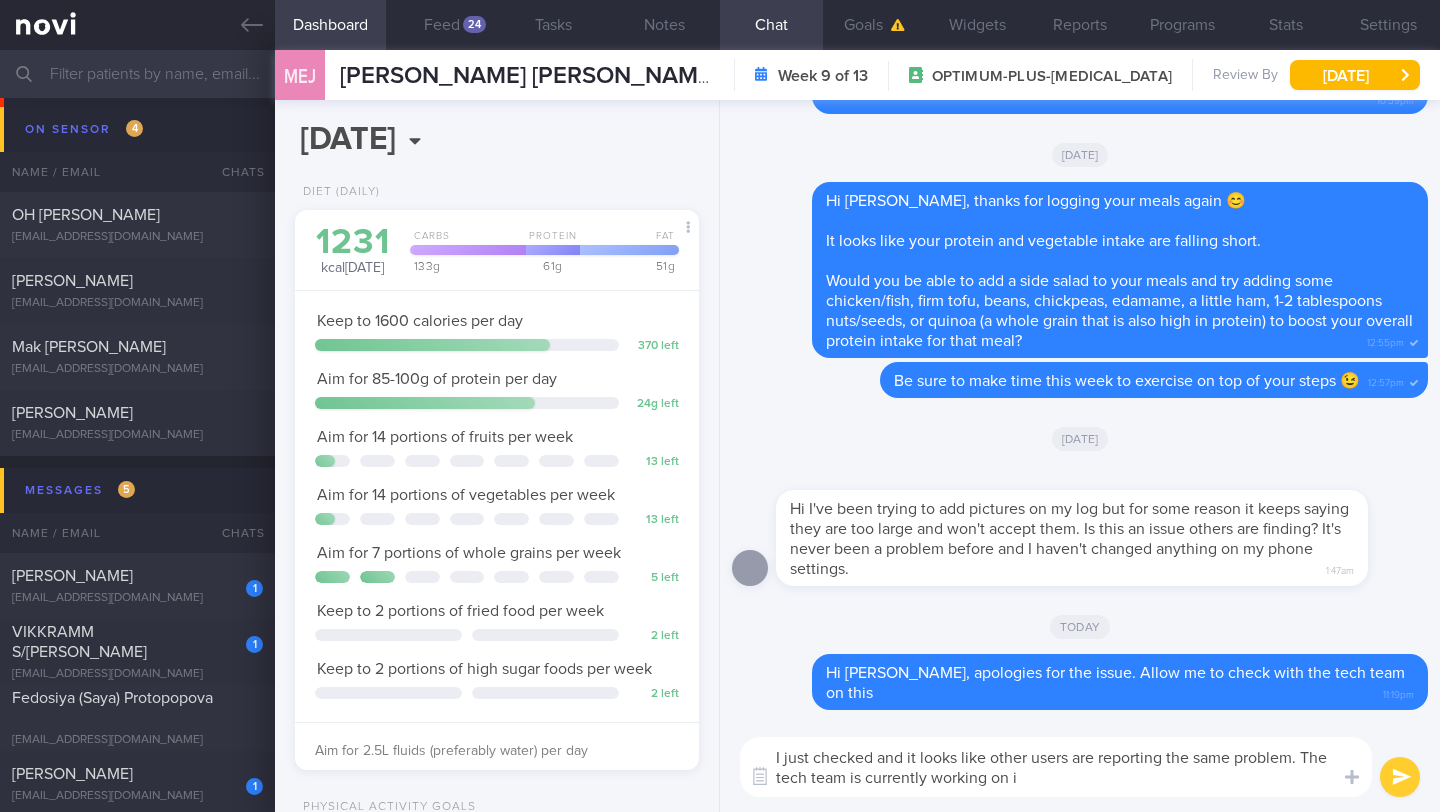 type on "I just checked and it looks like other users are reporting the same problem. The tech team is currently working on it" 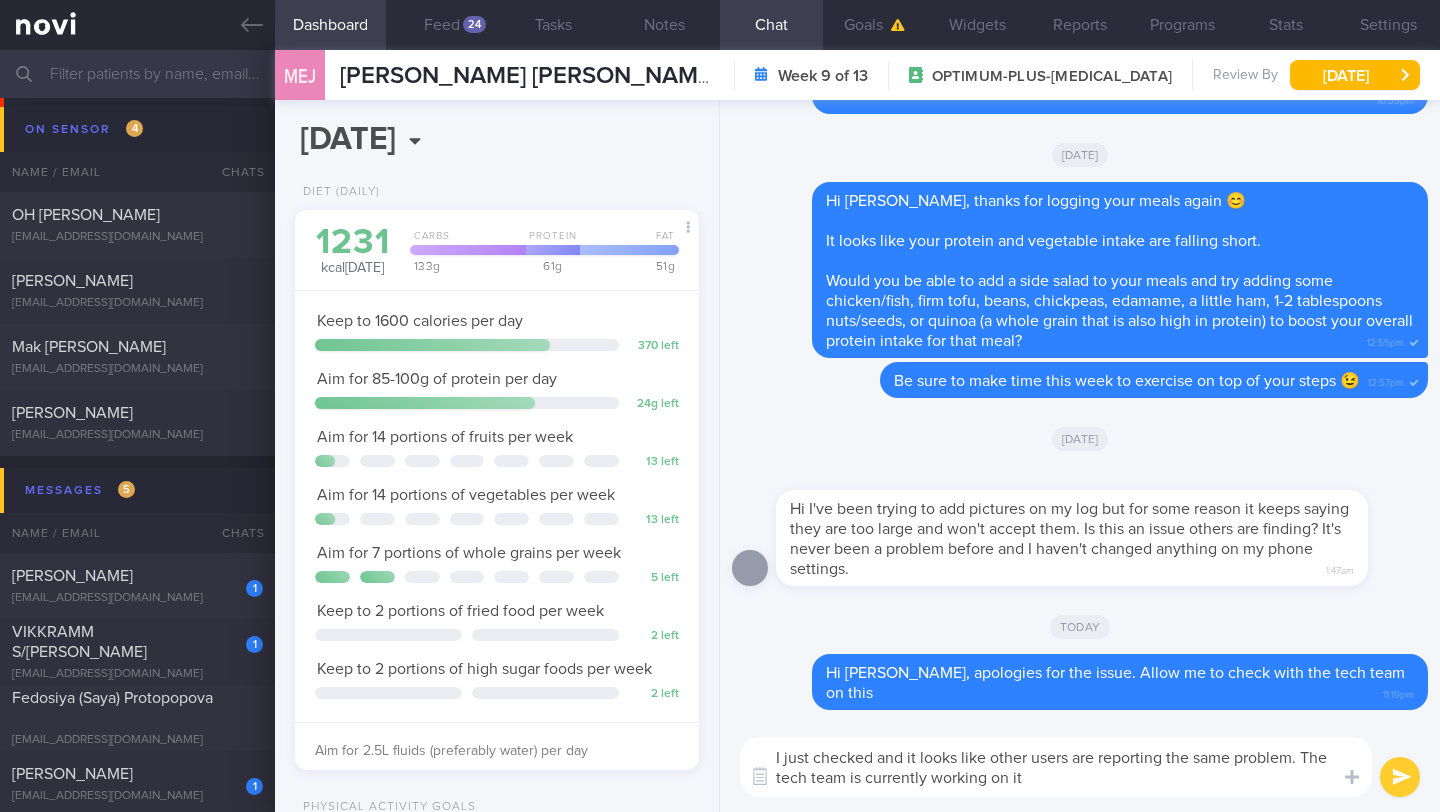 type 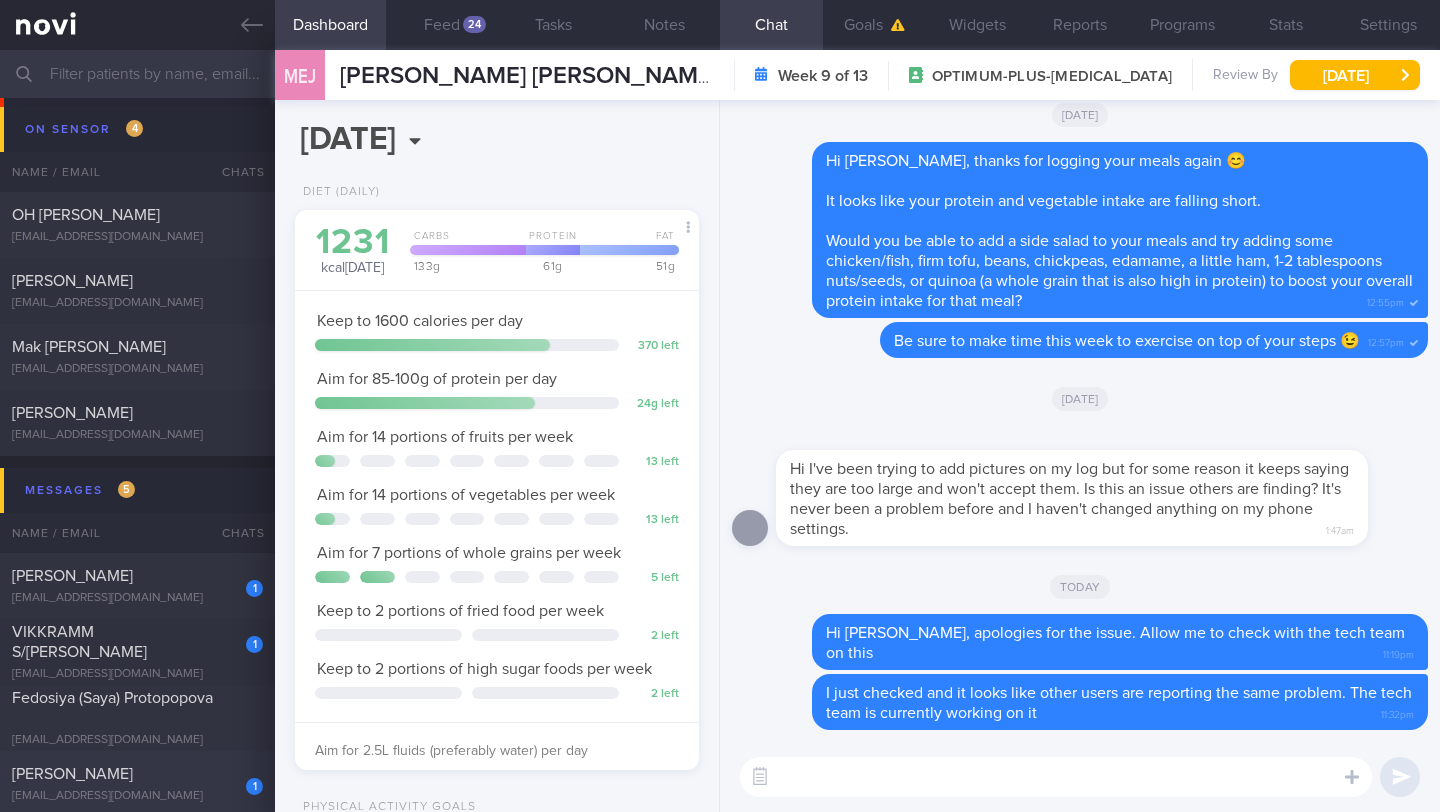click on "[EMAIL_ADDRESS][DOMAIN_NAME]" at bounding box center [137, 796] 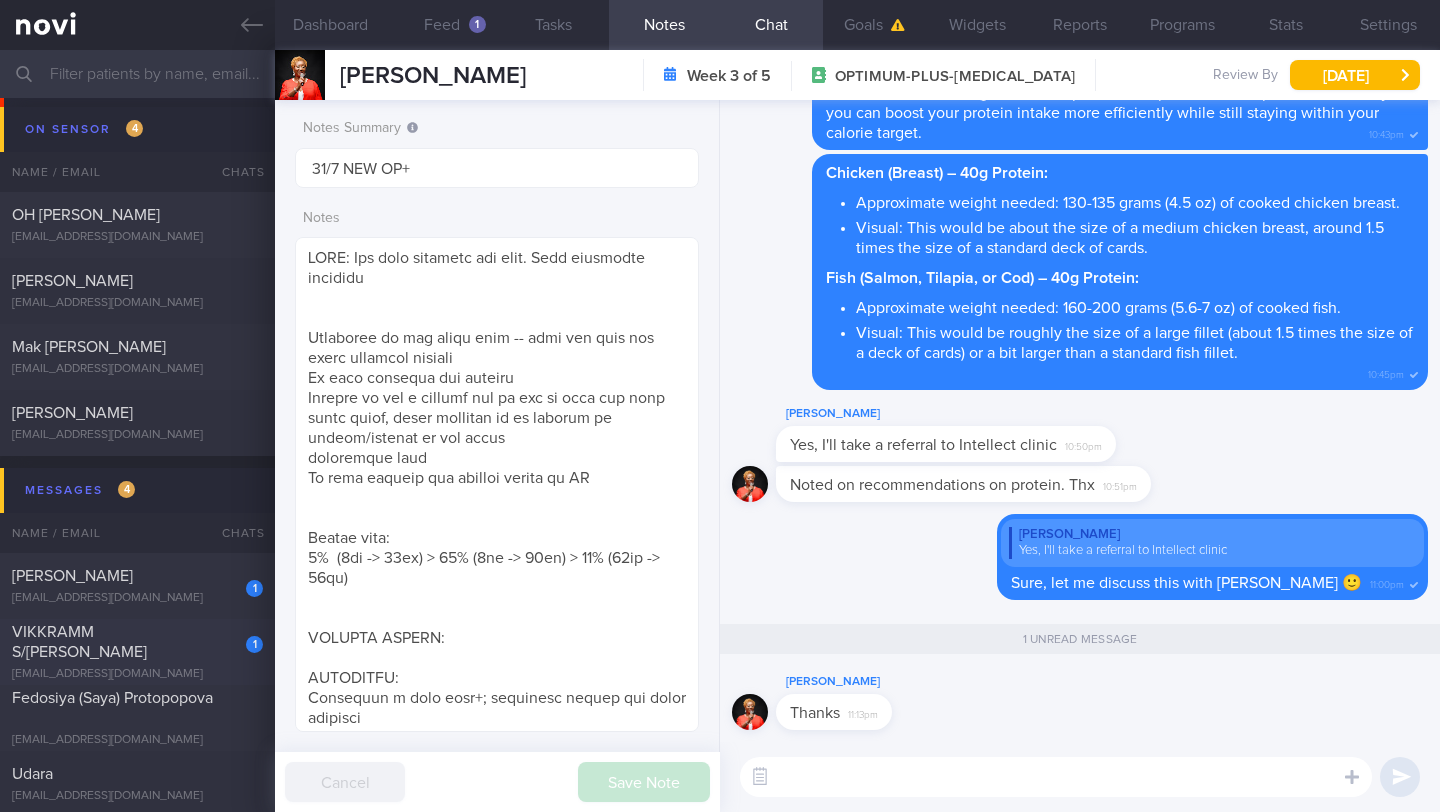 click on "VIKKRAMM S/[PERSON_NAME]" at bounding box center (135, 642) 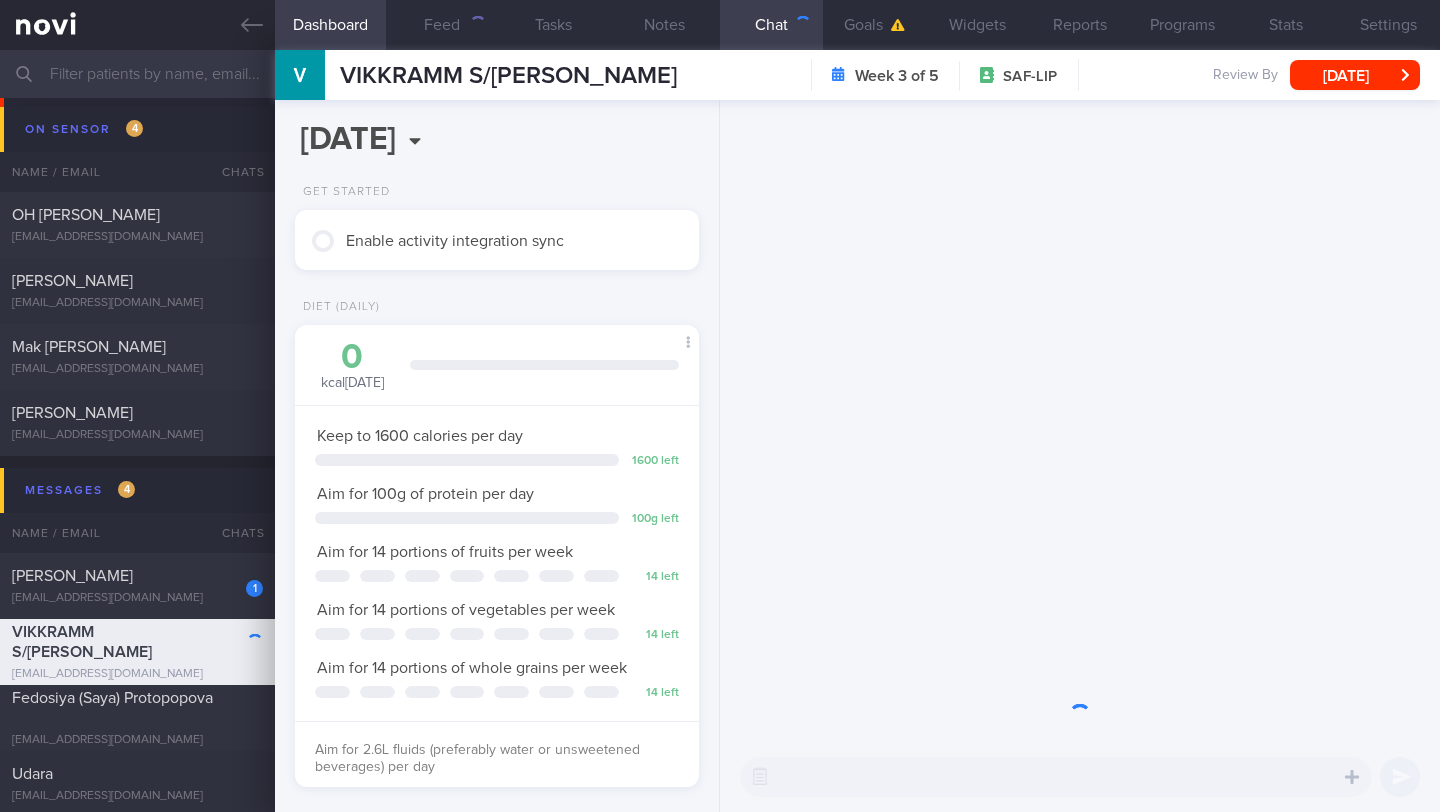 scroll, scrollTop: 999820, scrollLeft: 999639, axis: both 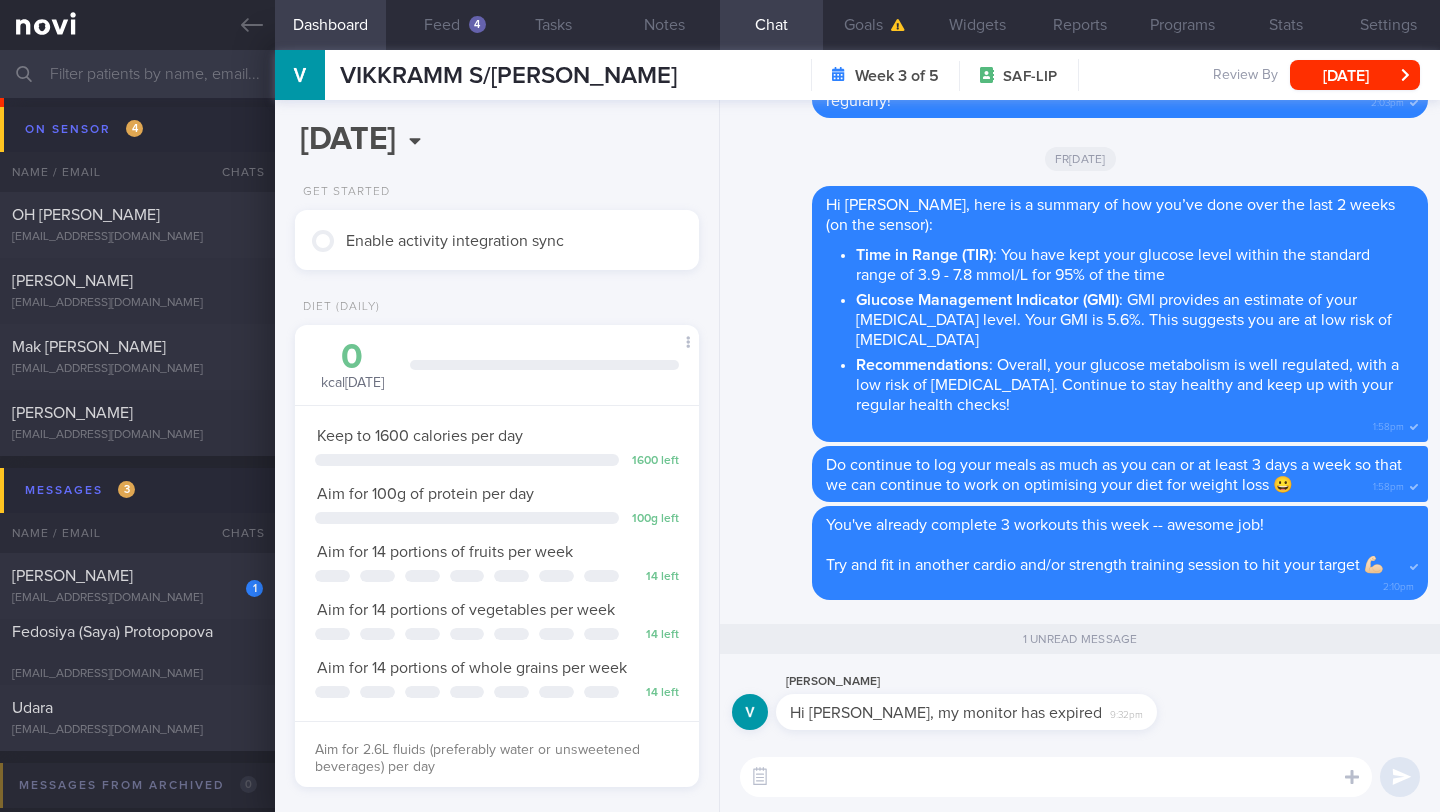 click at bounding box center [1056, 777] 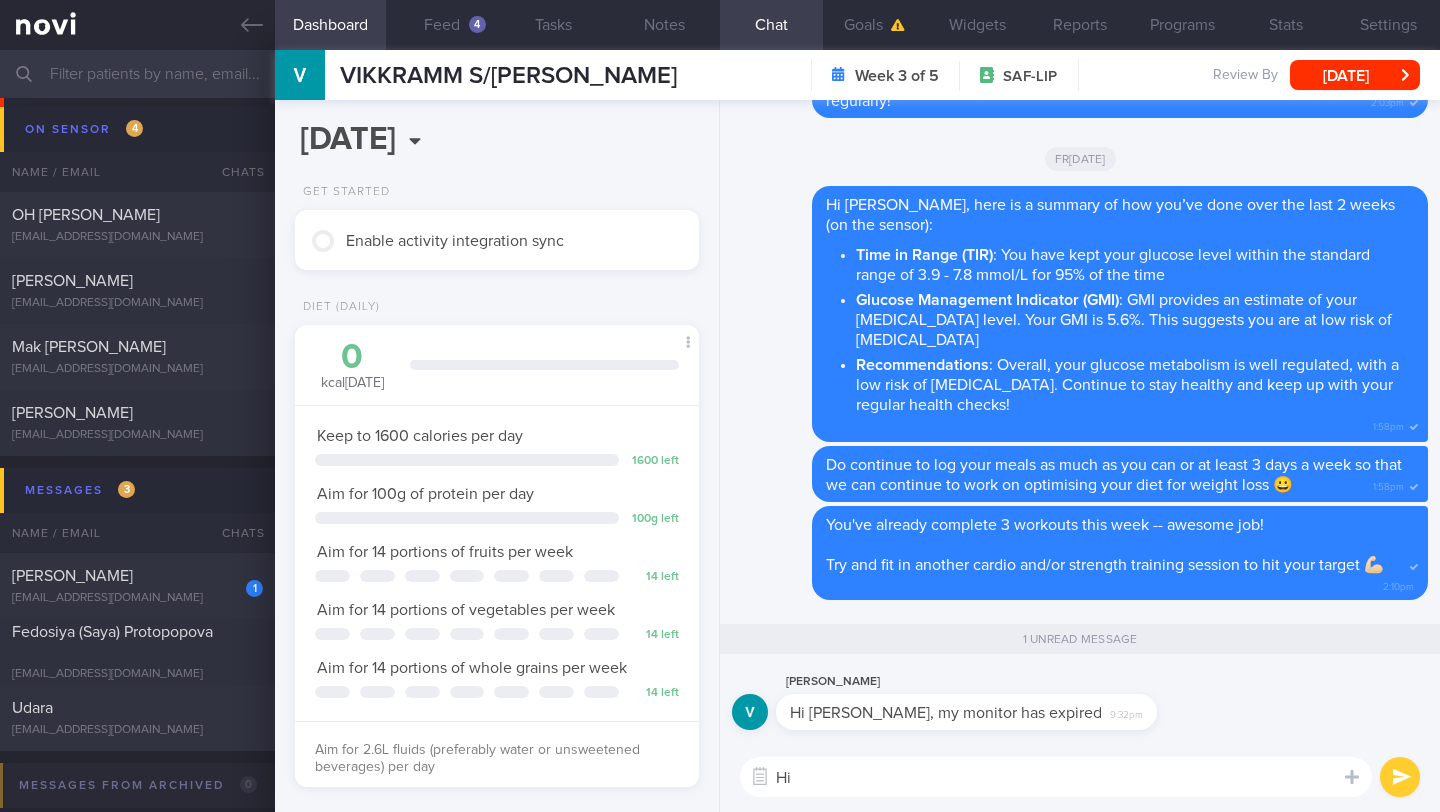 type on "H" 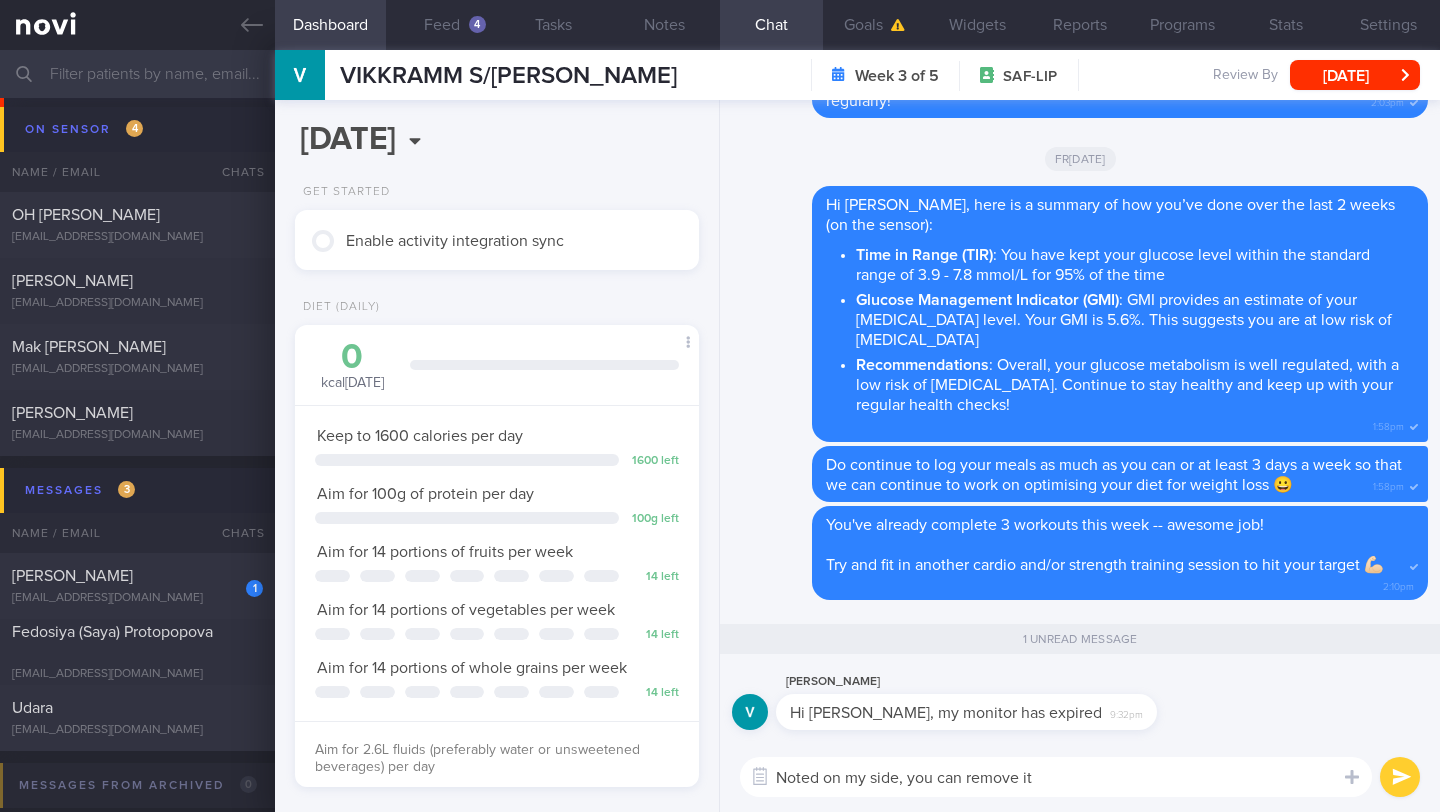 drag, startPoint x: 1081, startPoint y: 781, endPoint x: 903, endPoint y: 783, distance: 178.01123 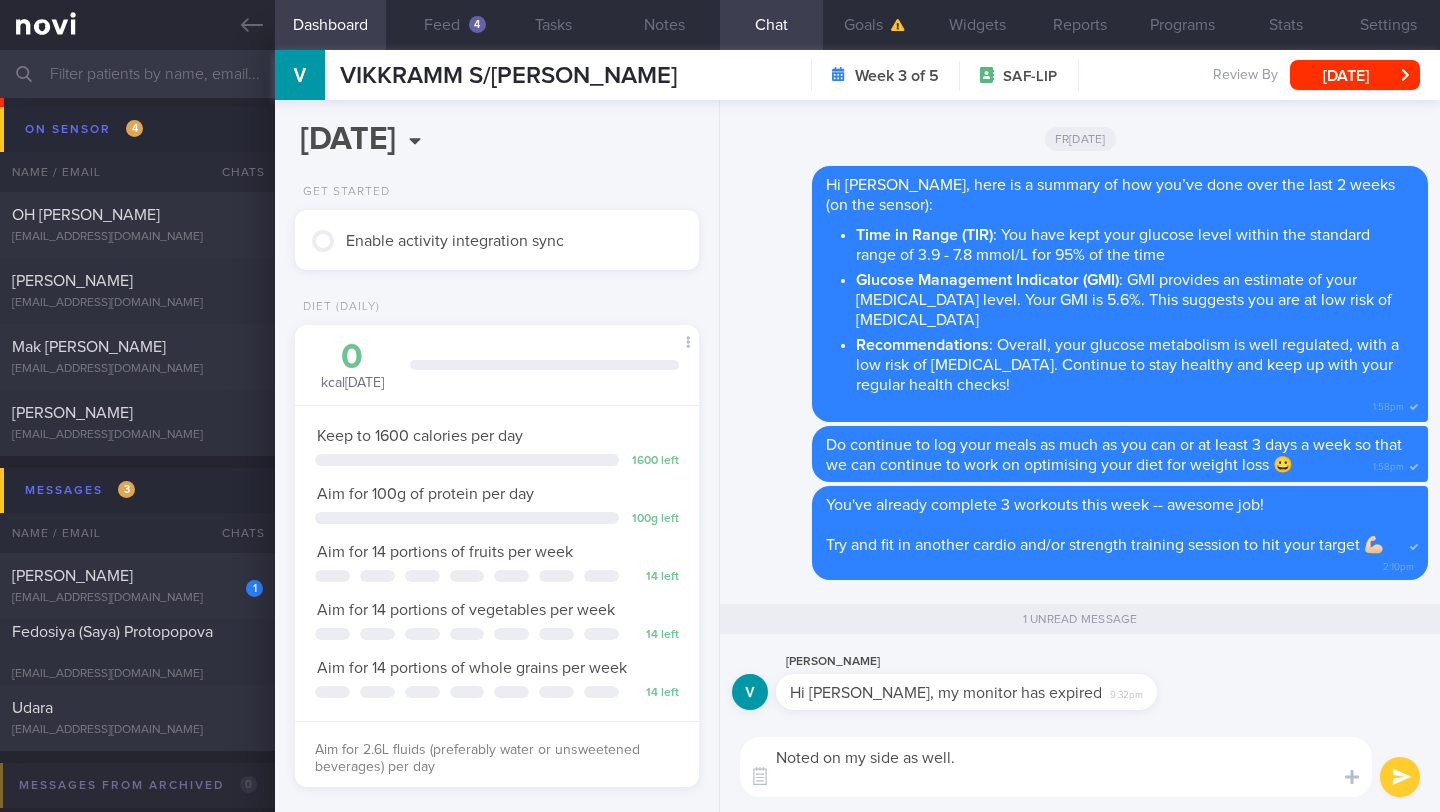 scroll, scrollTop: 0, scrollLeft: 0, axis: both 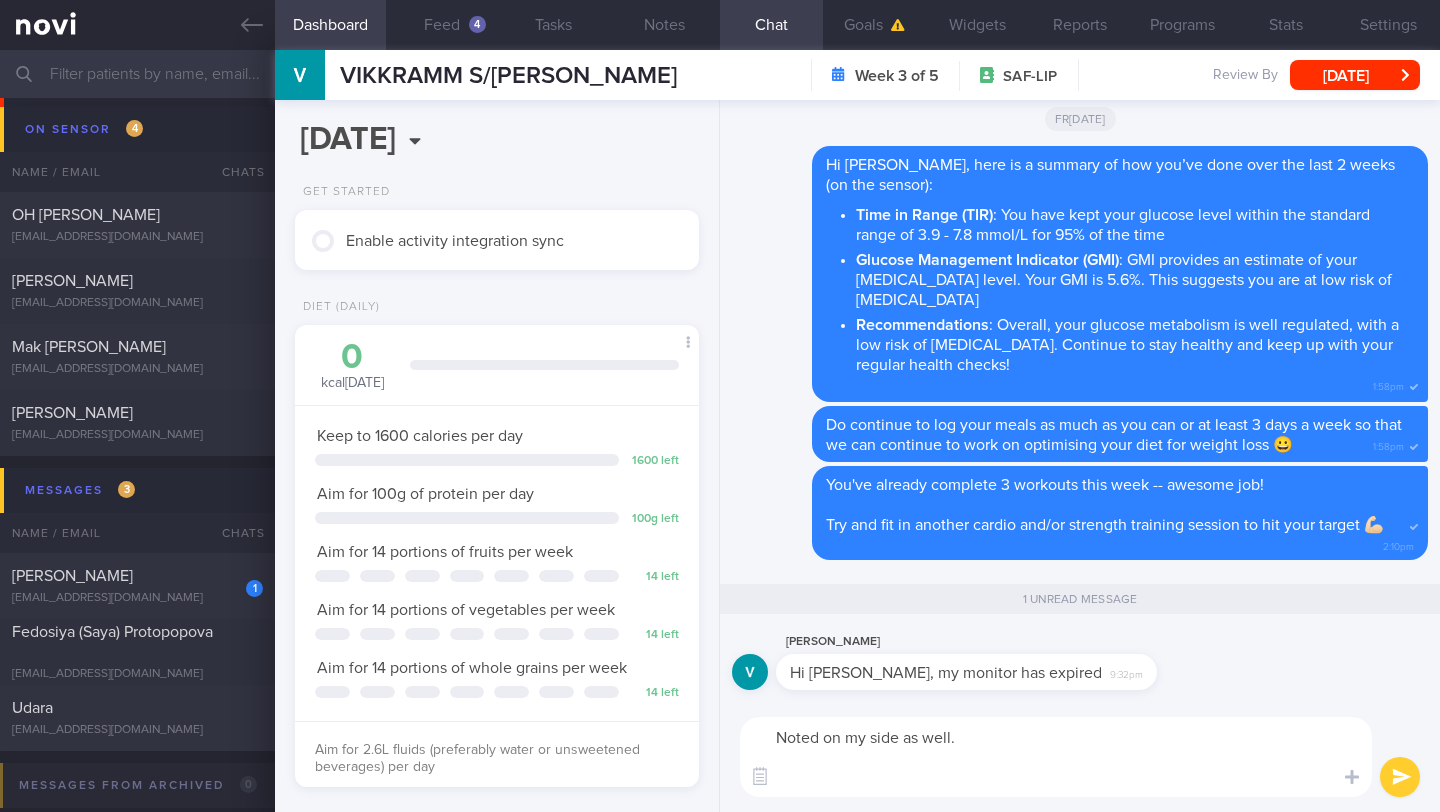 paste on "Pull up the edge of the adhesive that keeps your sensor attached to your skin. Slowly peel away from your skin in one motion." 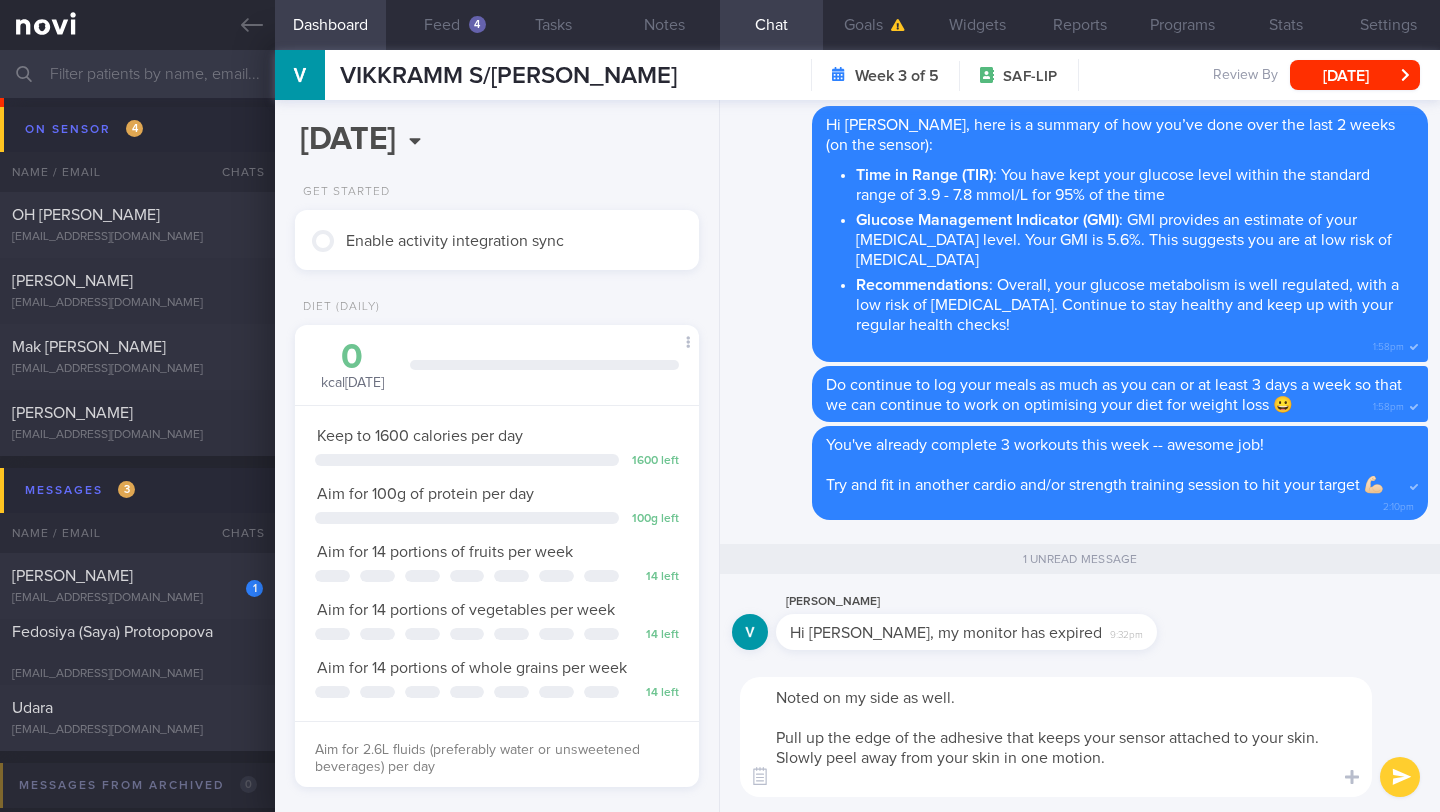 click on "Noted on my side as well.
Pull up the edge of the adhesive that keeps your sensor attached to your skin. Slowly peel away from your skin in one motion." at bounding box center [1056, 737] 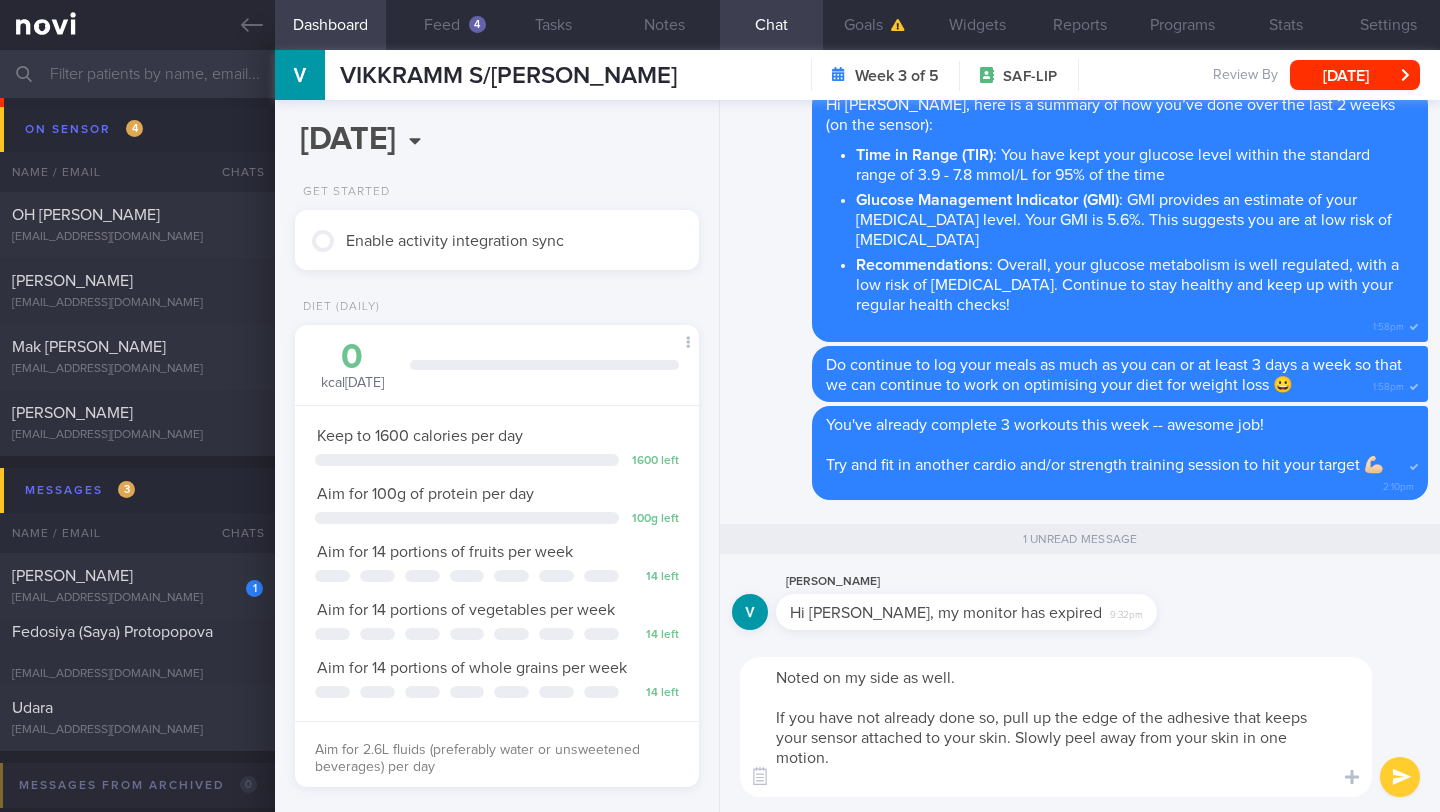 drag, startPoint x: 996, startPoint y: 716, endPoint x: 942, endPoint y: 720, distance: 54.147945 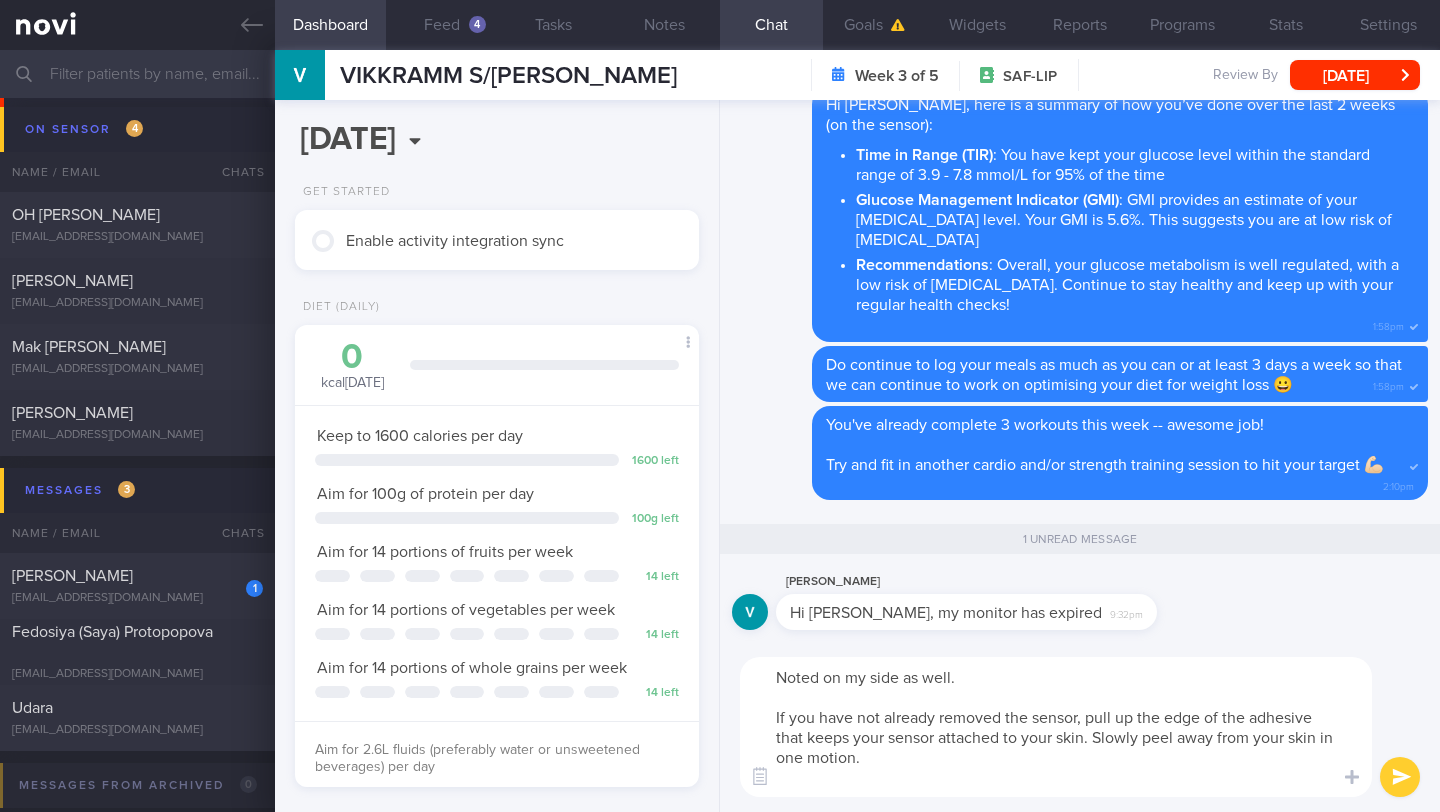 click on "Noted on my side as well.
If you have not already removed the sensor, pull up the edge of the adhesive that keeps your sensor attached to your skin. Slowly peel away from your skin in one motion." at bounding box center (1056, 727) 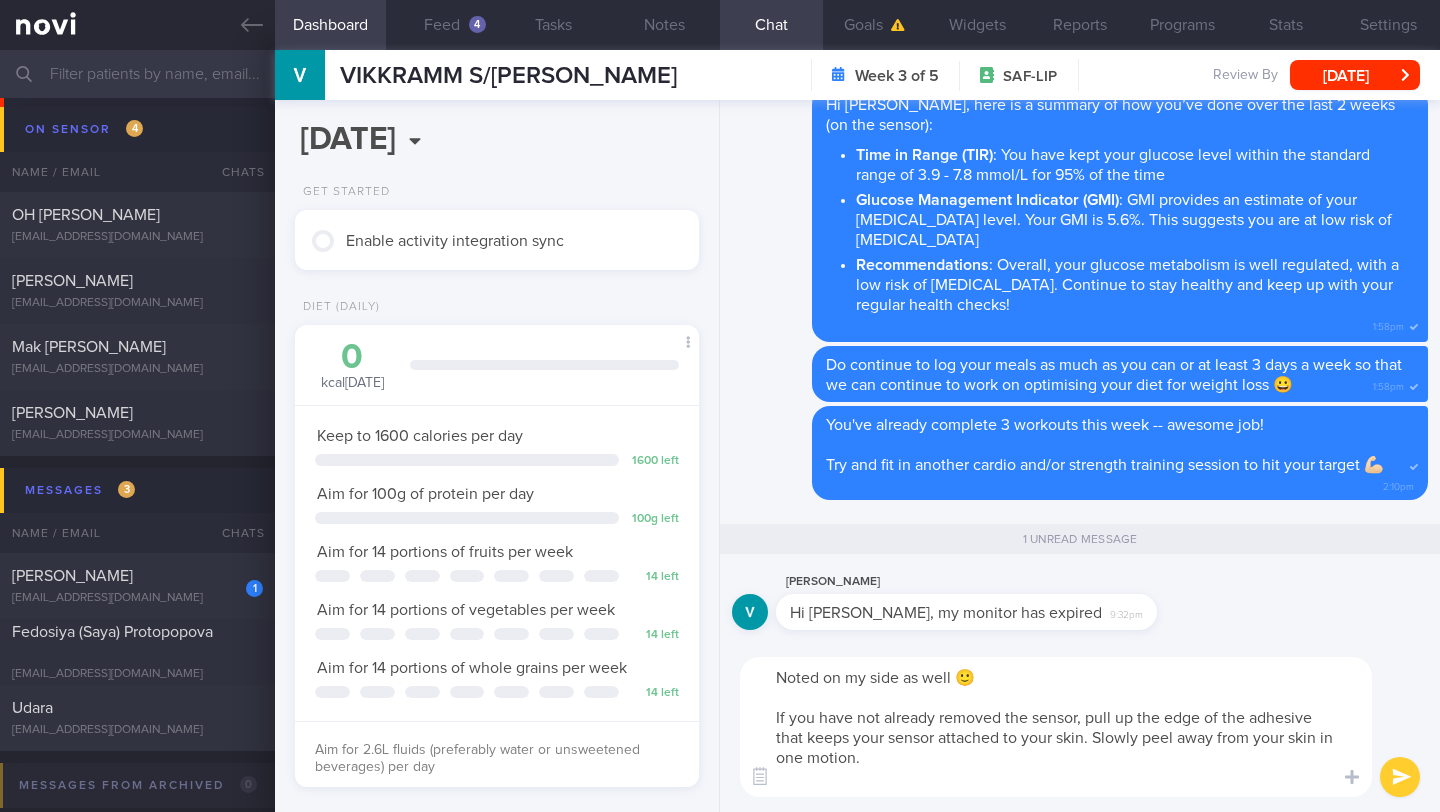 type on "Noted on my side as well 🙂
If you have not already removed the sensor, pull up the edge of the adhesive that keeps your sensor attached to your skin. Slowly peel away from your skin in one motion." 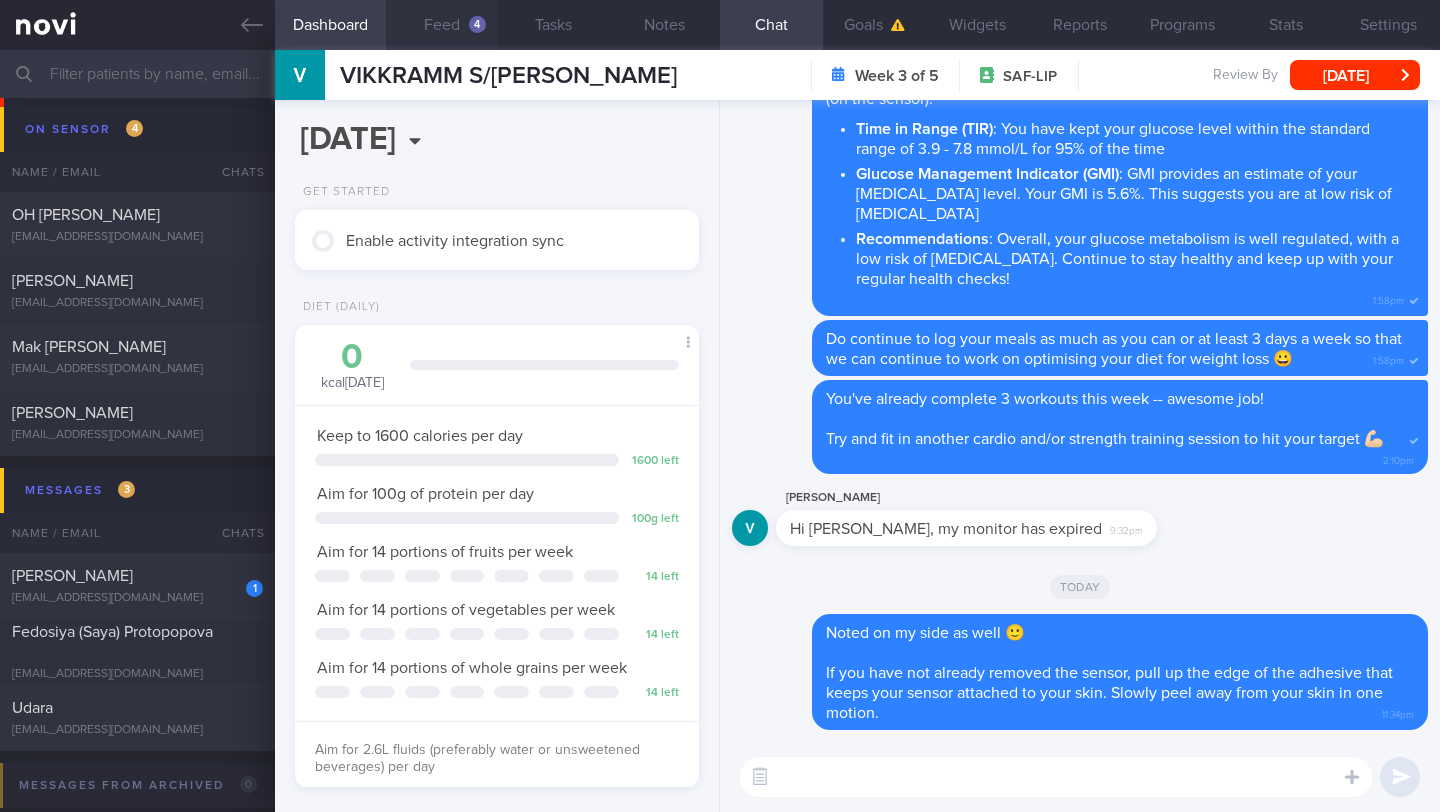 click on "Feed
4" at bounding box center [441, 25] 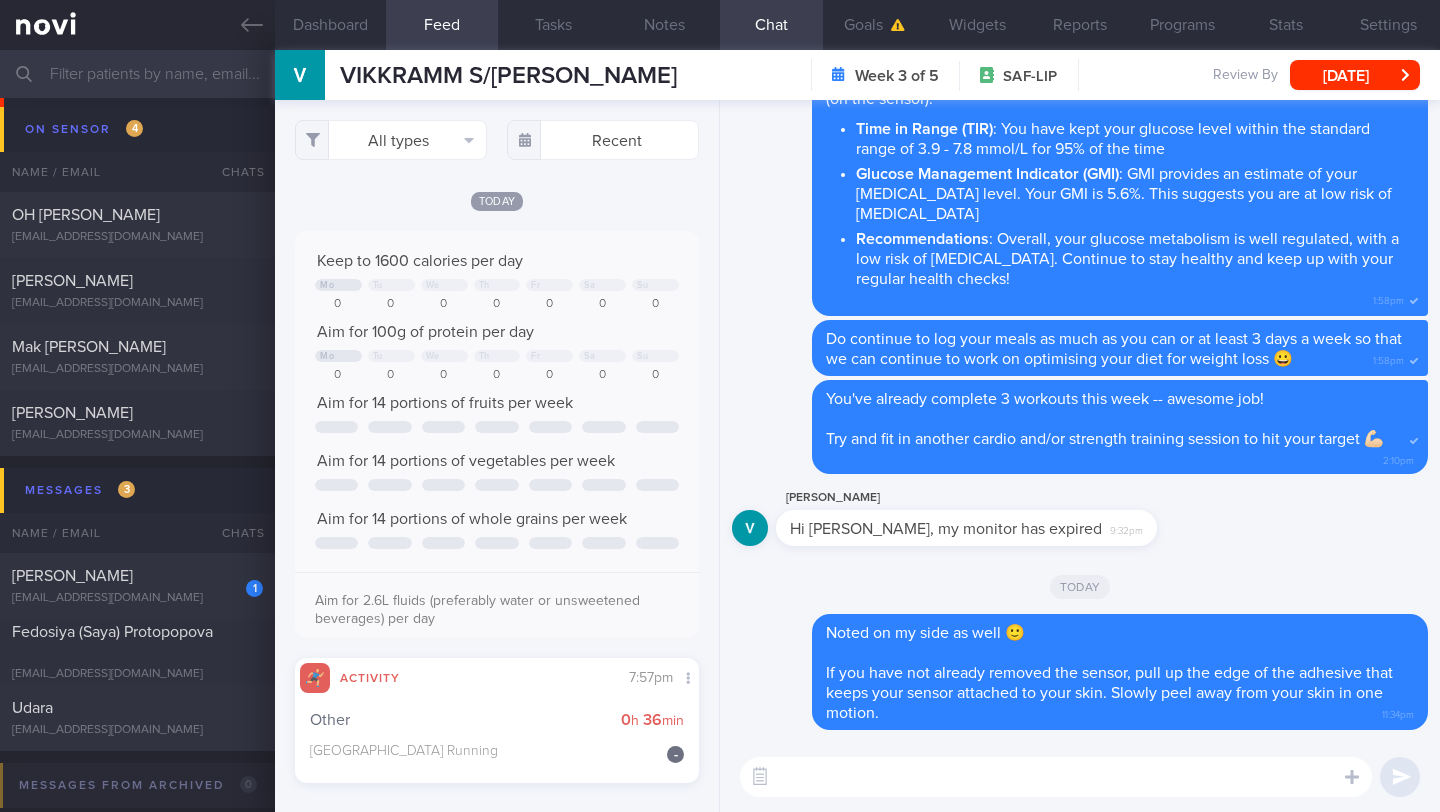 scroll, scrollTop: 999747, scrollLeft: 999629, axis: both 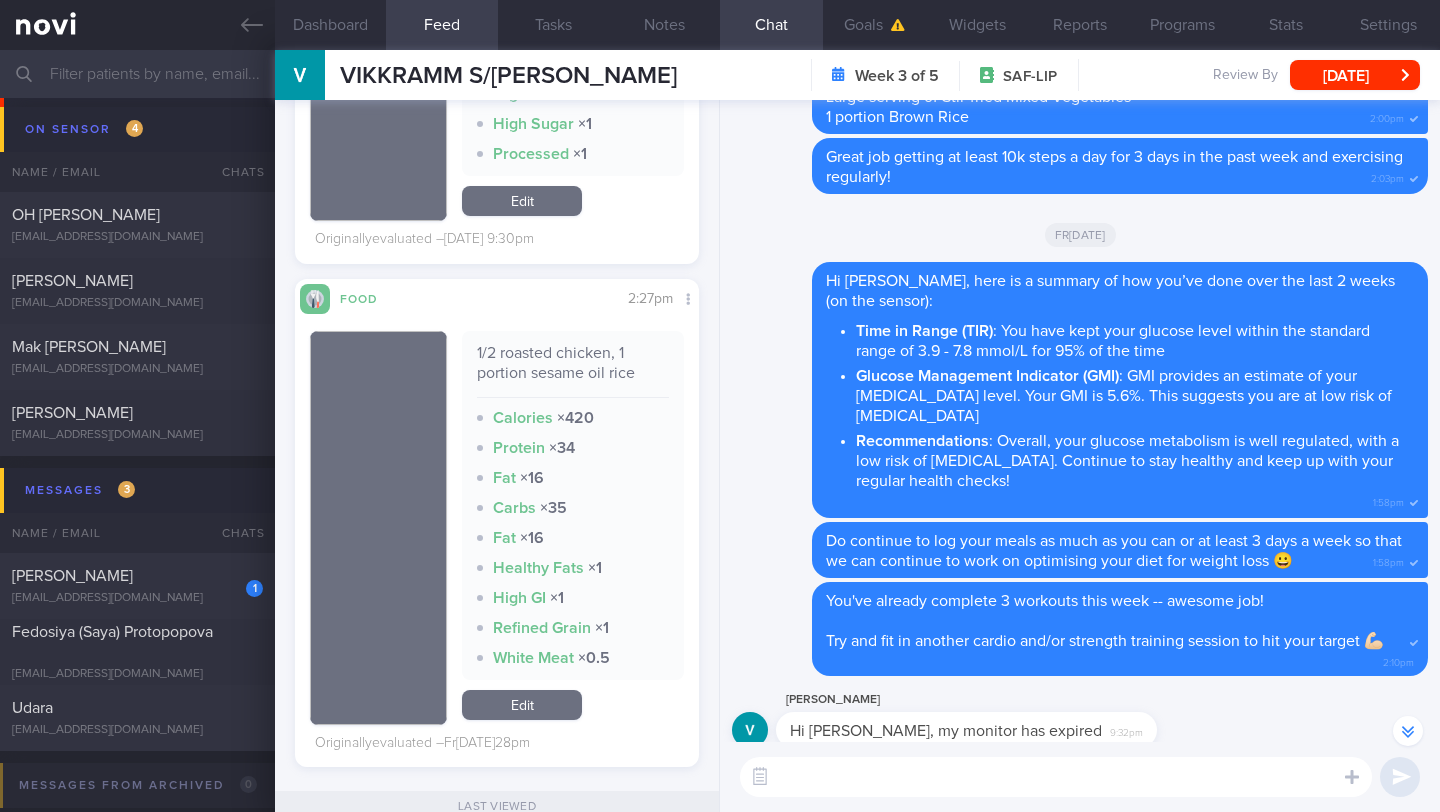 click at bounding box center [1056, 777] 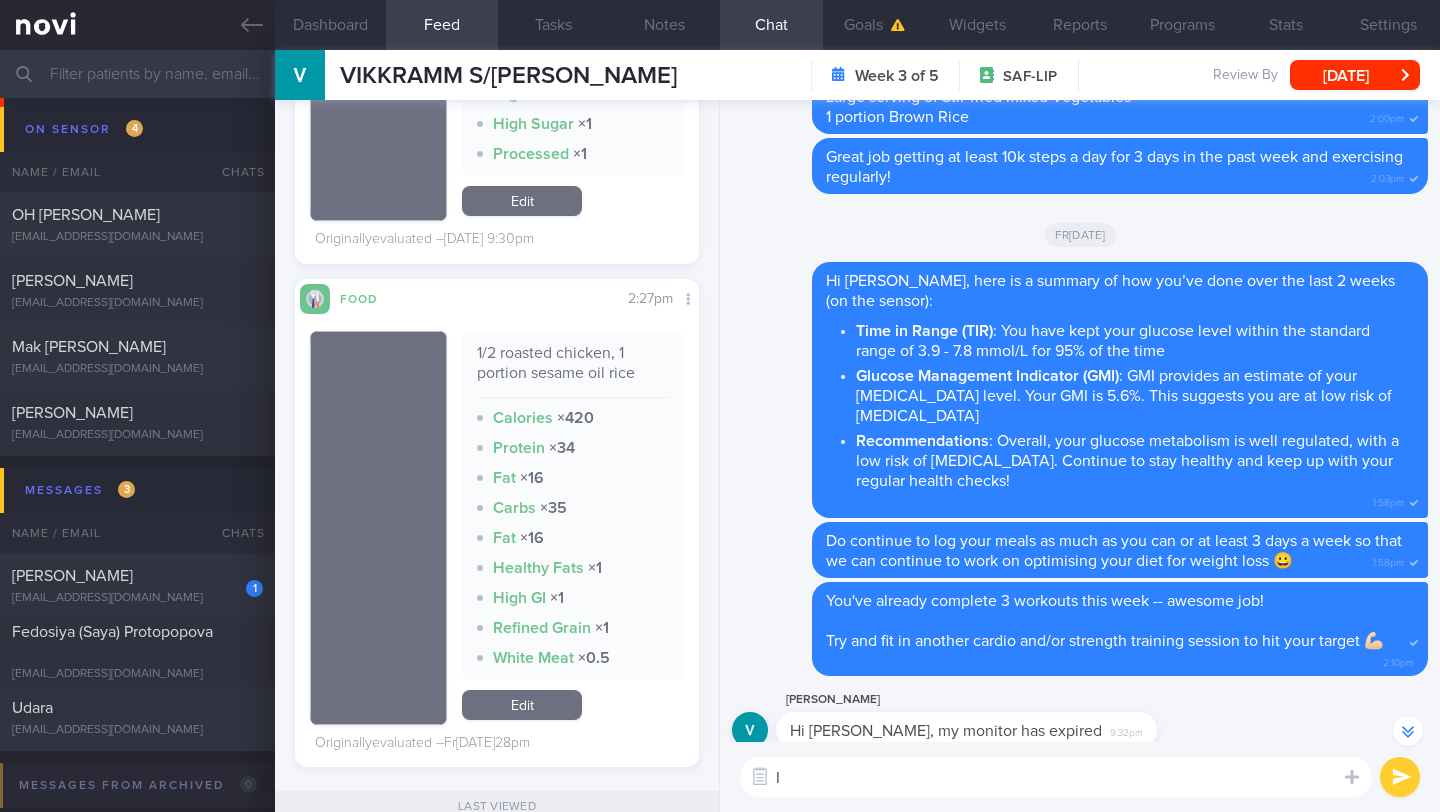 type on "I" 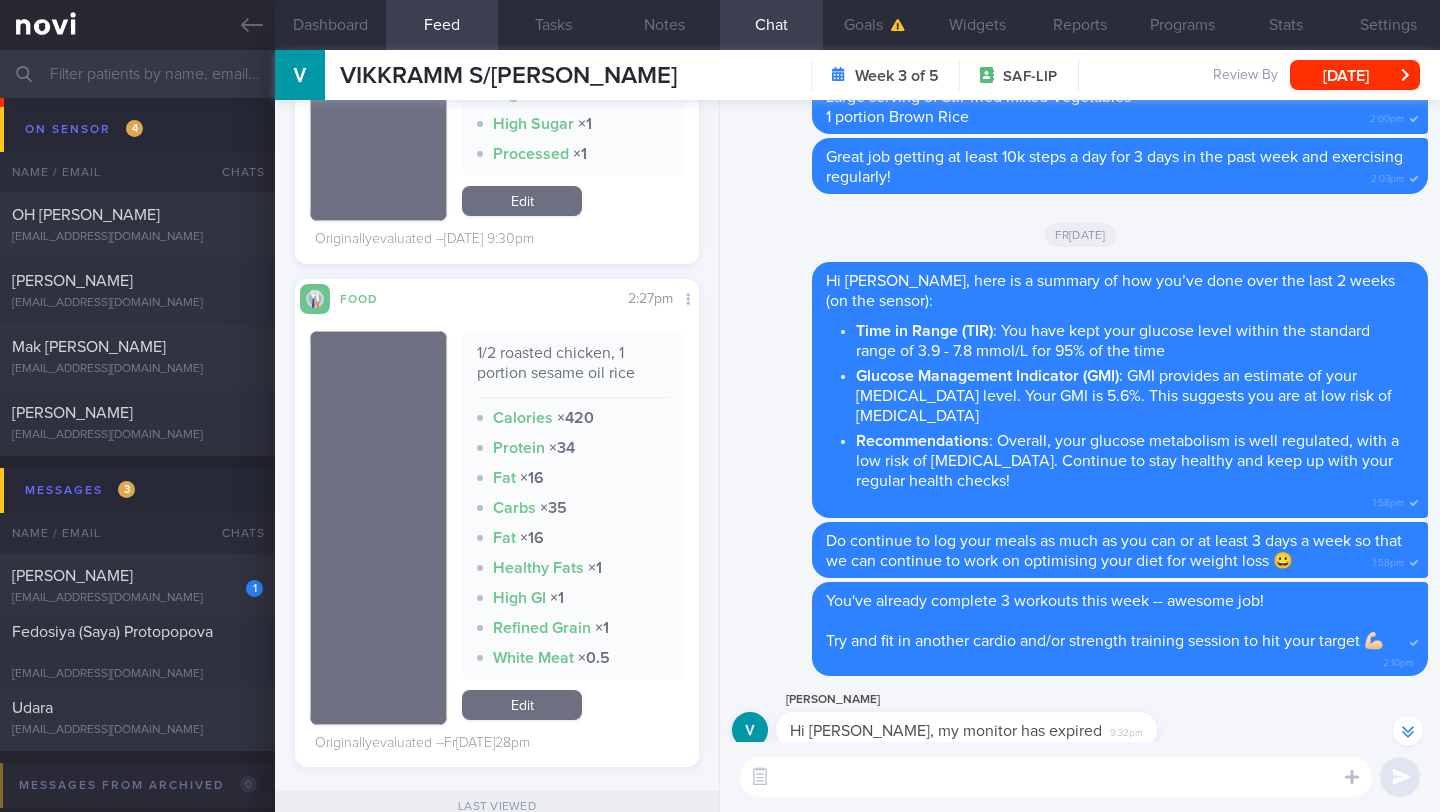 type on "G" 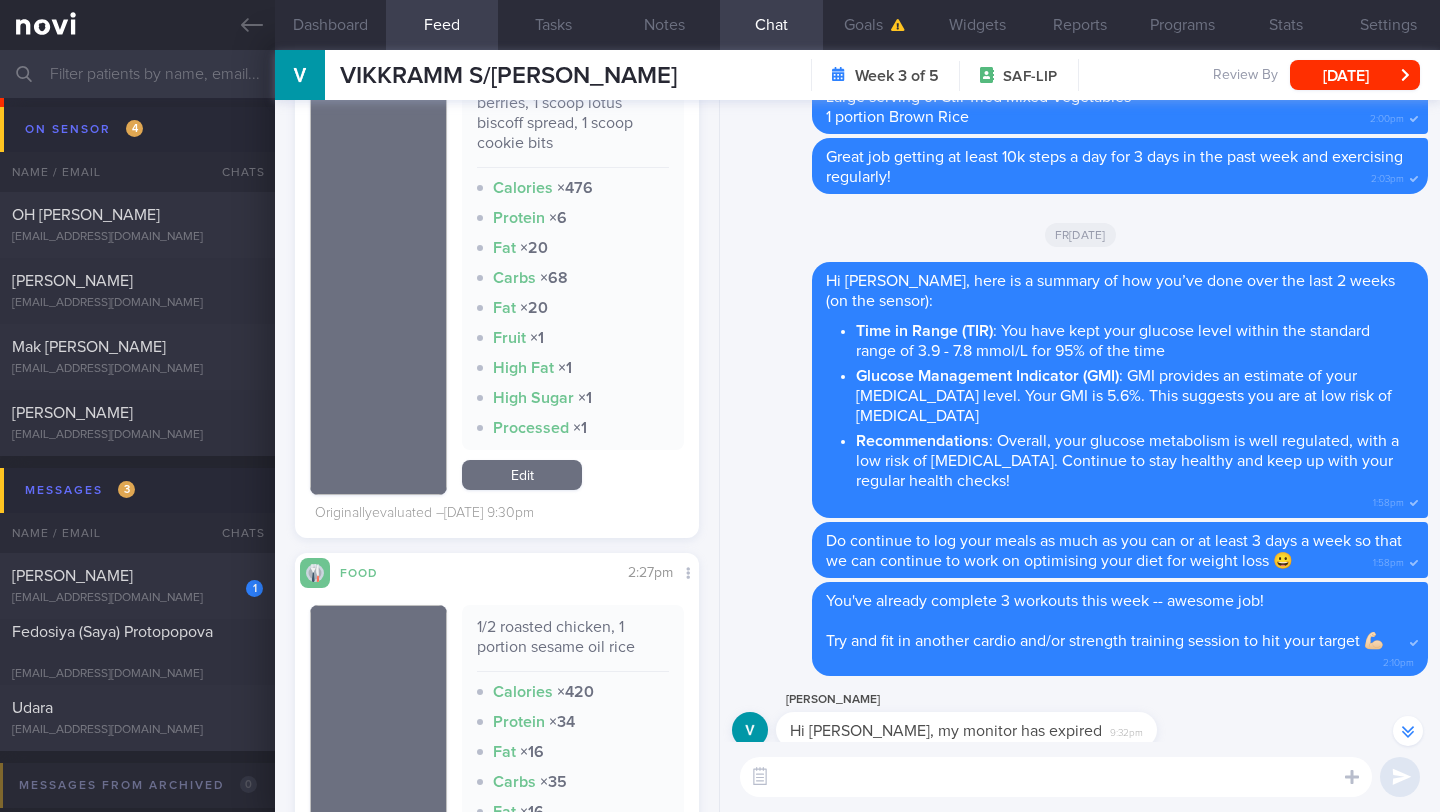 scroll, scrollTop: 1061, scrollLeft: 0, axis: vertical 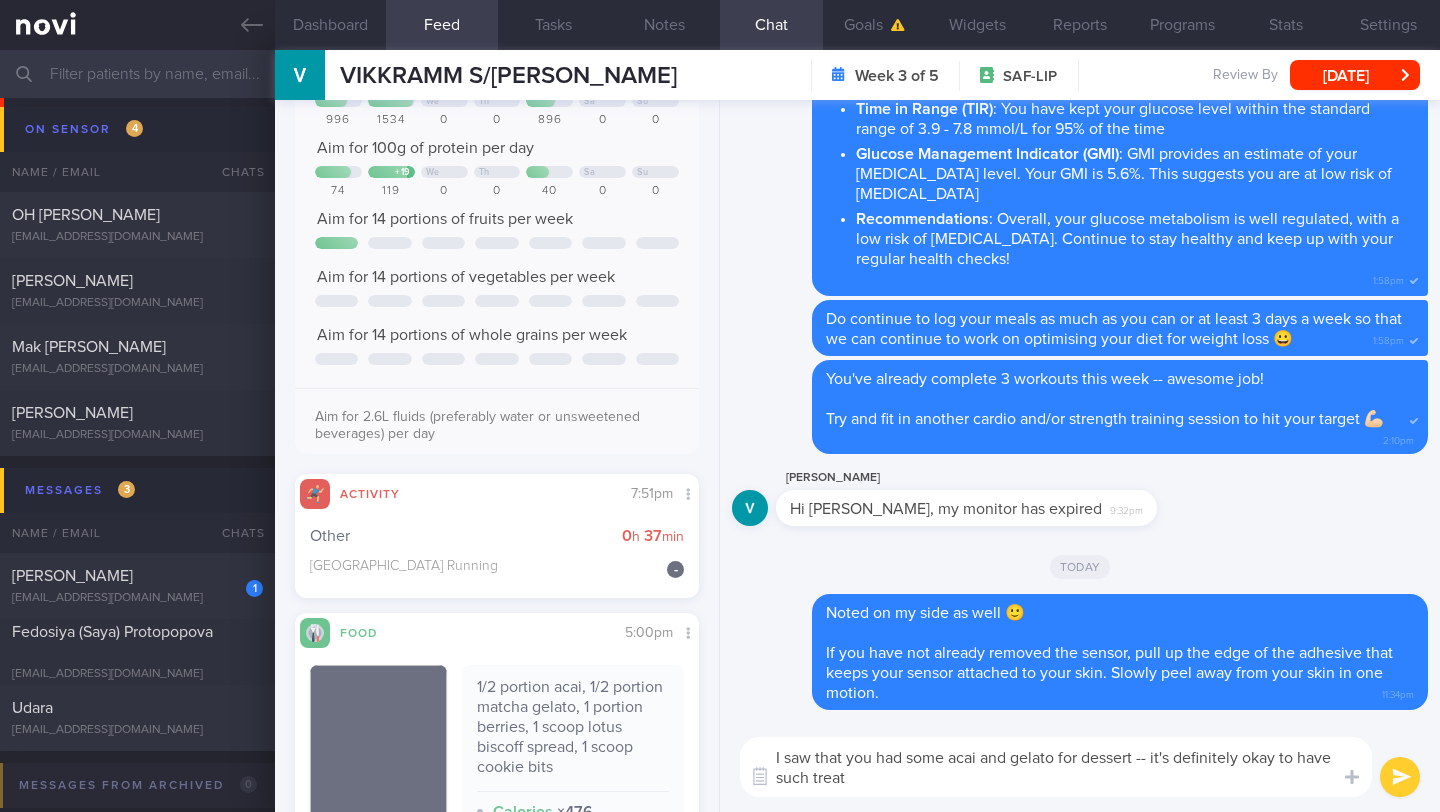 drag, startPoint x: 1141, startPoint y: 755, endPoint x: 1156, endPoint y: 780, distance: 29.15476 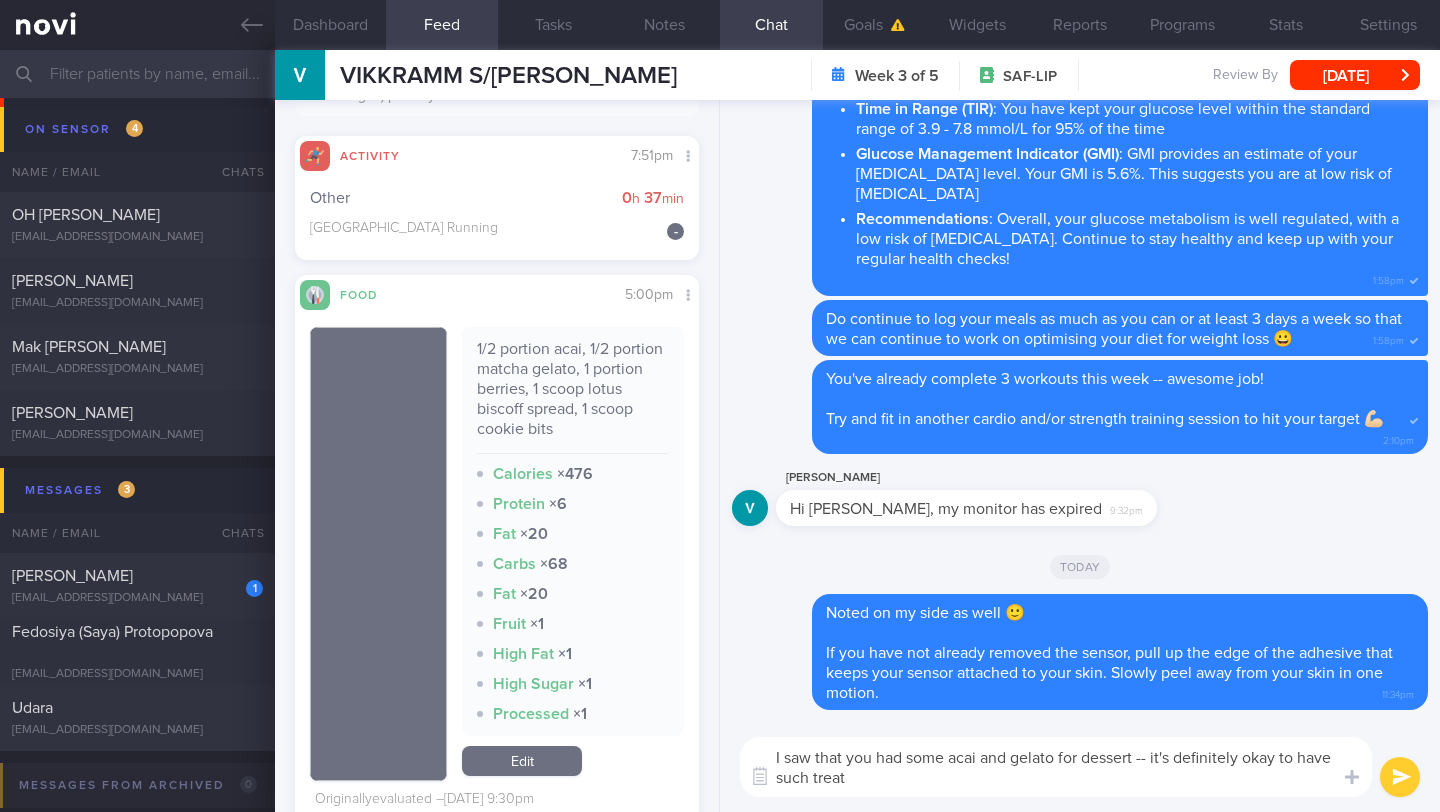 scroll, scrollTop: 1562, scrollLeft: 0, axis: vertical 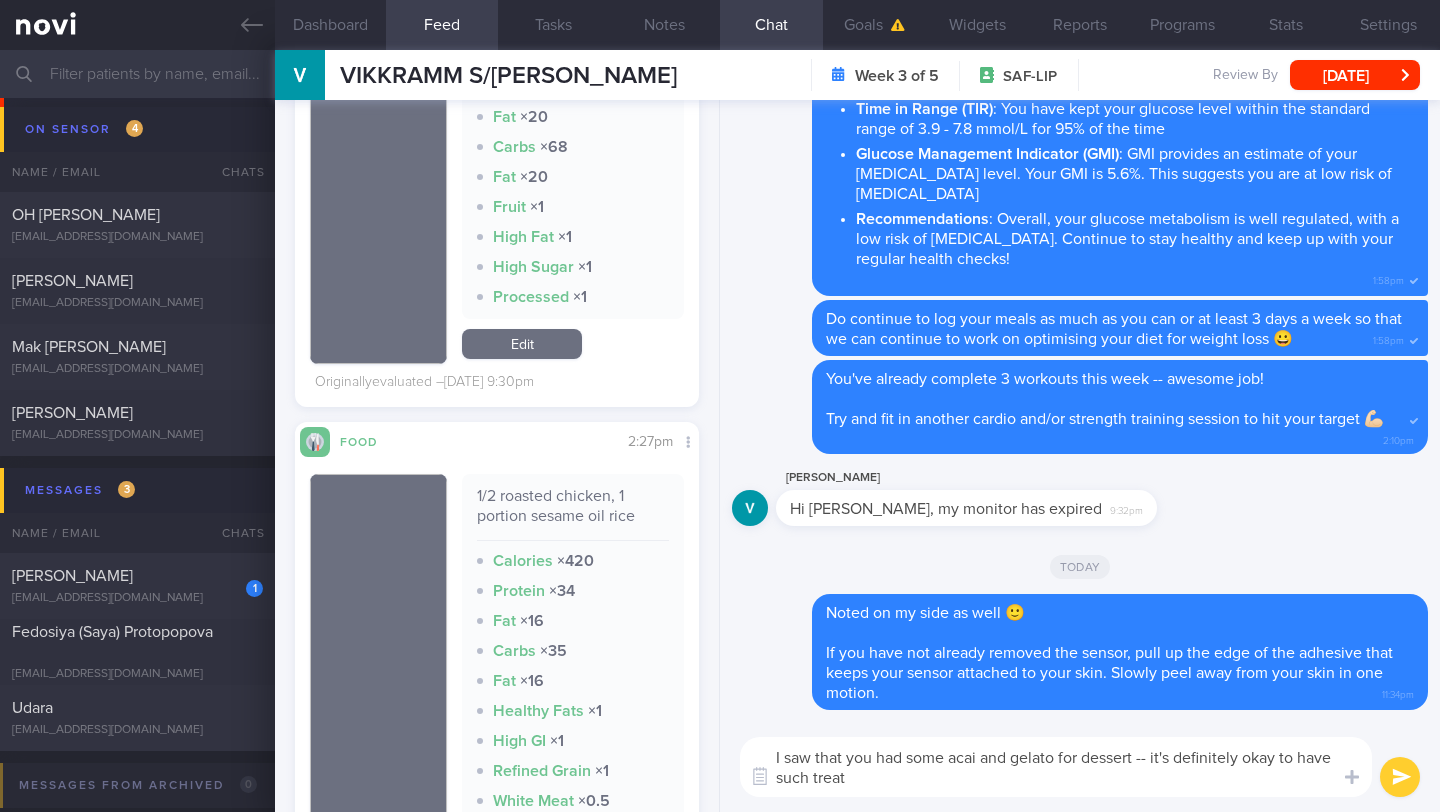 click on "I saw that you had some acai and gelato for dessert -- it's definitely okay to have such treat" at bounding box center [1056, 767] 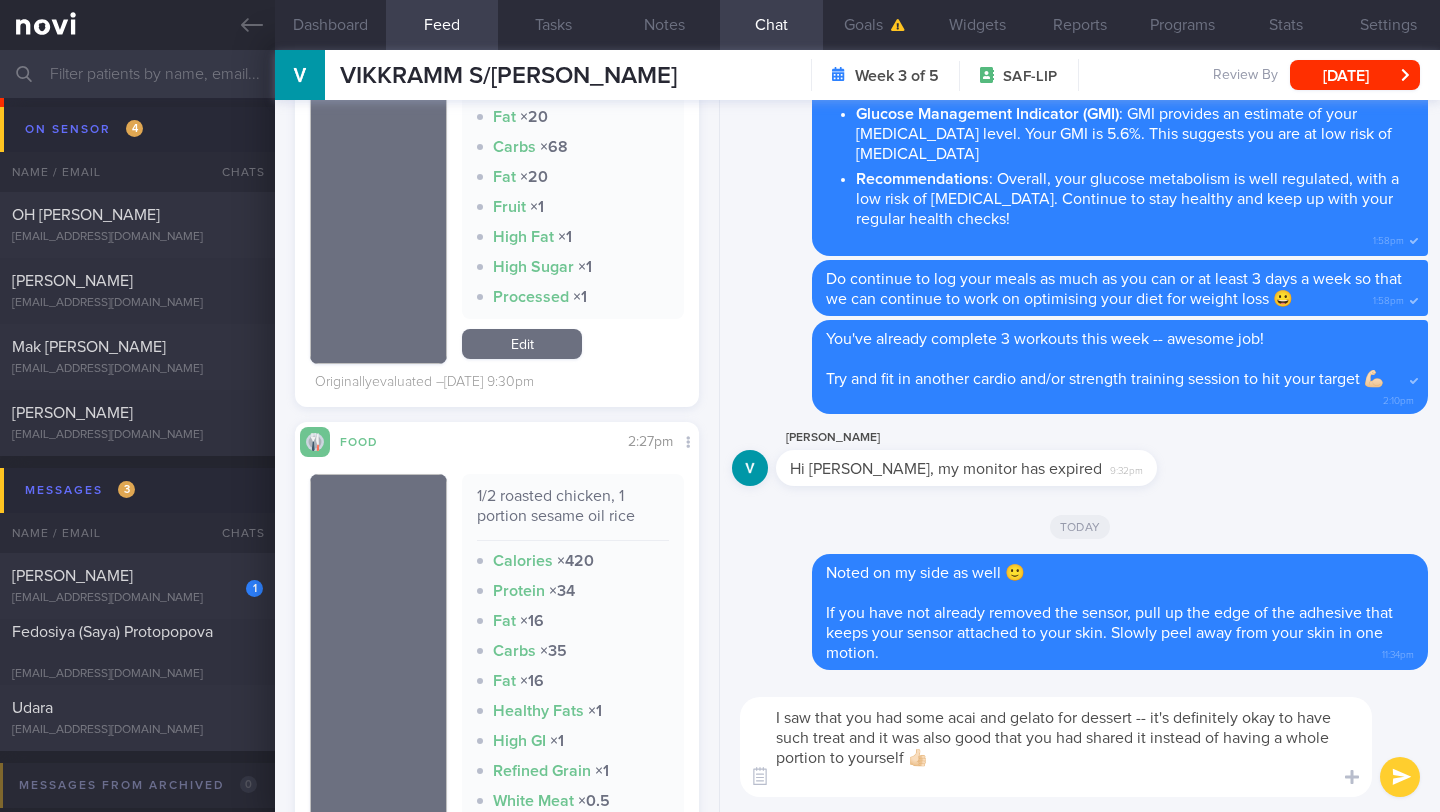 scroll, scrollTop: 0, scrollLeft: 0, axis: both 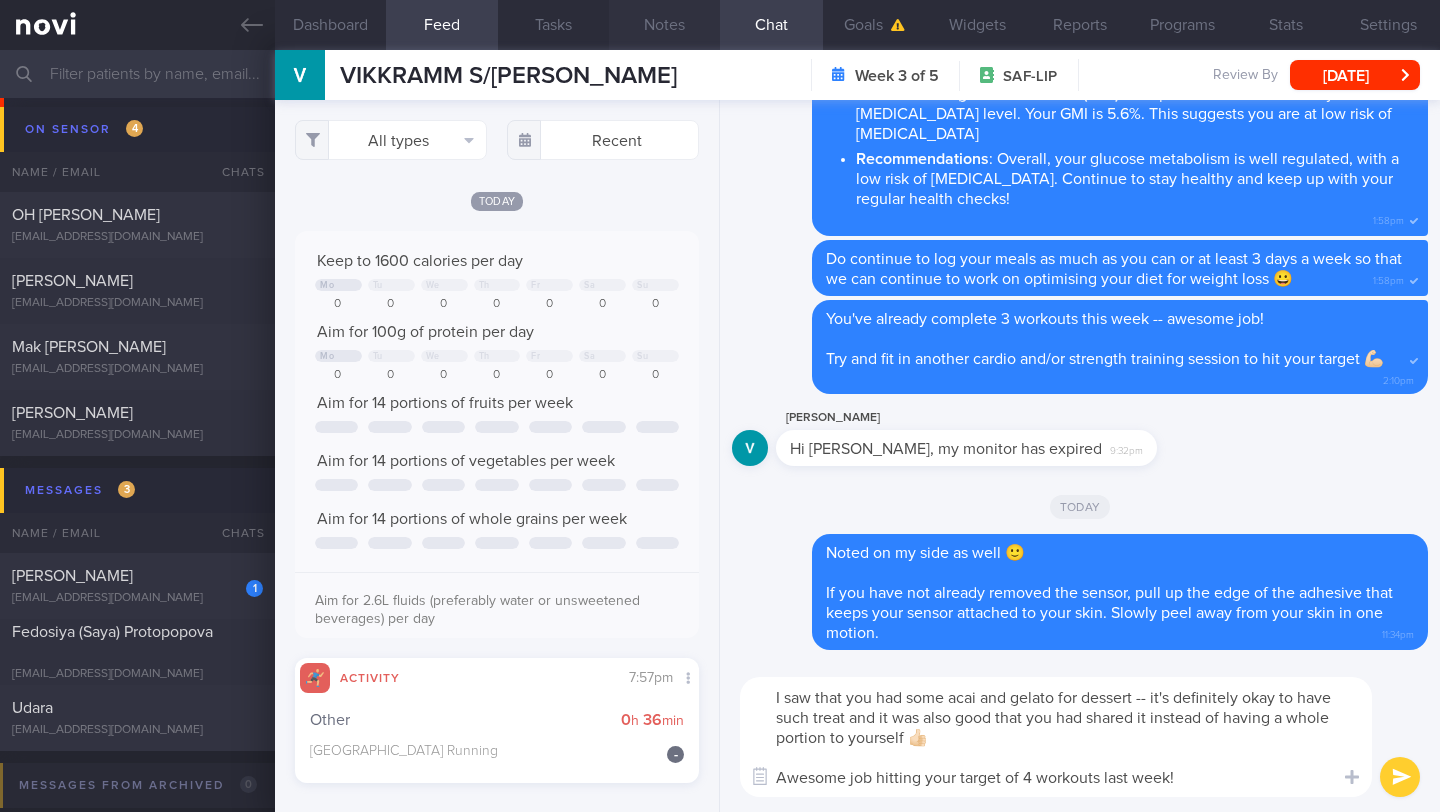 type on "I saw that you had some acai and gelato for dessert -- it's definitely okay to have such treat and it was also good that you had shared it instead of having a whole portion to yourself 👍🏻
Awesome job hitting your target of 4 workouts last week!" 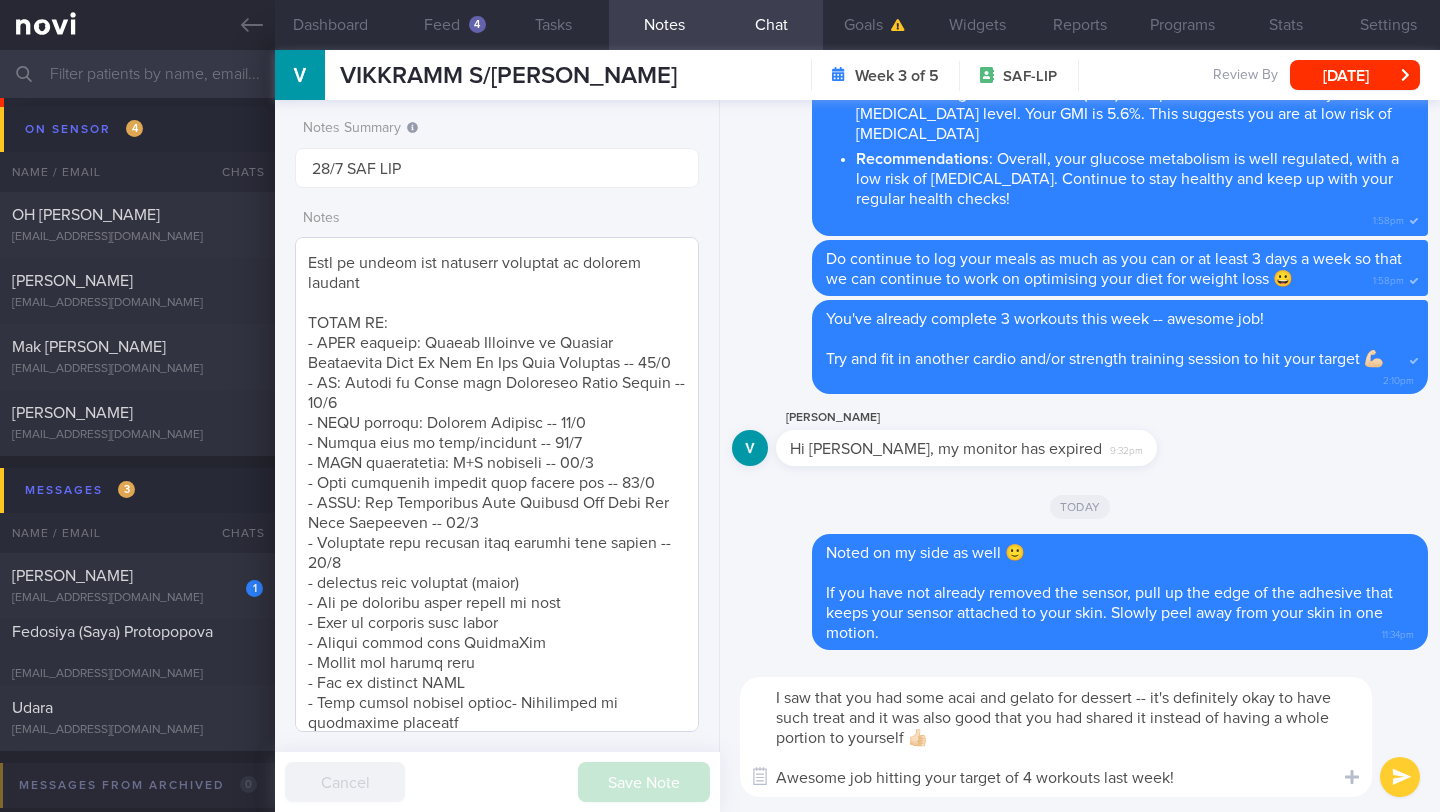scroll, scrollTop: 783, scrollLeft: 0, axis: vertical 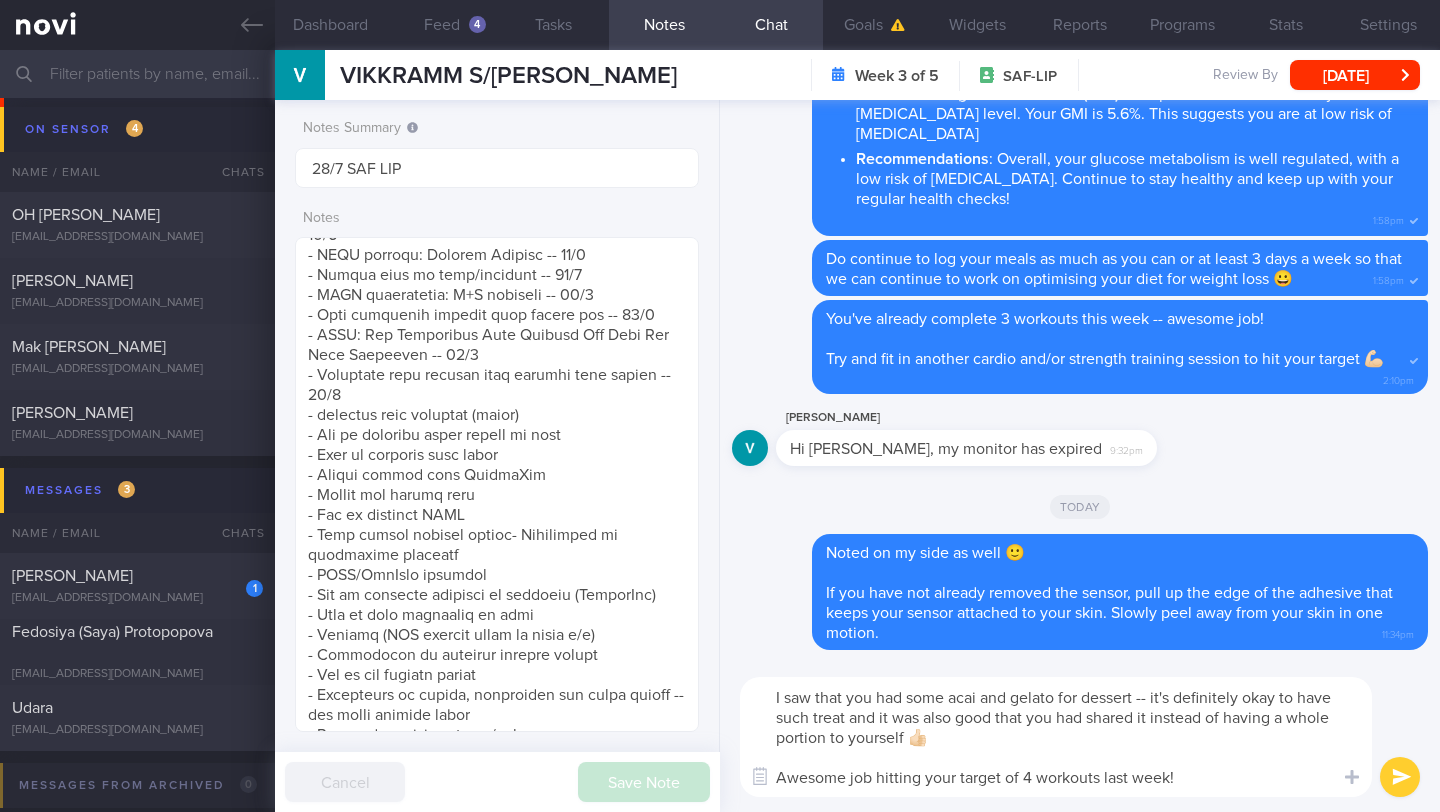 click at bounding box center (1400, 777) 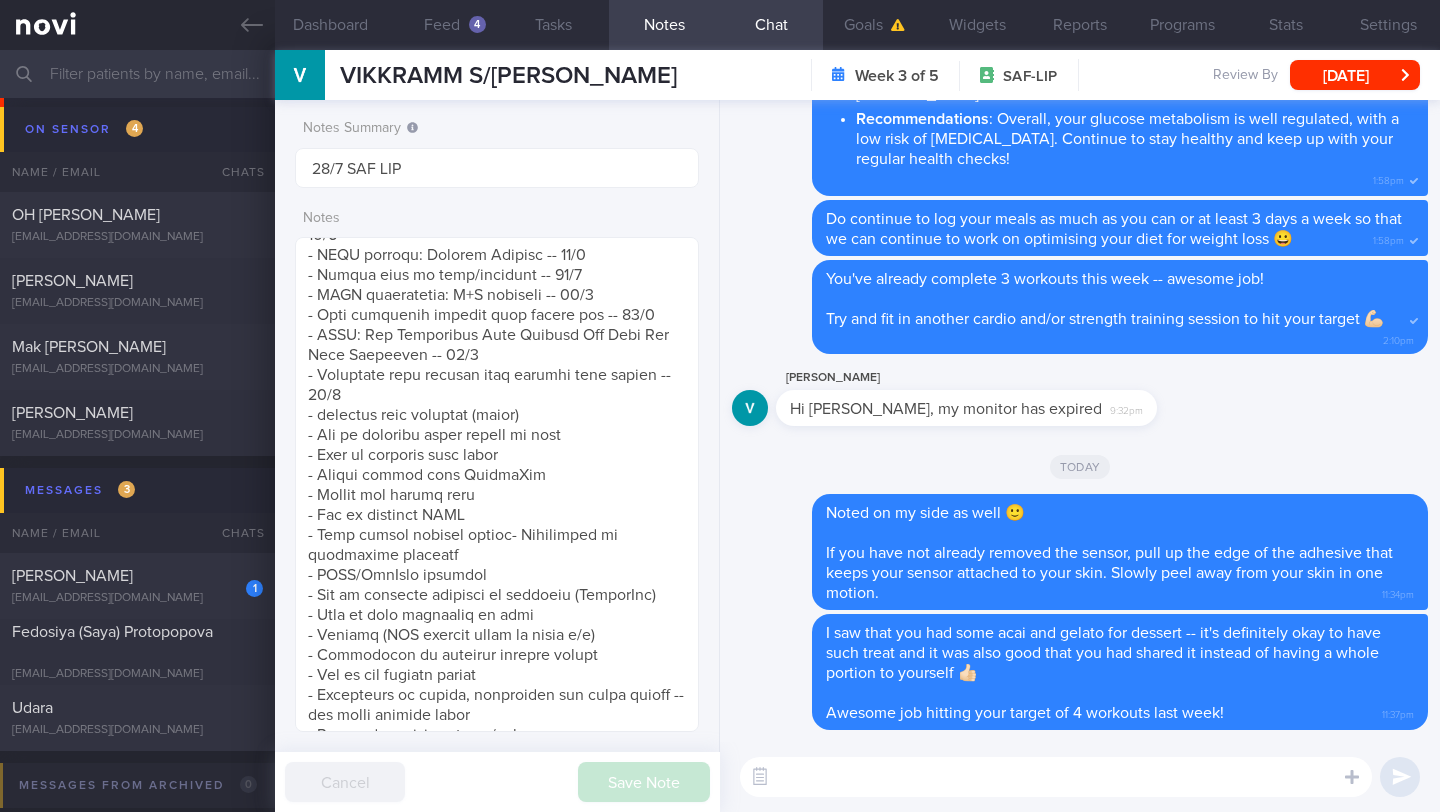 click at bounding box center [1056, 777] 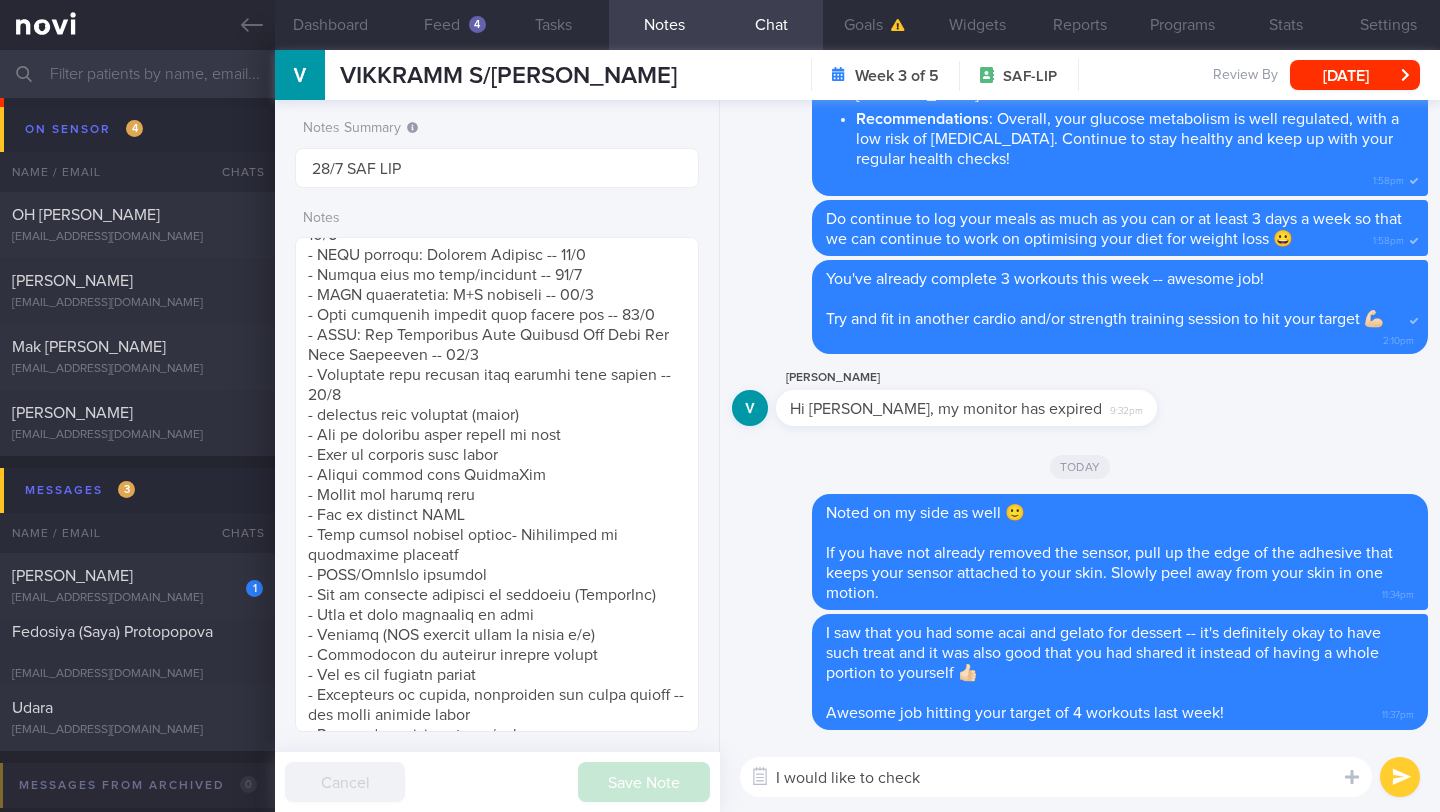 paste on "What challenges are you currently facing in meeting your diet and exercise targets?" 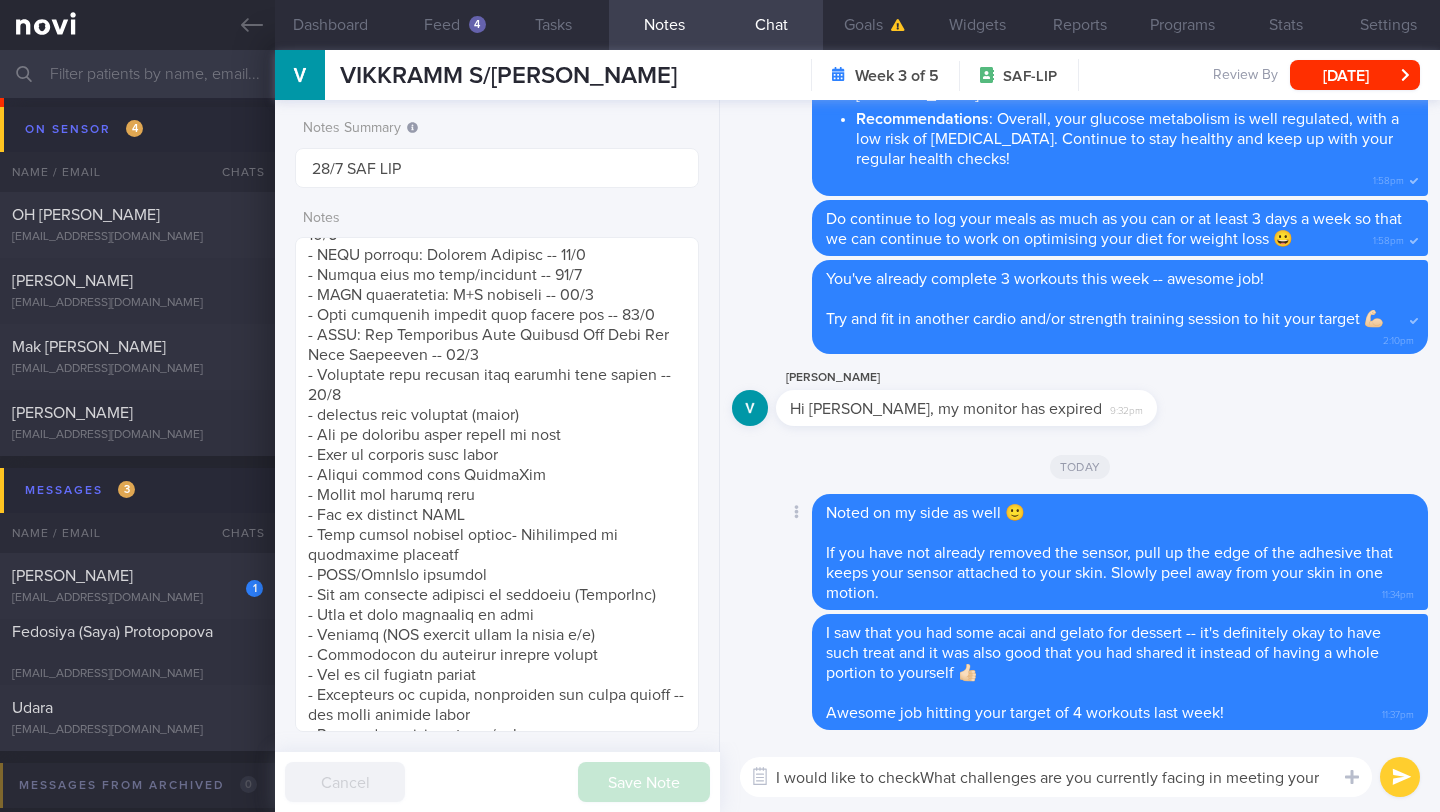 scroll, scrollTop: 0, scrollLeft: 0, axis: both 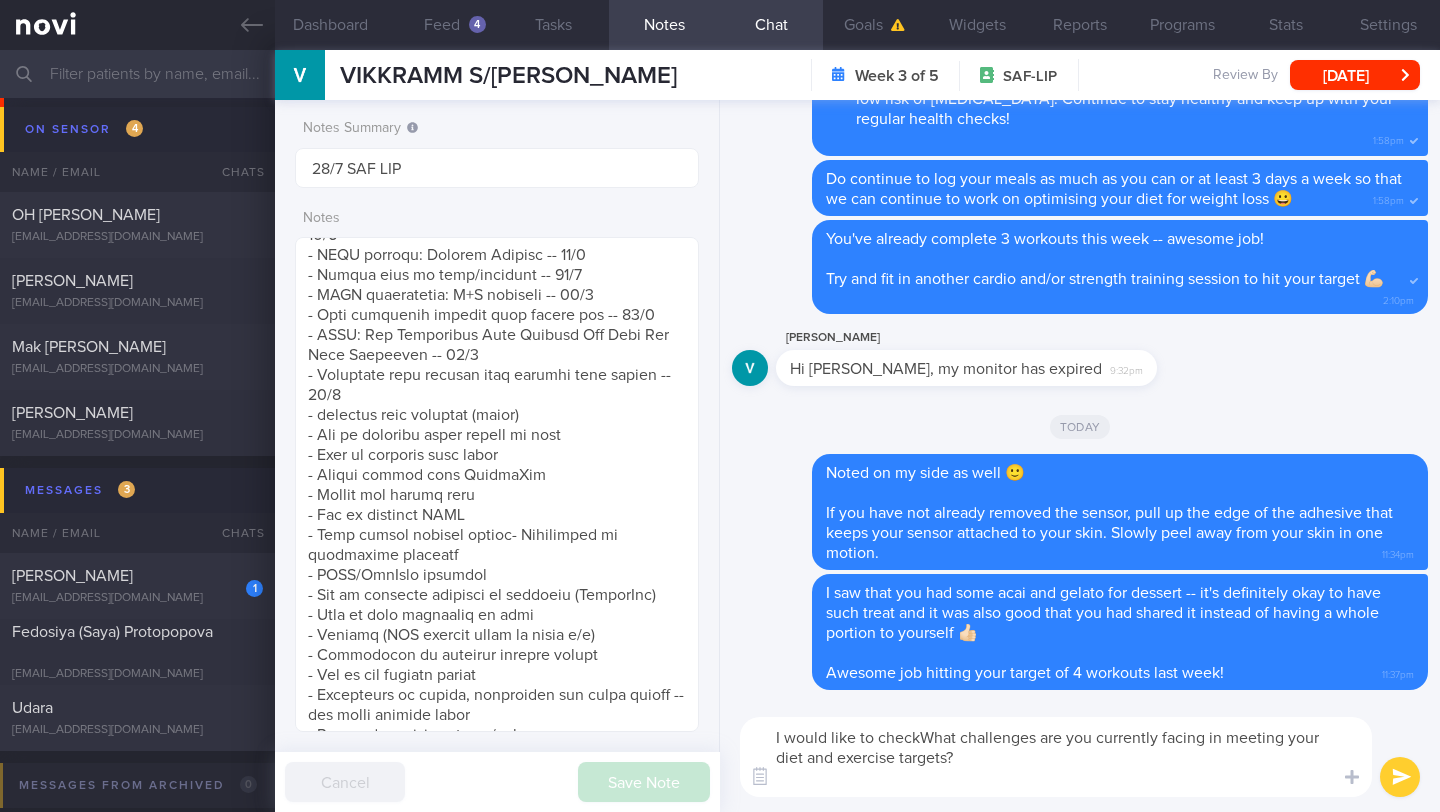 click on "I would like to checkWhat challenges are you currently facing in meeting your diet and exercise targets?" at bounding box center [1056, 757] 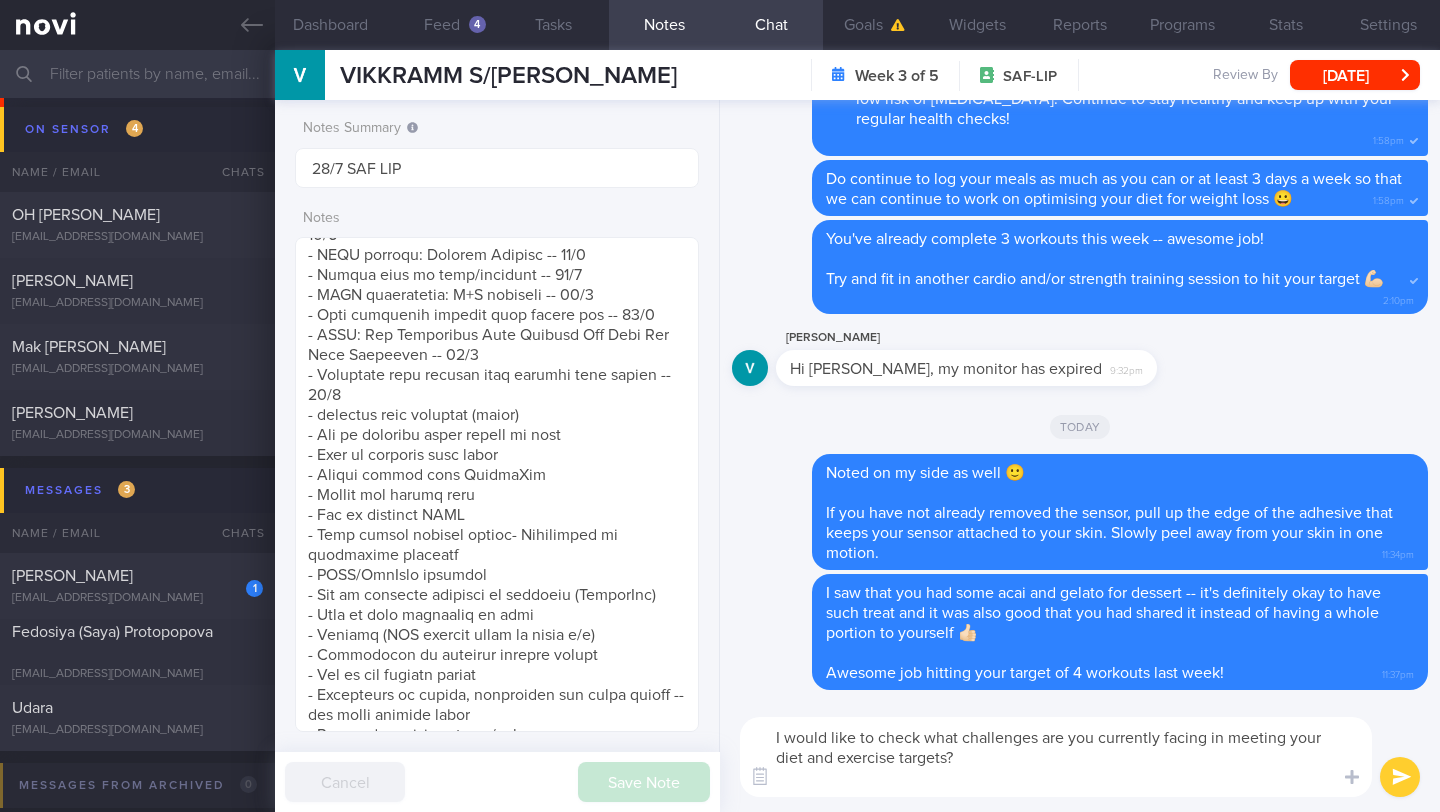 click on "I would like to check what challenges are you currently facing in meeting your diet and exercise targets?" at bounding box center [1056, 757] 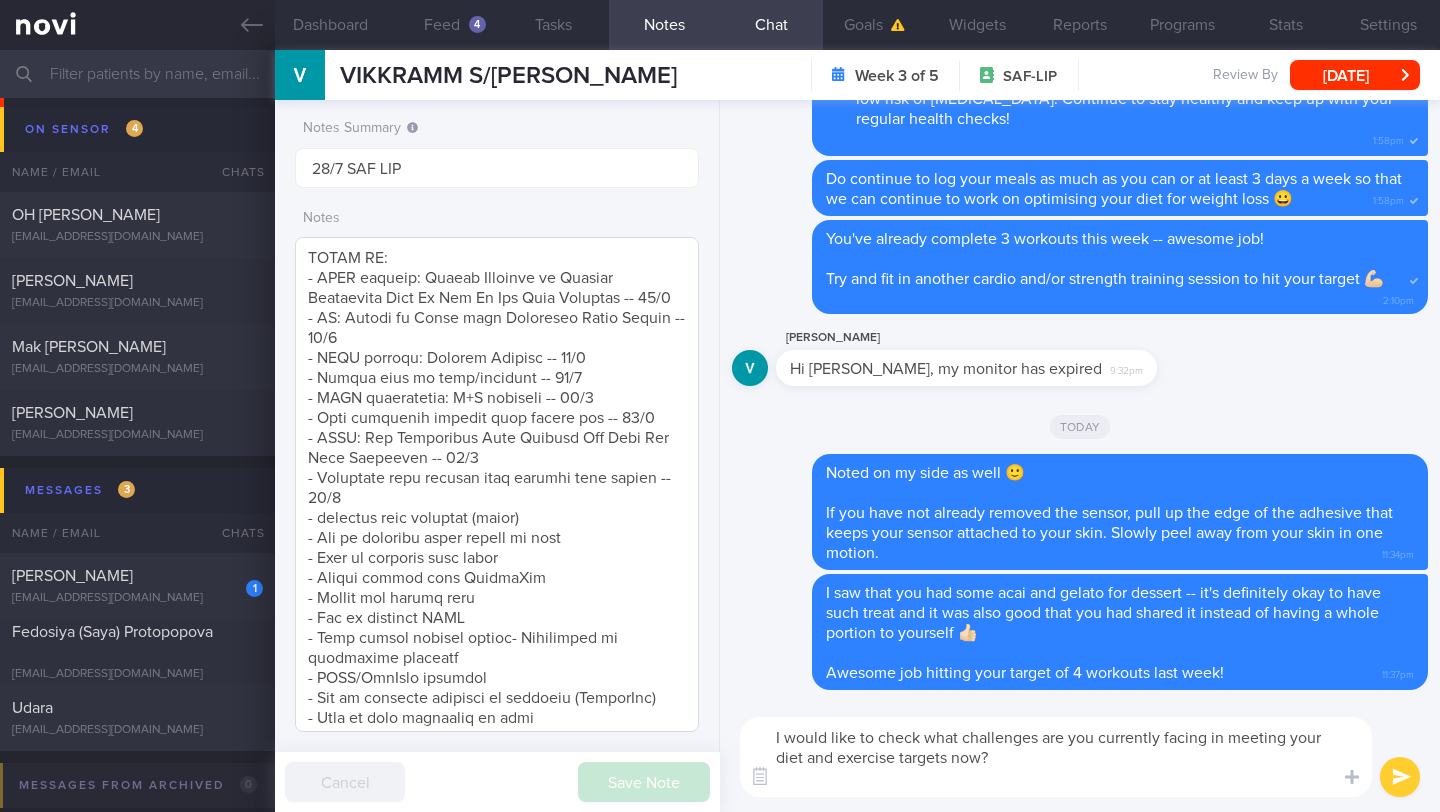 scroll, scrollTop: 782, scrollLeft: 0, axis: vertical 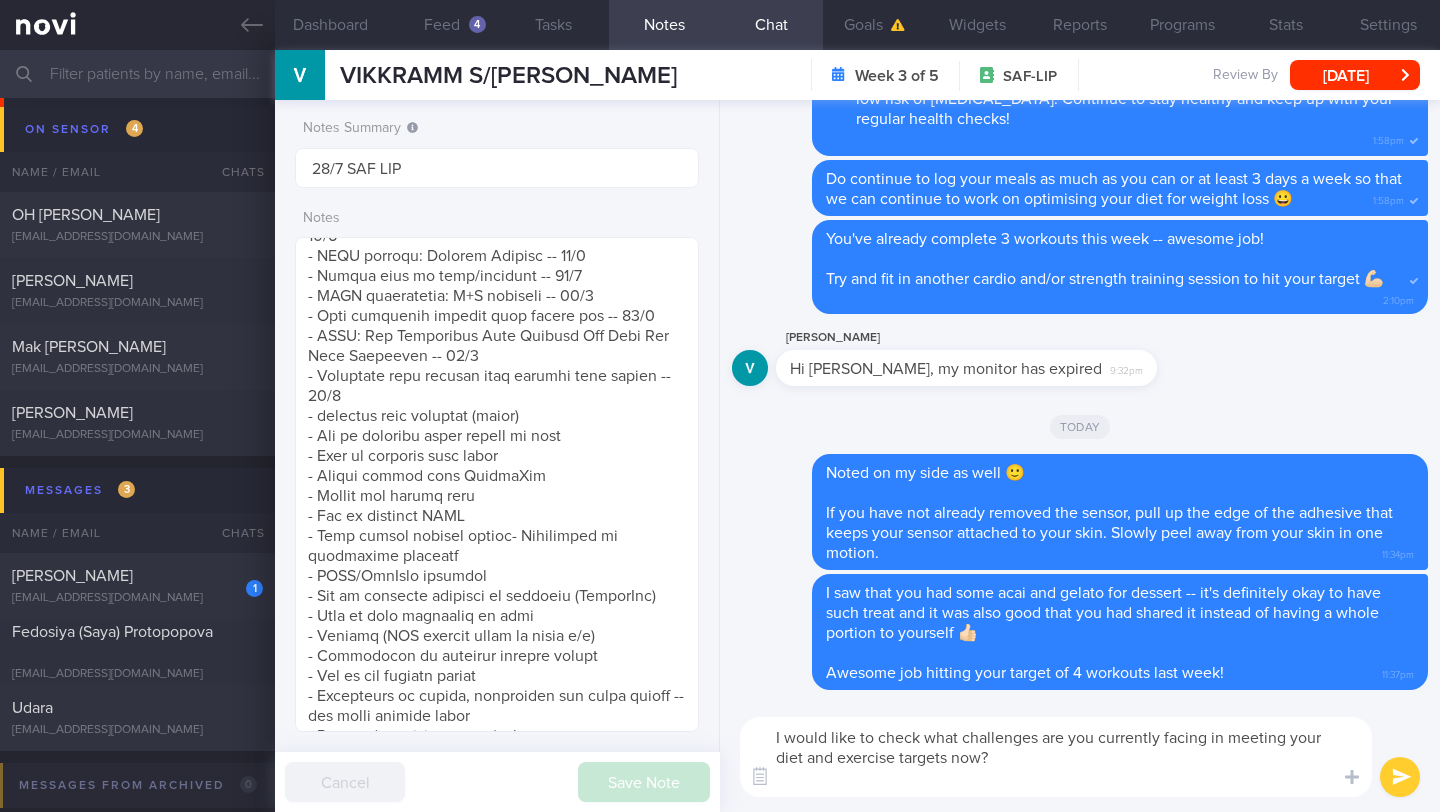 drag, startPoint x: 1053, startPoint y: 770, endPoint x: 708, endPoint y: 719, distance: 348.7492 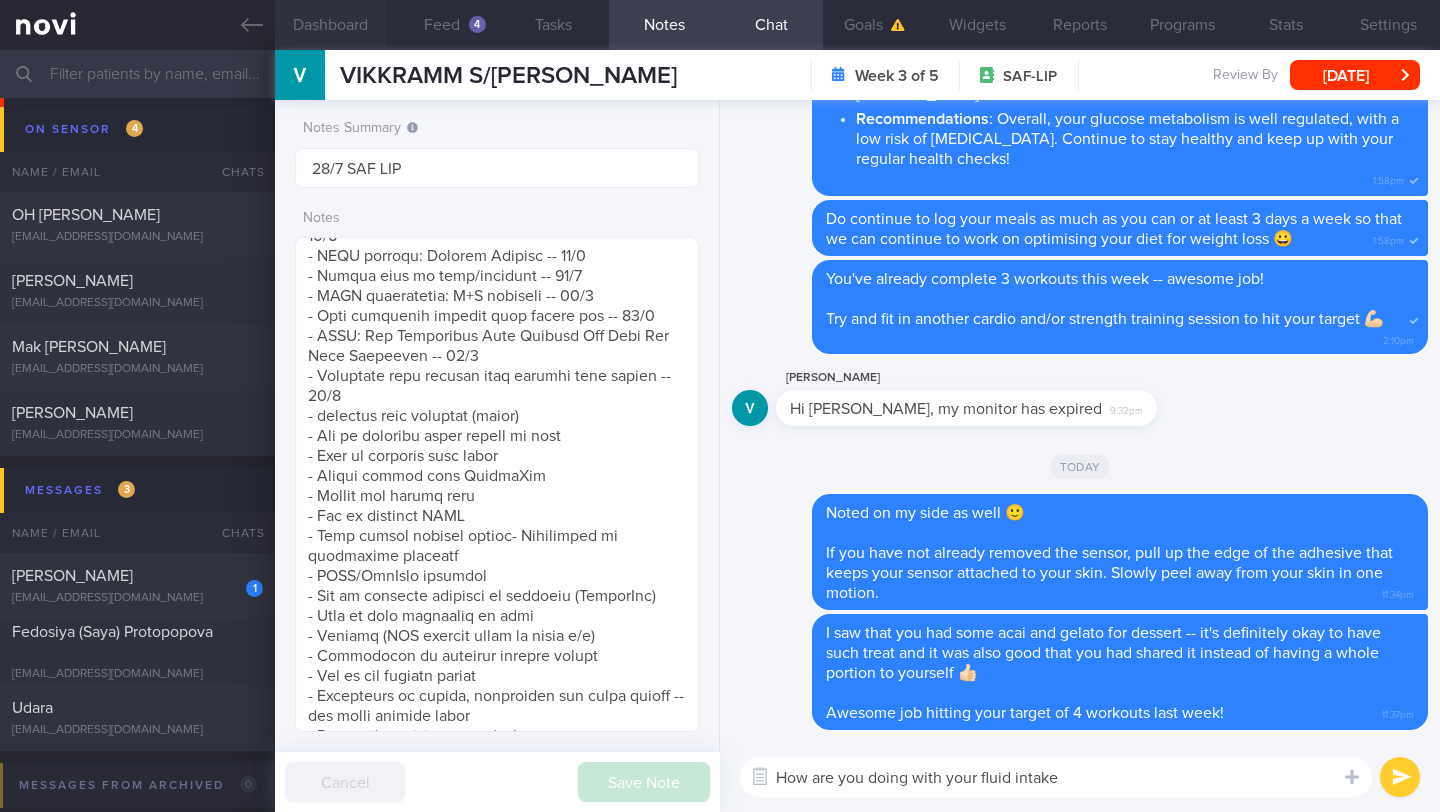 click on "Dashboard" at bounding box center (330, 25) 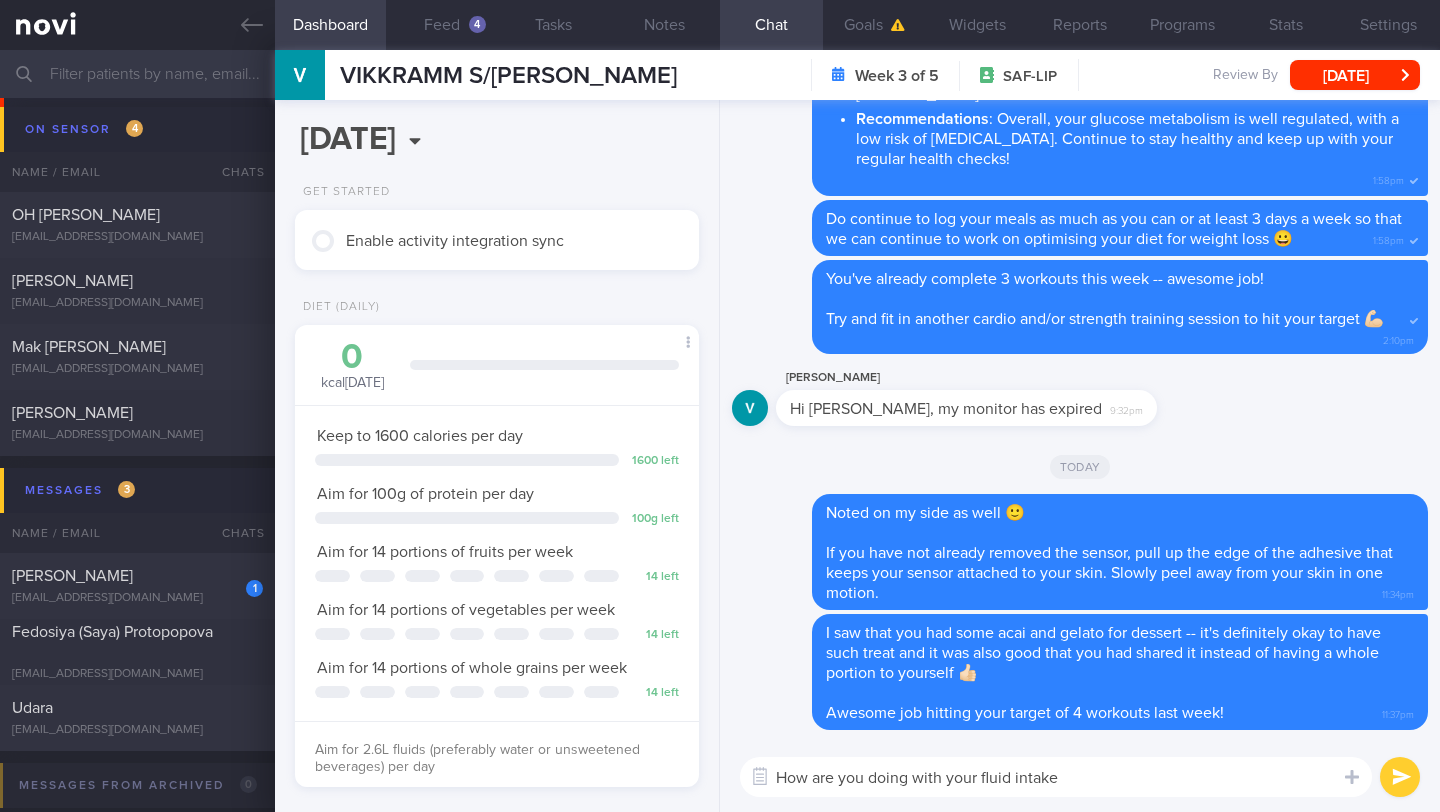 click on "How are you doing with your fluid intake" at bounding box center (1056, 777) 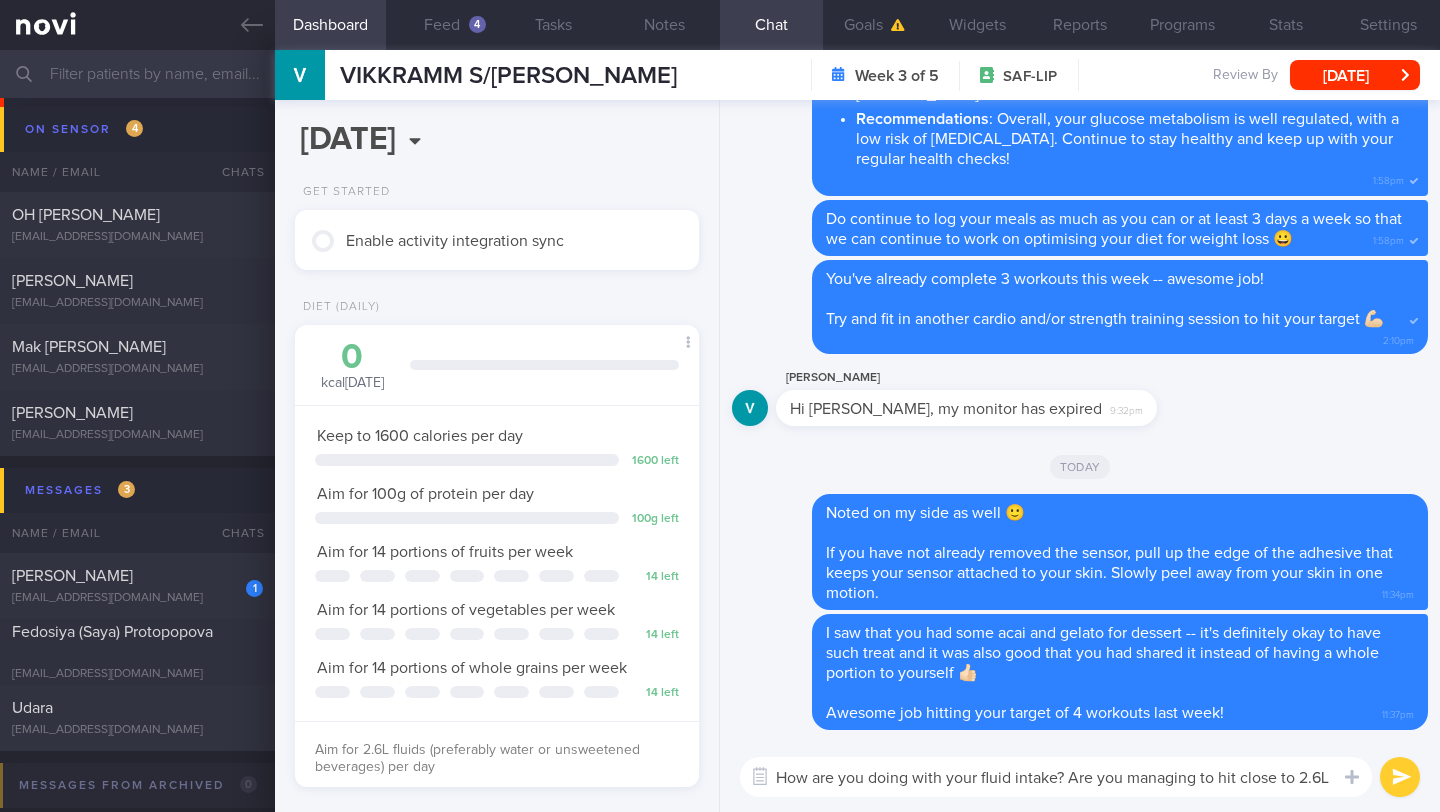 scroll, scrollTop: 0, scrollLeft: 0, axis: both 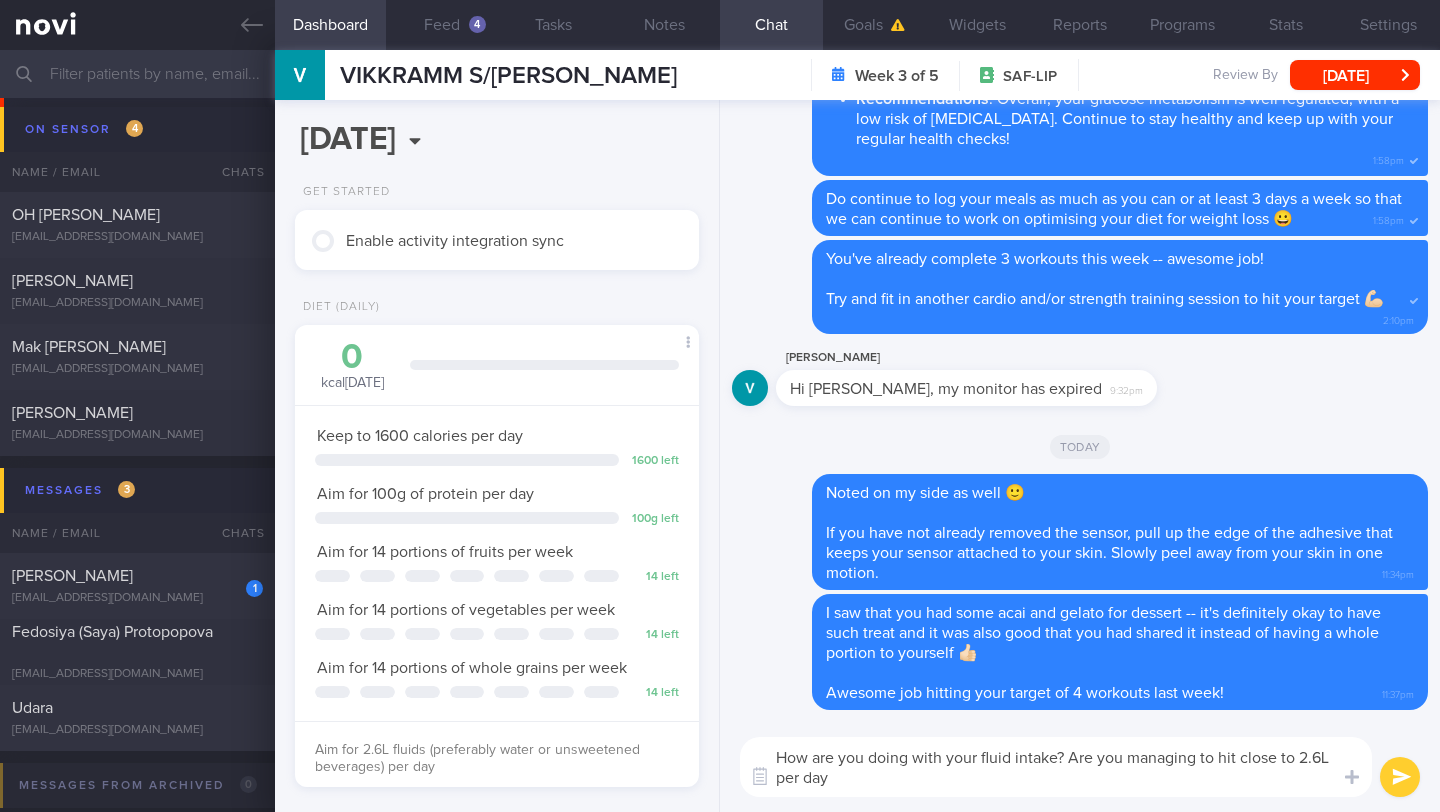 type on "How are you doing with your fluid intake? Are you managing to hit close to 2.6L per day?" 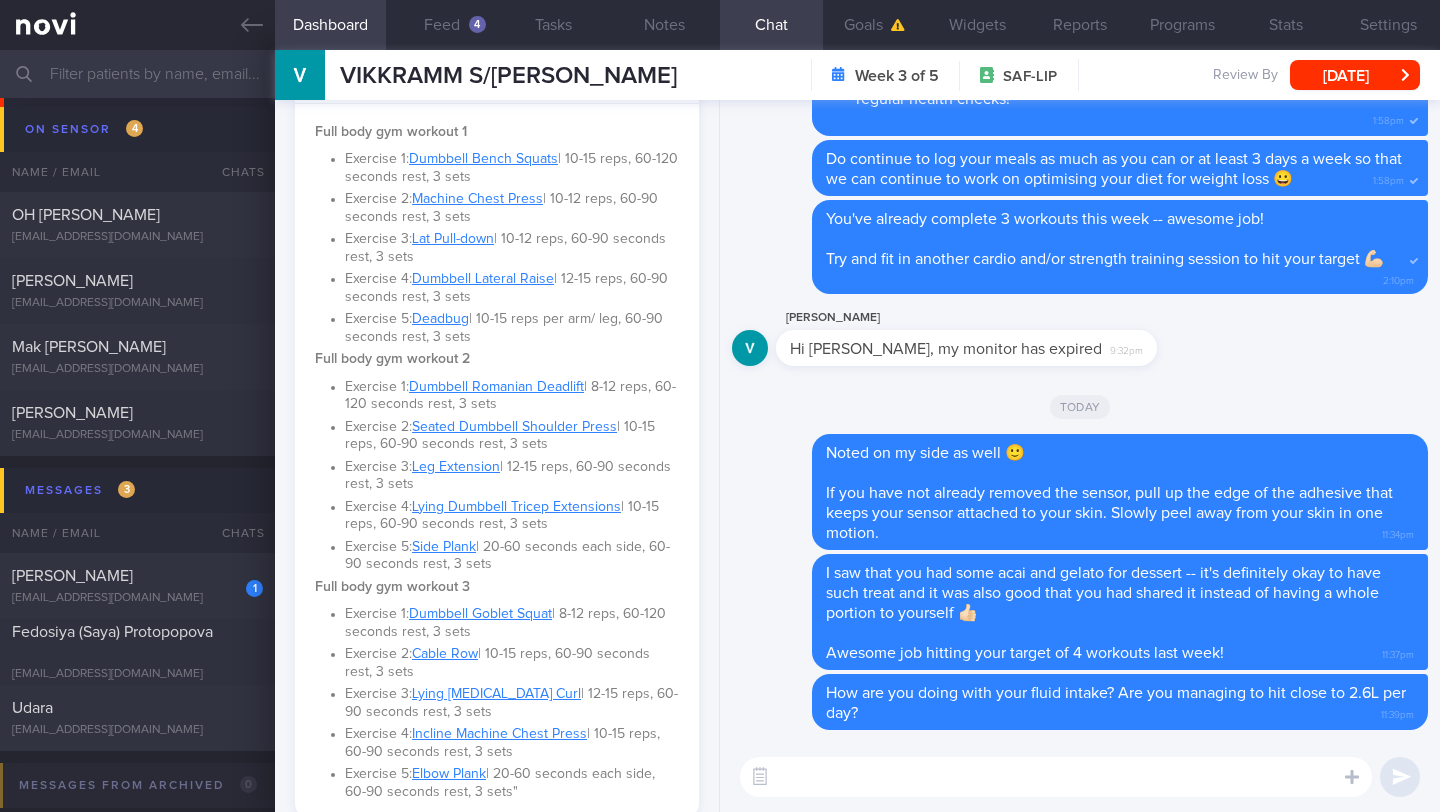 scroll, scrollTop: 1711, scrollLeft: 0, axis: vertical 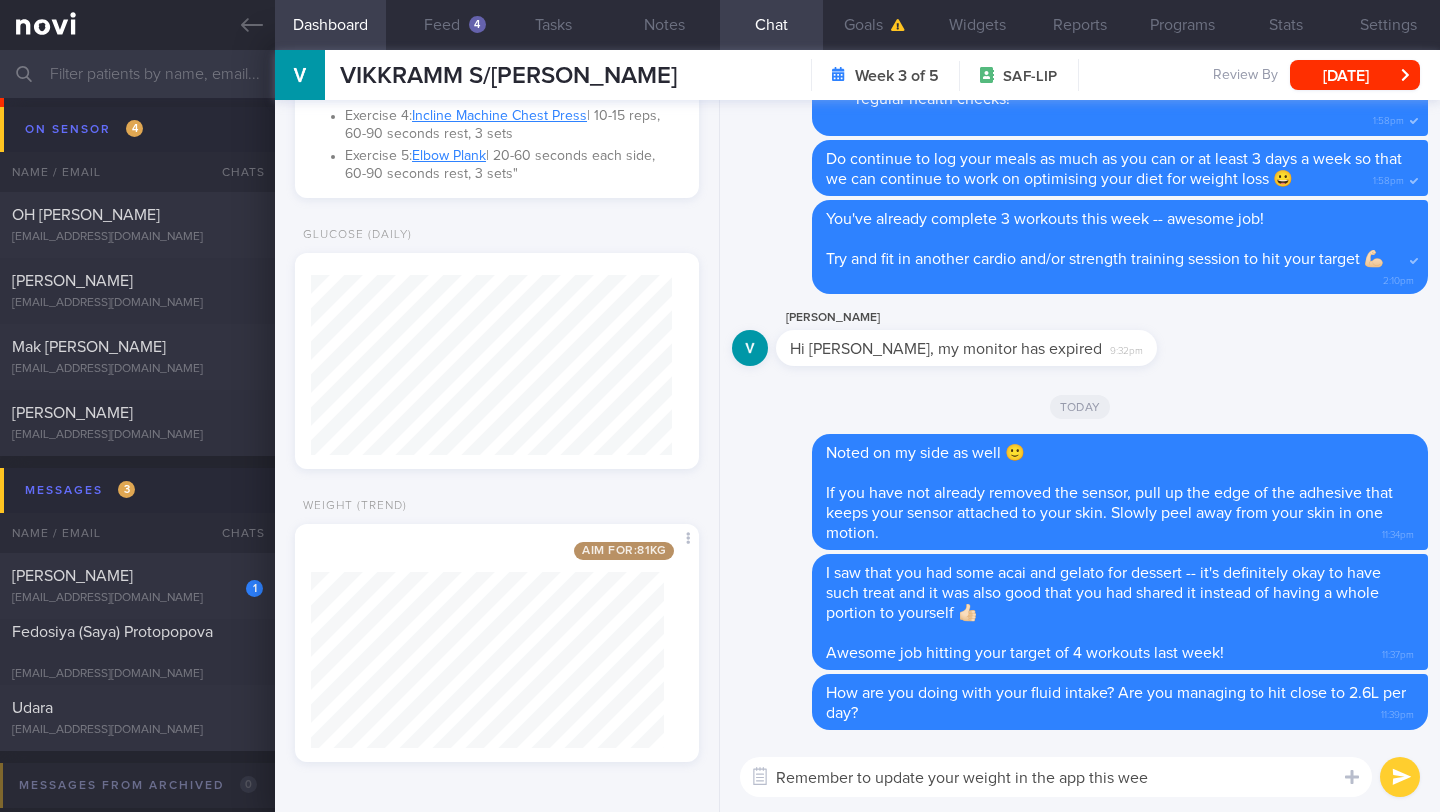 type on "Remember to update your weight in the app this week" 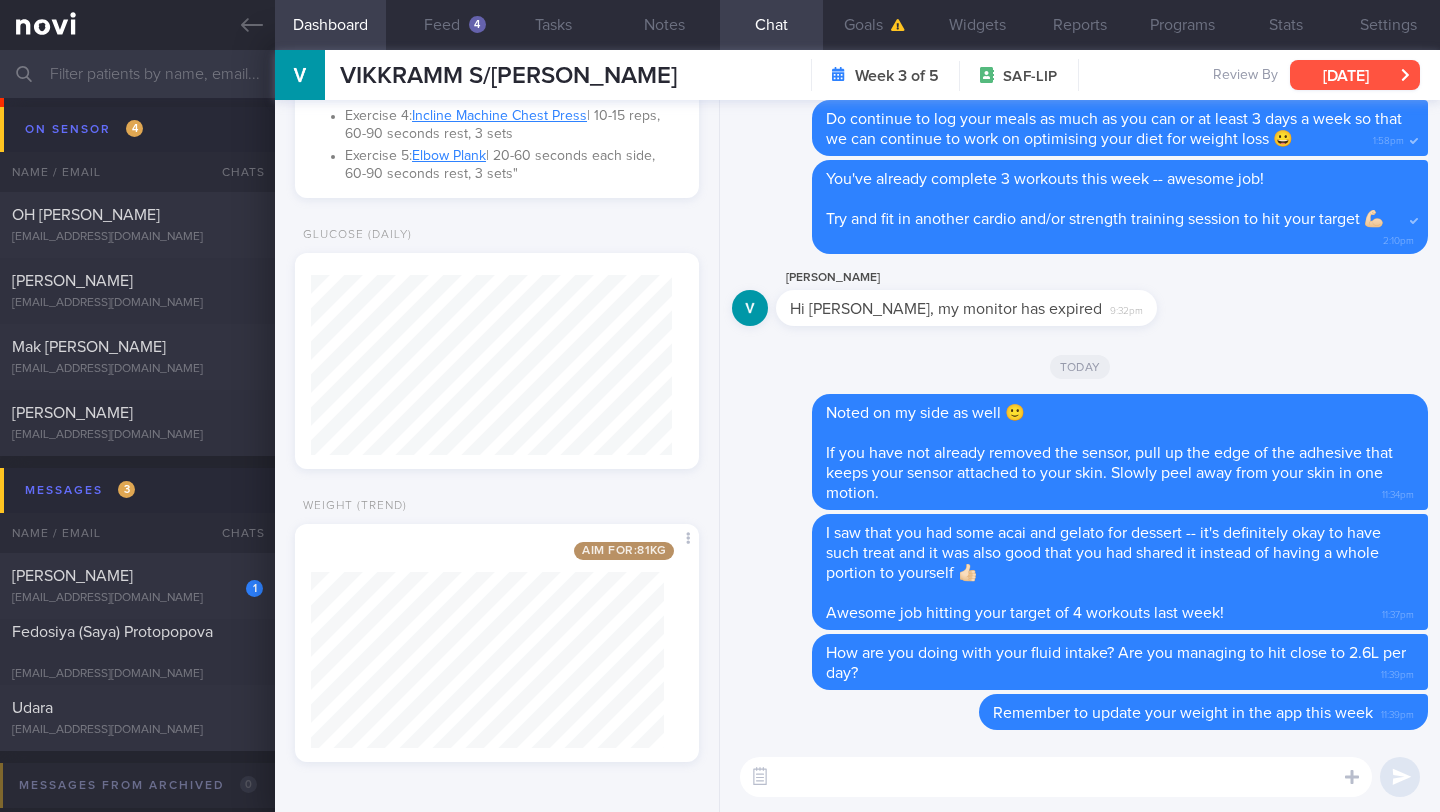 type 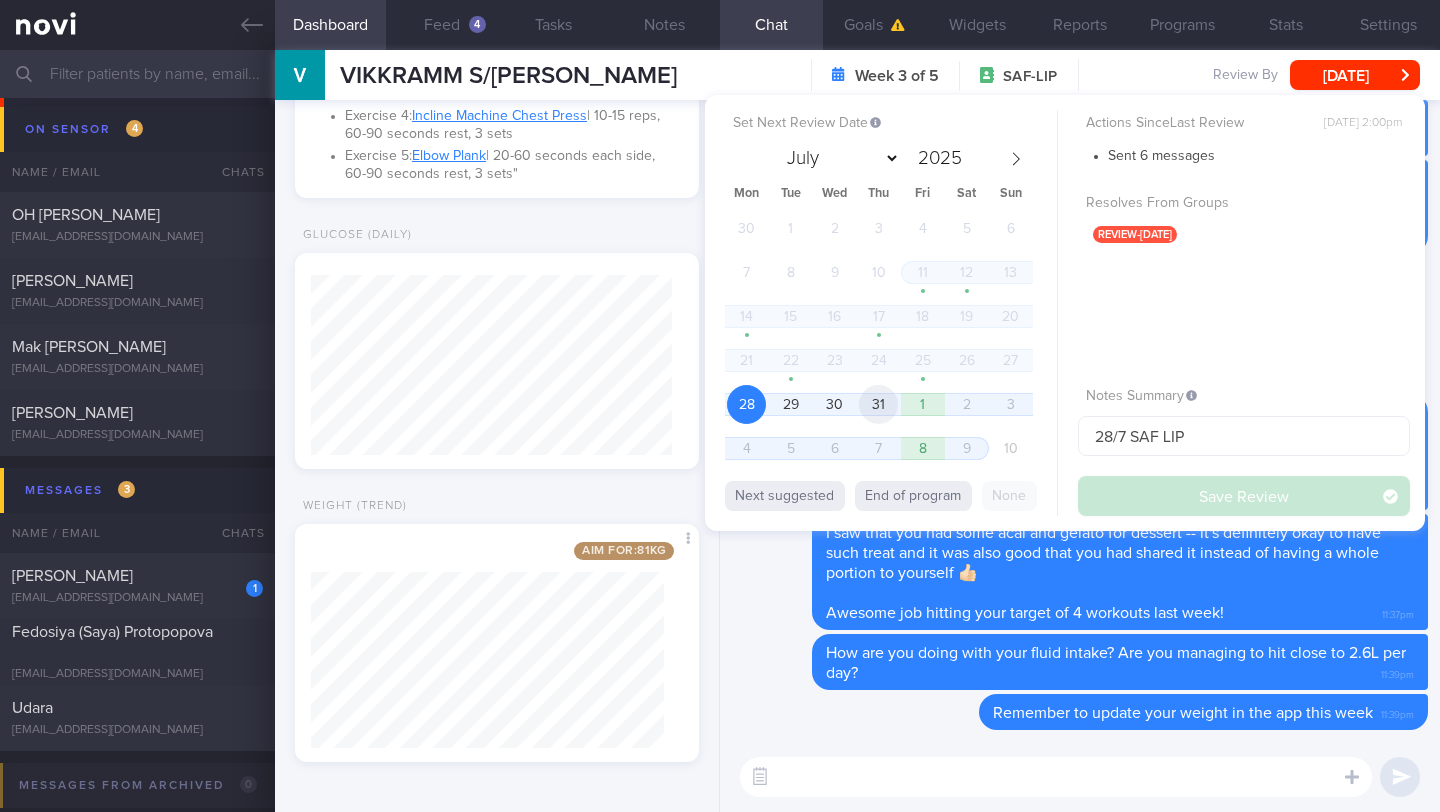 click on "31" at bounding box center [878, 404] 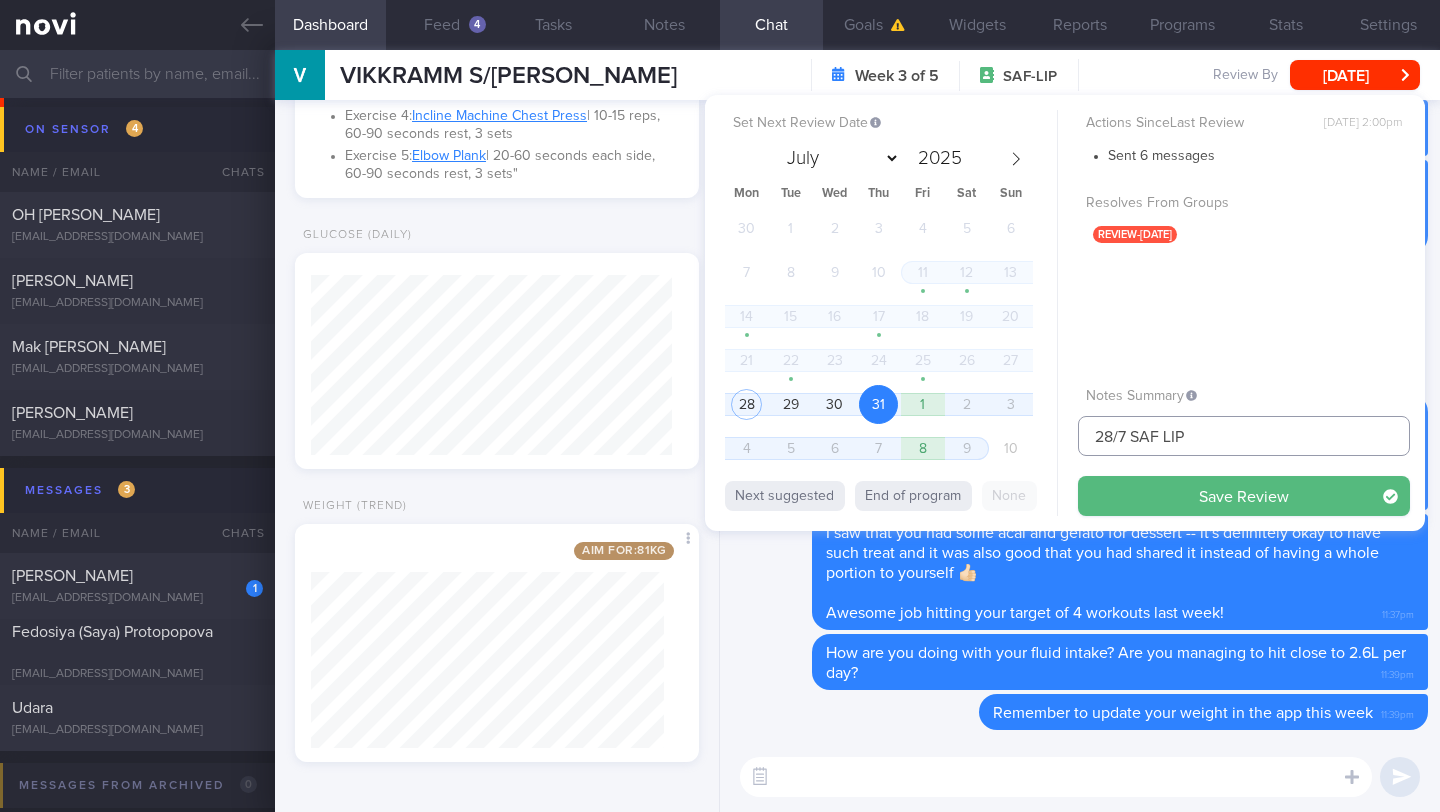 drag, startPoint x: 1112, startPoint y: 439, endPoint x: 1055, endPoint y: 436, distance: 57.07889 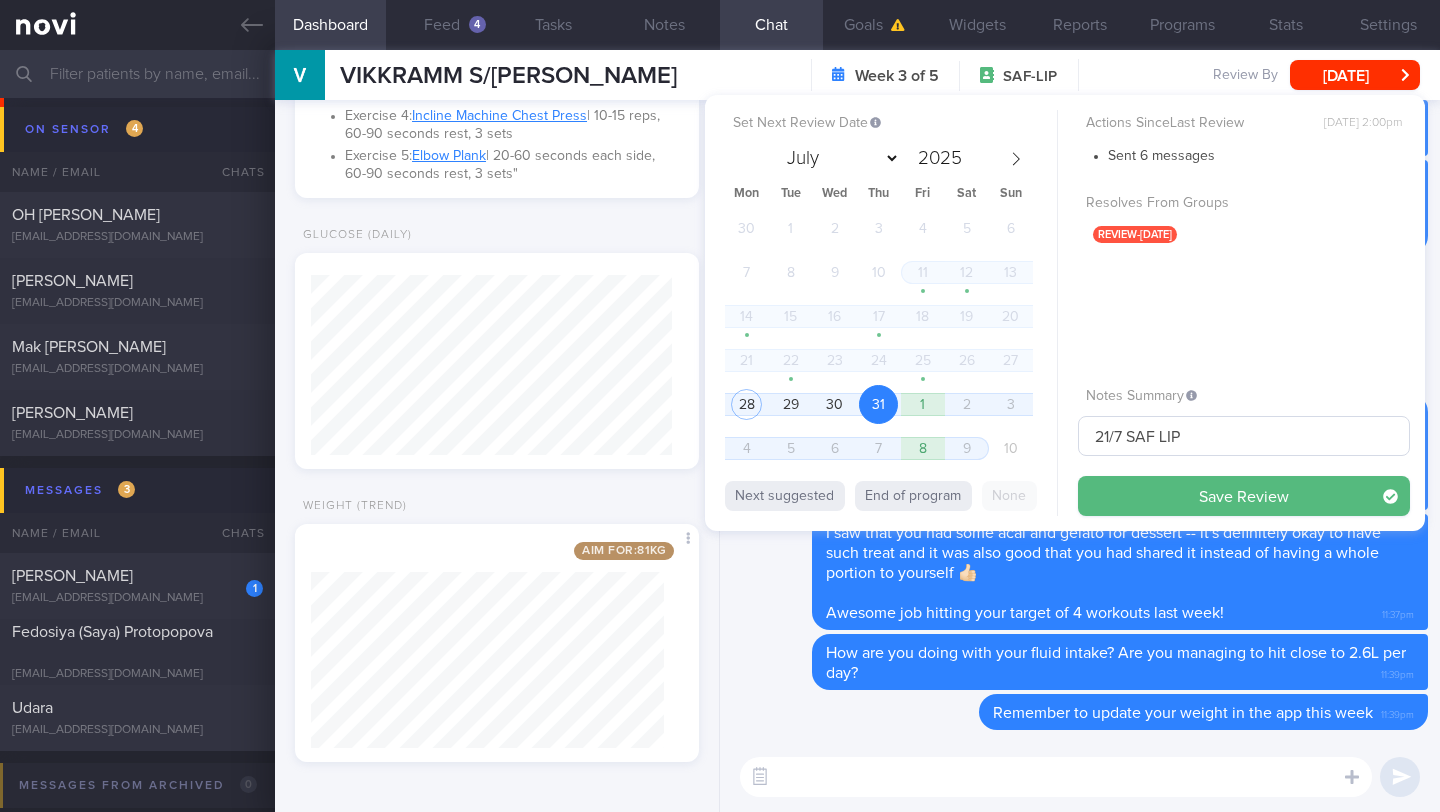 drag, startPoint x: 1107, startPoint y: 501, endPoint x: 1098, endPoint y: 424, distance: 77.52419 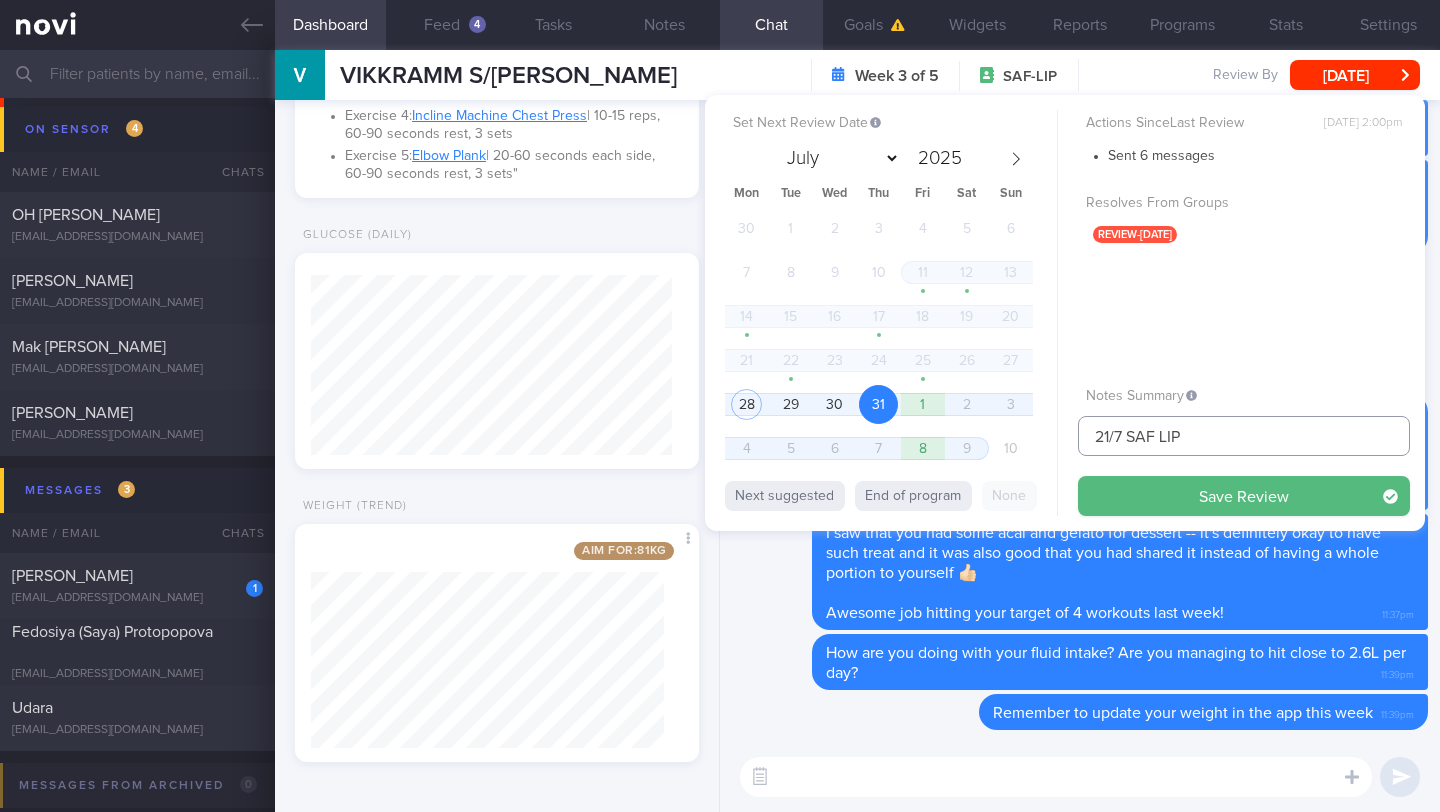 click on "21/7 SAF LIP" at bounding box center [1244, 436] 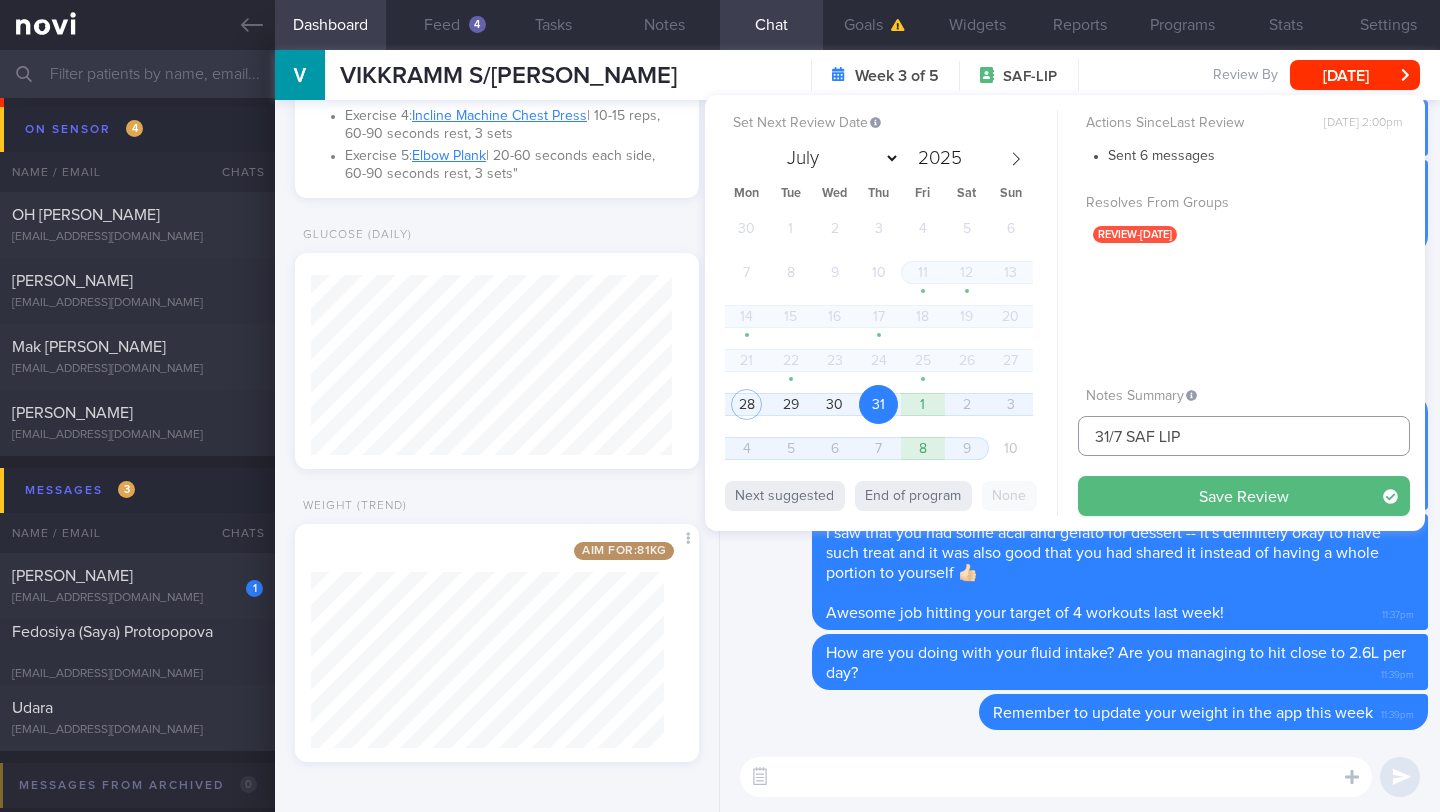 type on "31/7 SAF LIP" 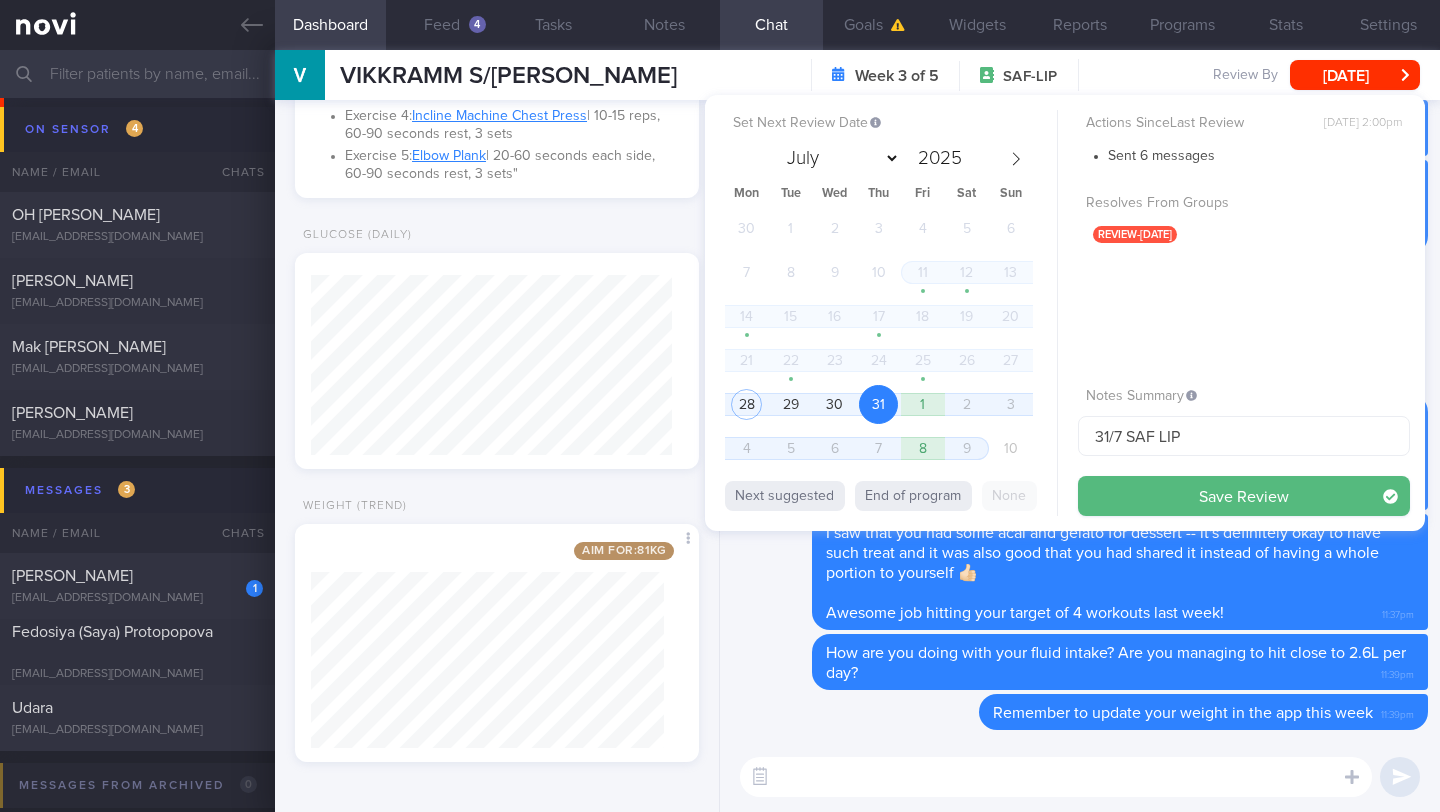 click on "Save Review" at bounding box center [1244, 496] 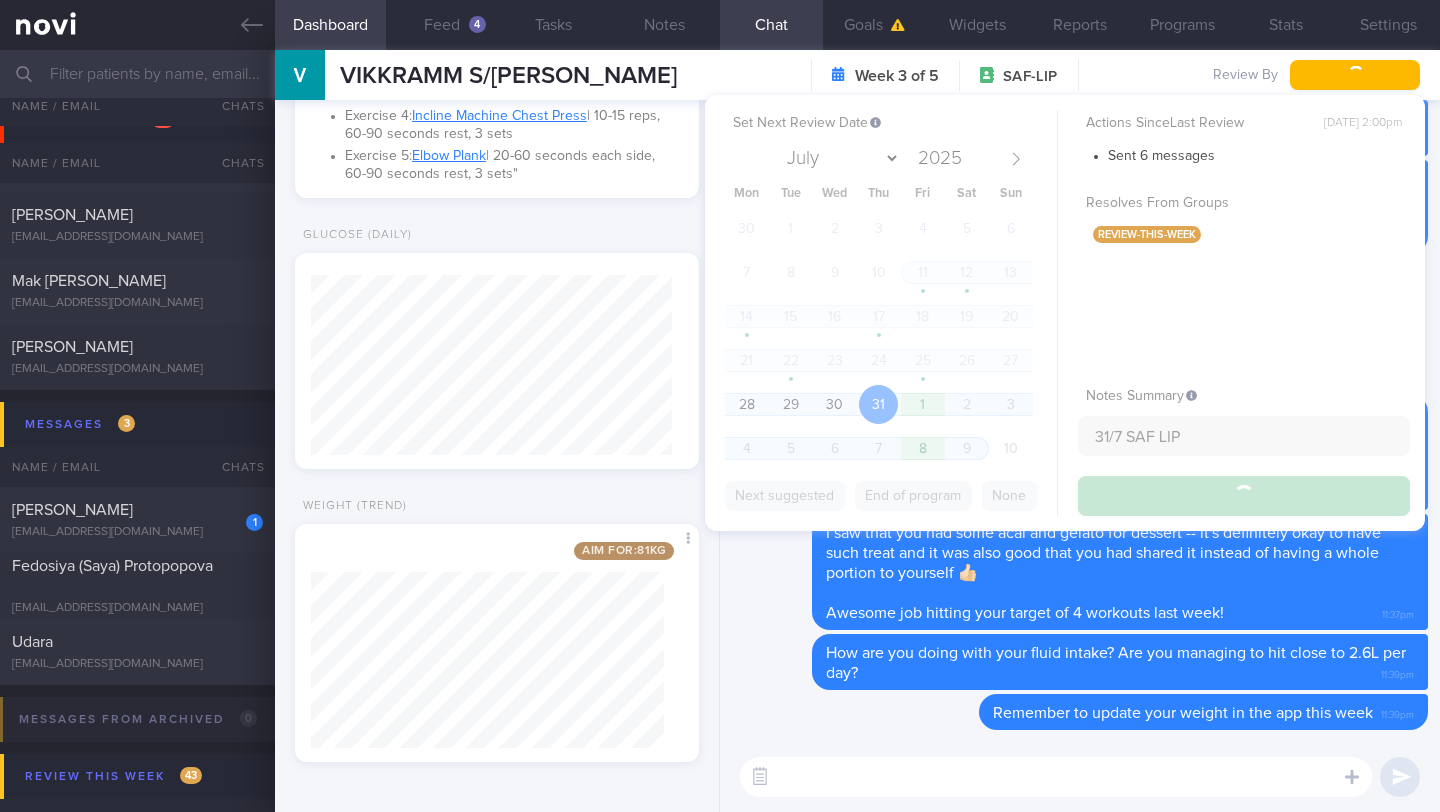 scroll, scrollTop: 8909, scrollLeft: 0, axis: vertical 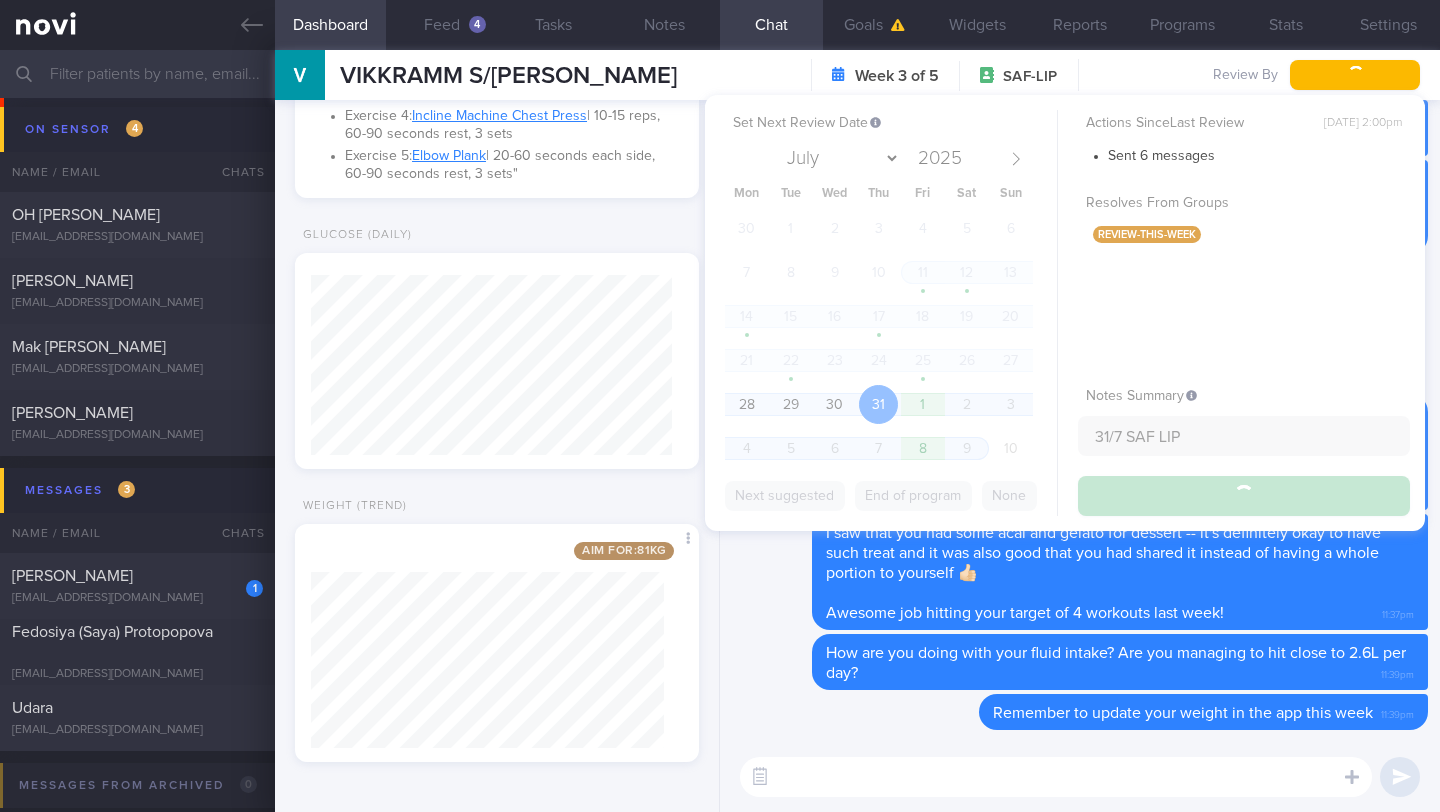 type on "31/7 SAF LIP" 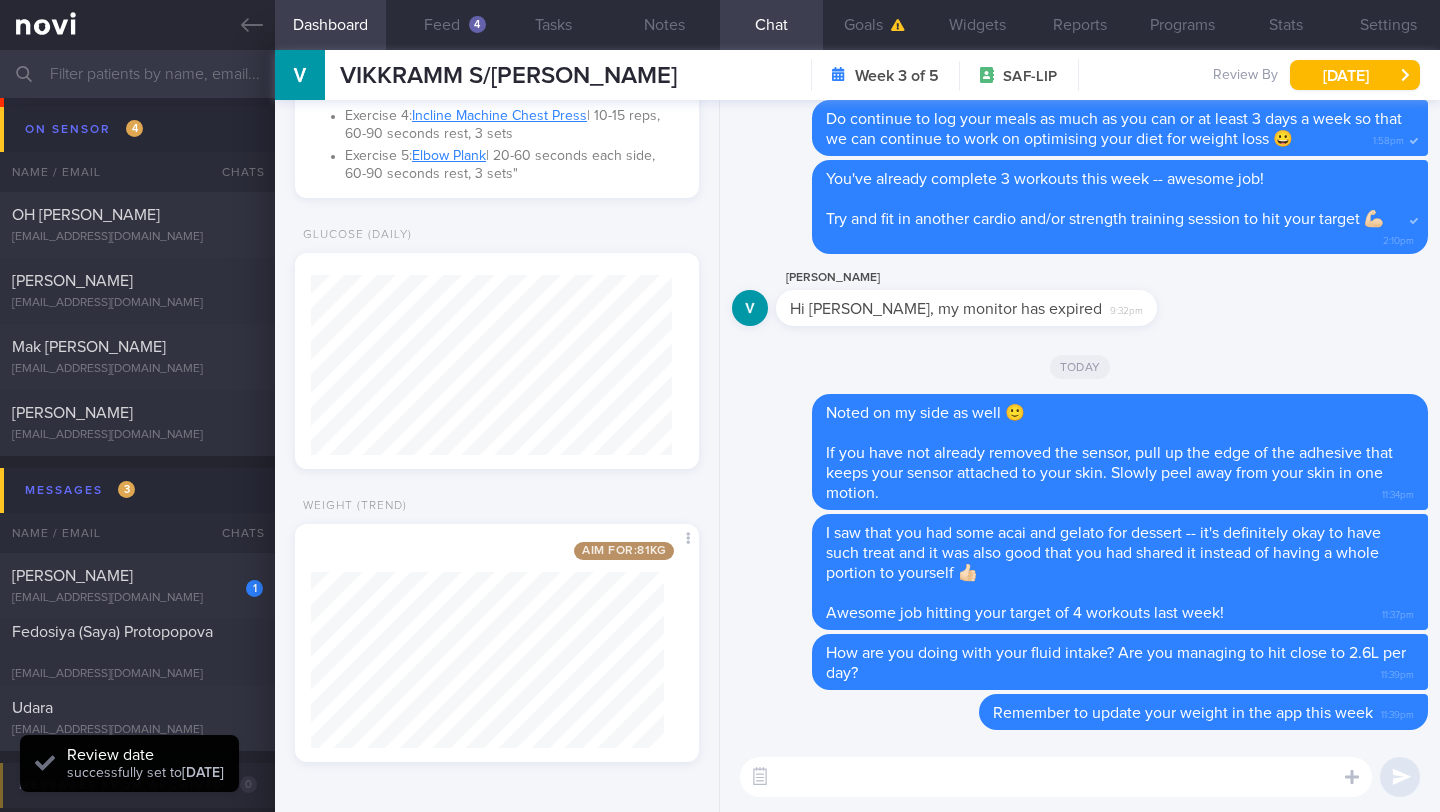 scroll, scrollTop: 999820, scrollLeft: 999639, axis: both 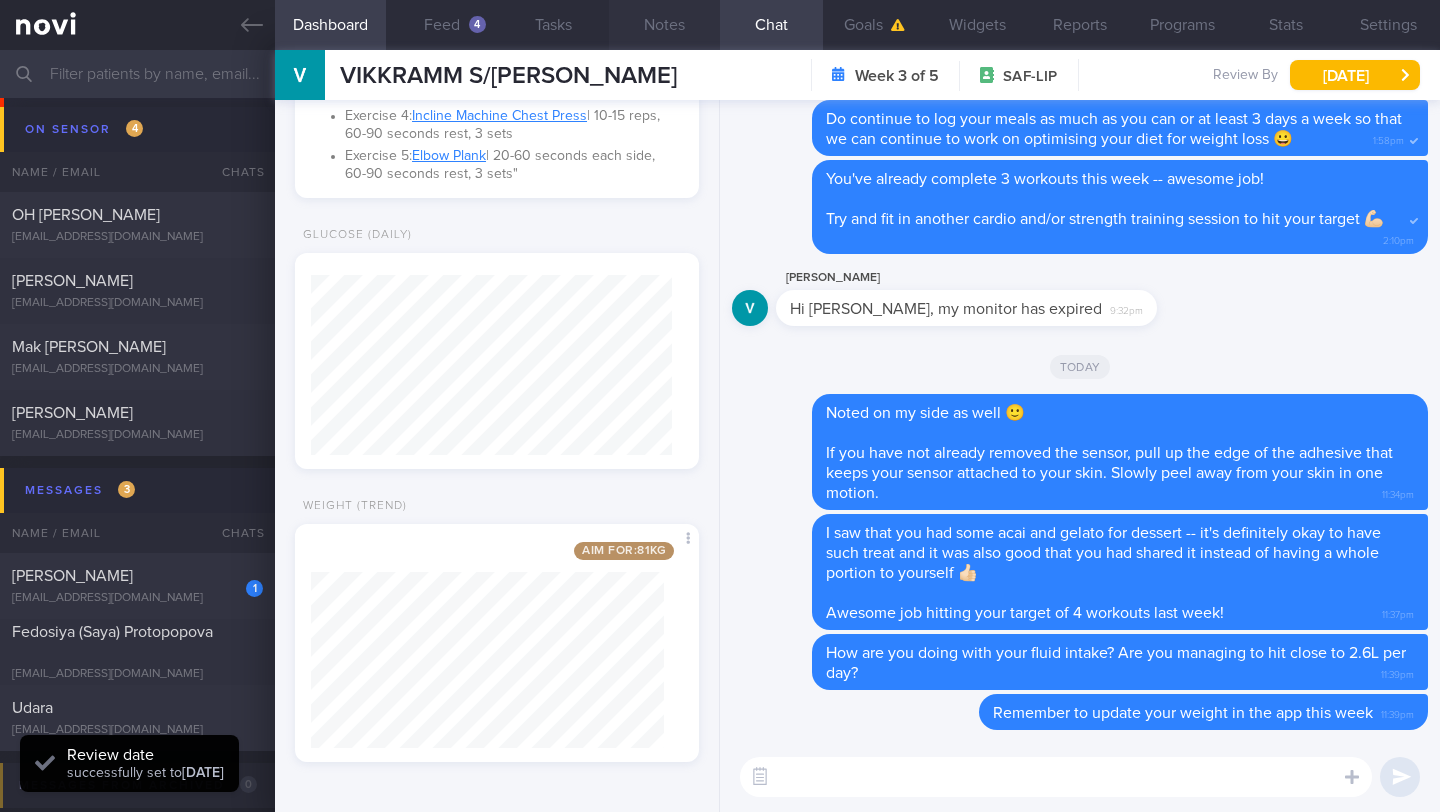 click on "Notes" at bounding box center (664, 25) 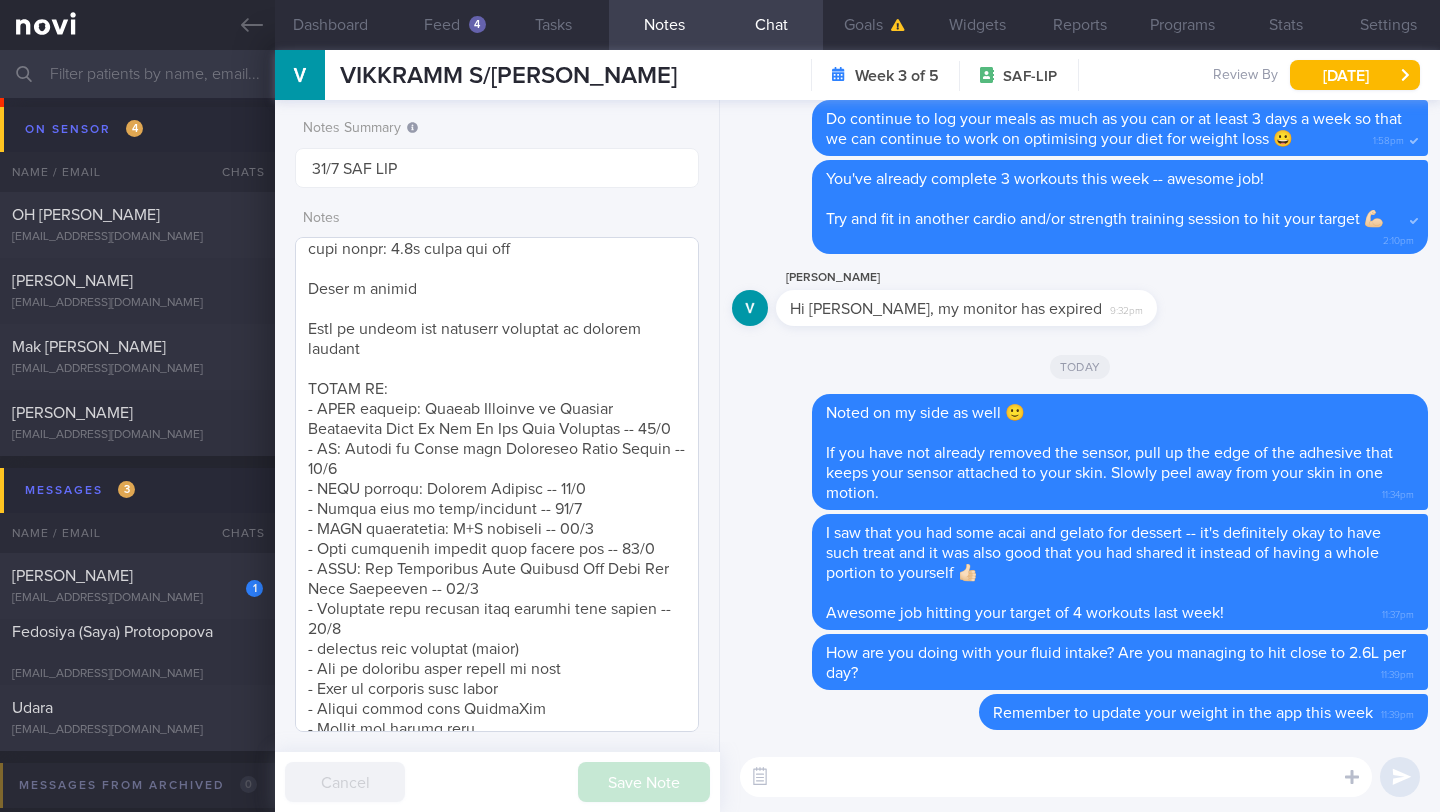 scroll, scrollTop: 867, scrollLeft: 0, axis: vertical 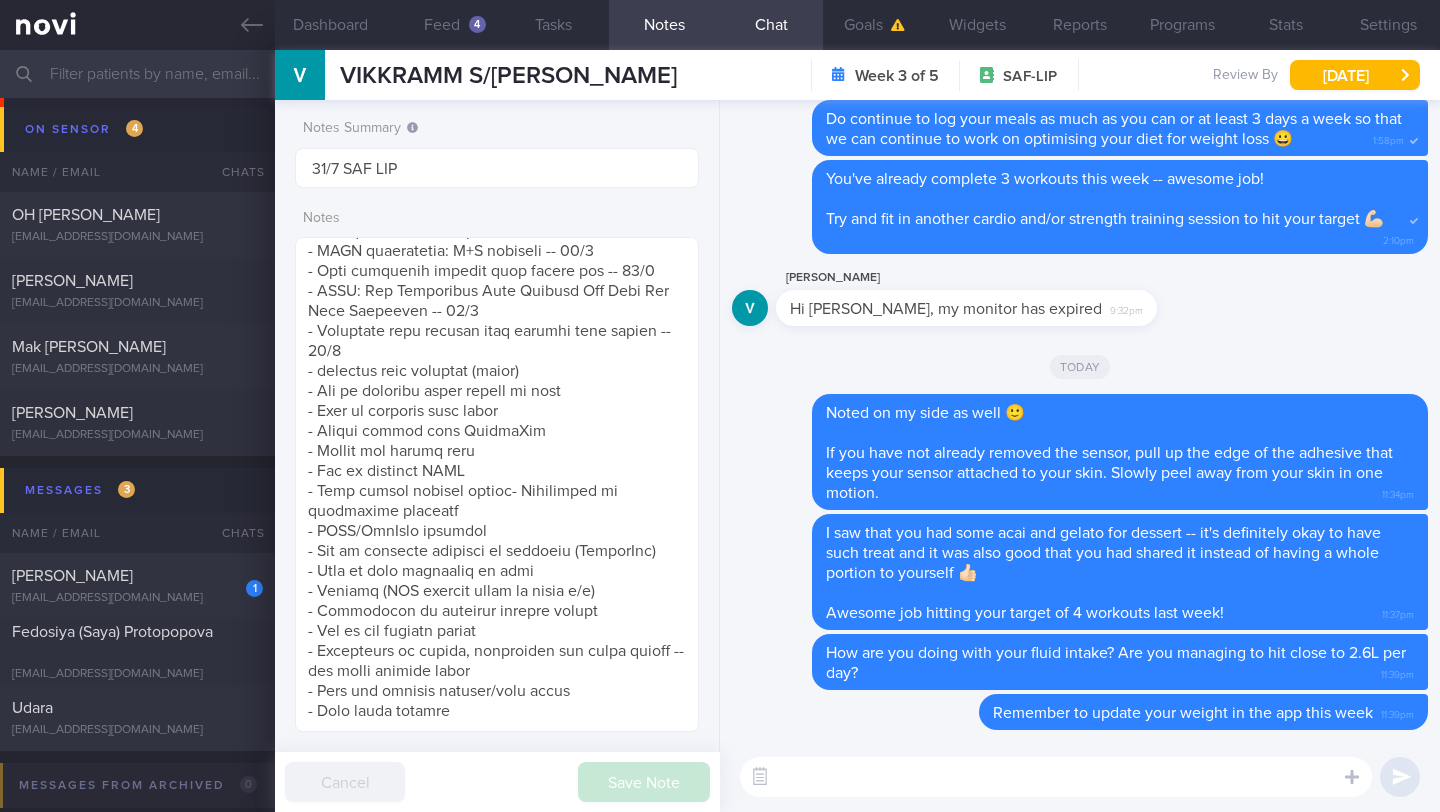 click at bounding box center (1056, 777) 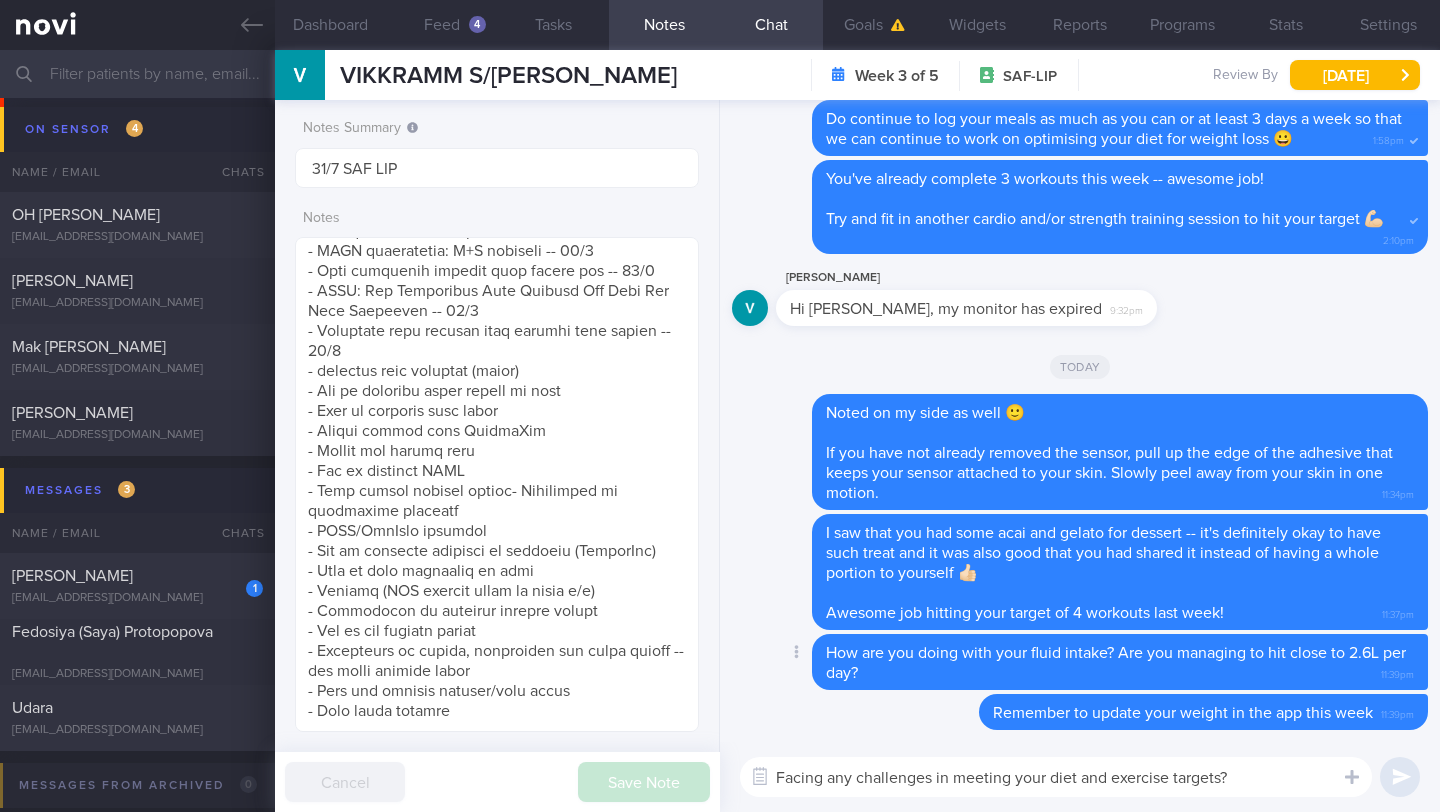 scroll, scrollTop: 0, scrollLeft: 0, axis: both 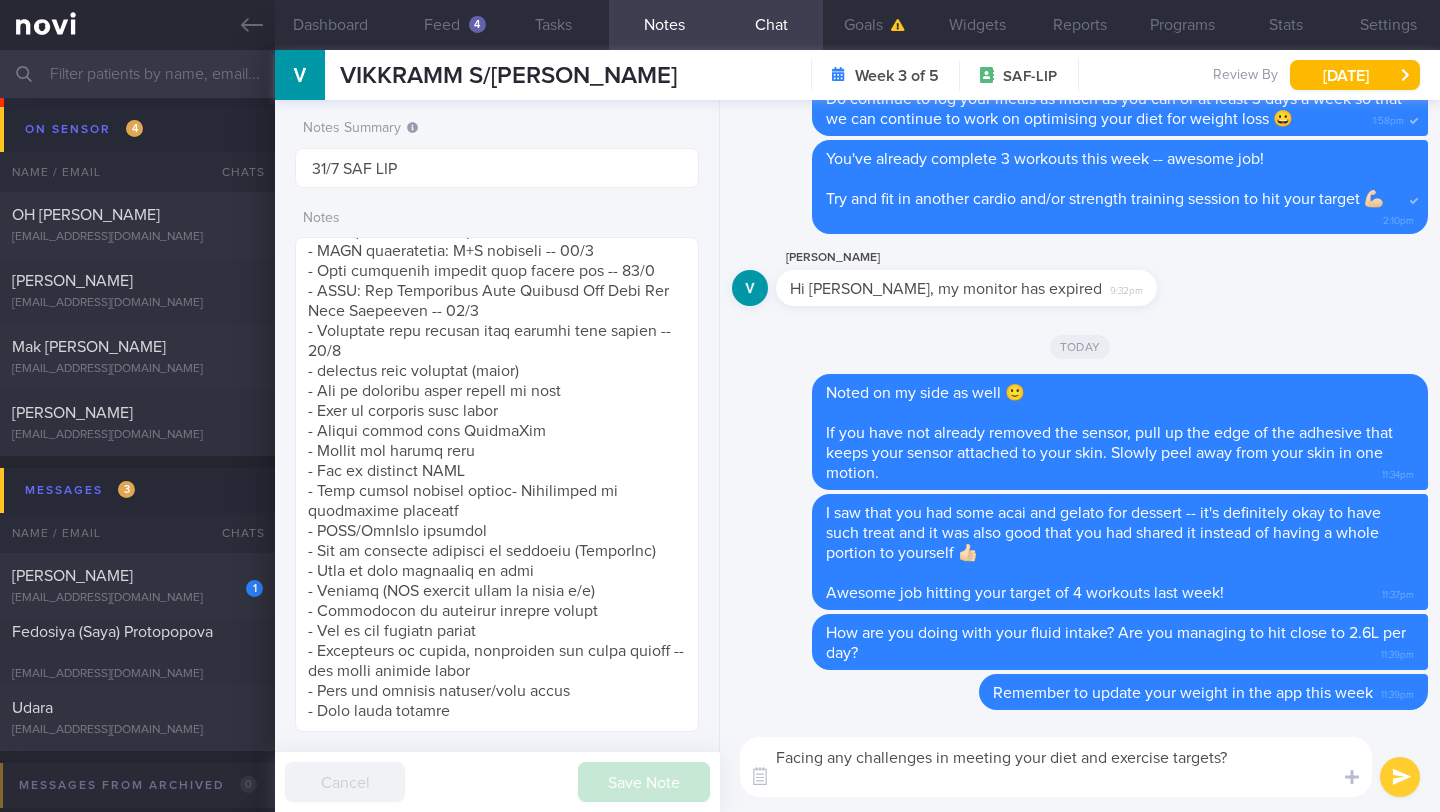 click on "Facing any challenges in meeting your diet and exercise targets?" at bounding box center [1056, 767] 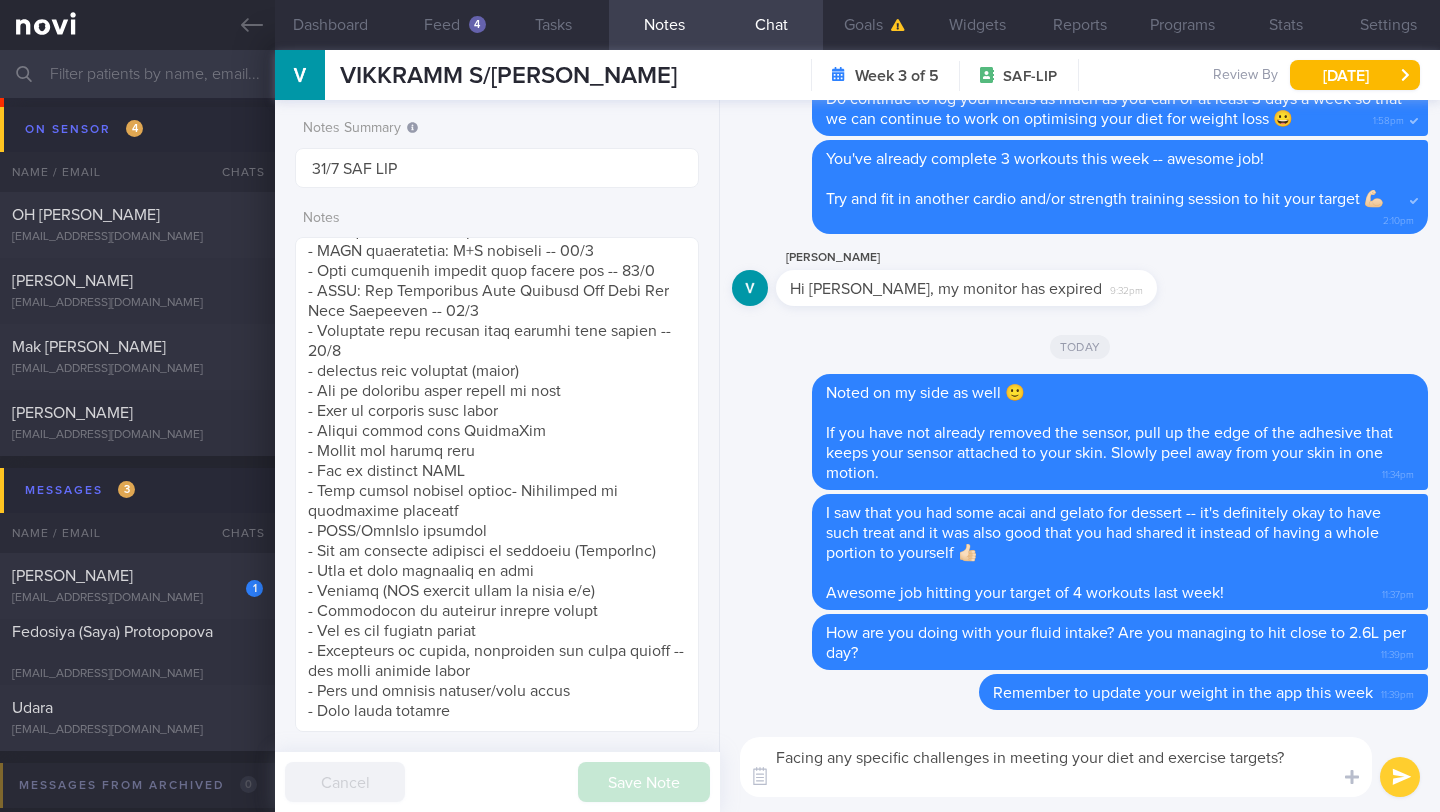 drag, startPoint x: 1138, startPoint y: 758, endPoint x: 1232, endPoint y: 762, distance: 94.08507 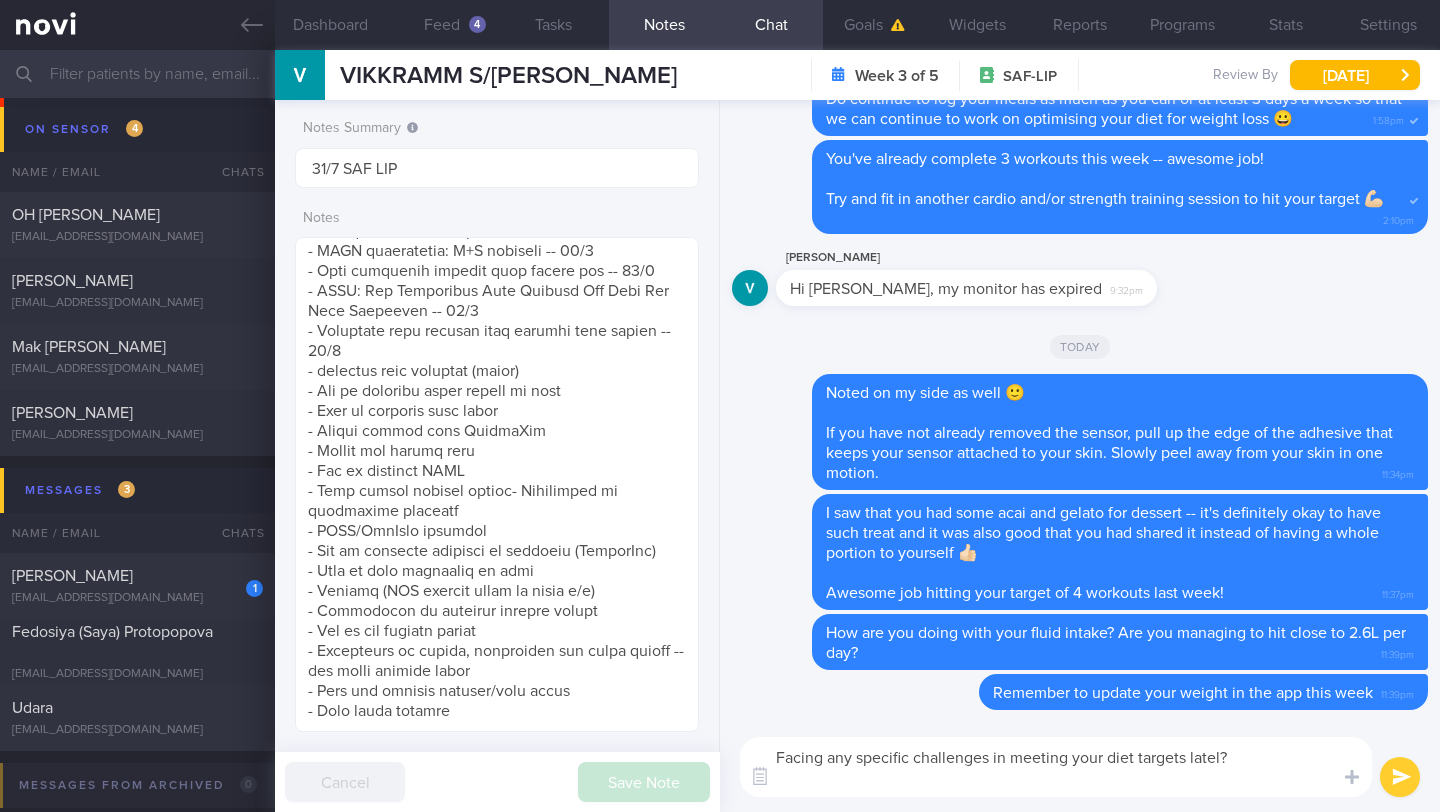 type on "Facing any specific challenges in meeting your diet targets lately?" 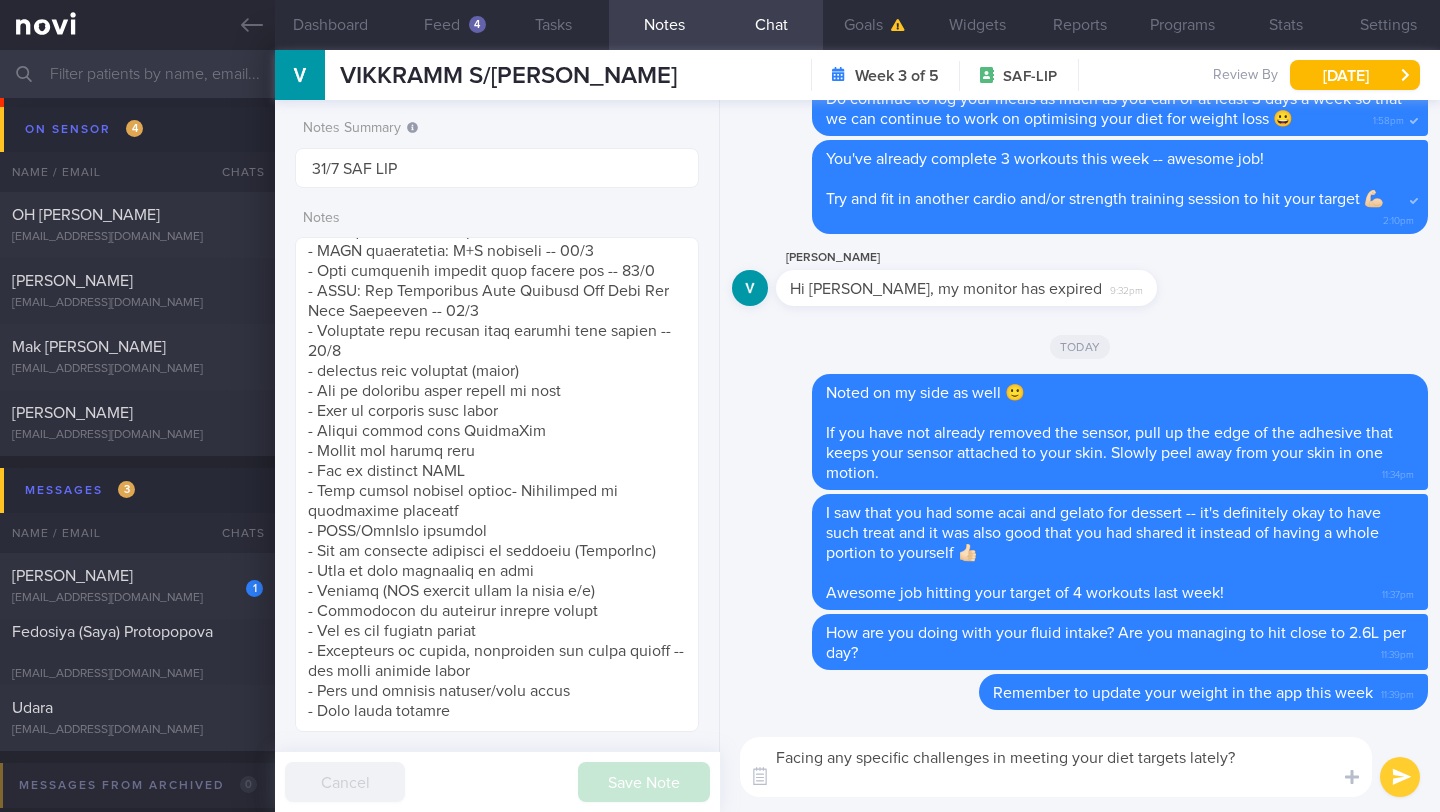 type 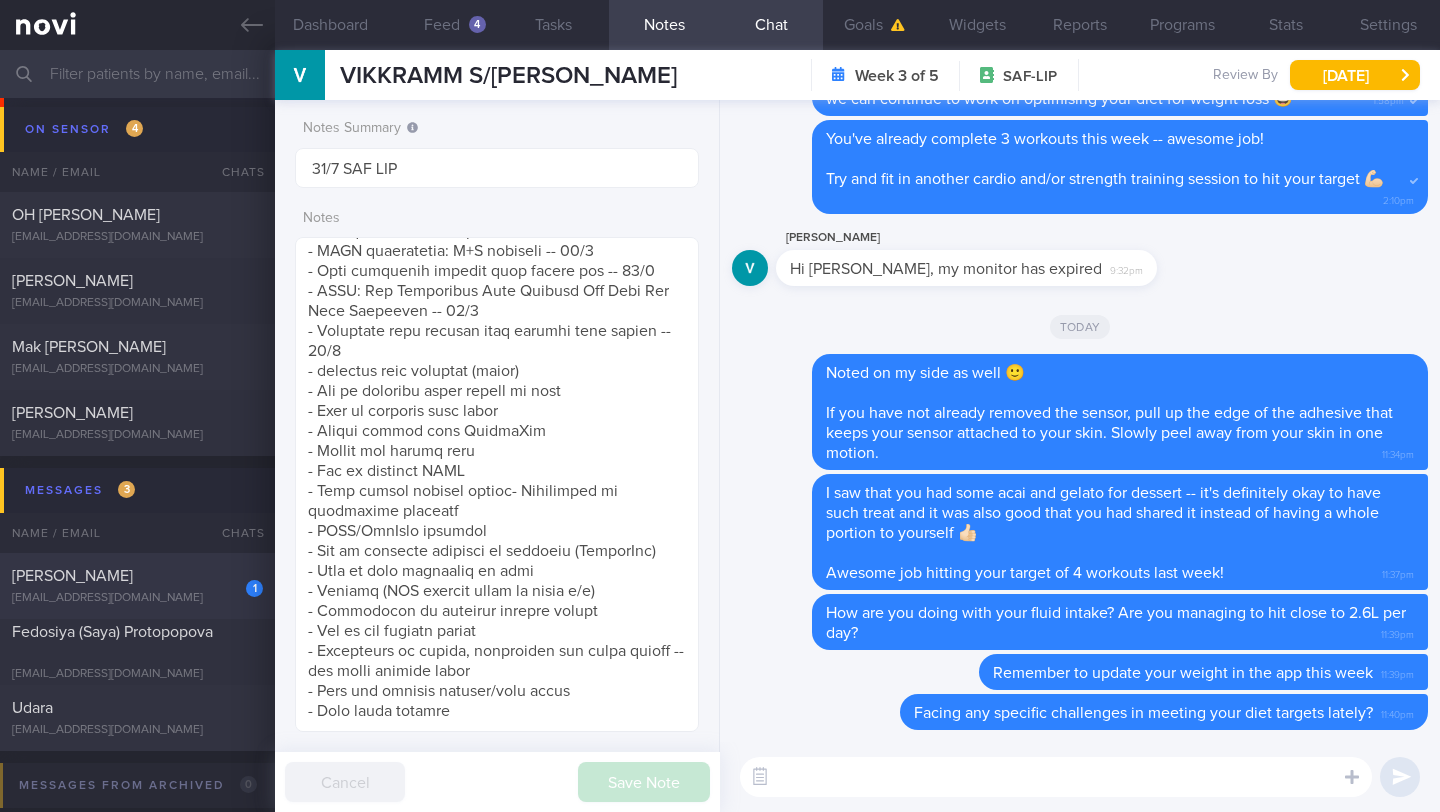 click on "1" at bounding box center [241, 581] 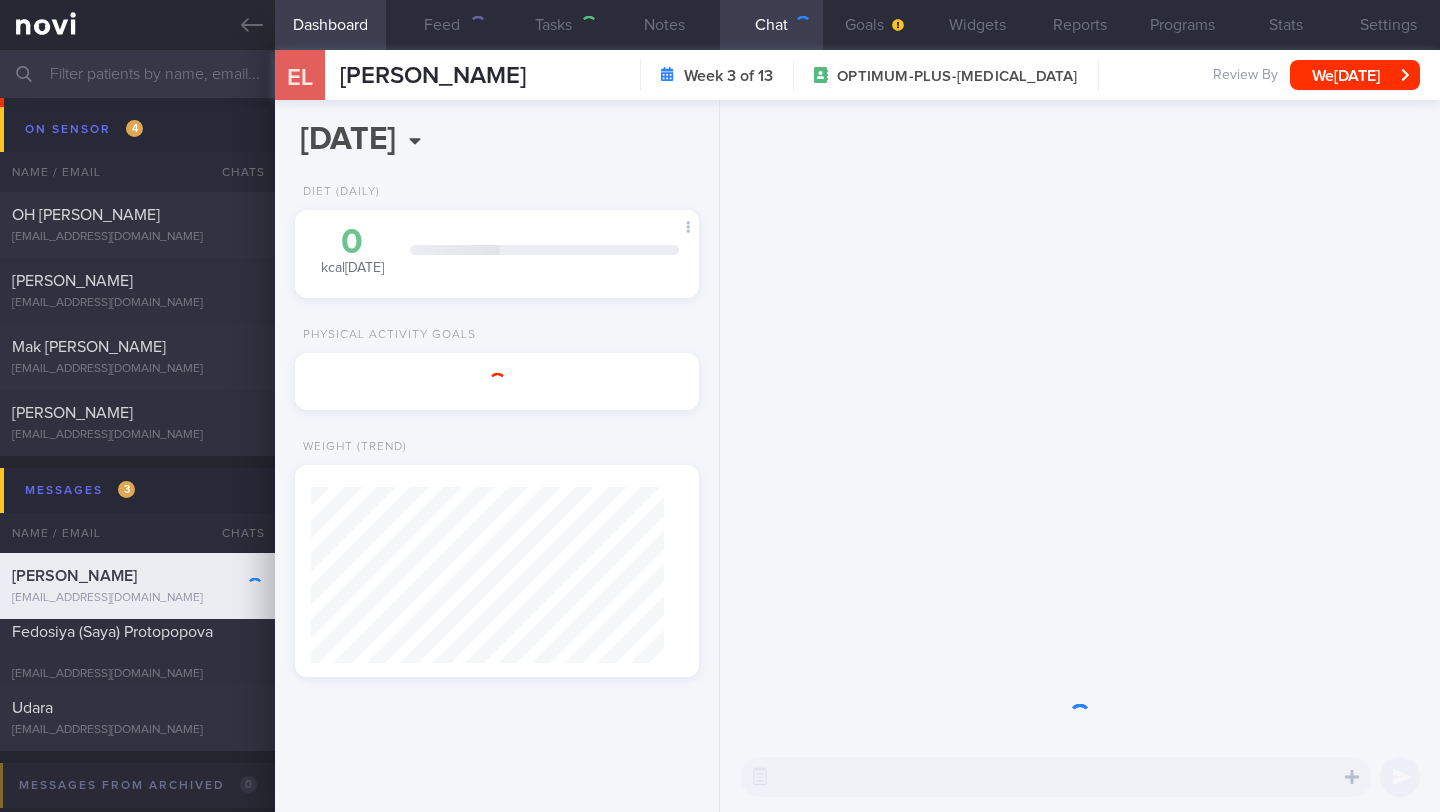 scroll, scrollTop: 0, scrollLeft: 0, axis: both 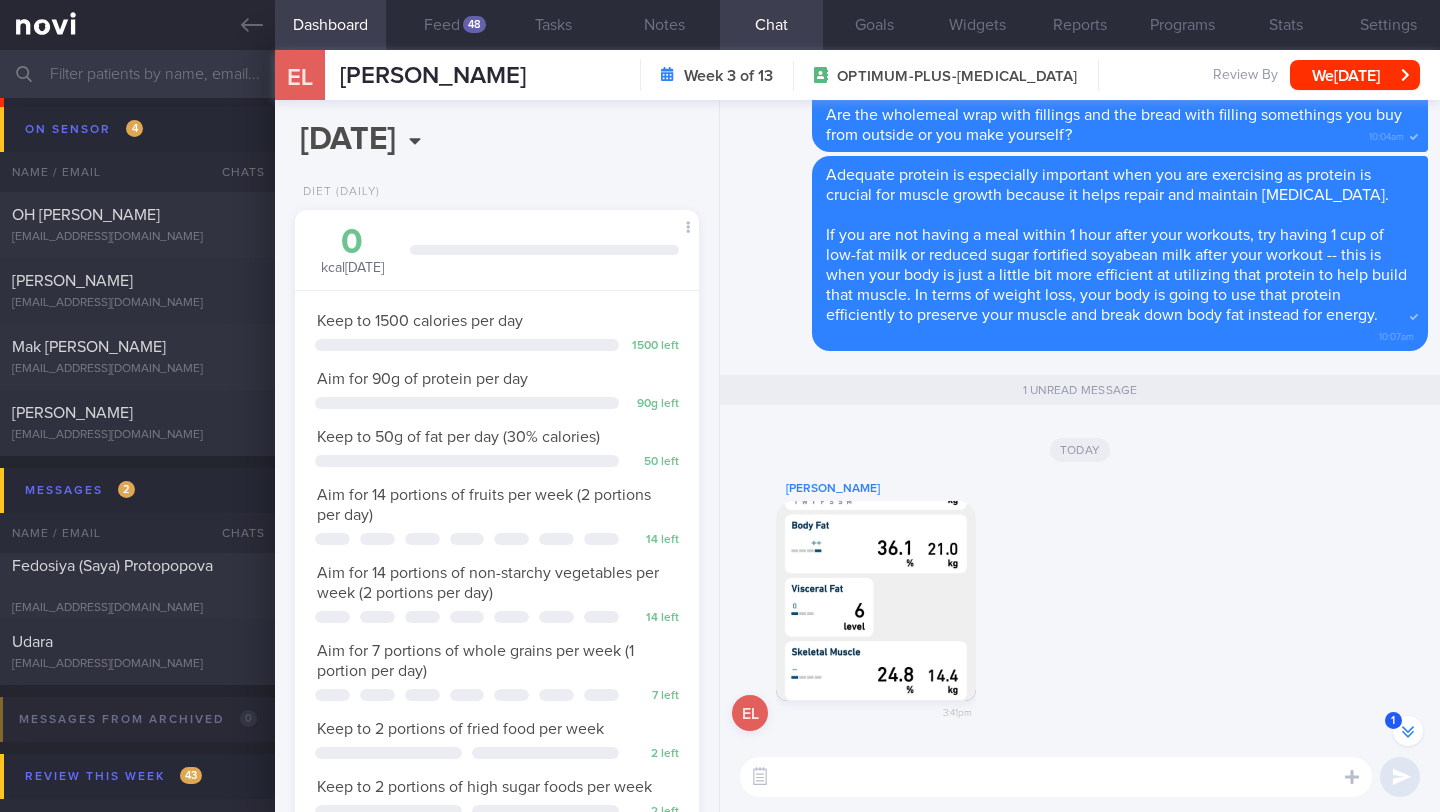 click at bounding box center [876, 601] 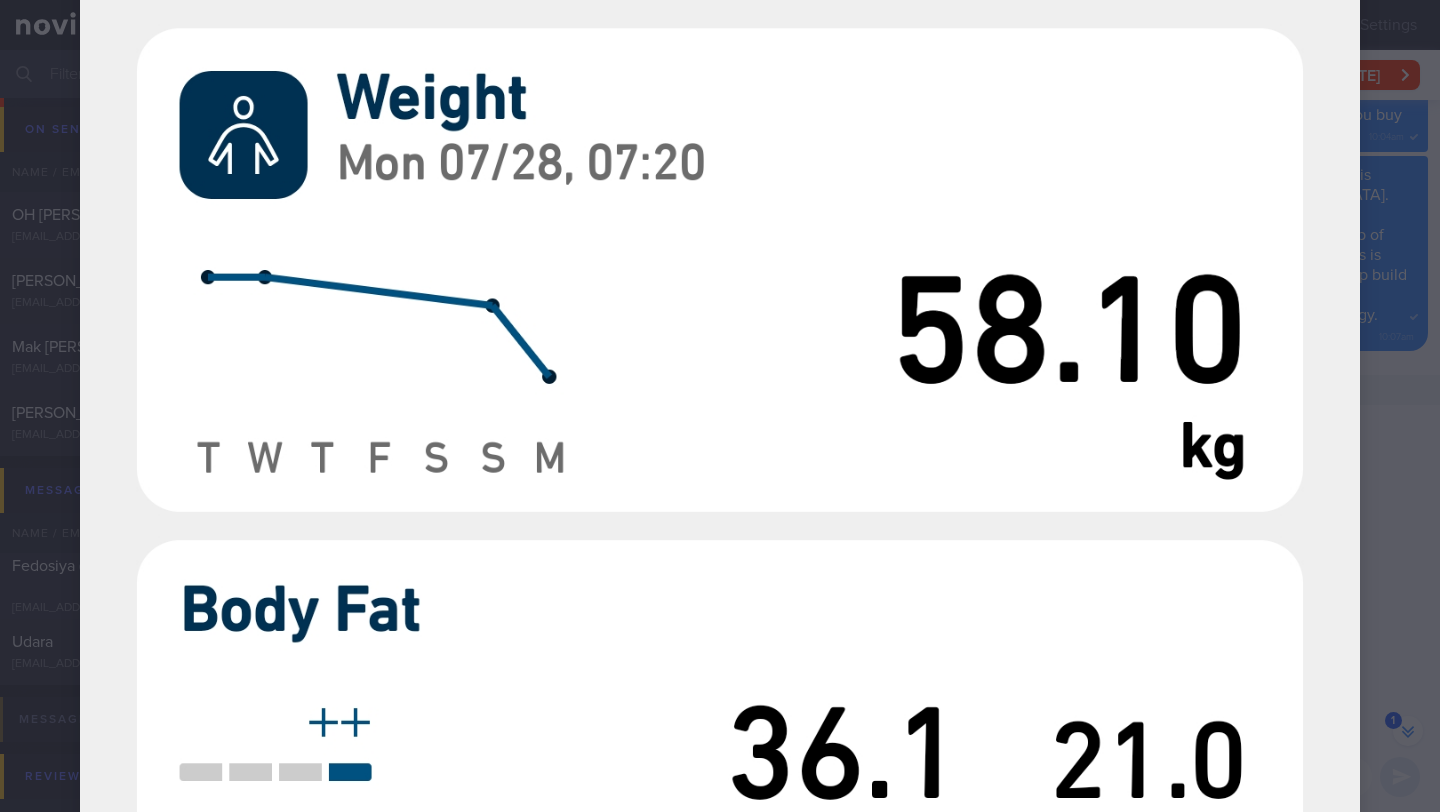 scroll, scrollTop: 616, scrollLeft: 0, axis: vertical 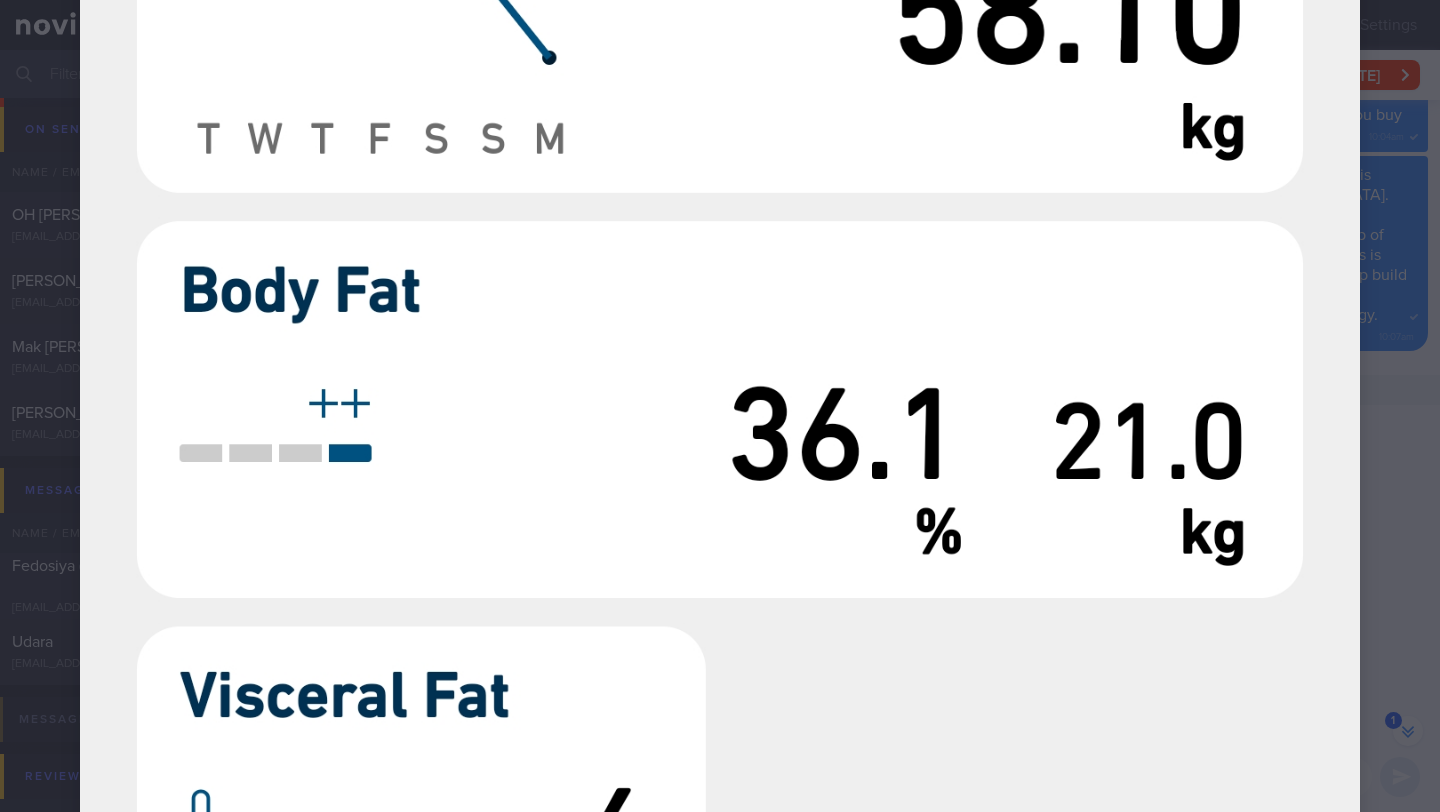 click at bounding box center (720, 774) 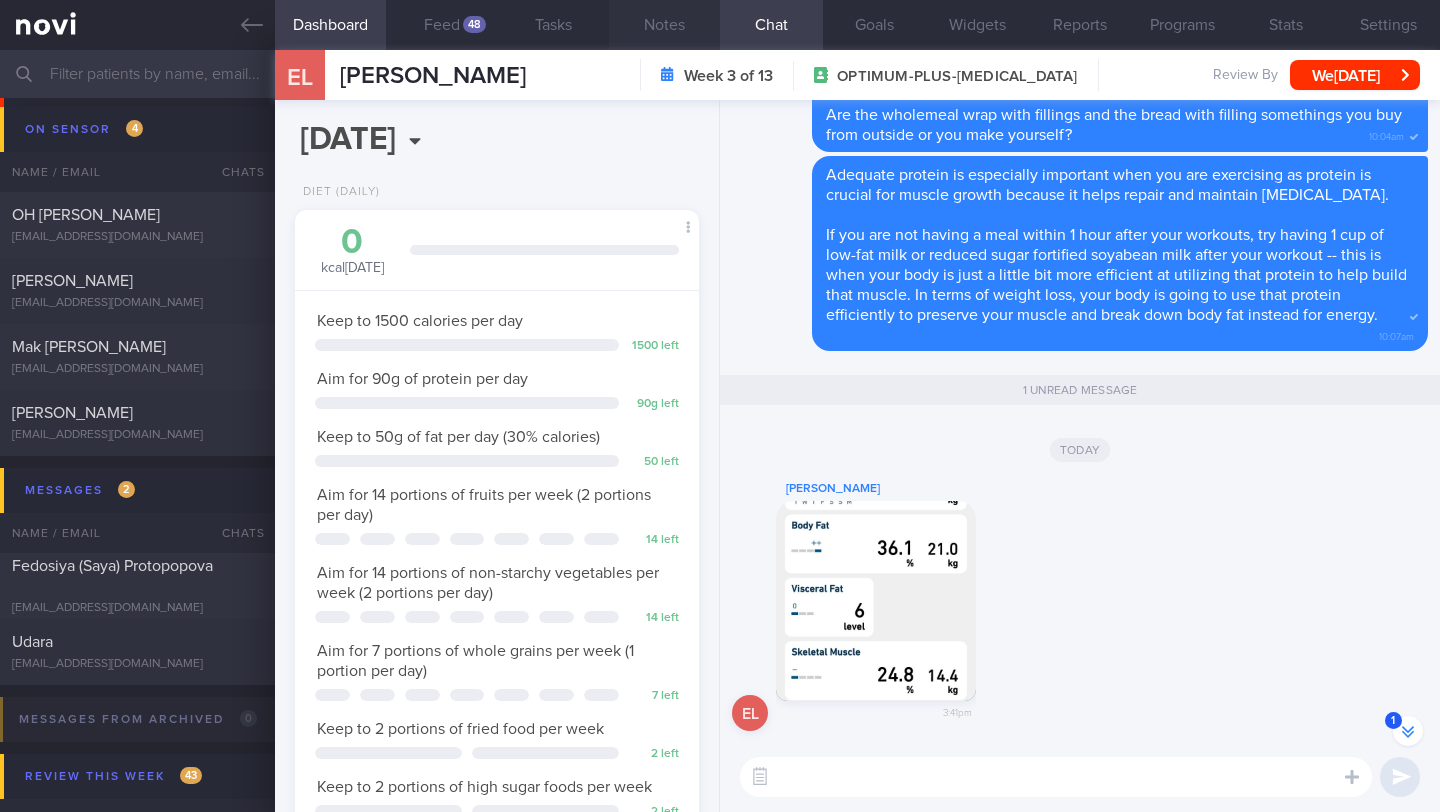 click on "Notes" at bounding box center (664, 25) 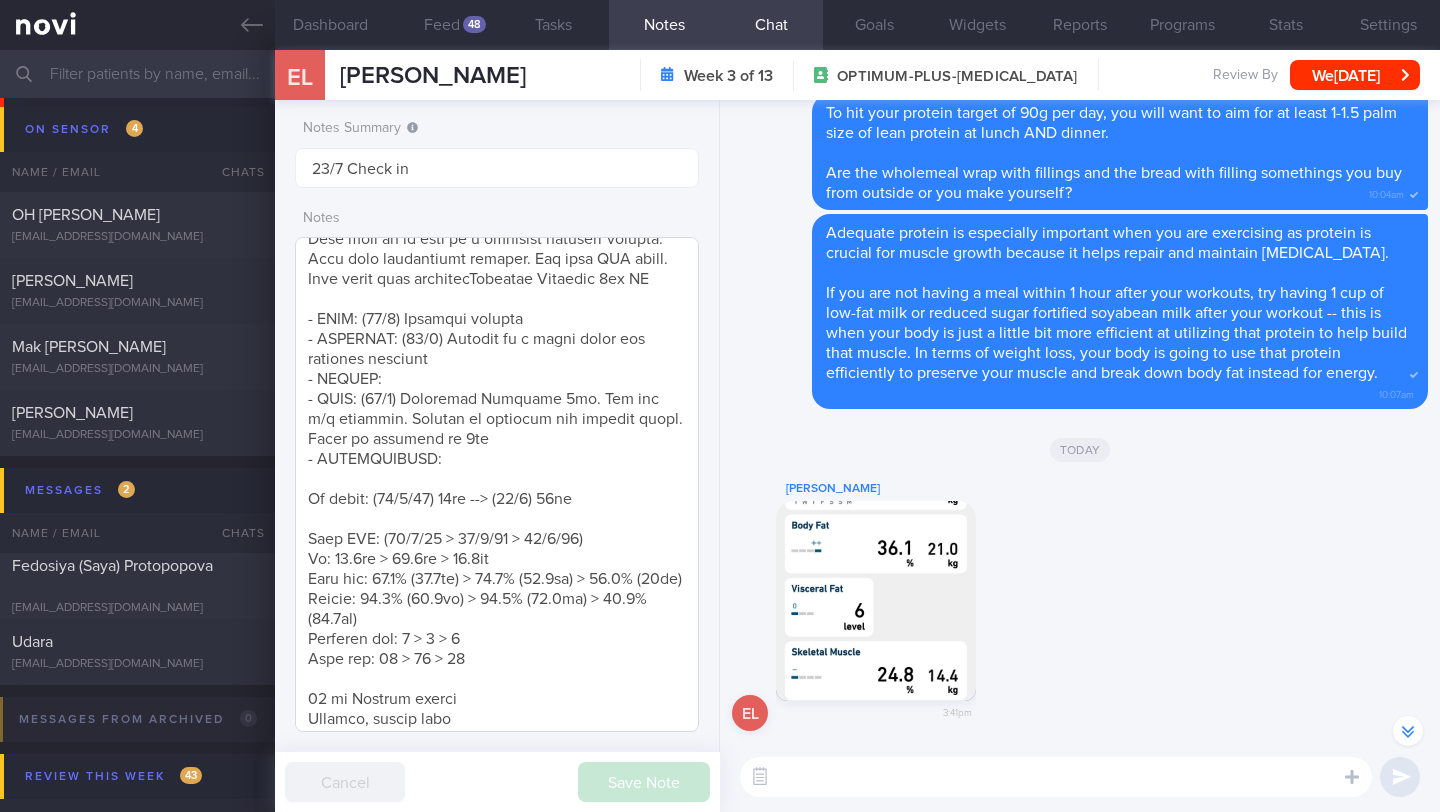 scroll, scrollTop: 406, scrollLeft: 0, axis: vertical 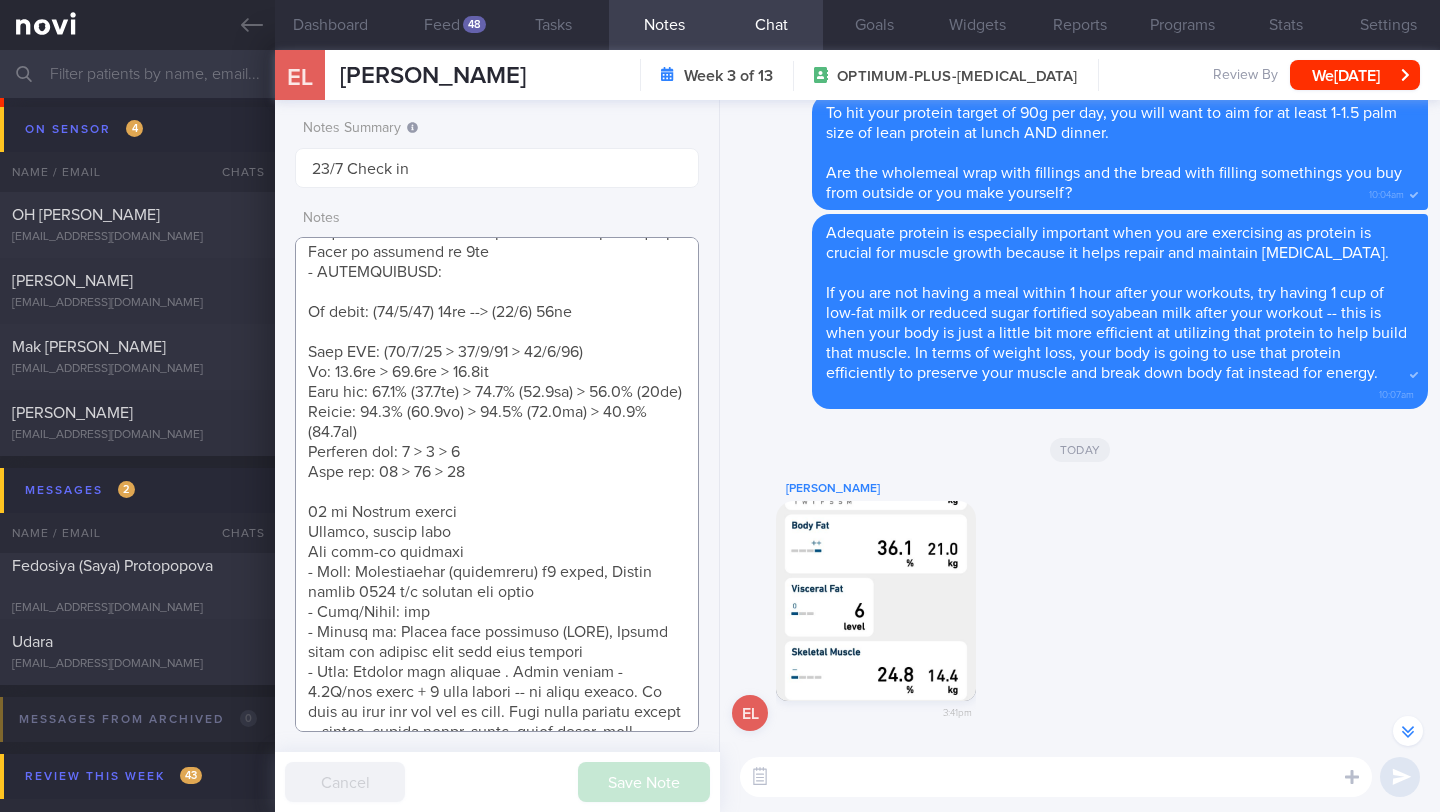 click at bounding box center (497, 484) 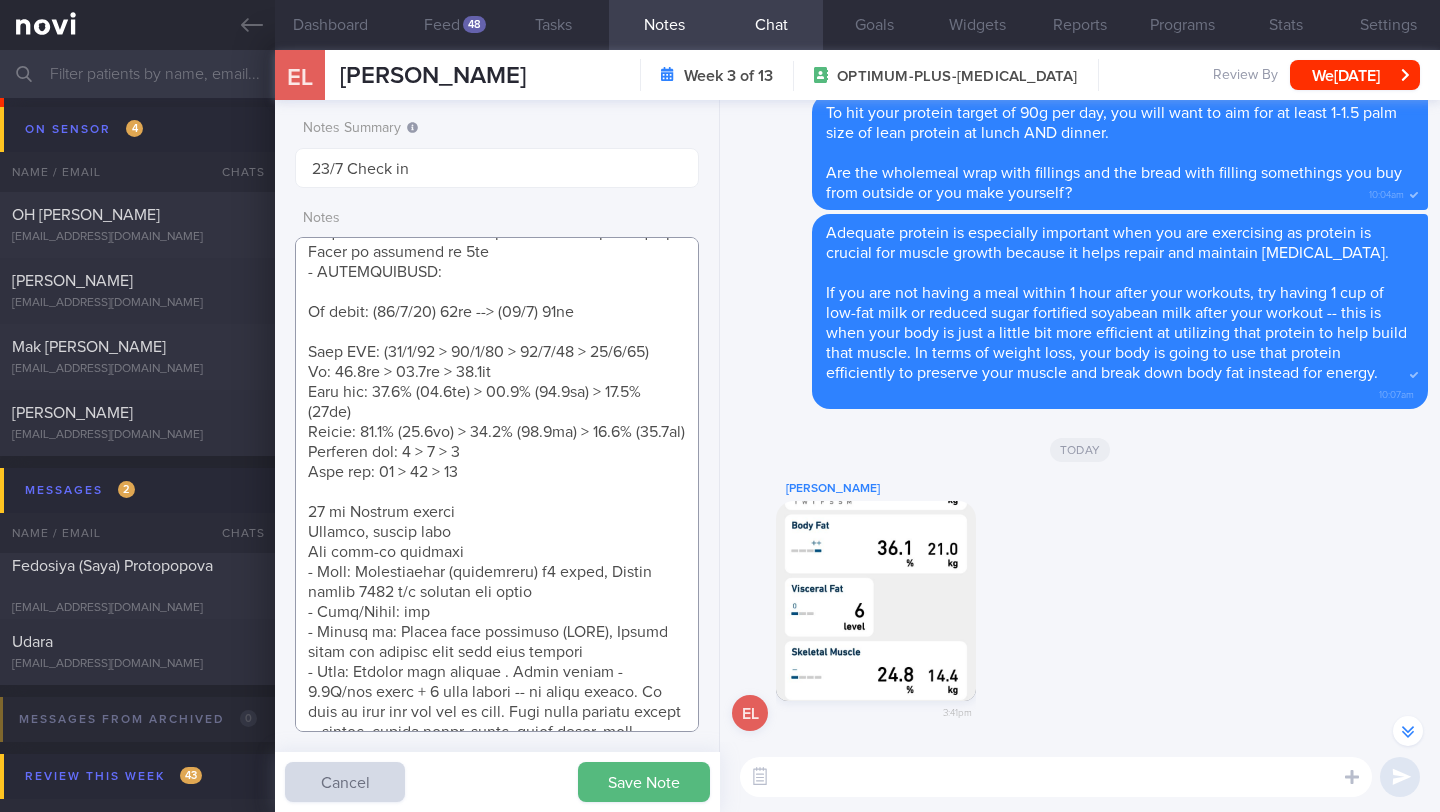 click at bounding box center (497, 484) 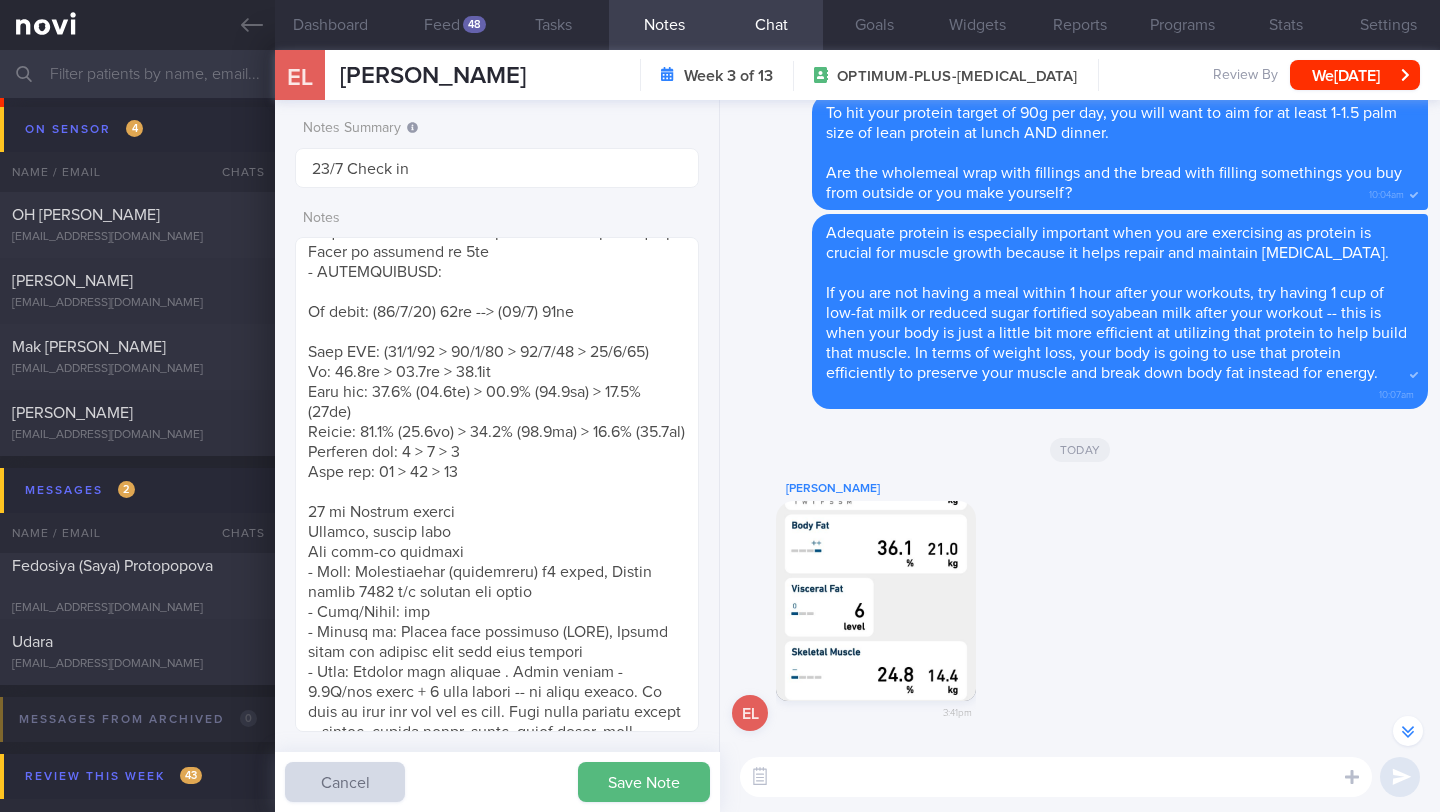 click at bounding box center [876, 601] 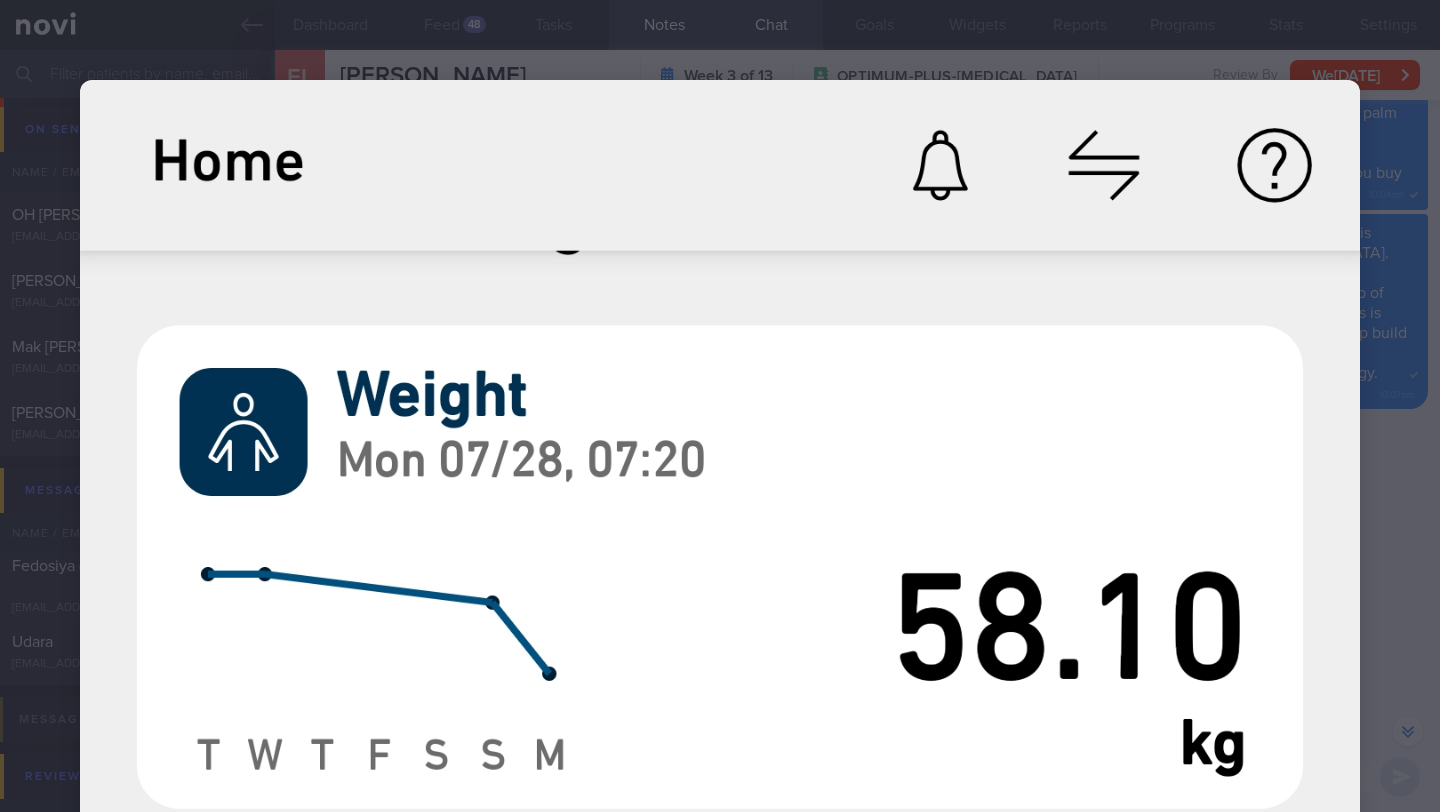 click at bounding box center [720, 1390] 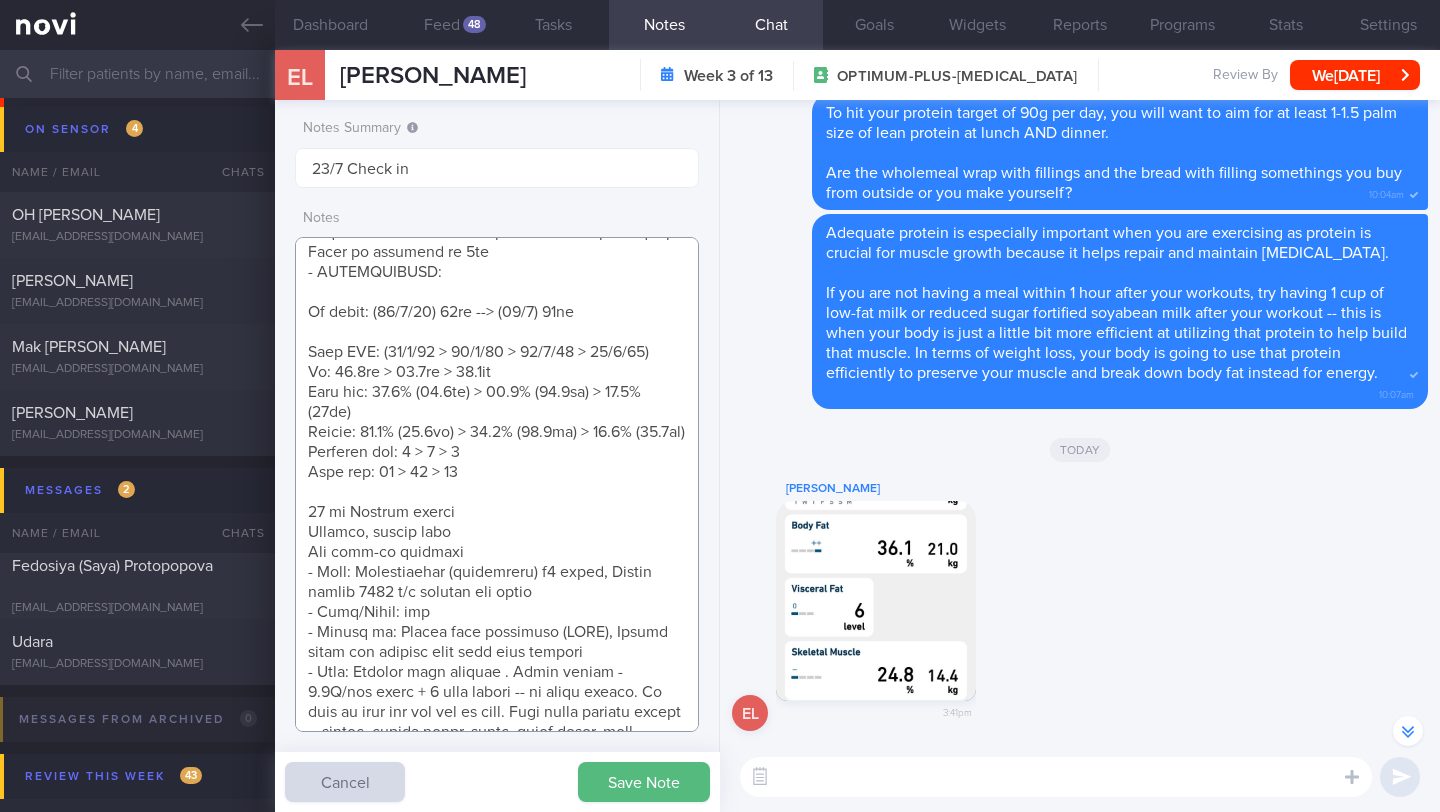 click at bounding box center (497, 484) 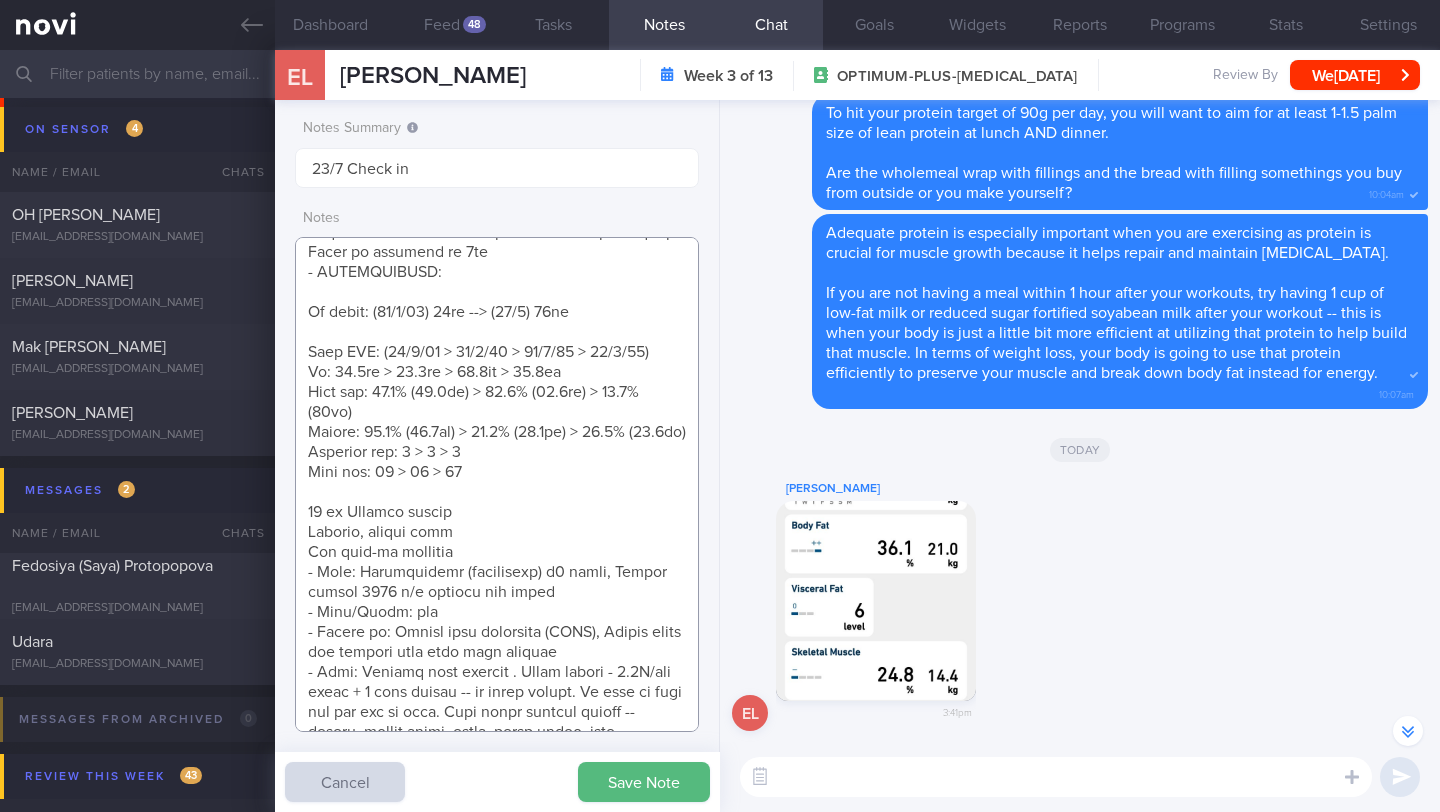 click at bounding box center [497, 484] 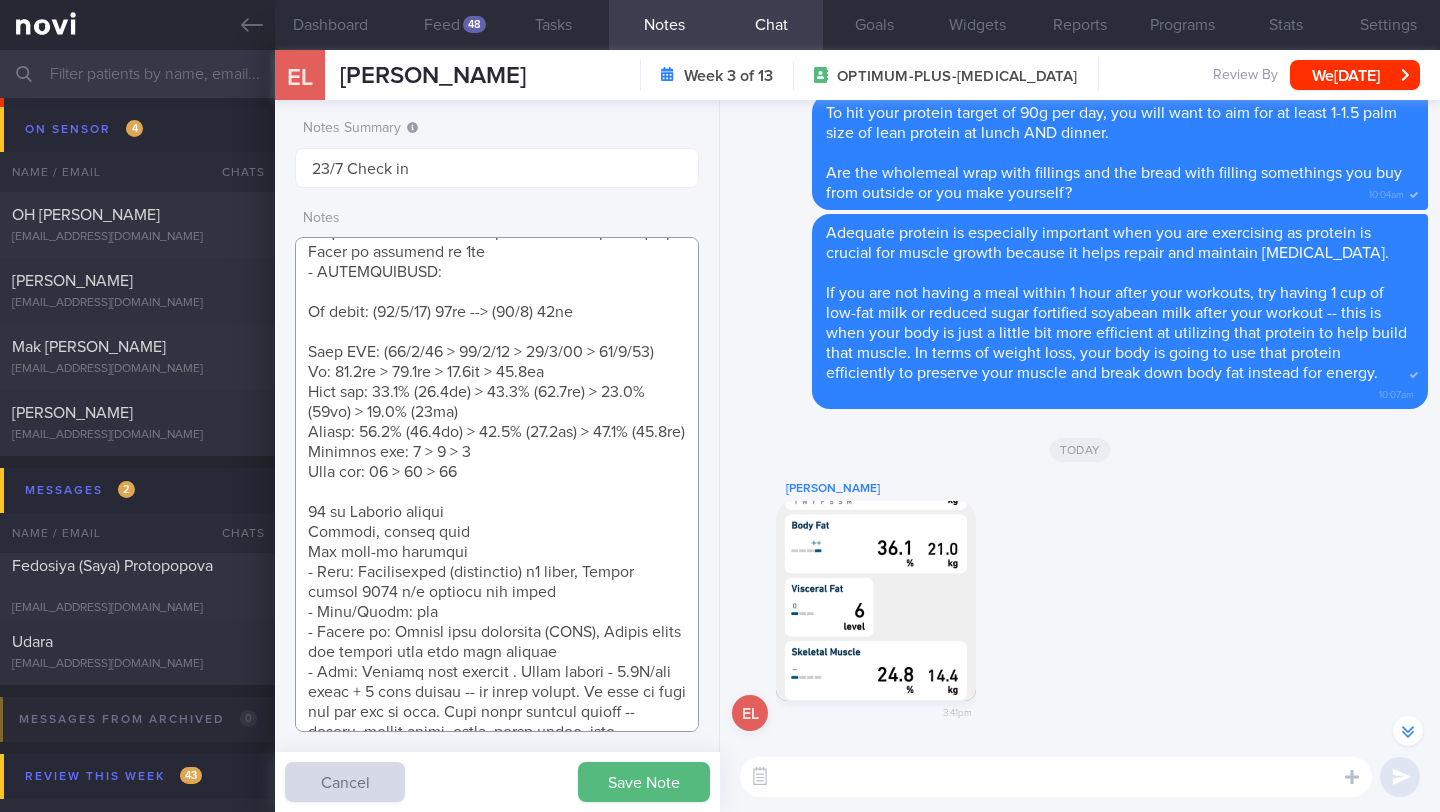click at bounding box center (497, 484) 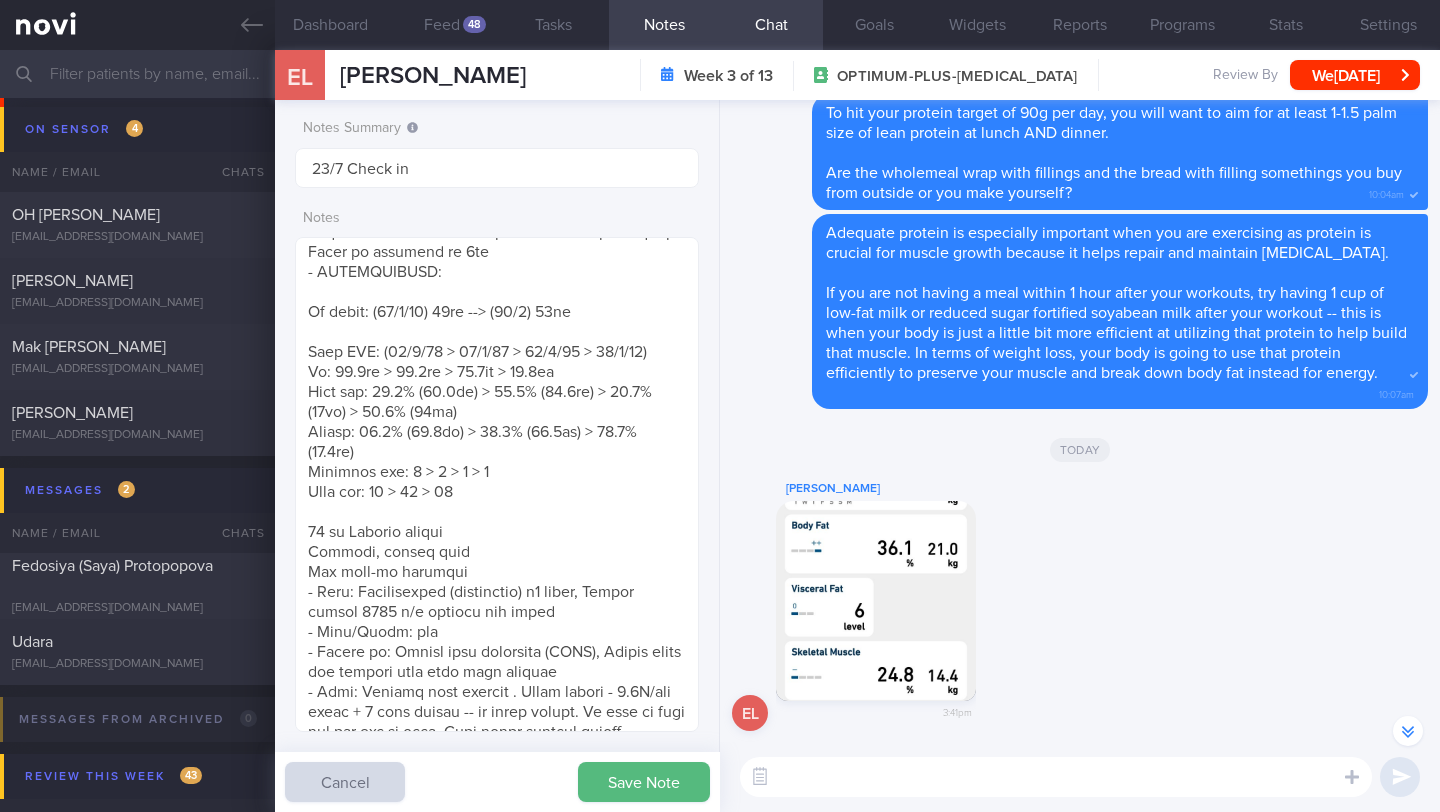 click at bounding box center (876, 601) 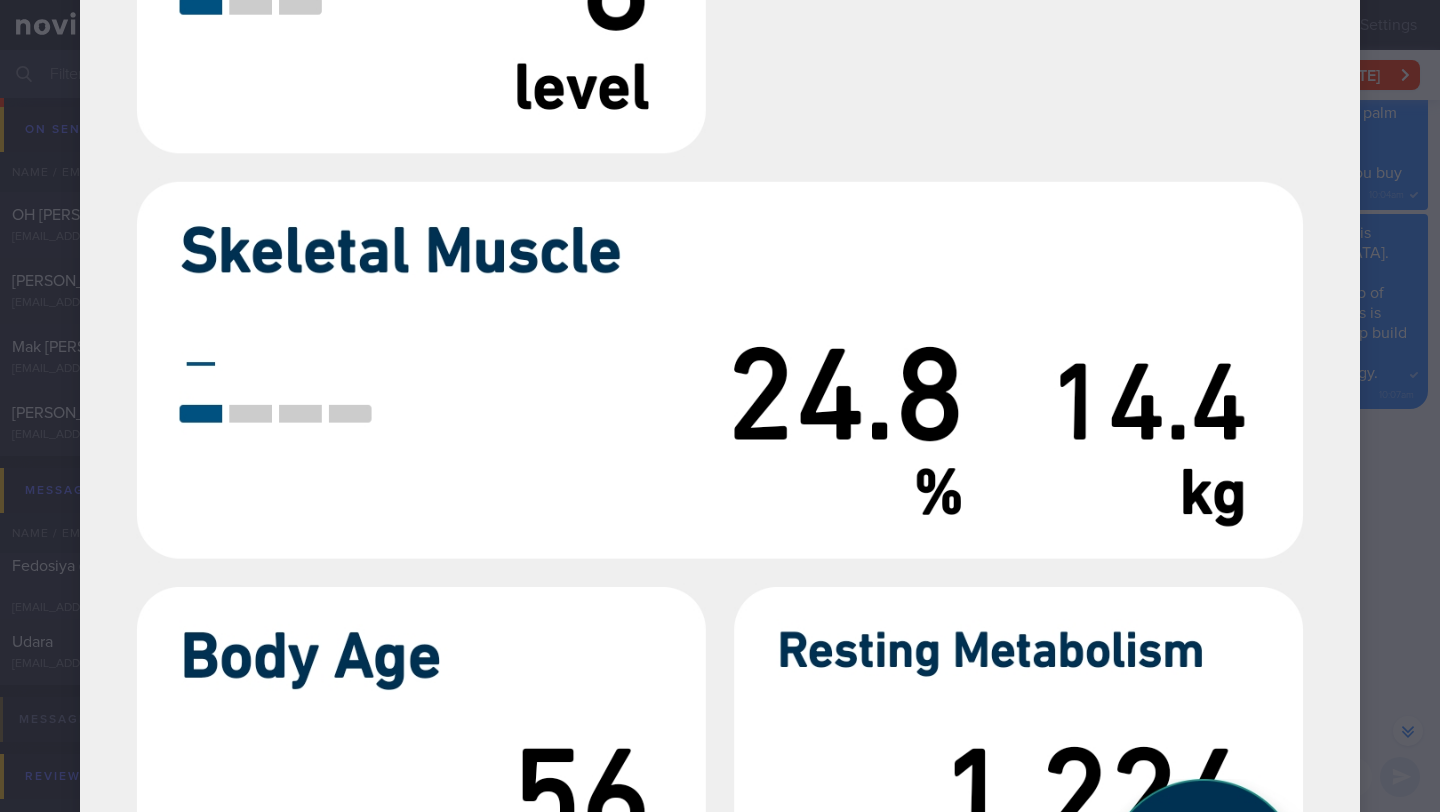 scroll, scrollTop: 1937, scrollLeft: 0, axis: vertical 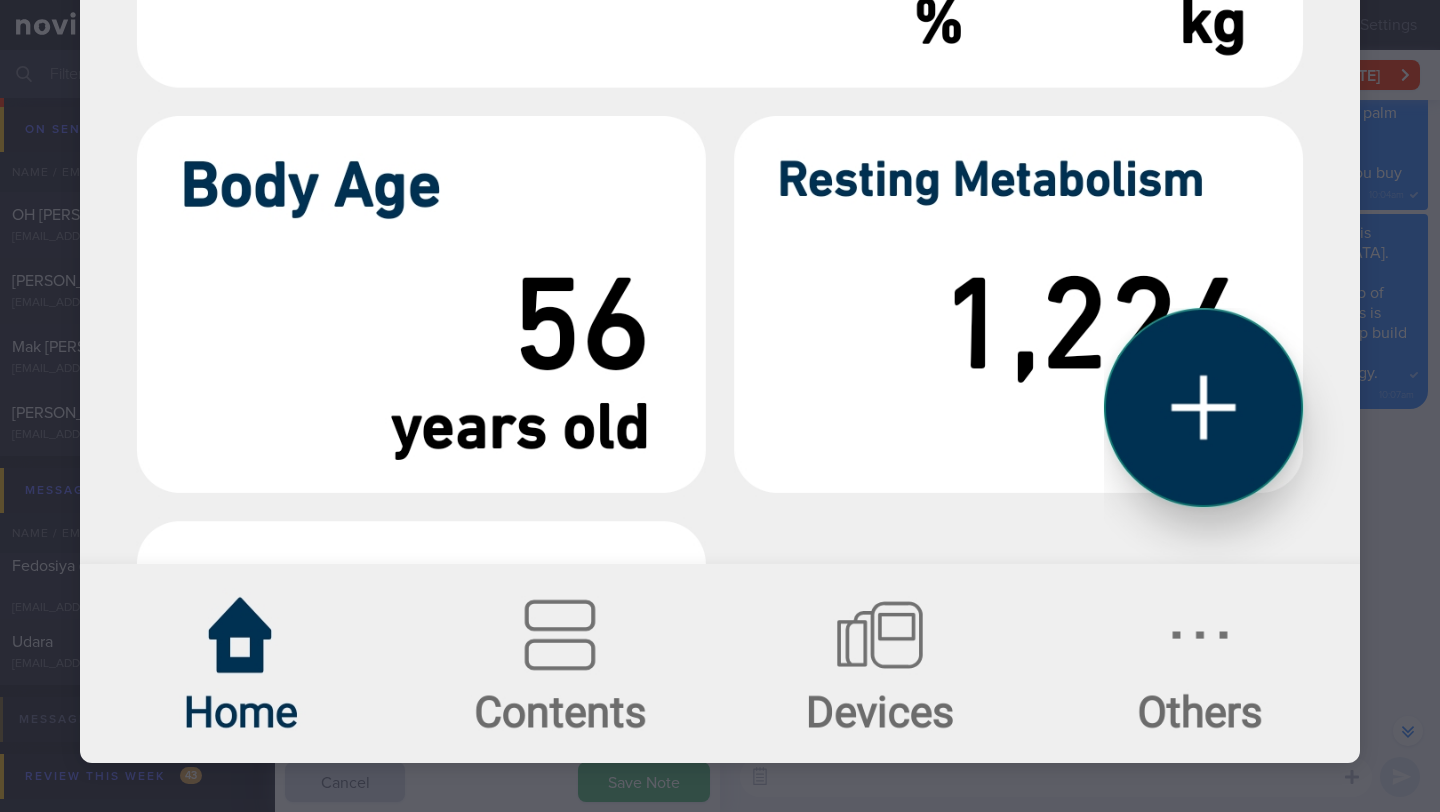 click at bounding box center (720, -547) 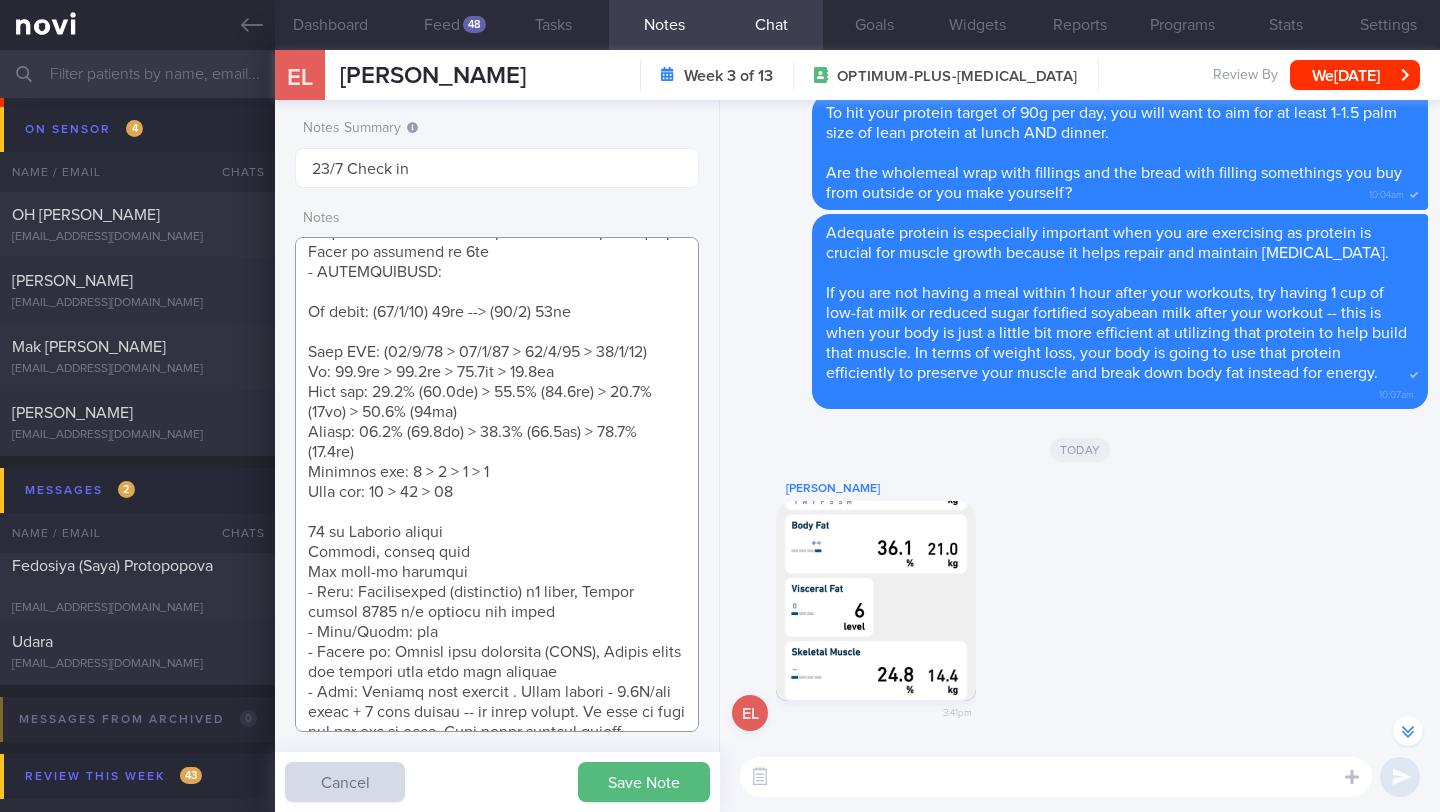 click at bounding box center (497, 484) 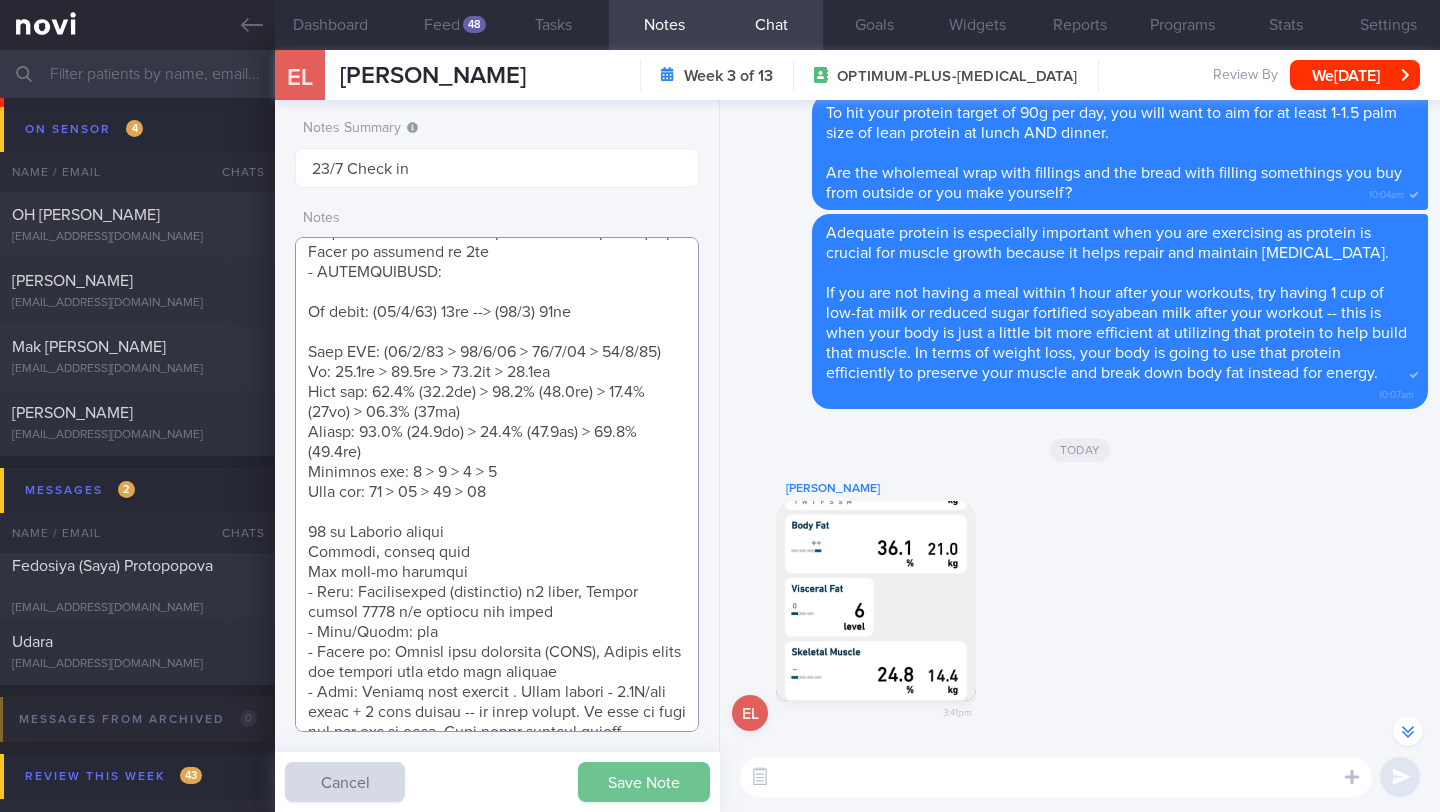 type on "Personal target weight: 52-54kg
SUPPORT NEEDED:
CHALLENGE:
- OVERALL: (8/[DATE] Continued on [MEDICAL_DATA] 7mg
Happy w effects on appetite and satiety. Still pronouced. Wants to continue on current dose.
Travelled to [GEOGRAPHIC_DATA] for few wks. Diet choices limited
Less able to do keep up w physical activity routine.
Body comp measurement advised. Has home BIA scale. Will track that meantimeContinue [MEDICAL_DATA] 7mg OM
- DIET: (15/5) Portions reduced
- EXERCISE: (15/5) Keeping up w brisk walks and strength training
- TANITA:
- MEDS: (15/5) Tolerated [MEDICAL_DATA] 3mg. Nil sig s/e reported. Effects on appetite and satiety noted. Ready to increase to 7mg
- MEASUREMENTS:
Wt trend: (15[DATE] 62kg --> (15/5) 60kg
Home BIA: (14[DATE] 16[DATE] 23[DATE] 28[DATE]
Wt: 59.2kg > 58.9kg > 58.7kg > 58.1kg
Body fat: 36.6% (21.7kg) > 35.9% (21.1kg) > 35.8% (21kg) > 36.1% (21kg)
Muscle: 24.5% (14.5kg) > 24.8% (14.6kg) > 24.9% (14.6kg)
Visceral fat: 6 > 6 > 6 > 6
Body age: [DEMOGRAPHIC_DATA] > 56 > 56 > 56
[DEMOGRAPHIC_DATA] Chinese [DEMOGRAPHIC_DATA]
Finance, hybrid work
Ha..." 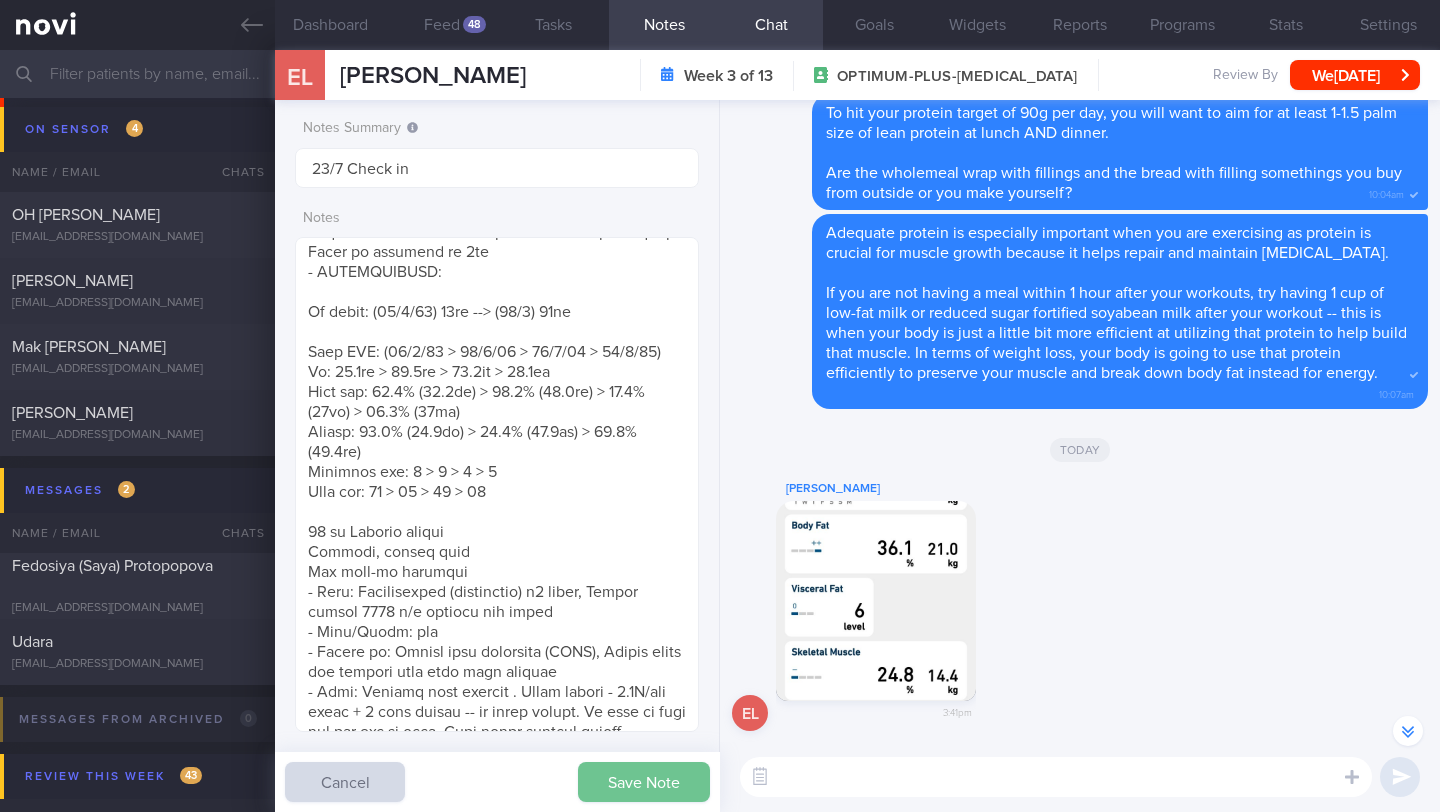 click on "Save Note" at bounding box center [644, 782] 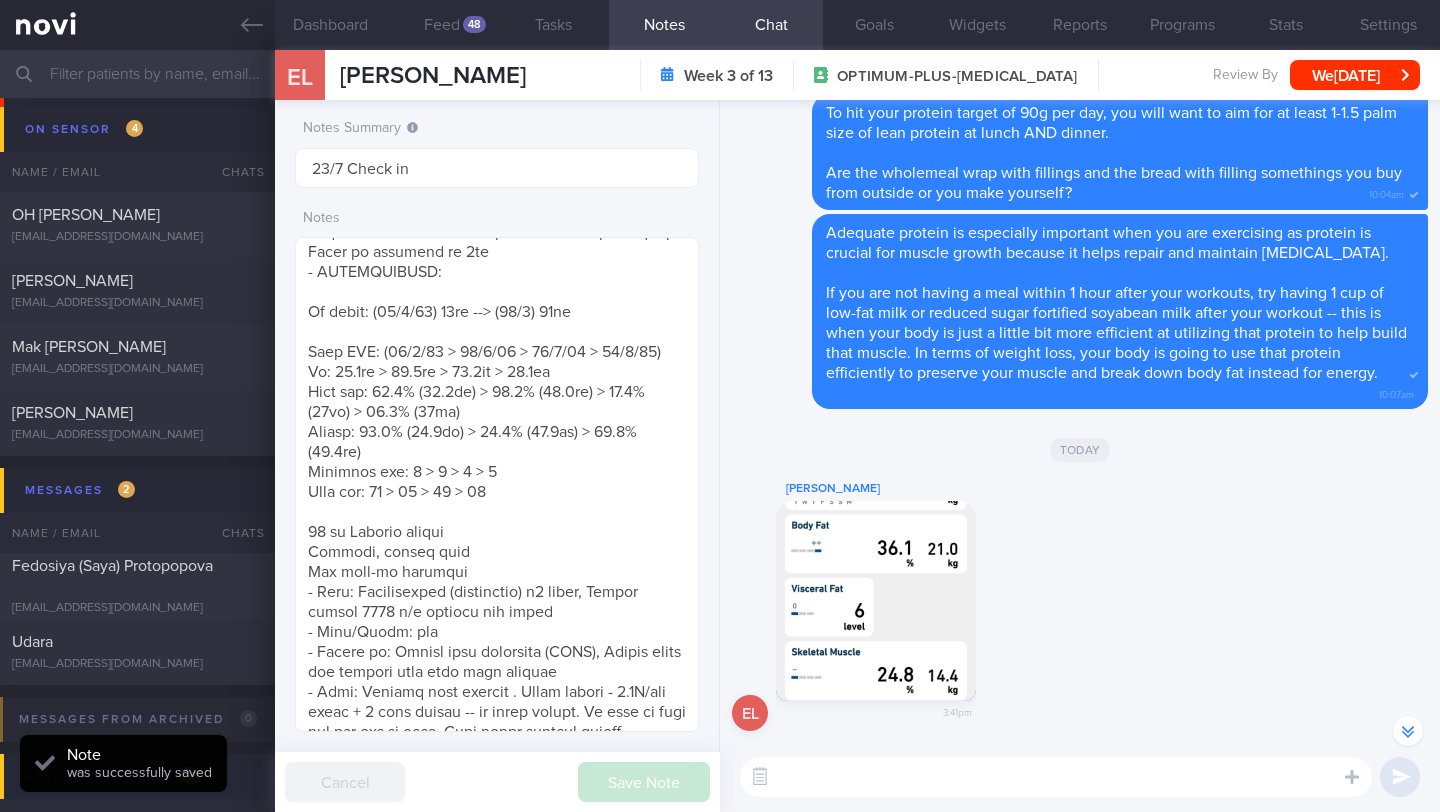 click at bounding box center (1056, 777) 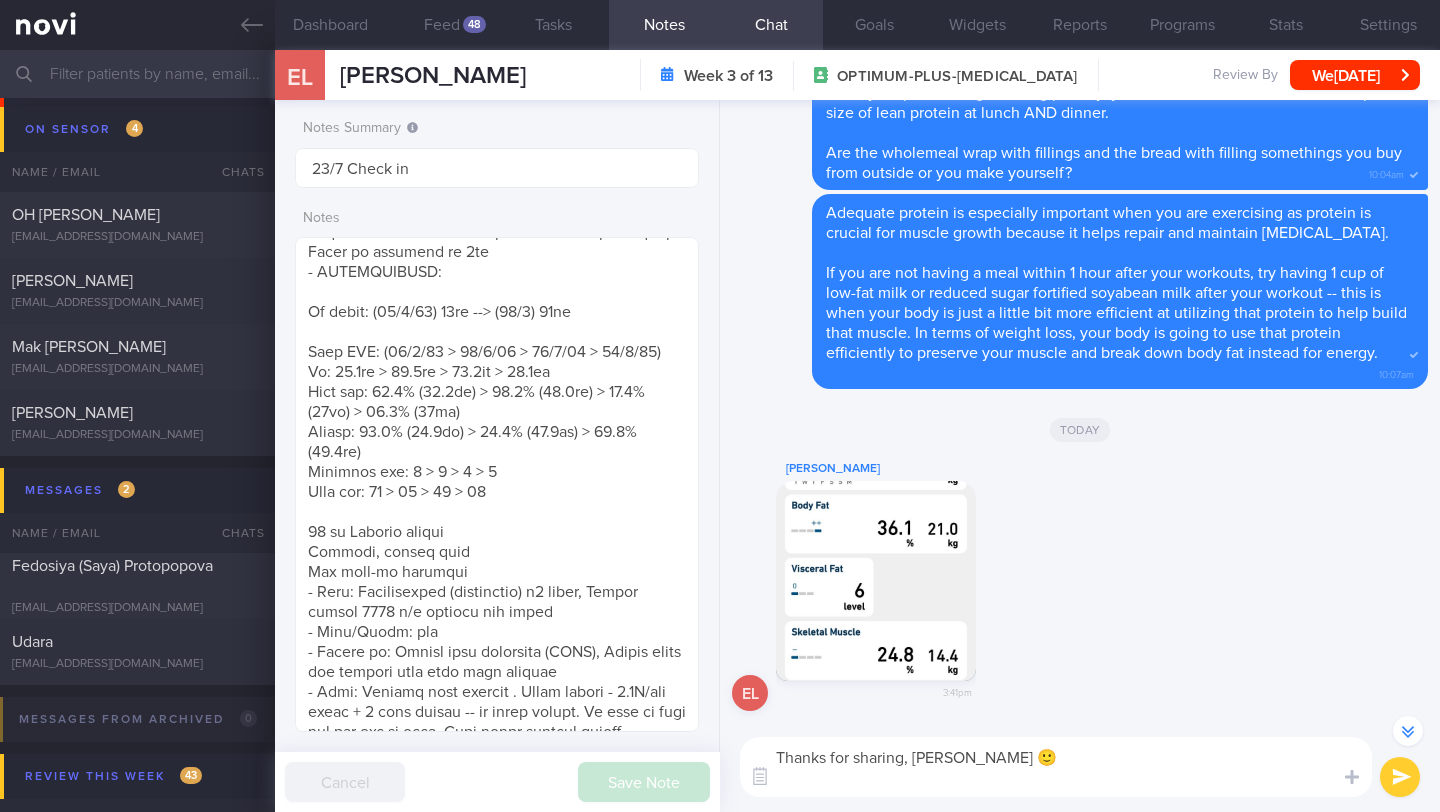 scroll, scrollTop: 0, scrollLeft: 0, axis: both 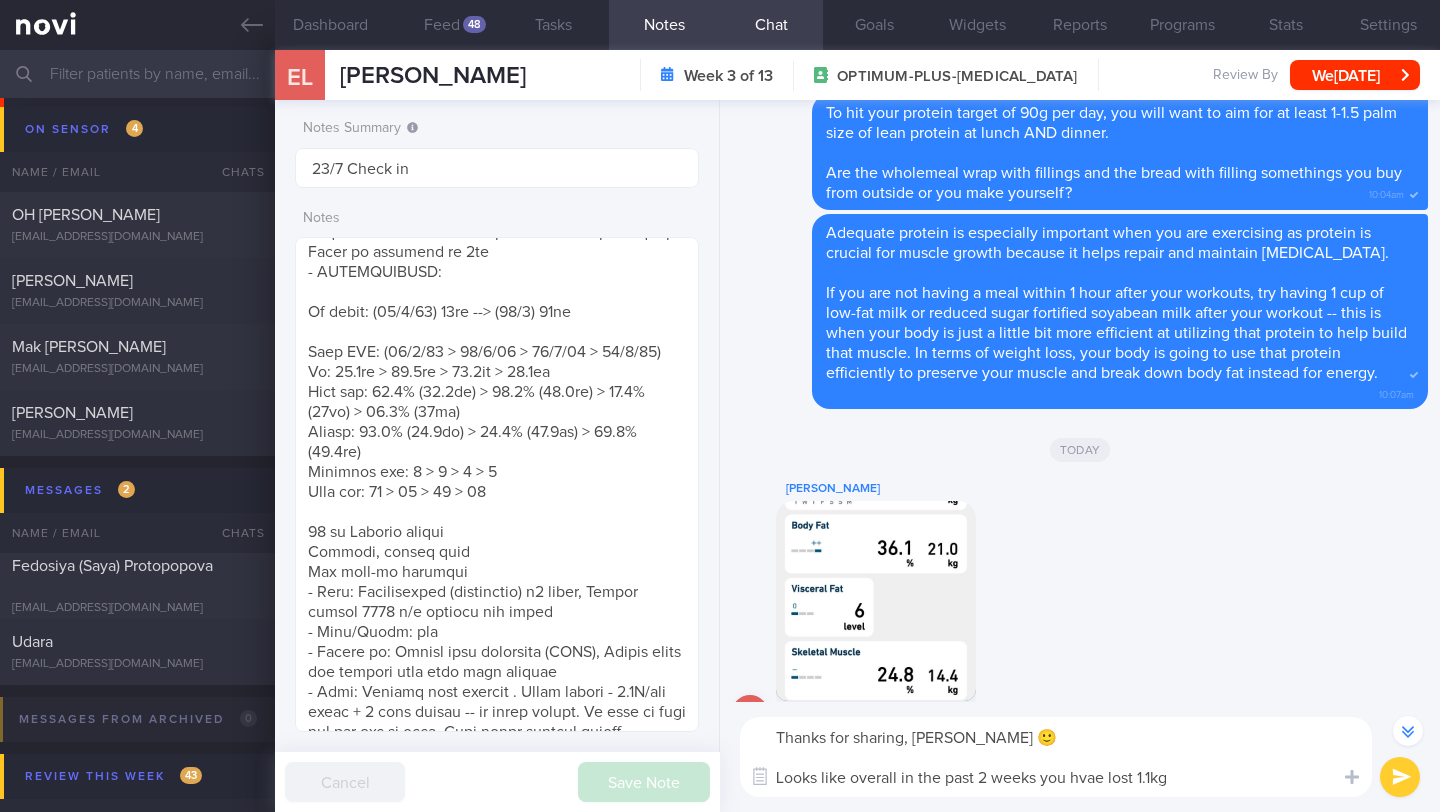 click on "Thanks for sharing, [PERSON_NAME] 🙂
Looks like overall in the past 2 weeks you hvae lost 1.1kg" at bounding box center (1056, 757) 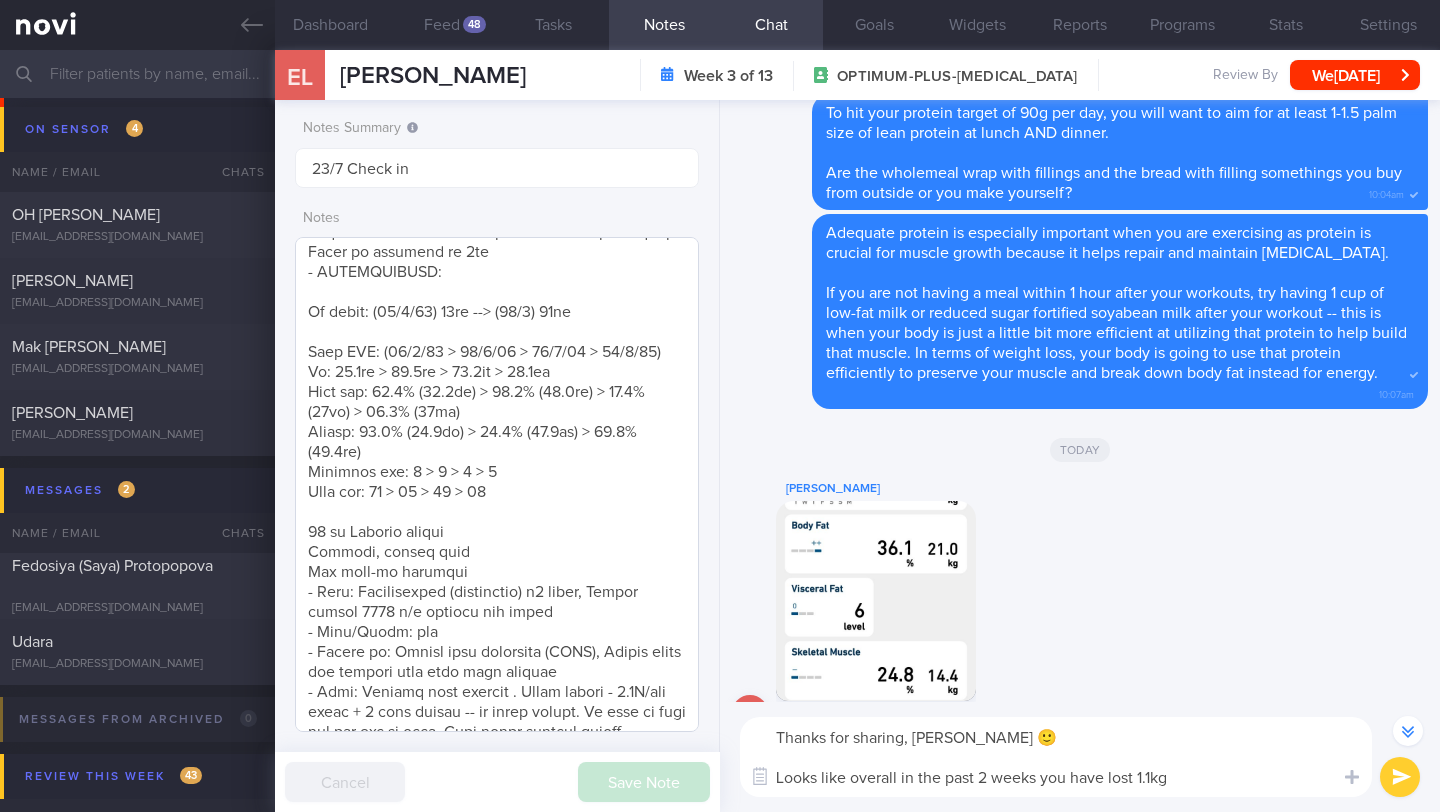 type on "Thanks for sharing, [PERSON_NAME] 🙂
Looks like overall in the past 2 weeks you have lost 1.1kg" 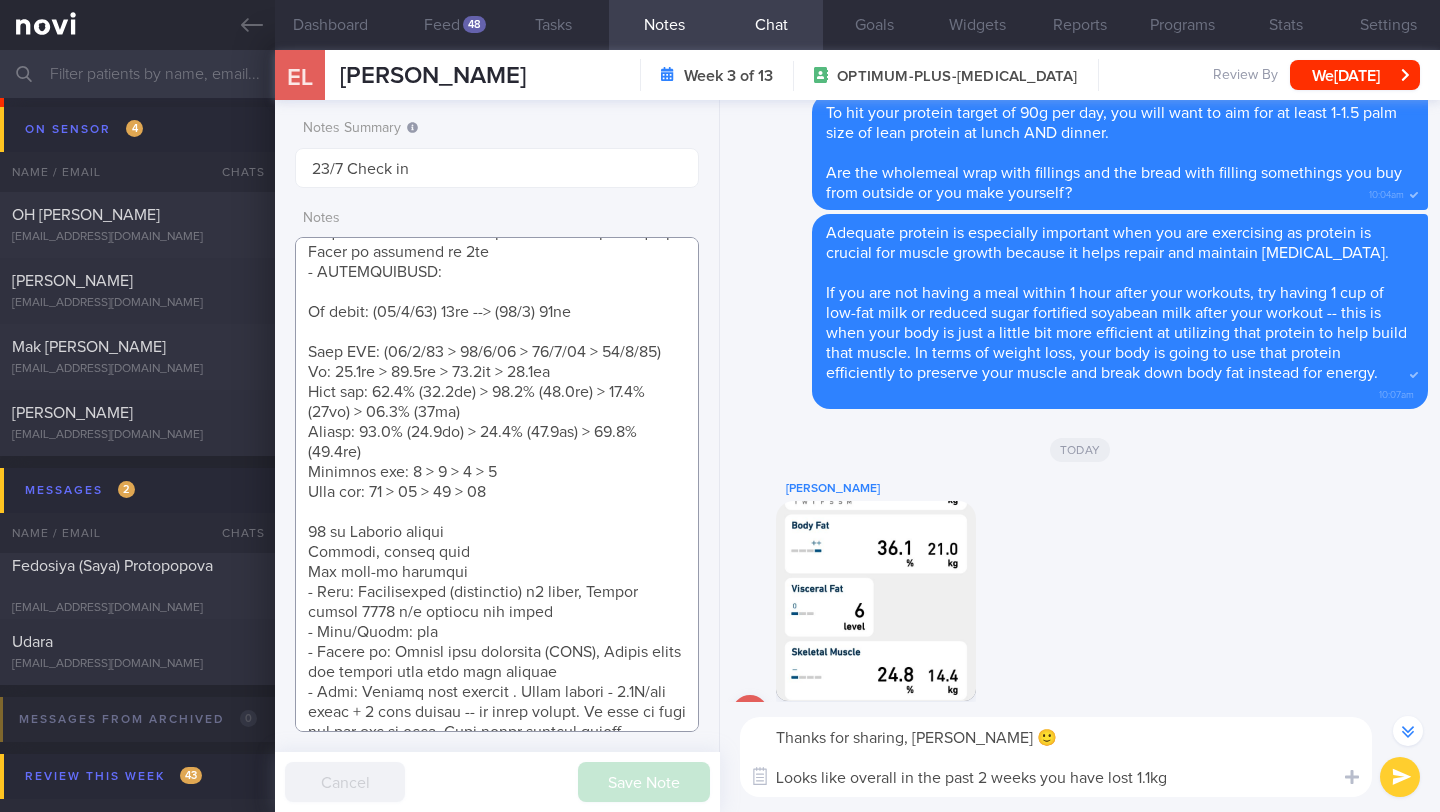 click at bounding box center [497, 484] 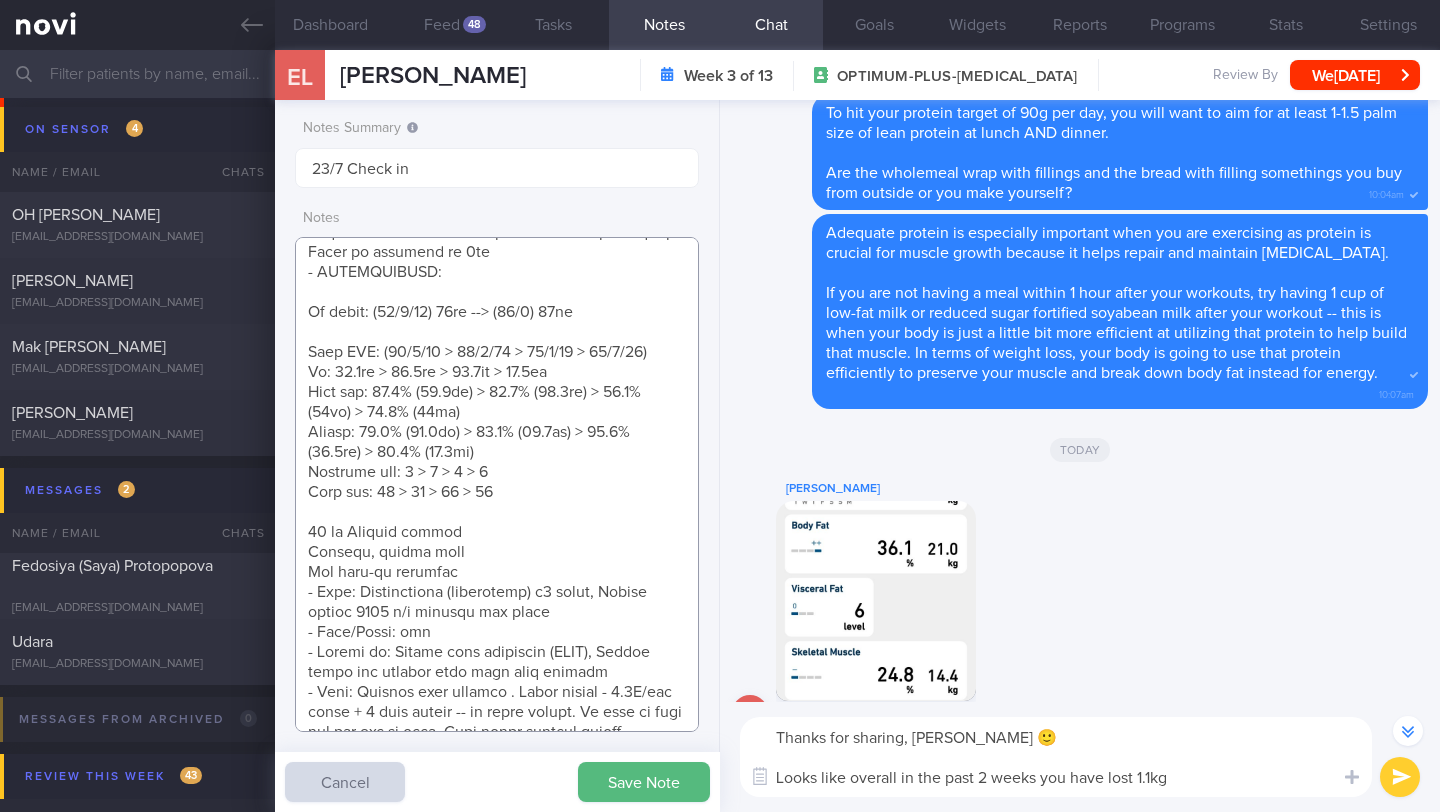 type on "Personal target weight: 52-54kg
SUPPORT NEEDED:
CHALLENGE:
- OVERALL: ([DATE]) Continued on [MEDICAL_DATA] 7mg
Happy w effects on appetite and satiety. Still pronouced. Wants to continue on current dose.
Travelled to [GEOGRAPHIC_DATA] for few wks. Diet choices limited
Less able to do keep up w physical activity routine.
Body comp measurement advised. Has home BIA scale. Will track that meantimeContinue [MEDICAL_DATA] 7mg OM
- DIET: (15/5) Portions reduced
- EXERCISE: (15/5) Keeping up w brisk walks and strength training
- TANITA:
- MEDS: (15/5) Tolerated [MEDICAL_DATA] 3mg. Nil sig s/e reported. Effects on appetite and satiety noted. Ready to increase to 7mg
- MEASUREMENTS:
Wt trend: ([DATE]) 62kg --> (15/5) 60kg
Home BIA: ([DATE] > [DATE] > [DATE] > [DATE])
Wt: 59.2kg > 58.9kg > 58.7kg > 58.1kg
Body fat: 36.6% (21.7kg) > 35.9% (21.1kg) > 35.8% (21kg) > 36.1% (21kg)
Muscle: 24.5% (14.5kg) > 24.8% (14.6kg) > 24.9% (14.6kg) > 24.8% (14.4kg)
Visceral fat: 6 > 6 > 6 > 6
Body age: [DEMOGRAPHIC_DATA] > 56 > 56 > 56
[DEMOGRAPHIC_DATA] [DEMOGRAPHIC_DATA] [DEMOGRAPHIC_DATA]
Financ..." 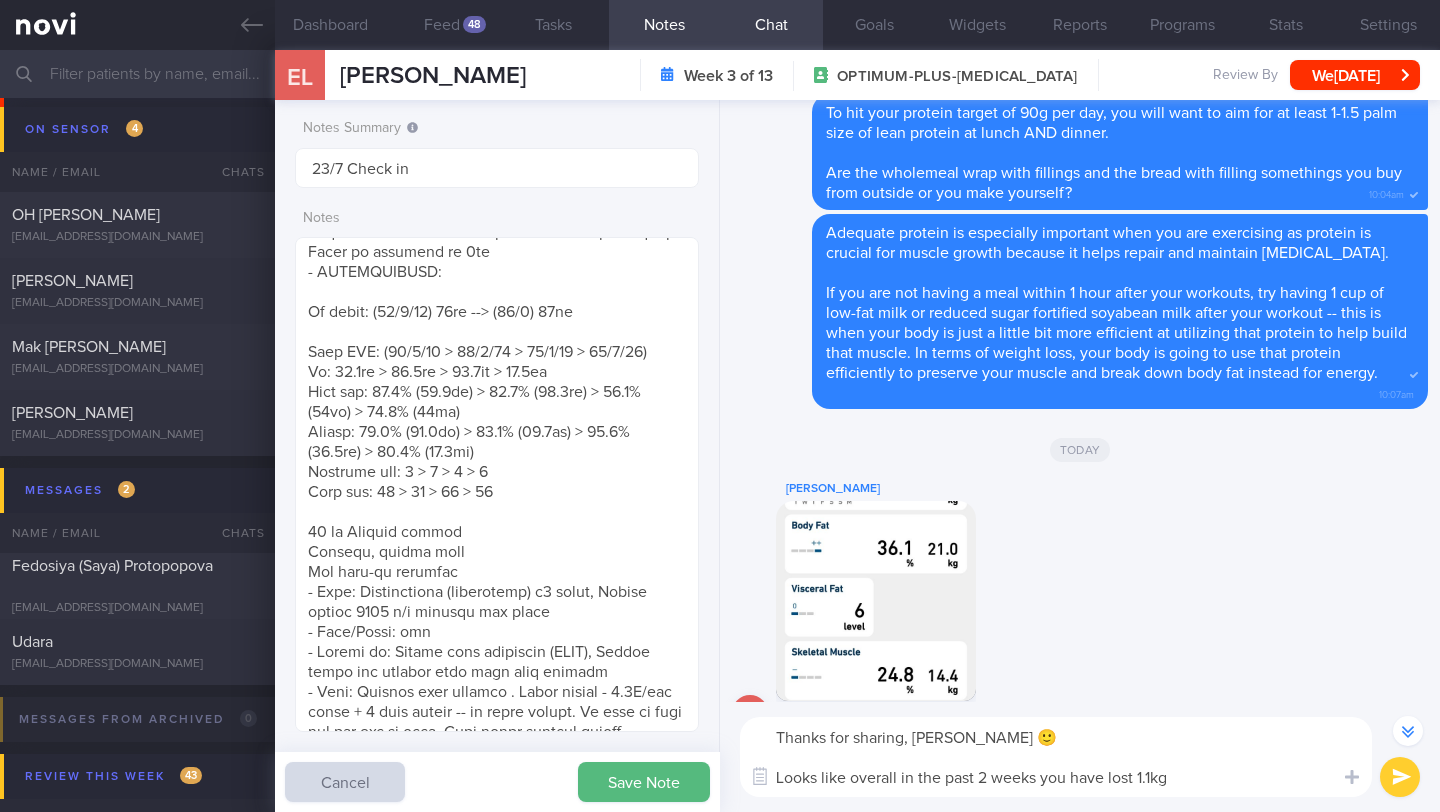 click on "Thanks for sharing, [PERSON_NAME] 🙂
Looks like overall in the past 2 weeks you have lost 1.1kg" at bounding box center [1056, 757] 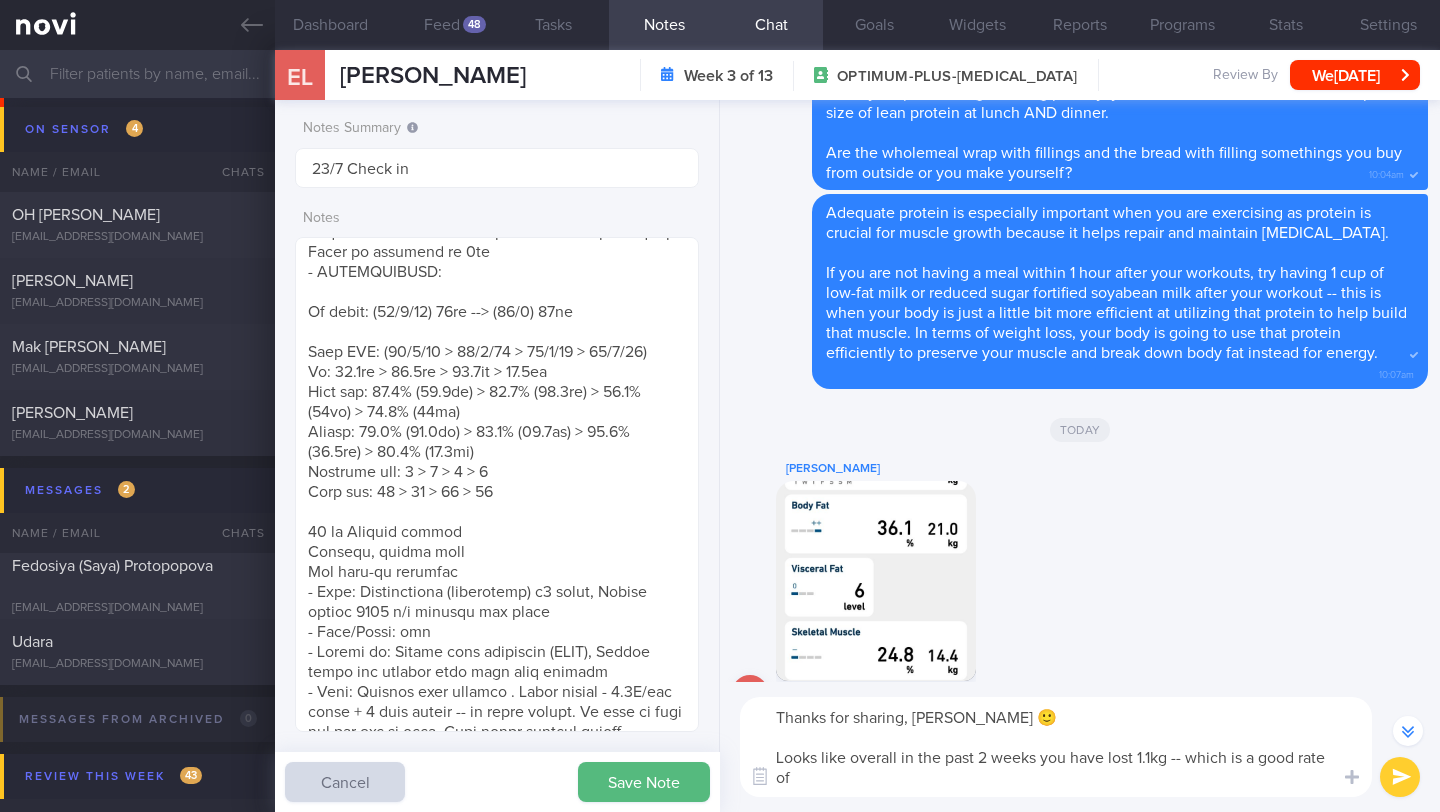 scroll, scrollTop: 0, scrollLeft: 0, axis: both 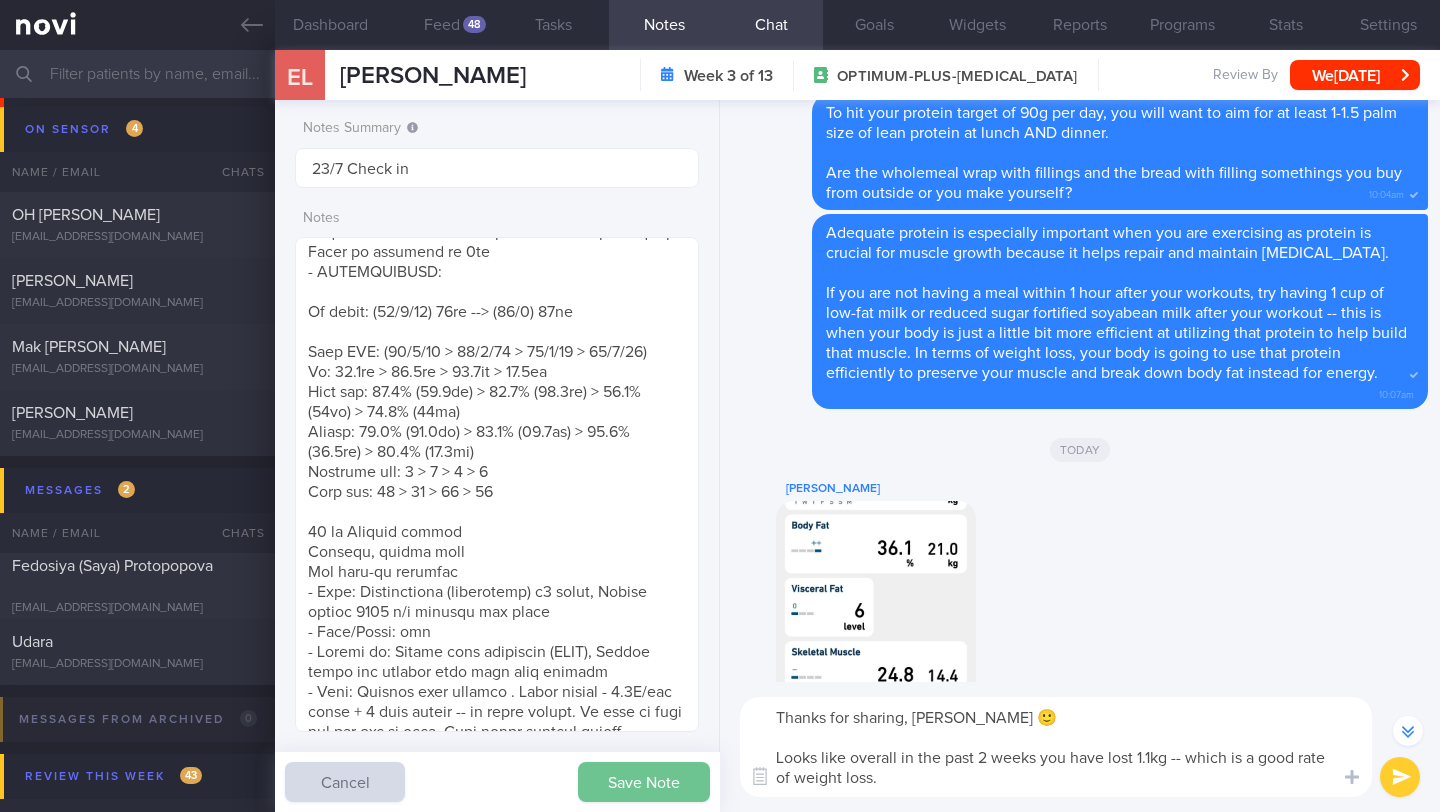 type on "Thanks for sharing, [PERSON_NAME] 🙂
Looks like overall in the past 2 weeks you have lost 1.1kg -- which is a good rate of weight loss." 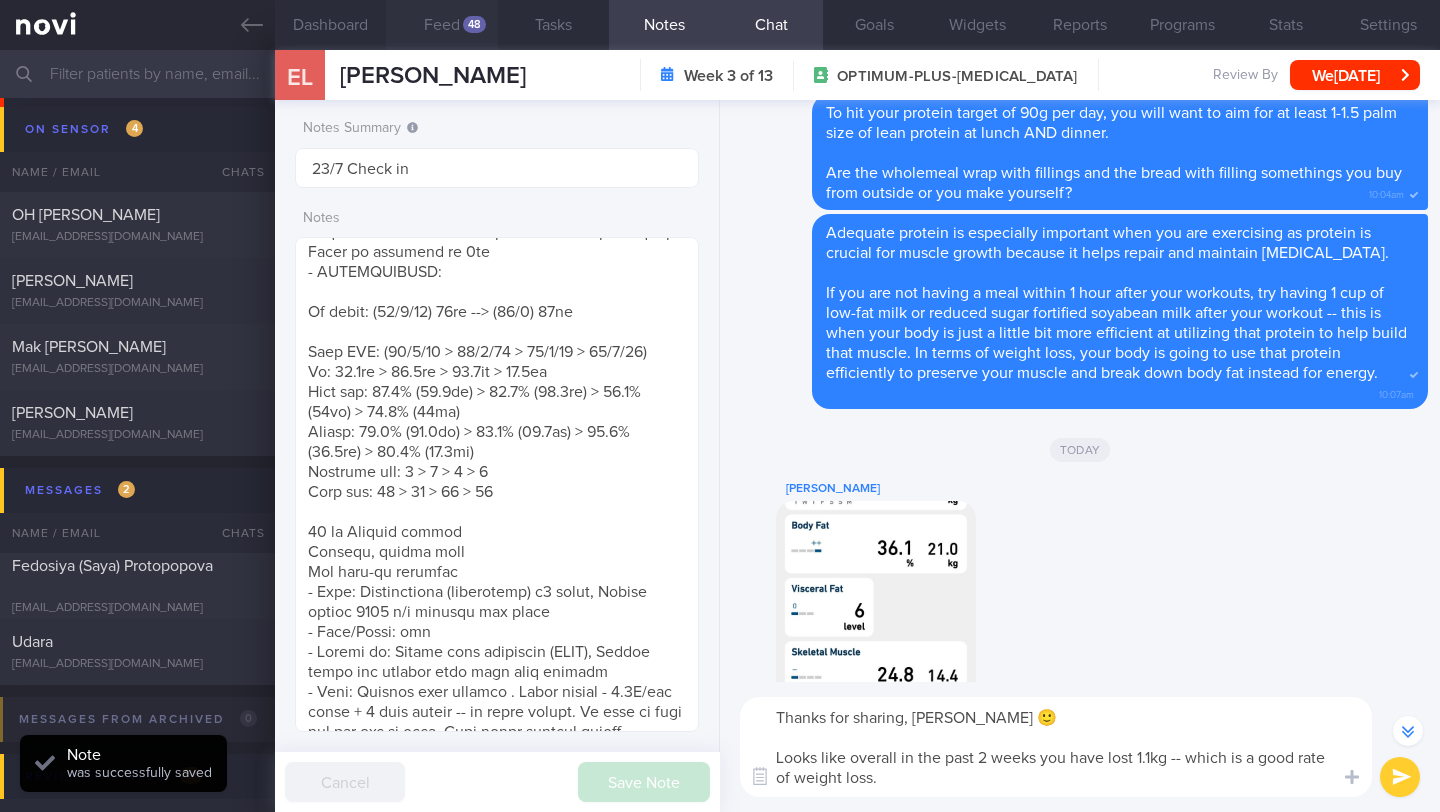 click on "Feed
48" at bounding box center [441, 25] 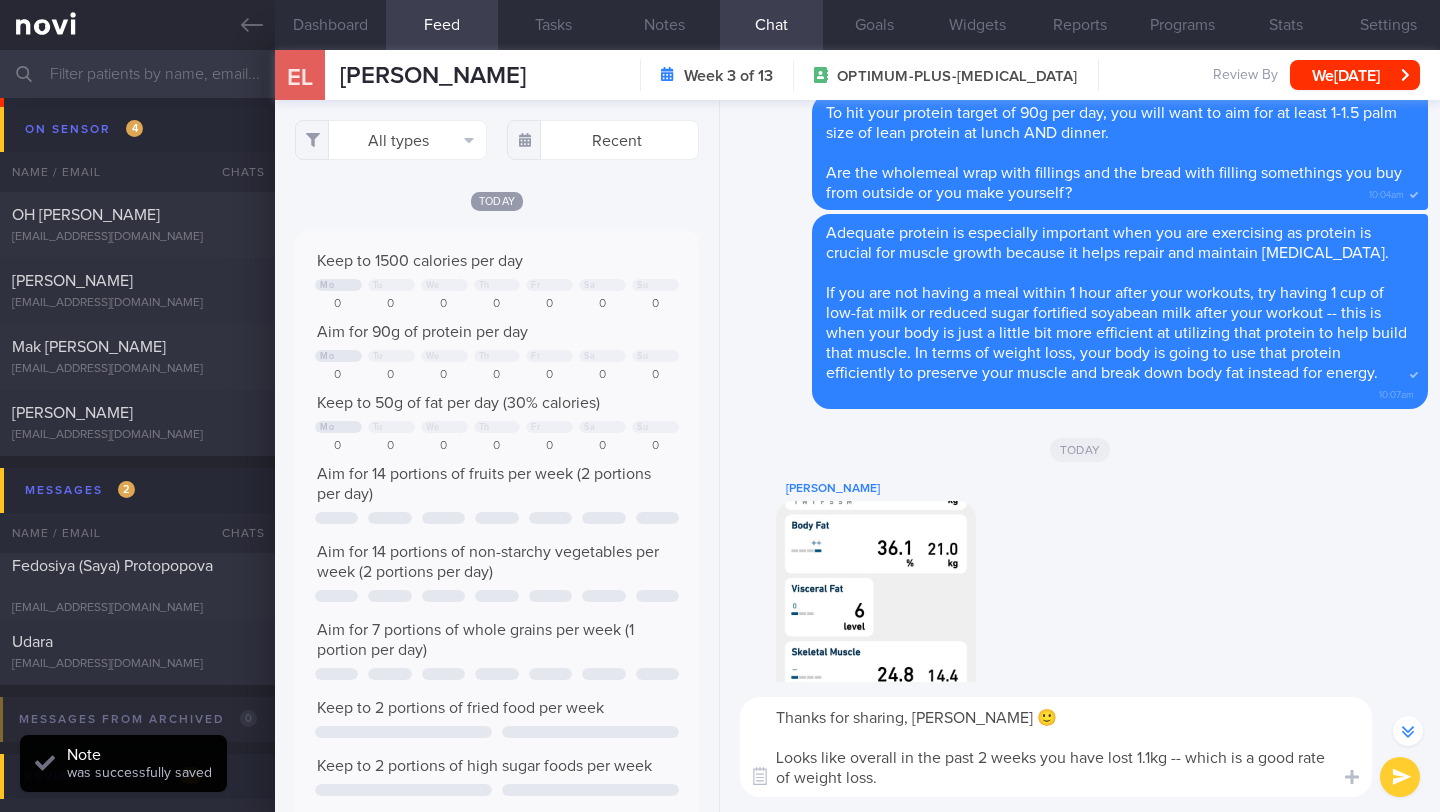 scroll, scrollTop: 999910, scrollLeft: 999637, axis: both 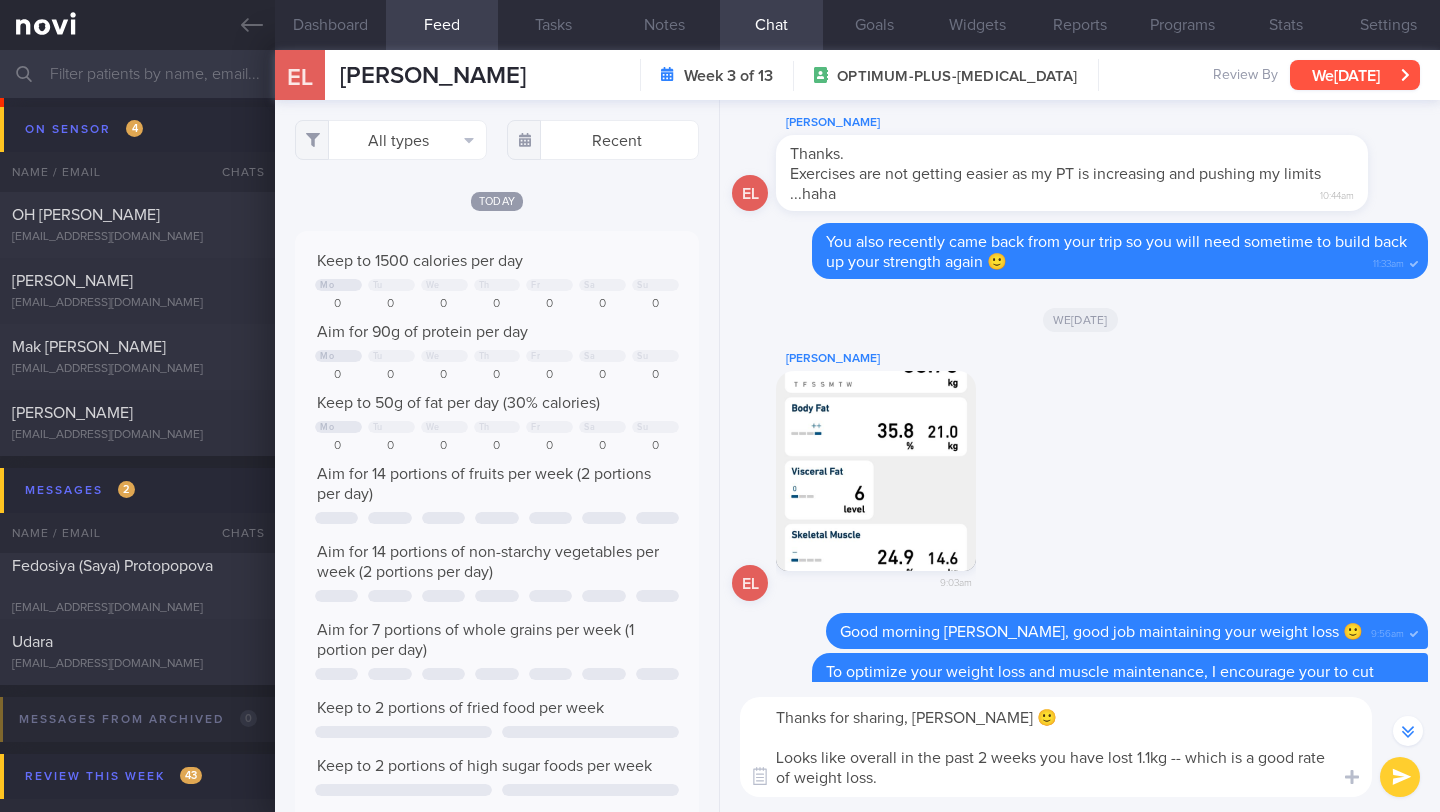 click on "We[DATE]" at bounding box center (1355, 75) 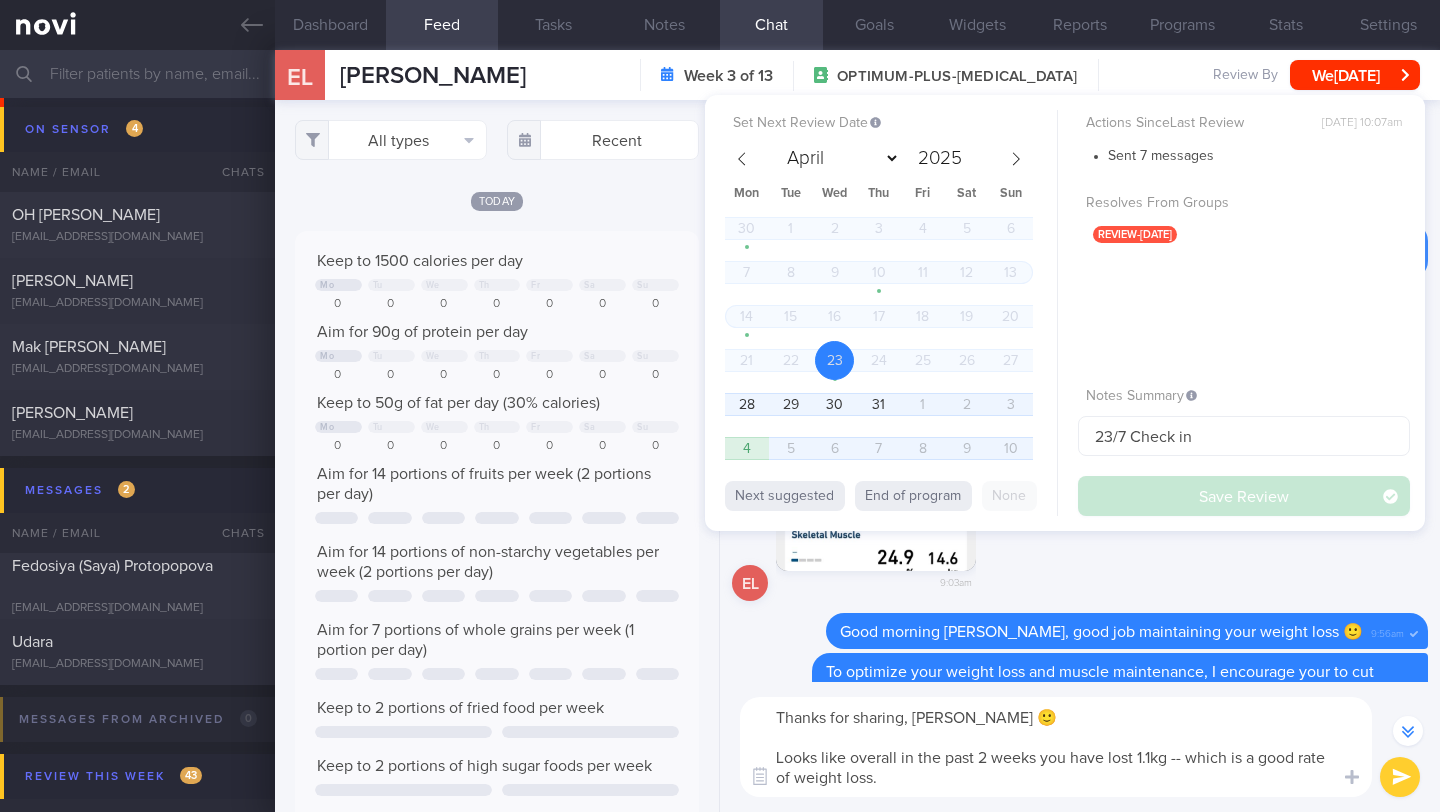 click on "EL
[PERSON_NAME]
9:03am" at bounding box center [1080, 480] 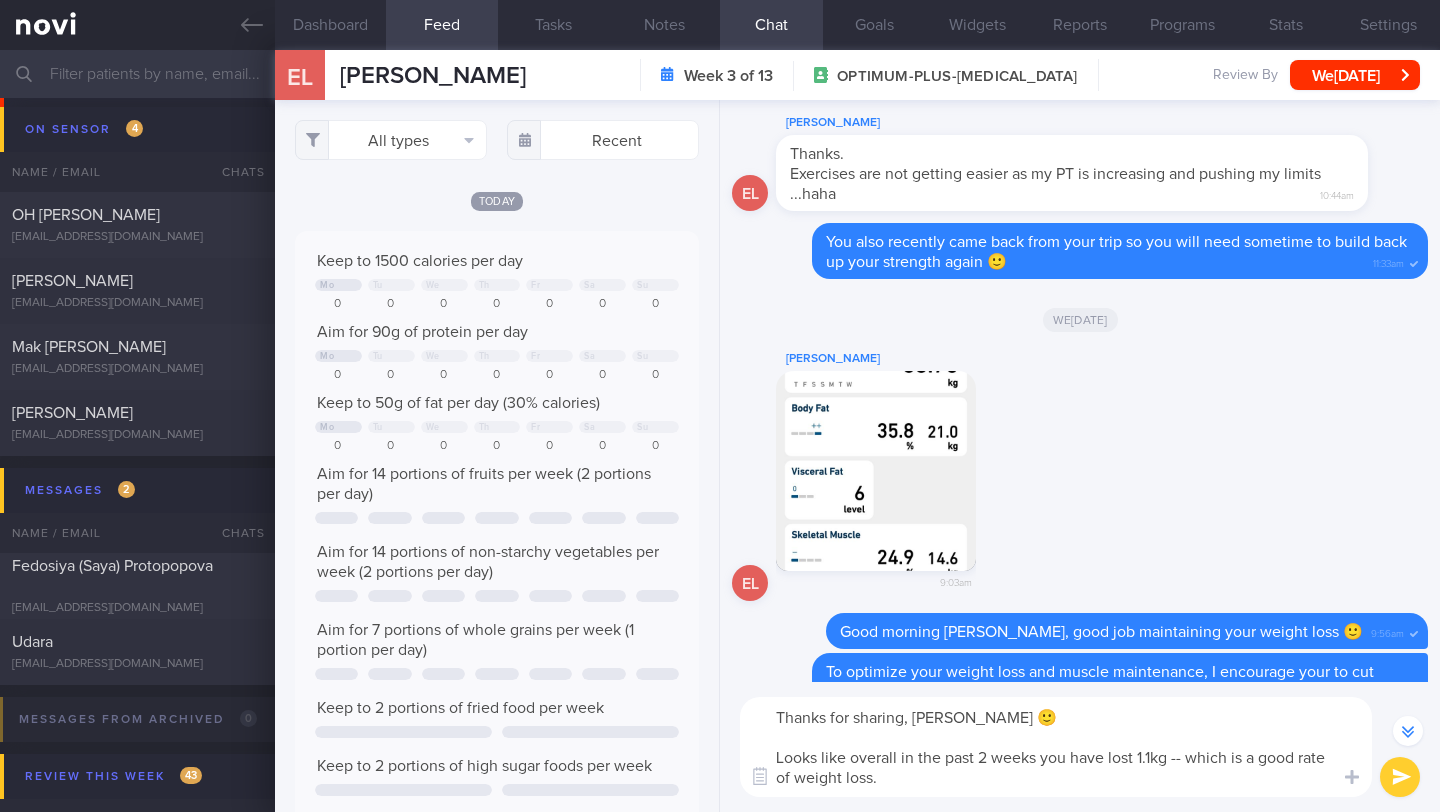 scroll, scrollTop: 536, scrollLeft: 0, axis: vertical 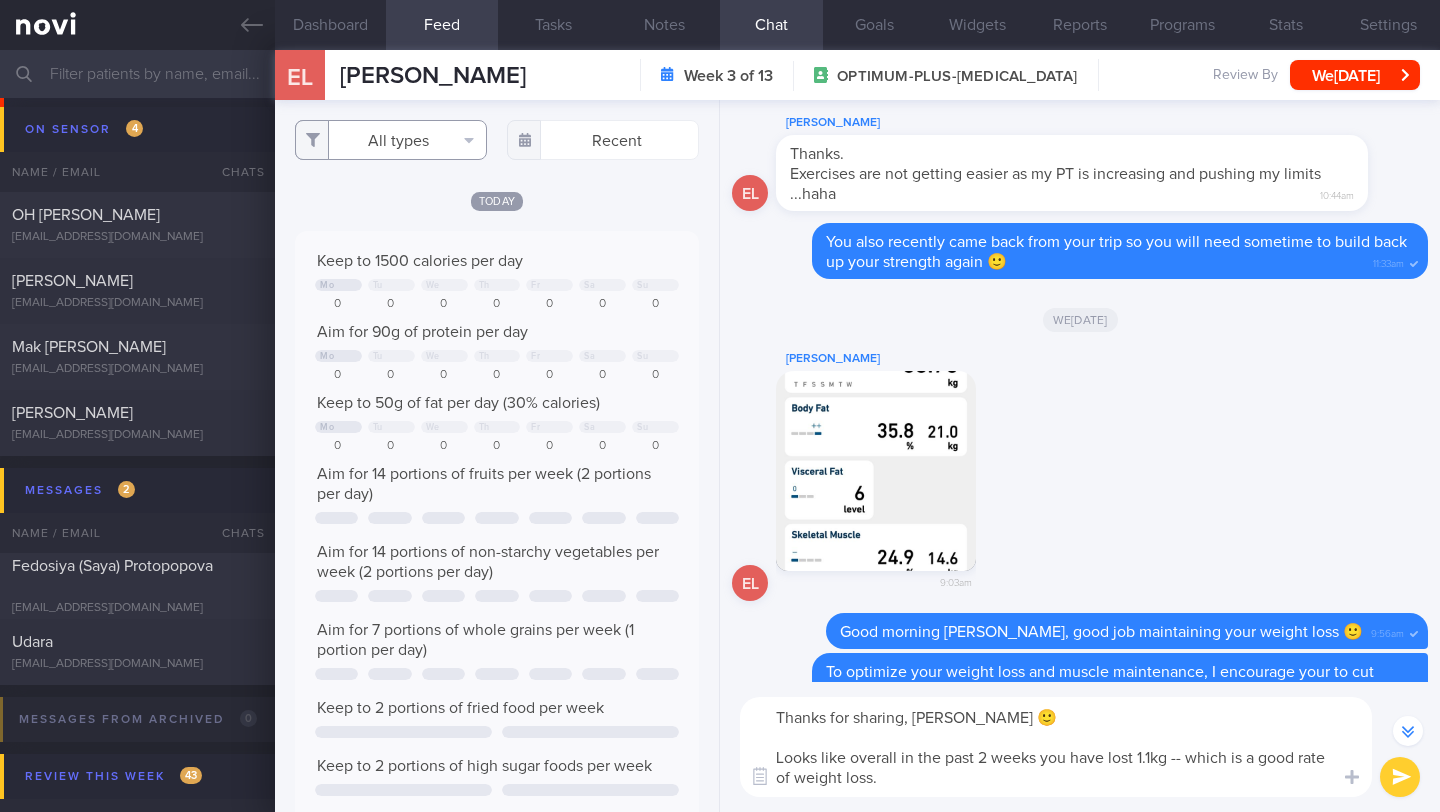 click on "All types" at bounding box center [391, 140] 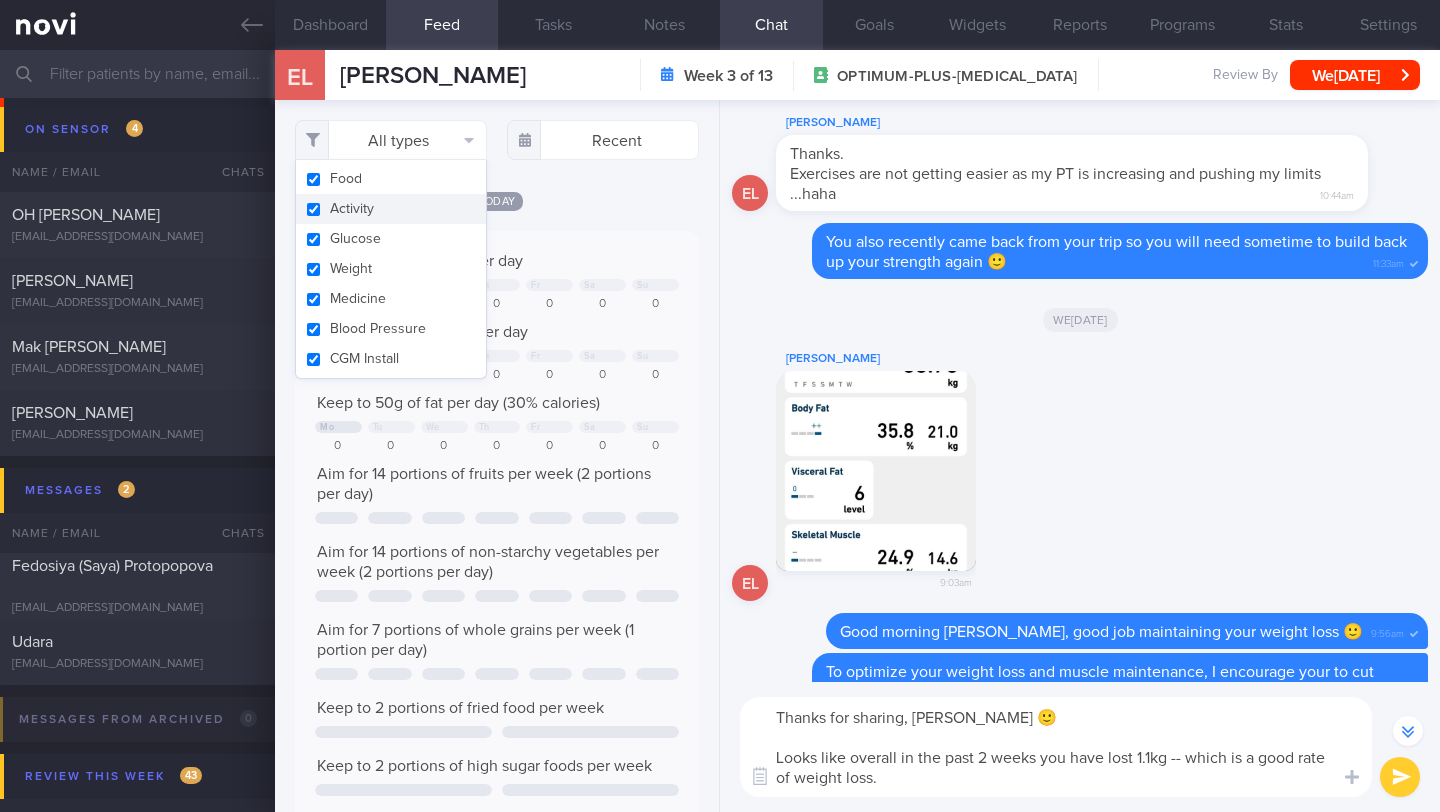click on "Activity" at bounding box center (391, 209) 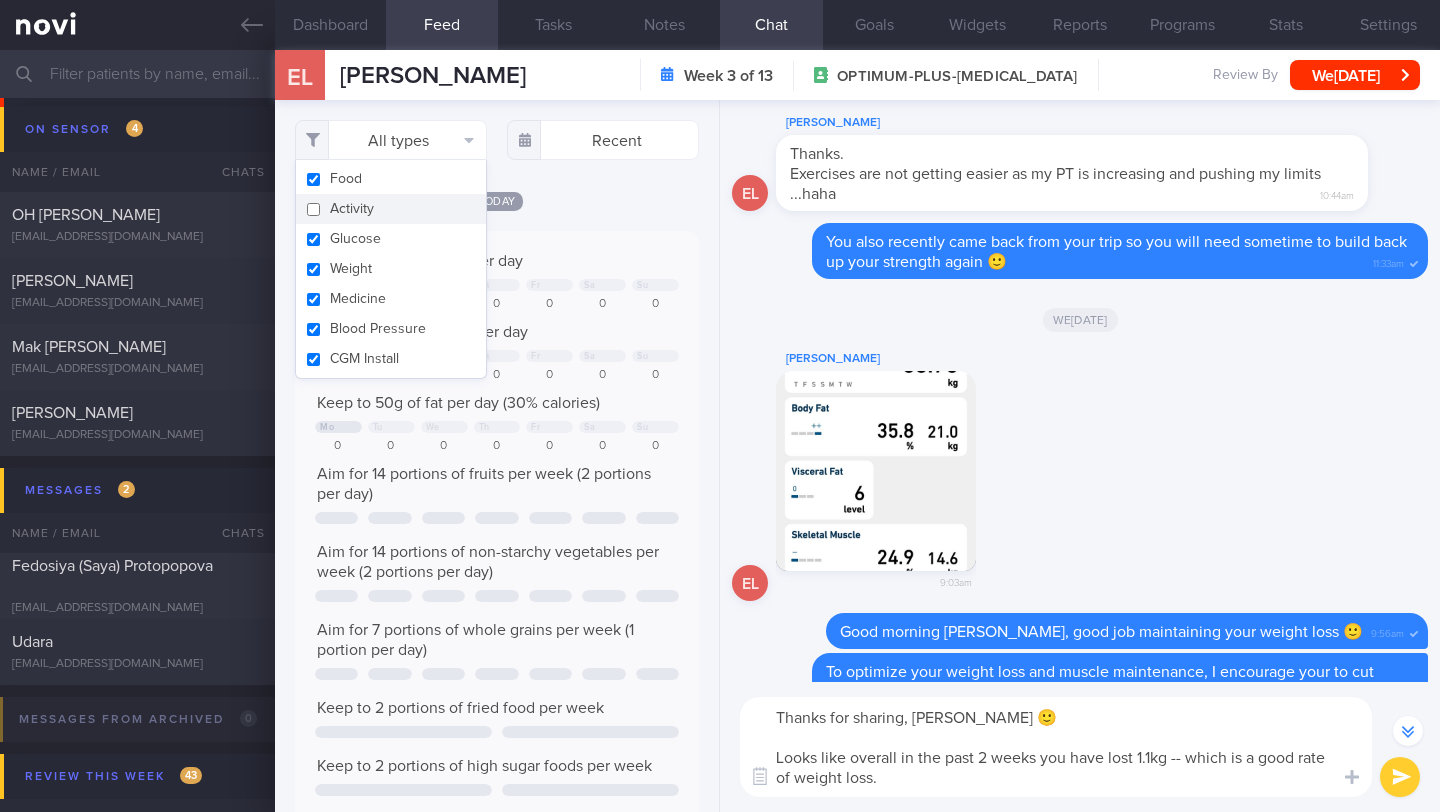 checkbox on "false" 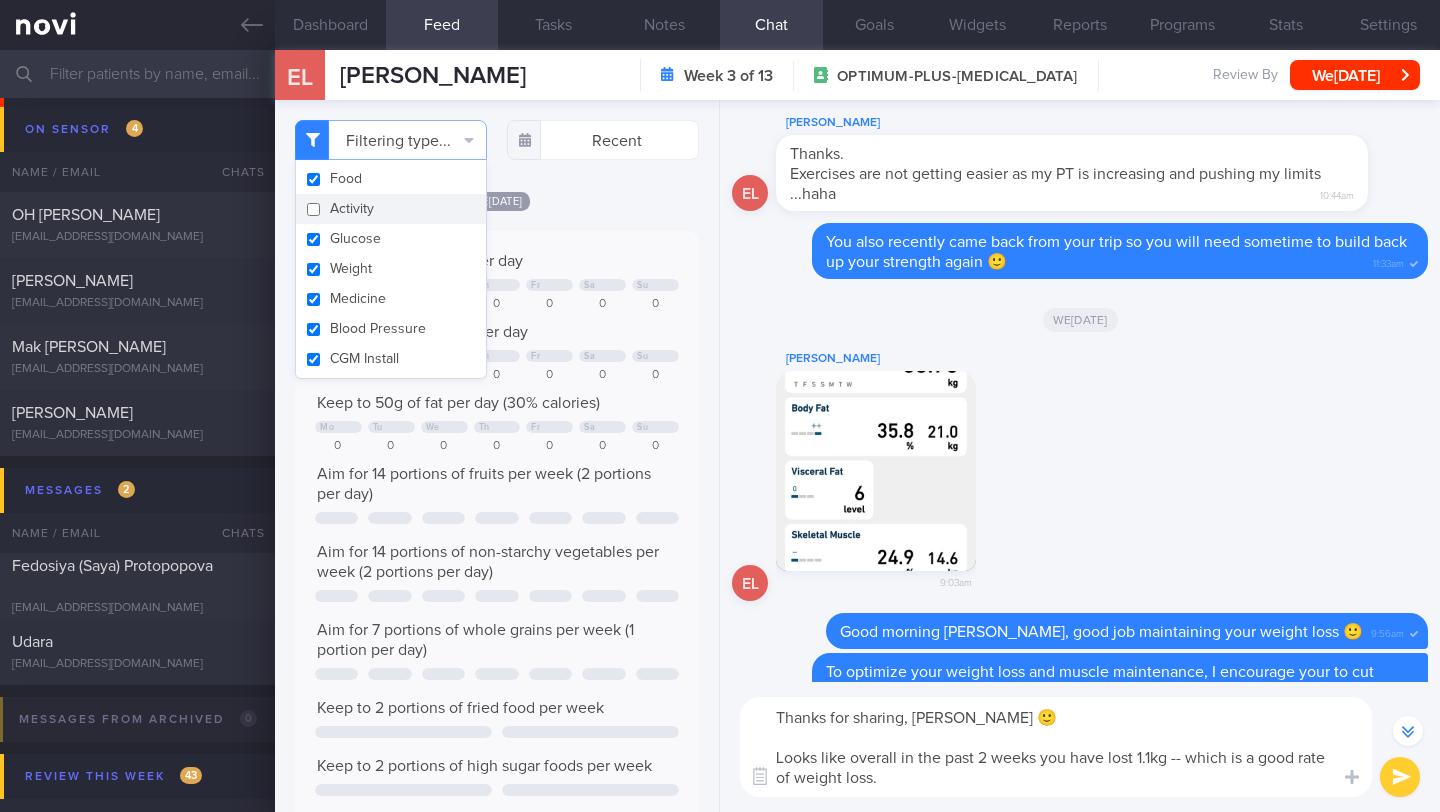 click on "Filtering type...
Food
Activity
Glucose
Weight
Medicine
Blood Pressure
CGM Install
Recent
[DATE]" at bounding box center (497, 456) 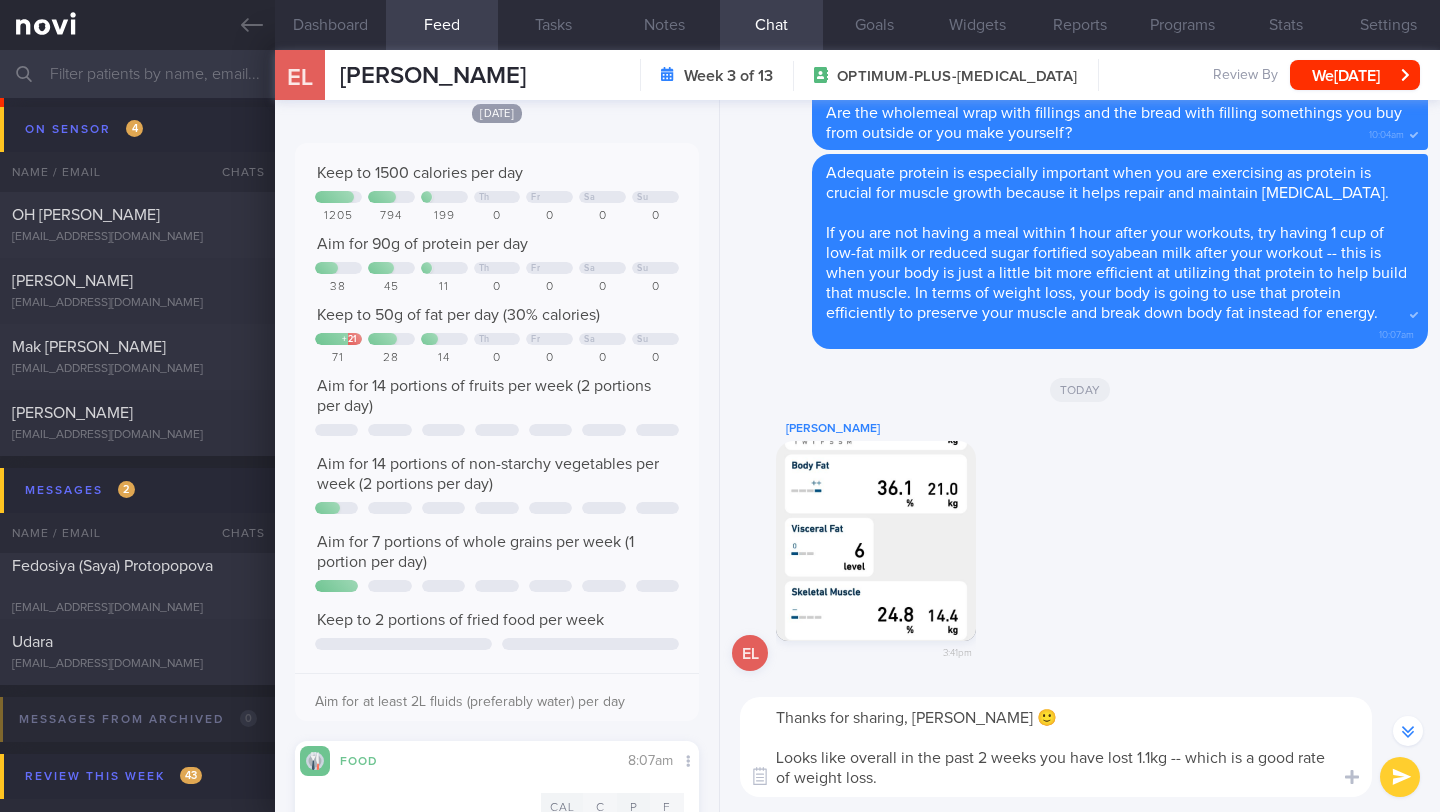 click at bounding box center (1400, 777) 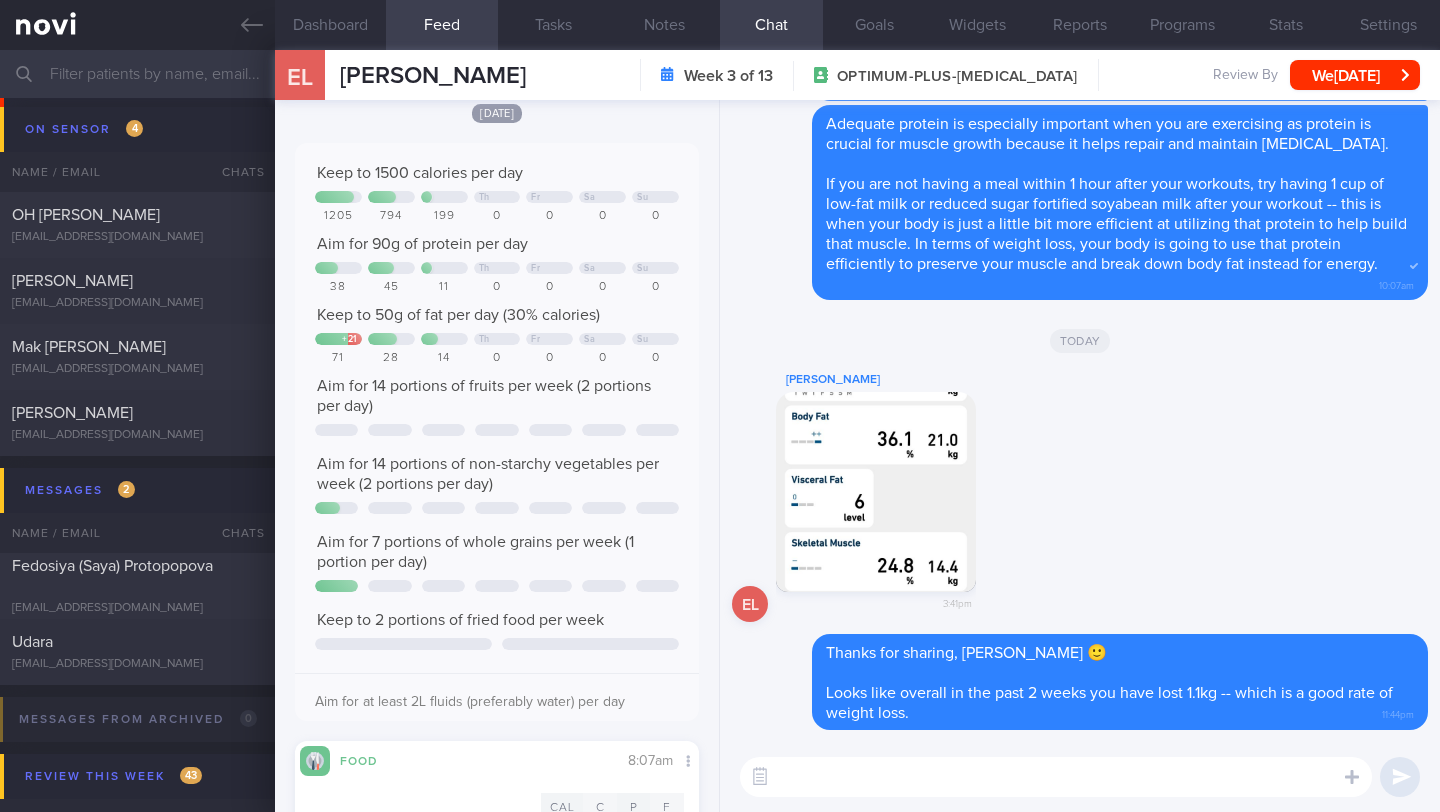 click at bounding box center (1056, 777) 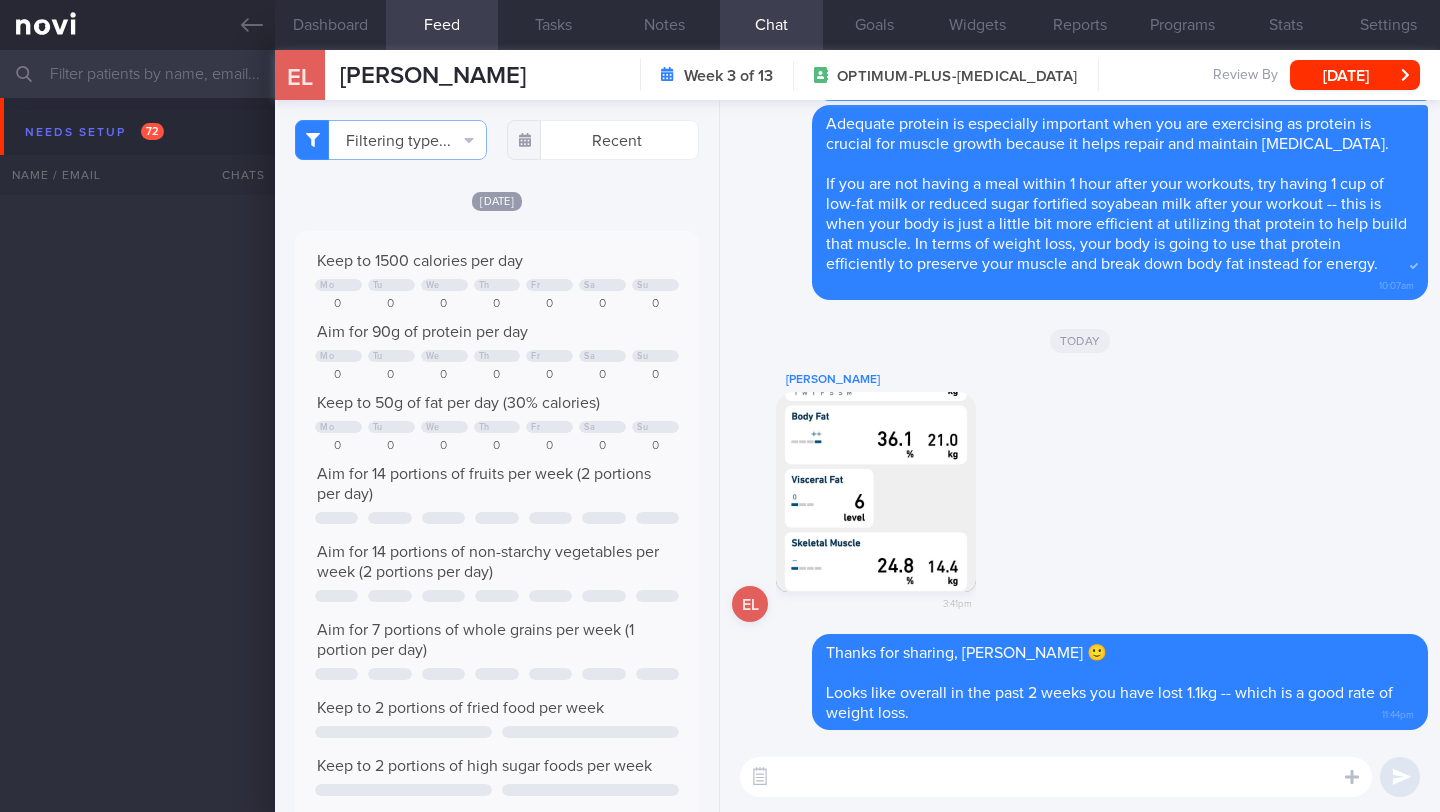 select on "6" 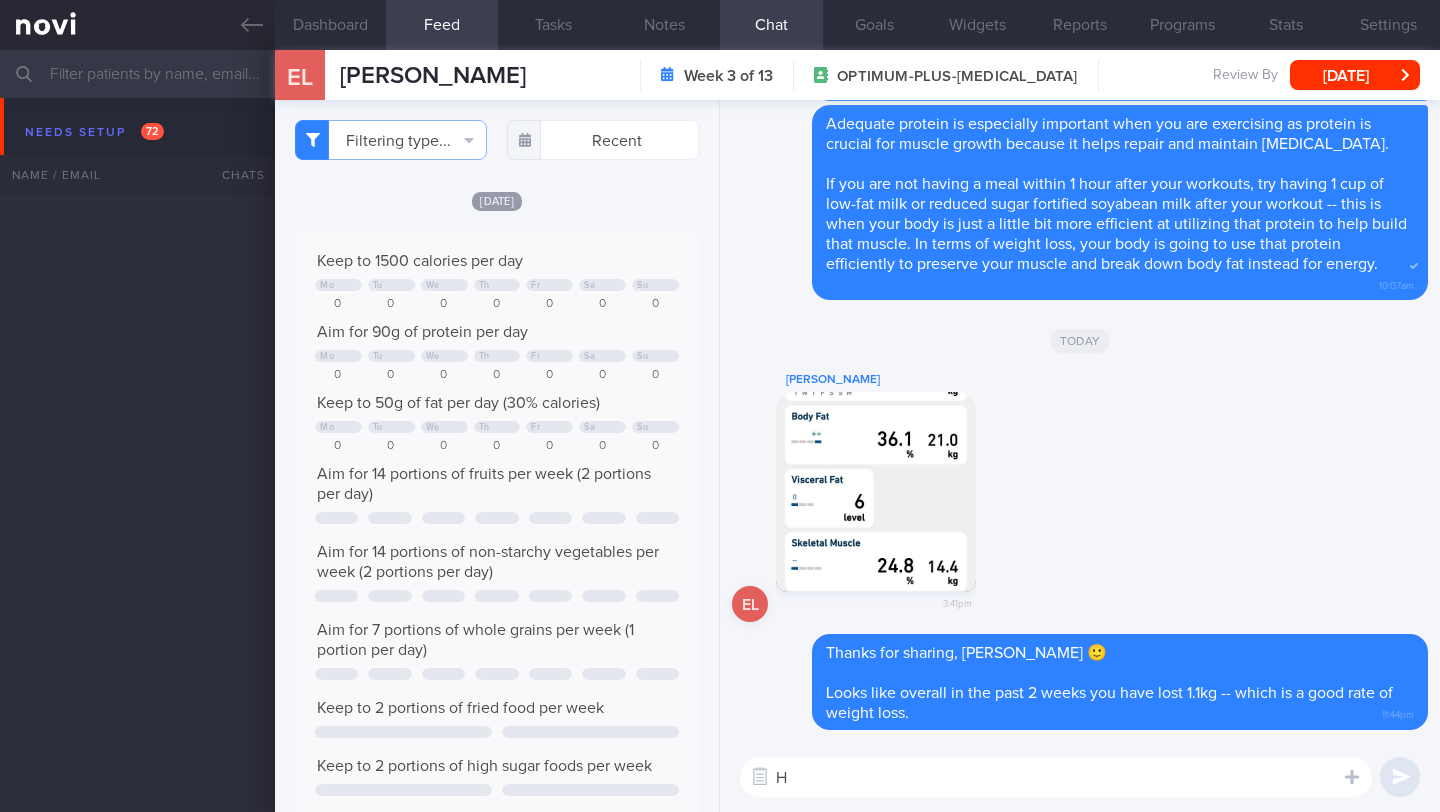 scroll, scrollTop: 0, scrollLeft: 0, axis: both 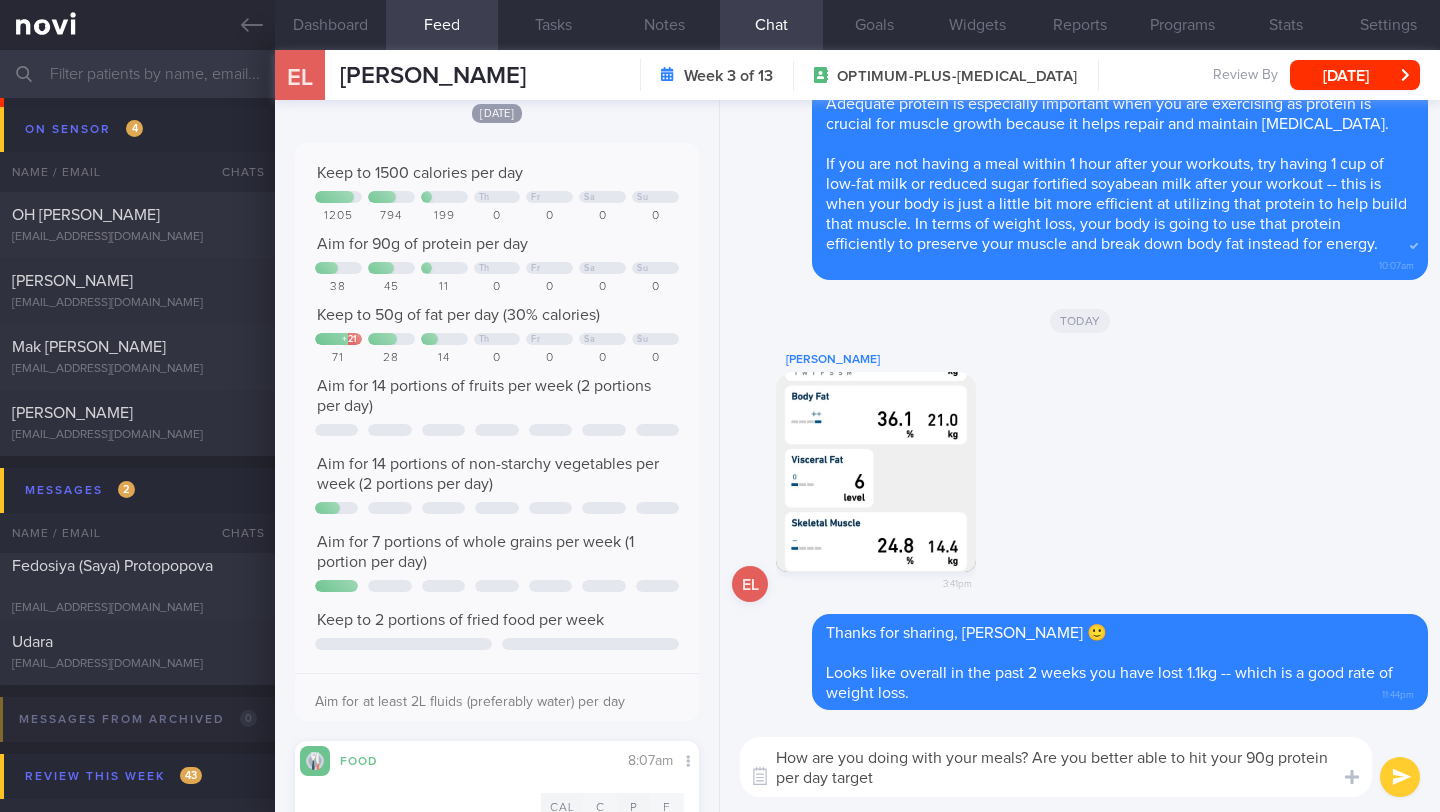type on "How are you doing with your meals? Are you better able to hit your 90g protein per day target?" 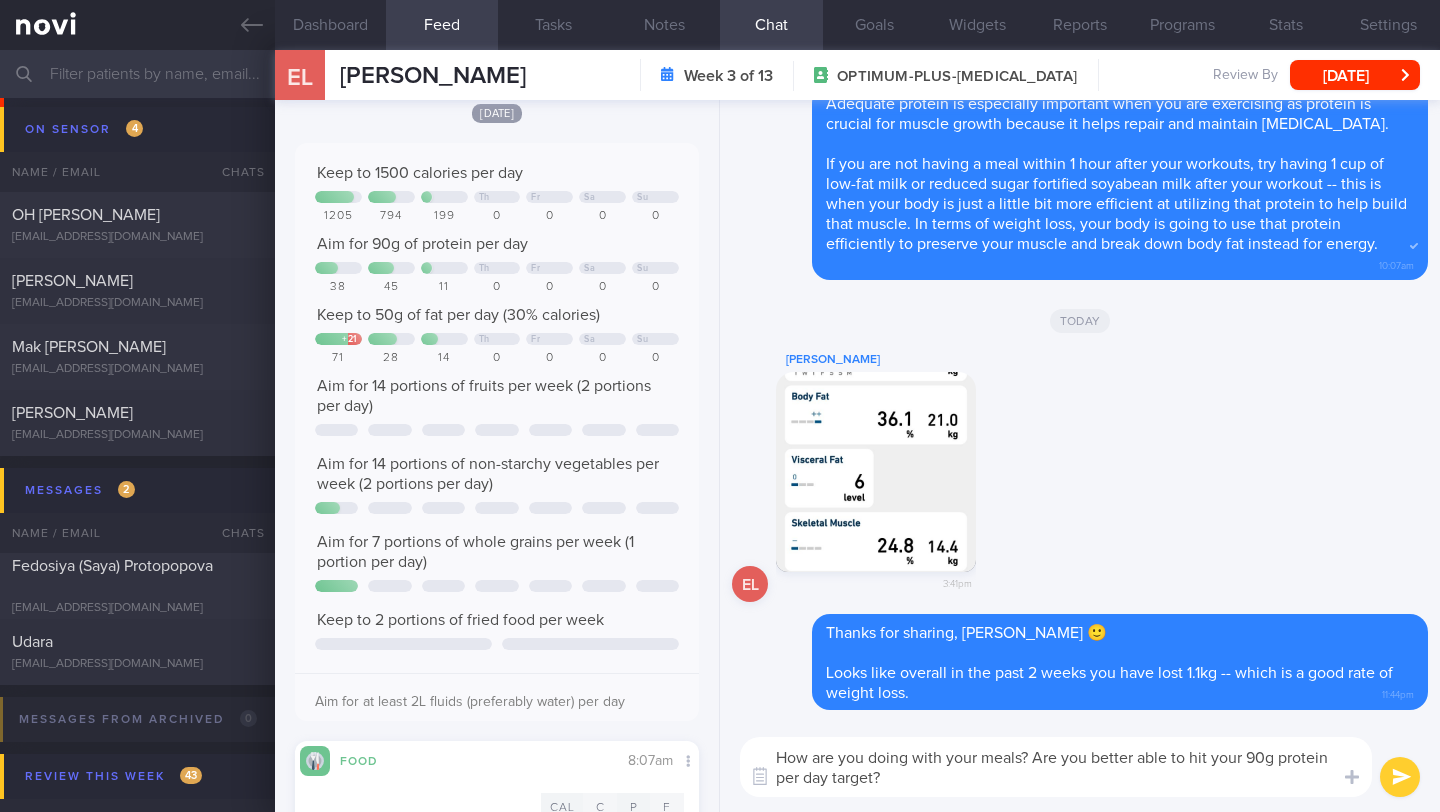 type 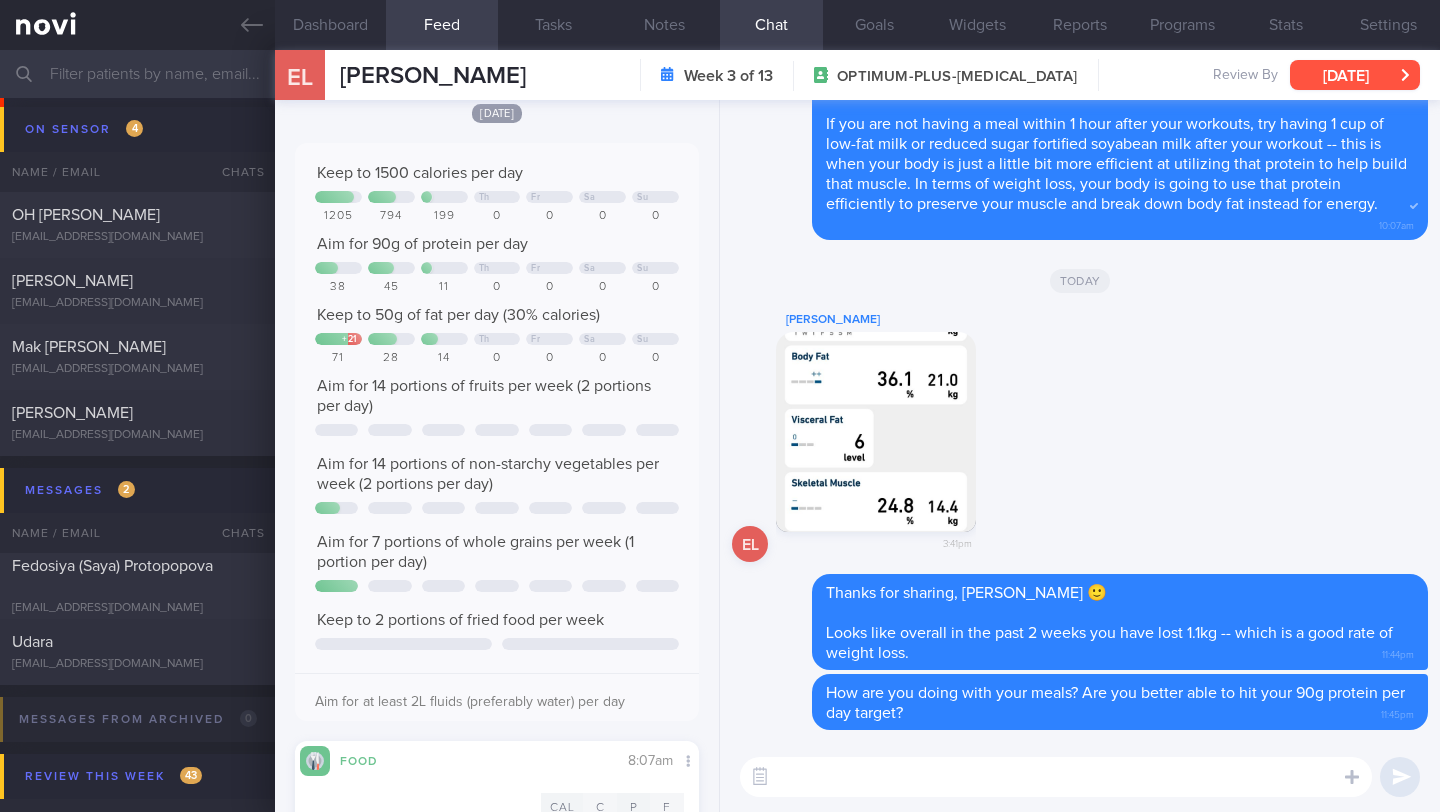 click on "We[DATE]" at bounding box center [1355, 75] 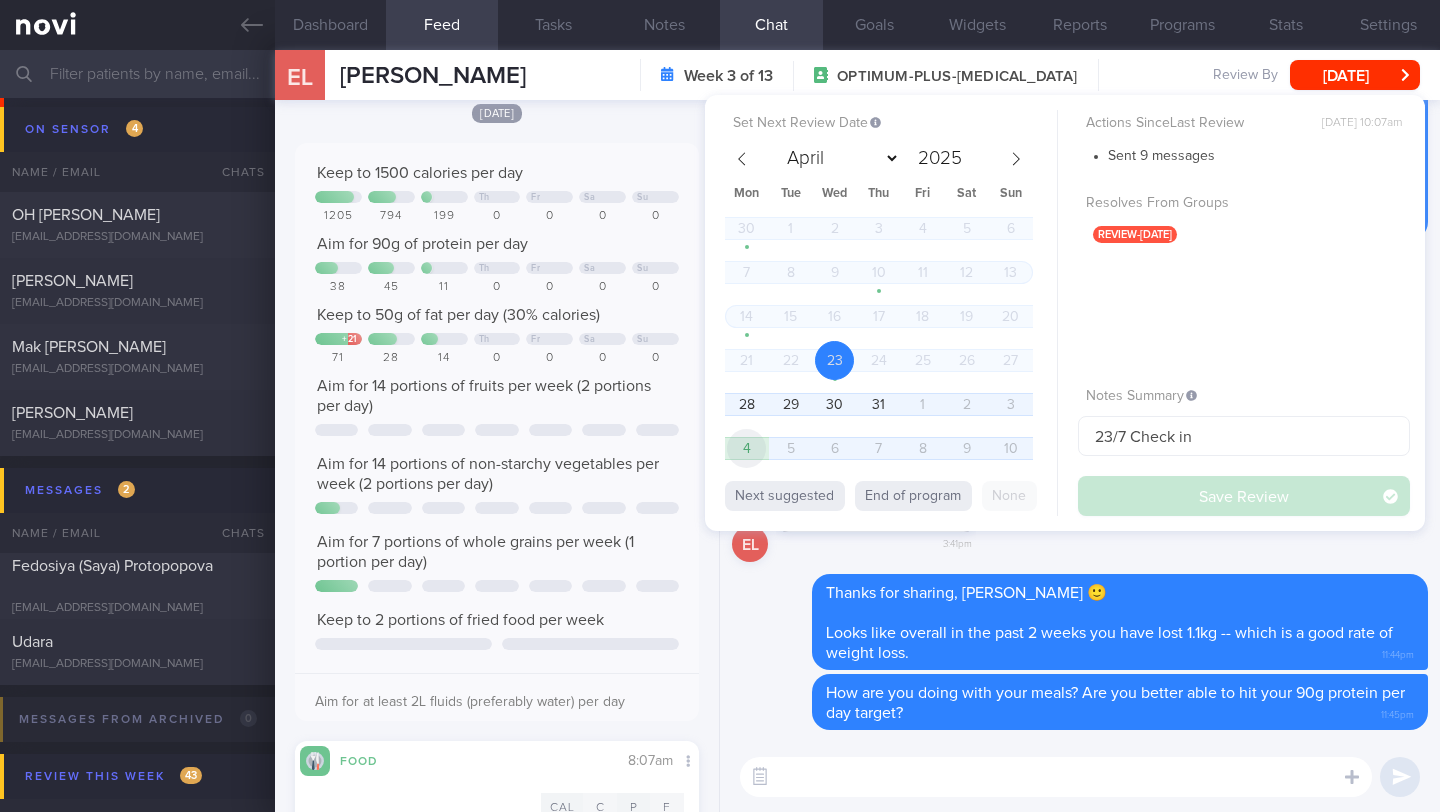click on "4" at bounding box center [746, 448] 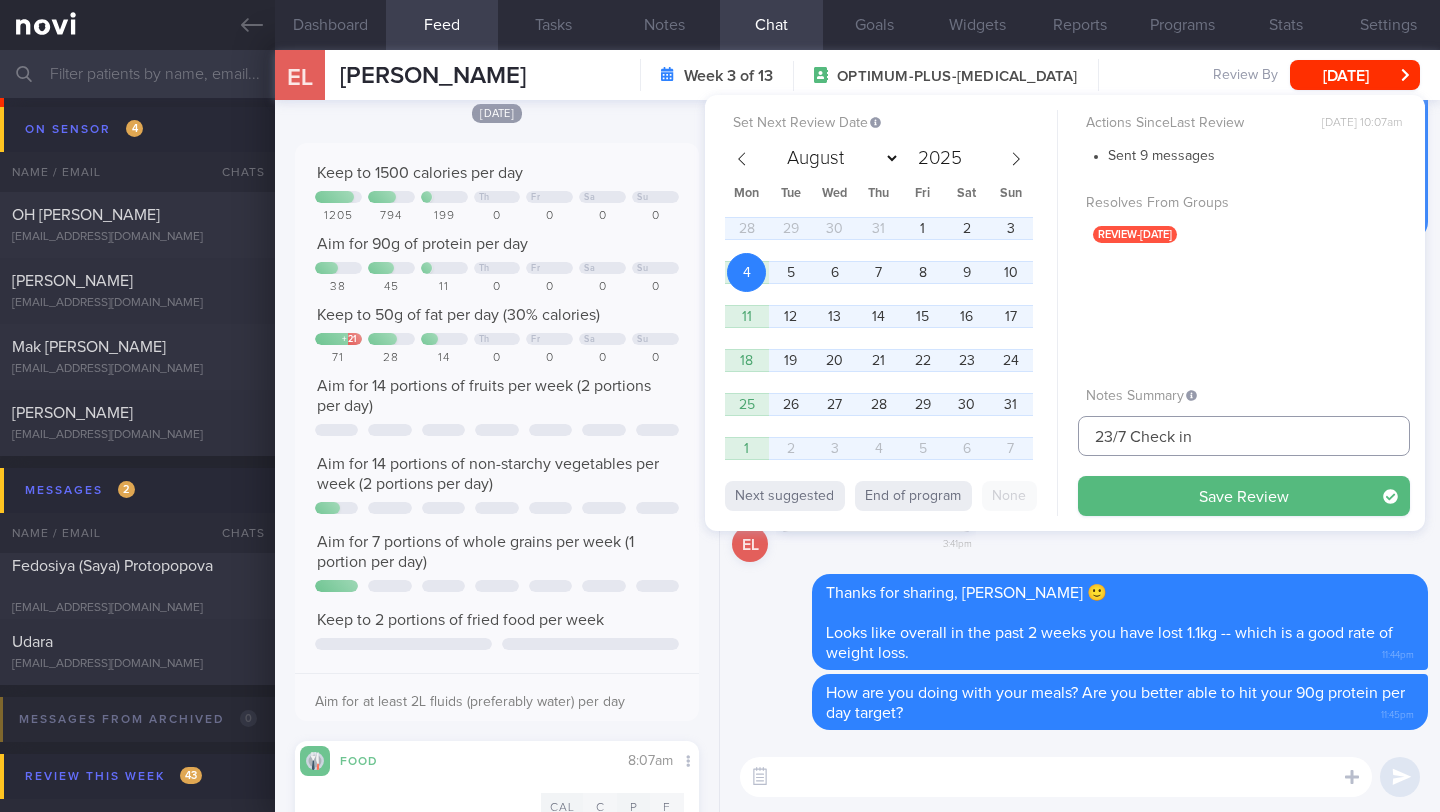 drag, startPoint x: 1122, startPoint y: 434, endPoint x: 976, endPoint y: 427, distance: 146.16771 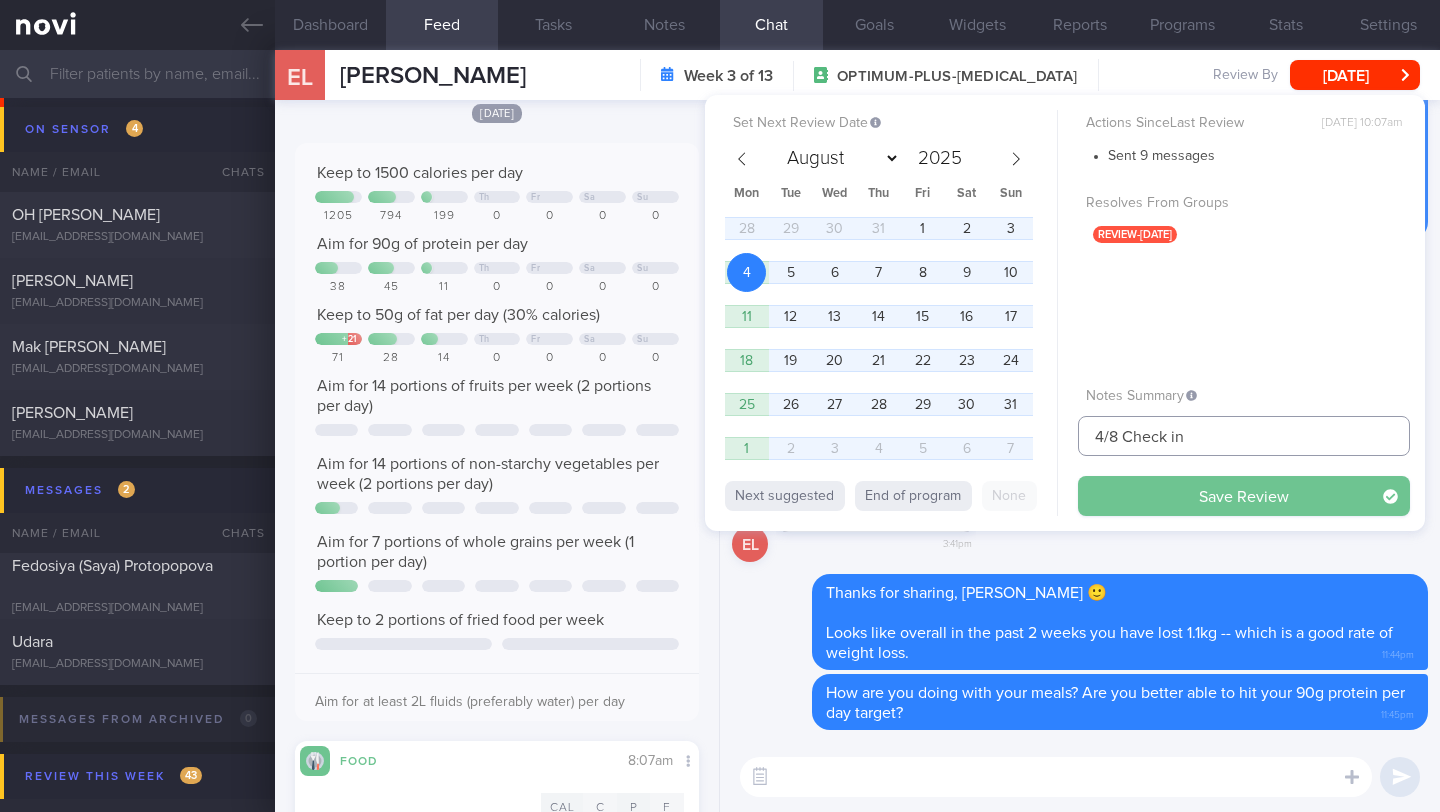 type on "4/8 Check in" 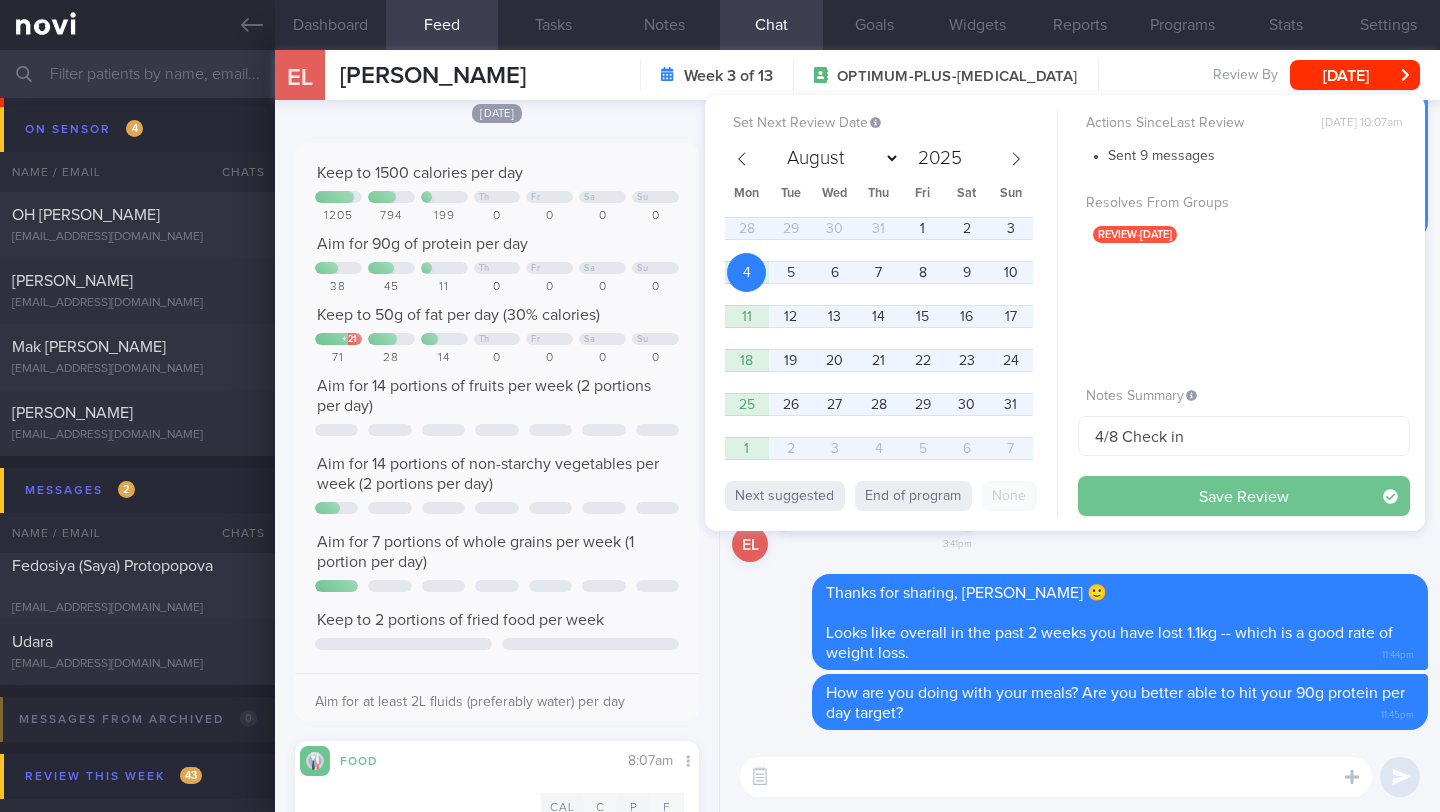 click on "Save Review" at bounding box center [1244, 496] 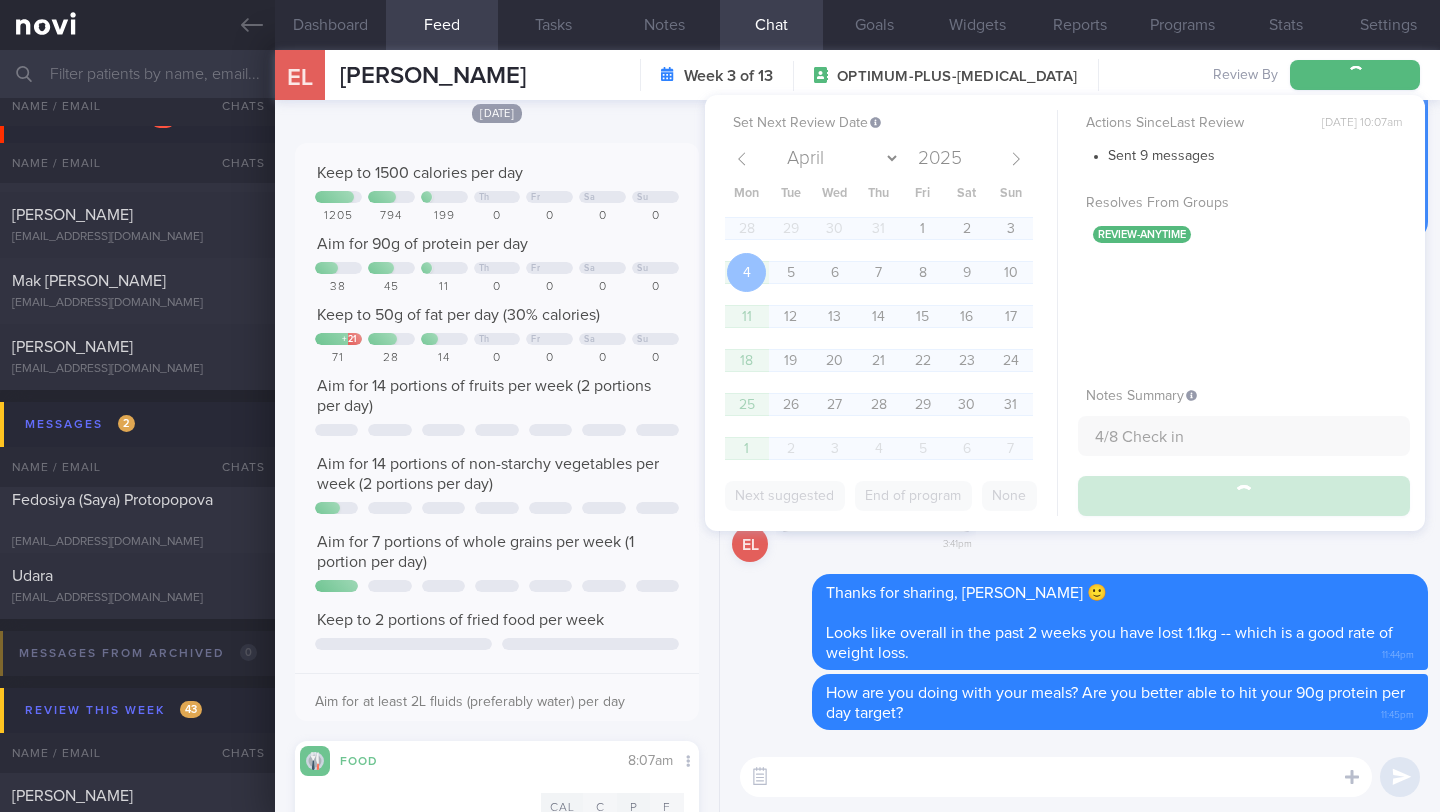 scroll, scrollTop: 8843, scrollLeft: 0, axis: vertical 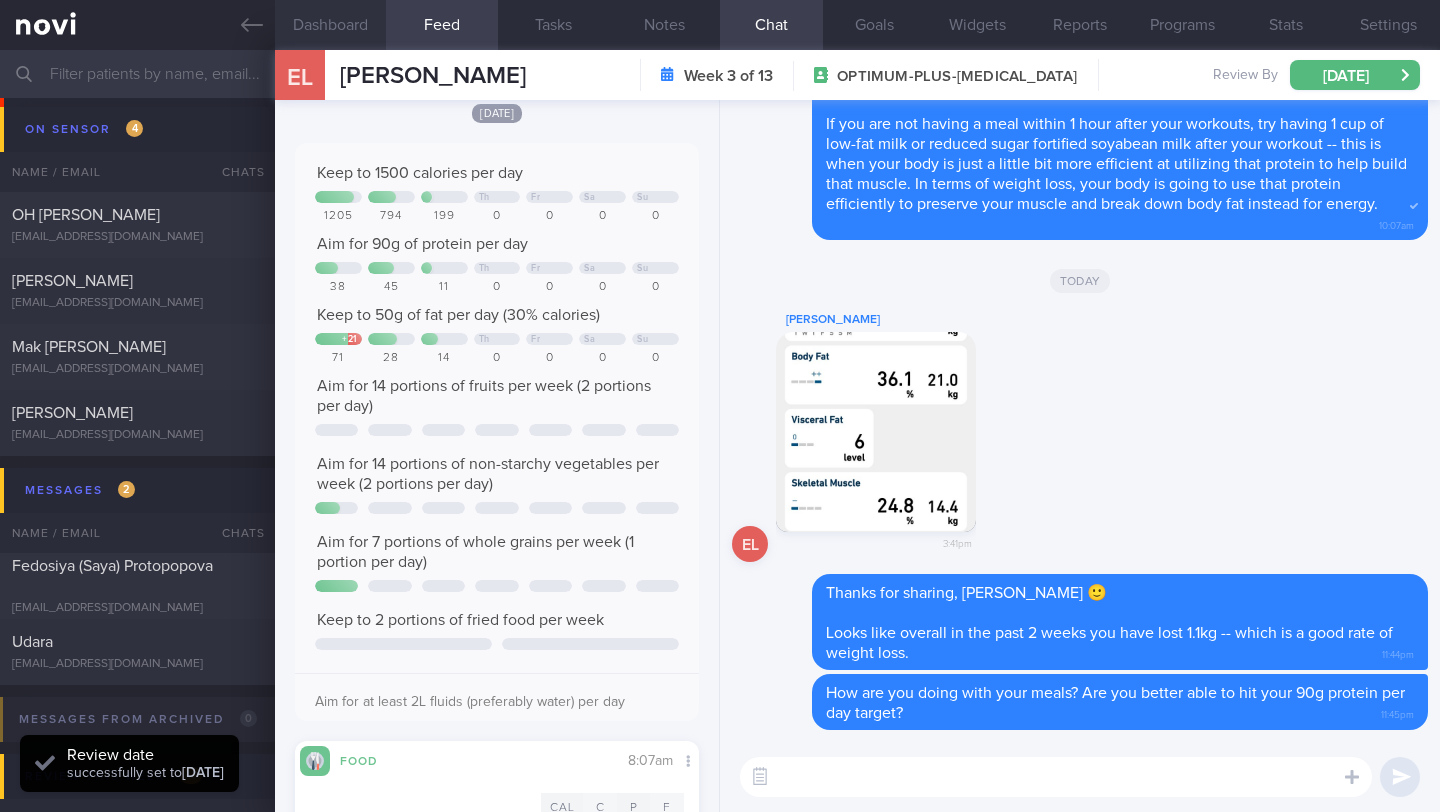 type on "4/8 Check in" 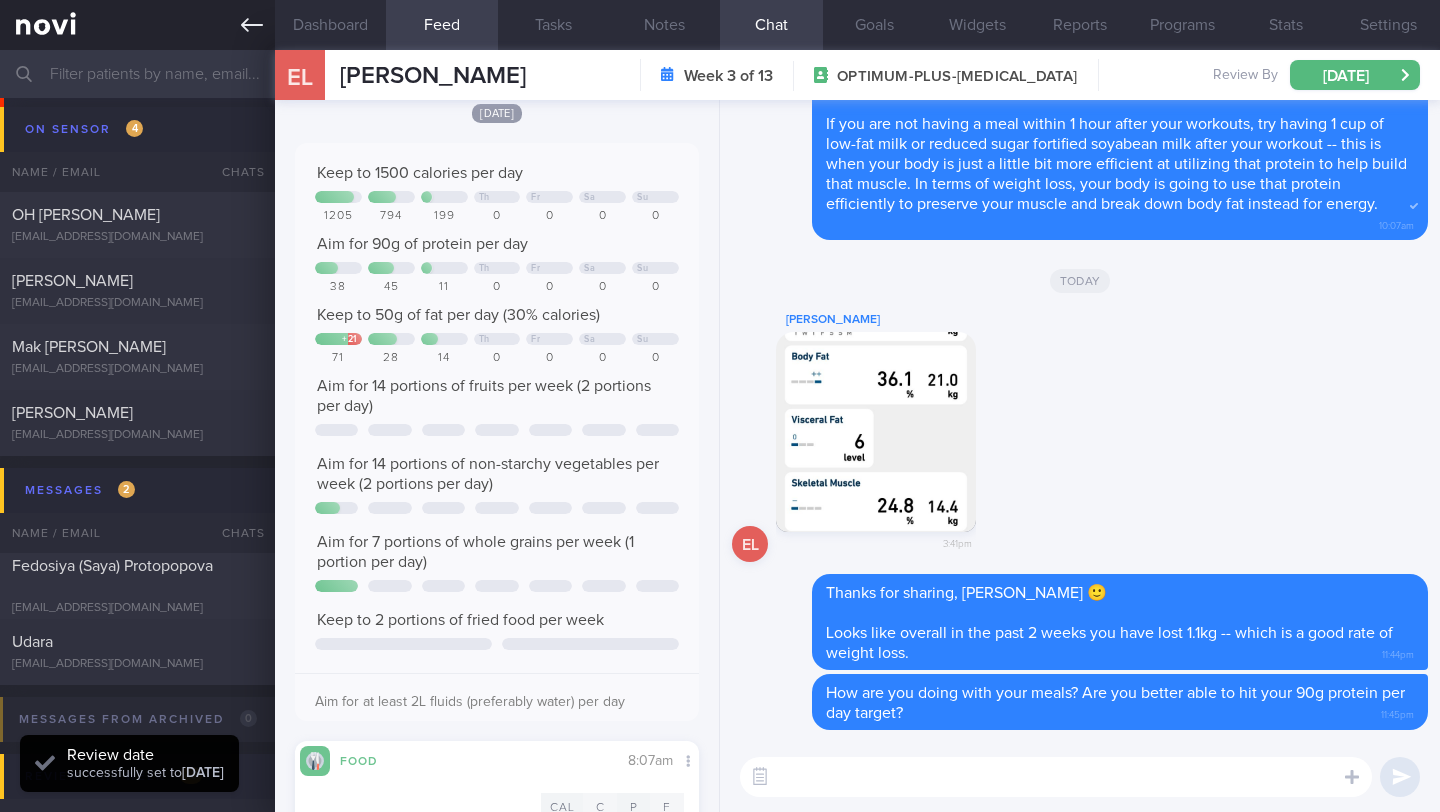click 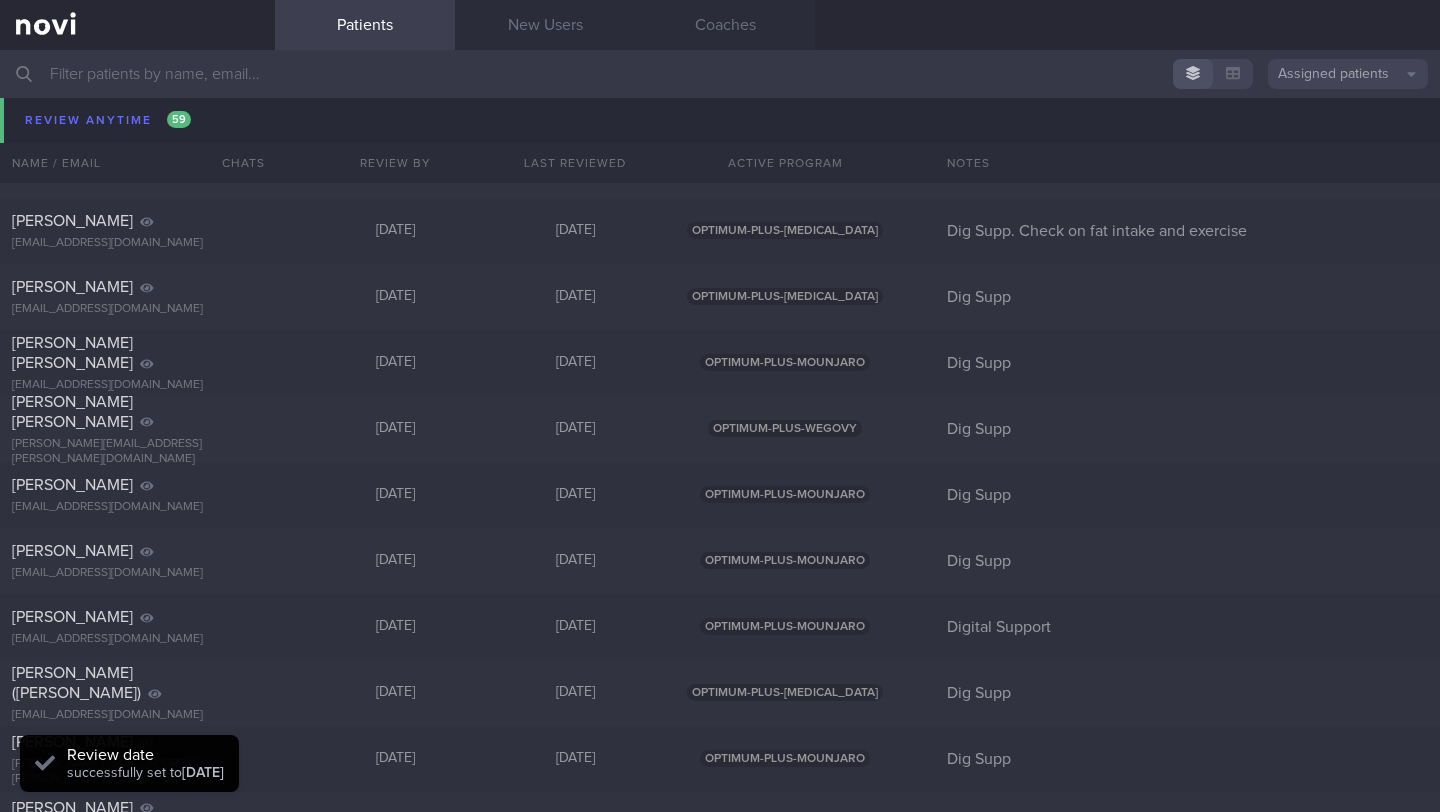 scroll, scrollTop: 13449, scrollLeft: 0, axis: vertical 